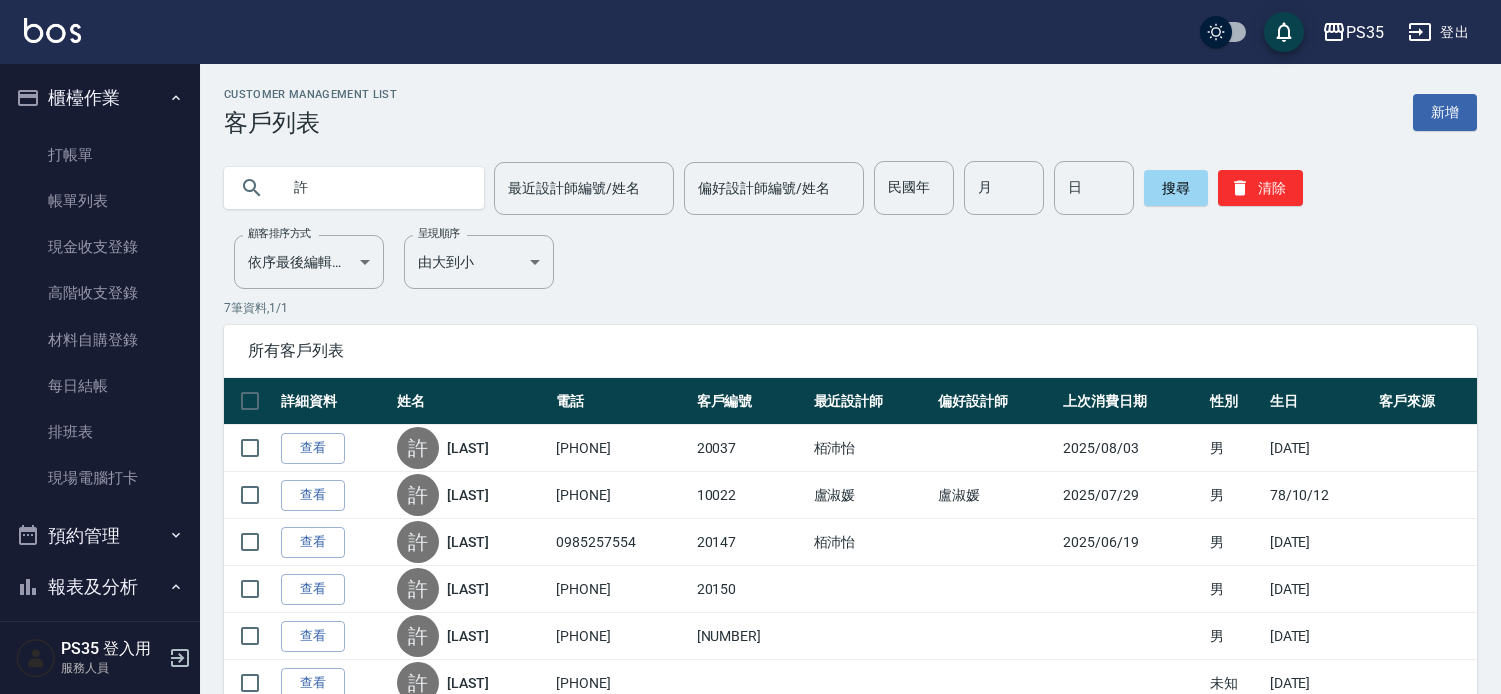 scroll, scrollTop: 0, scrollLeft: 0, axis: both 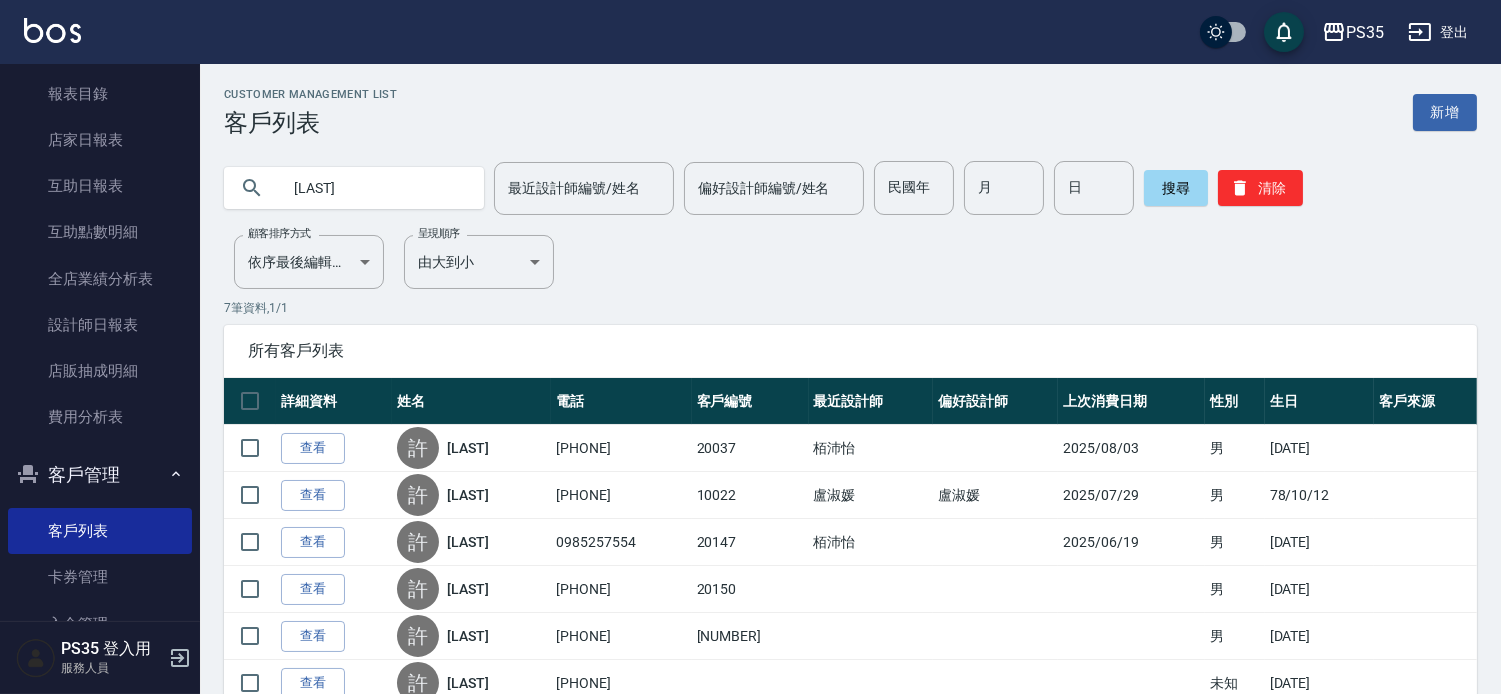 type on "許" 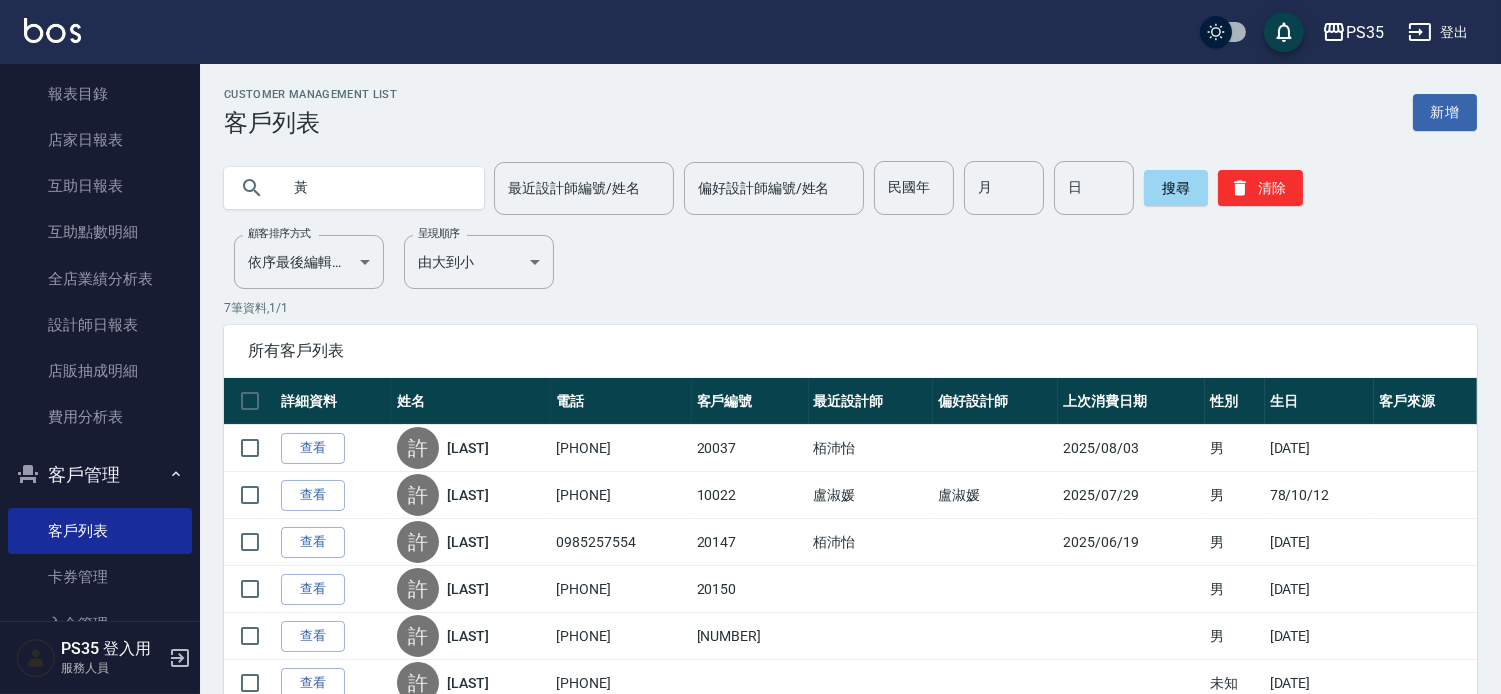 type on "黃" 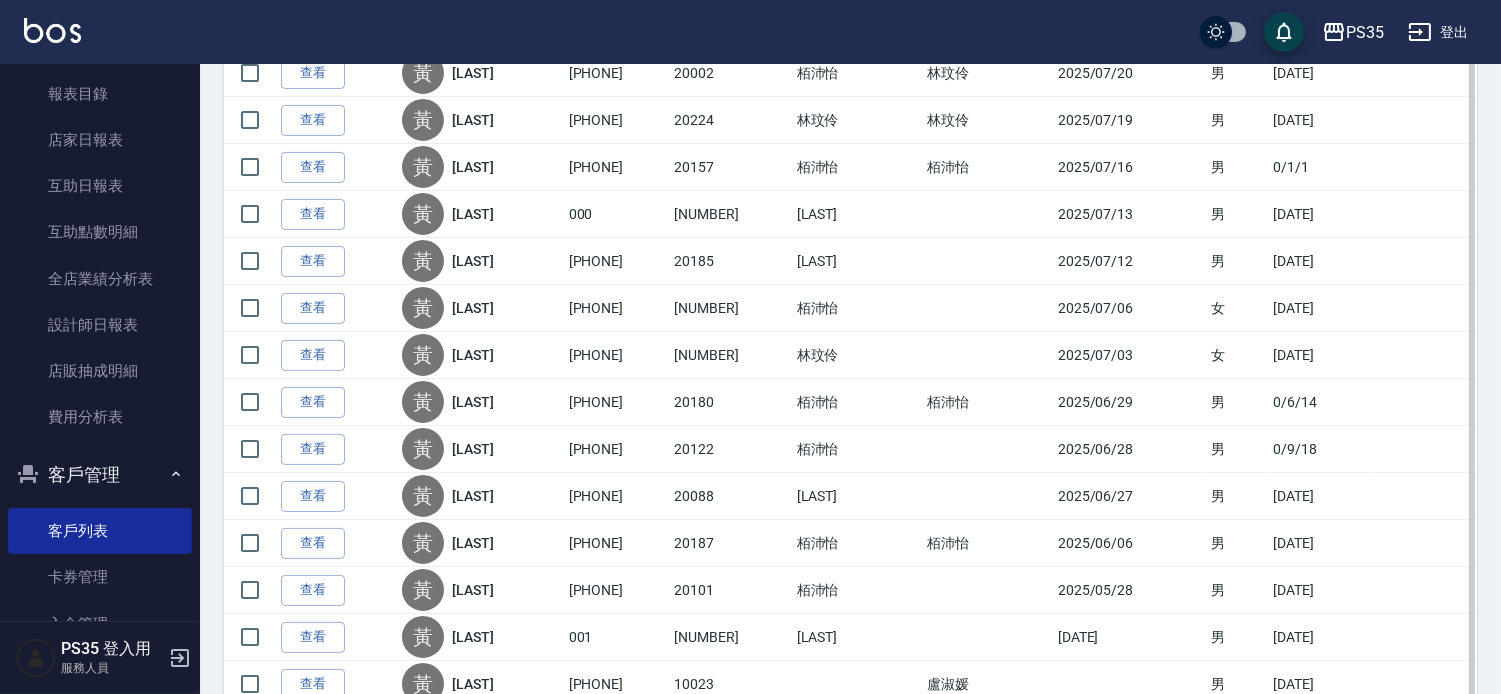 scroll, scrollTop: 777, scrollLeft: 0, axis: vertical 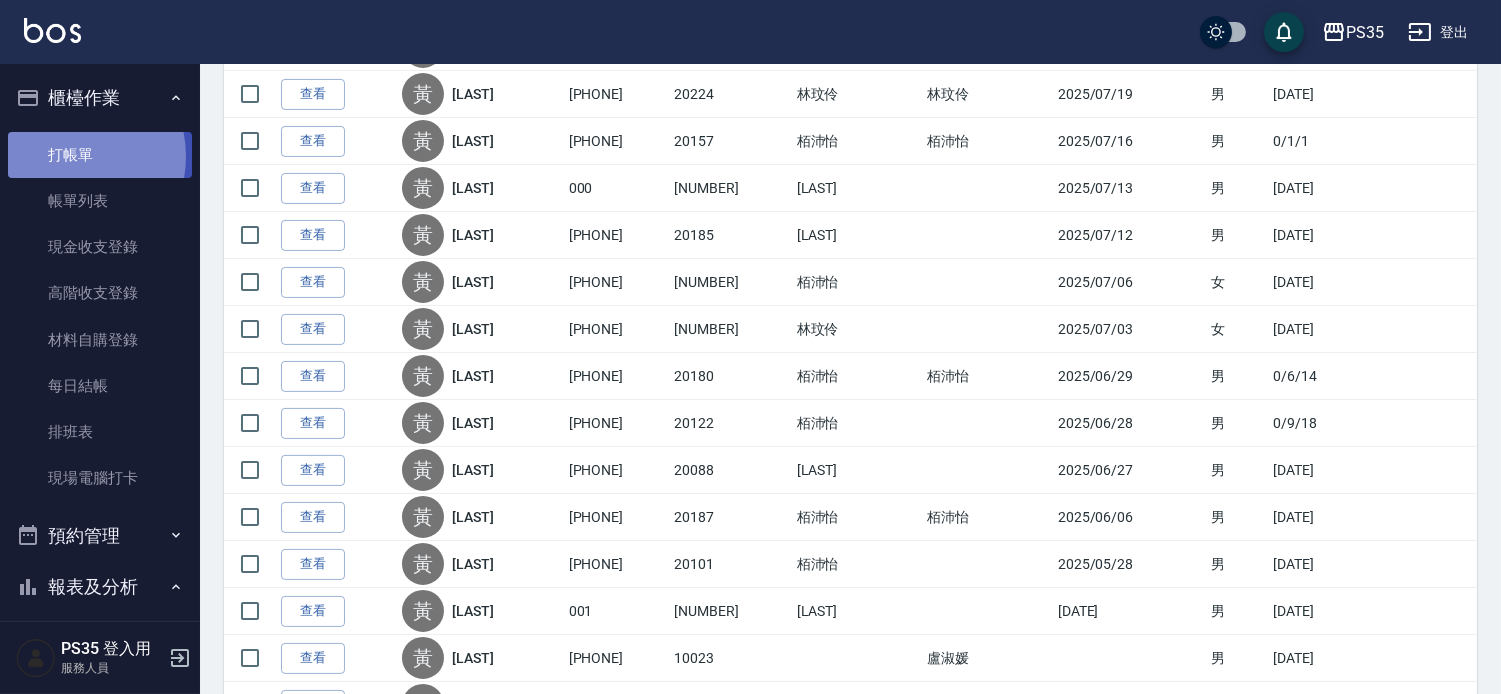 click on "打帳單" at bounding box center (100, 155) 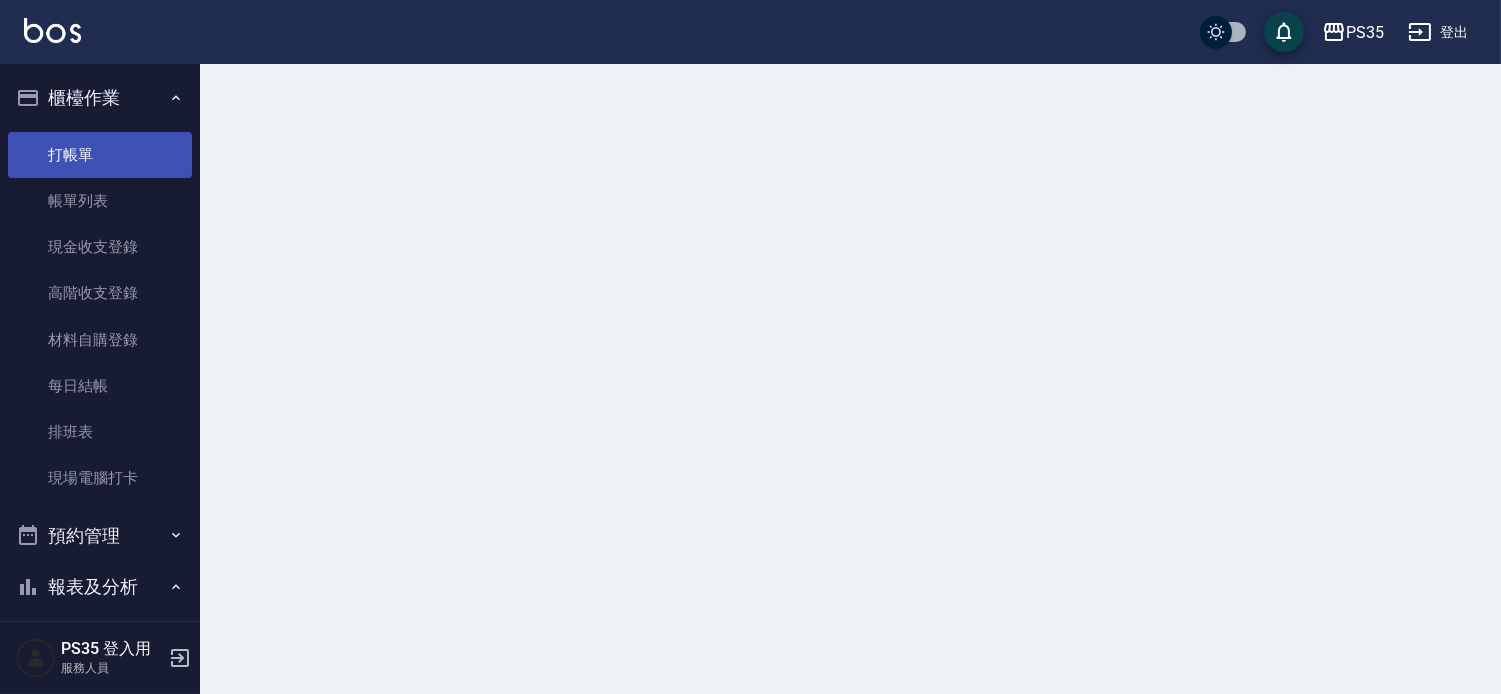 scroll, scrollTop: 0, scrollLeft: 0, axis: both 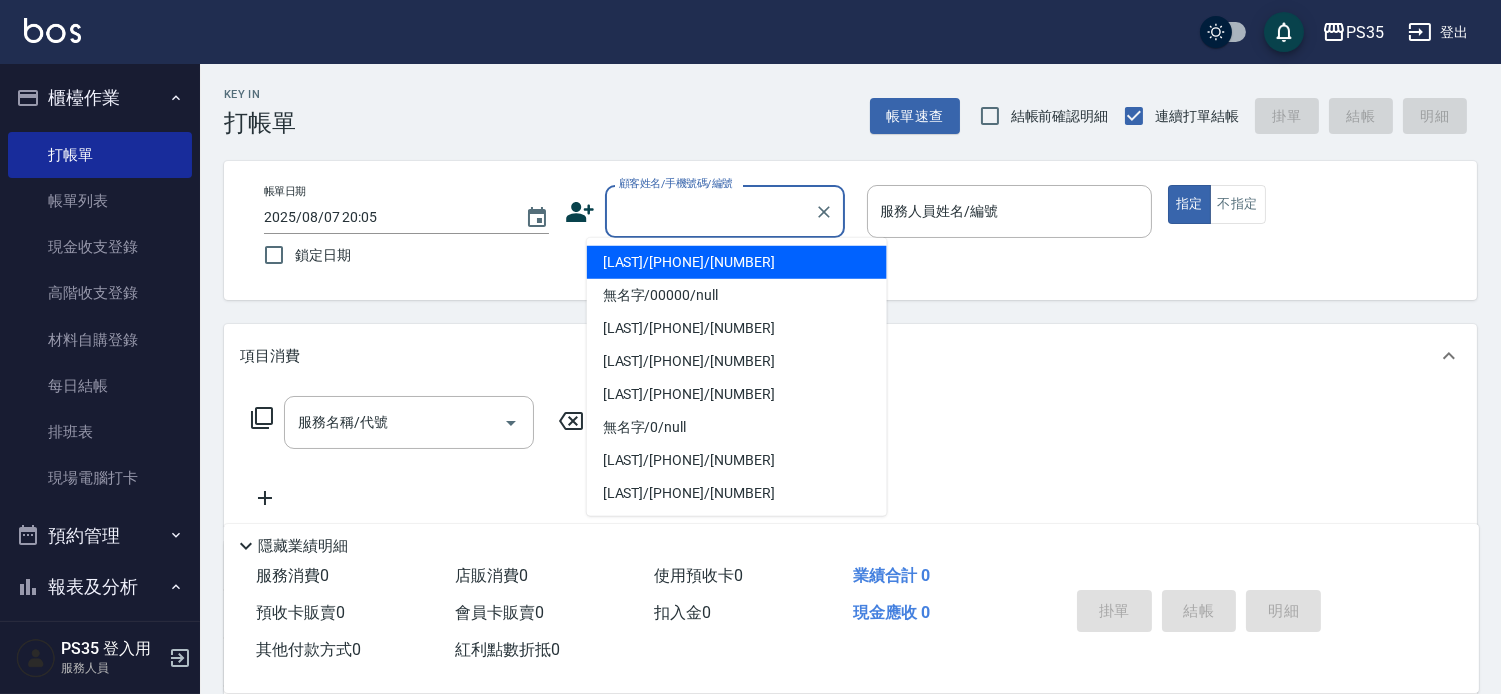 click on "顧客姓名/手機號碼/編號" at bounding box center [710, 211] 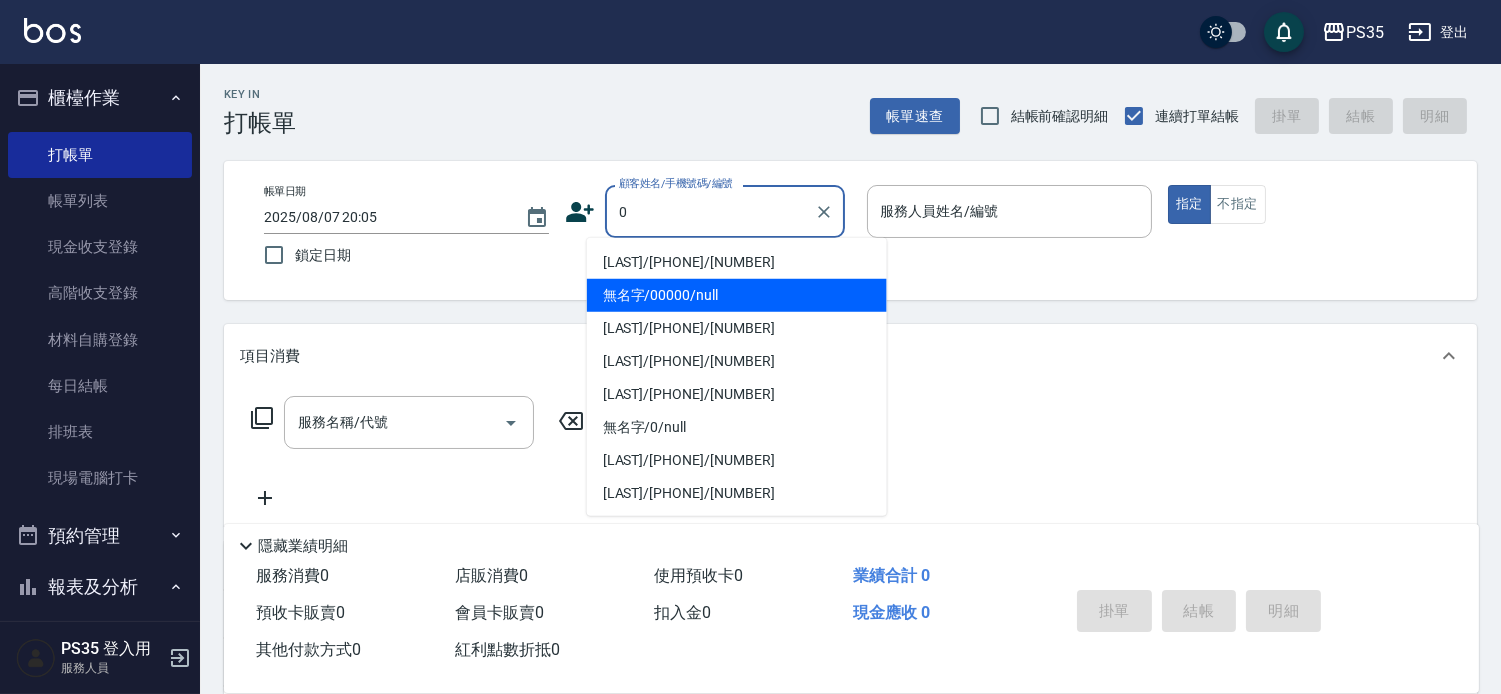 click on "無名字/00000/null" at bounding box center (737, 295) 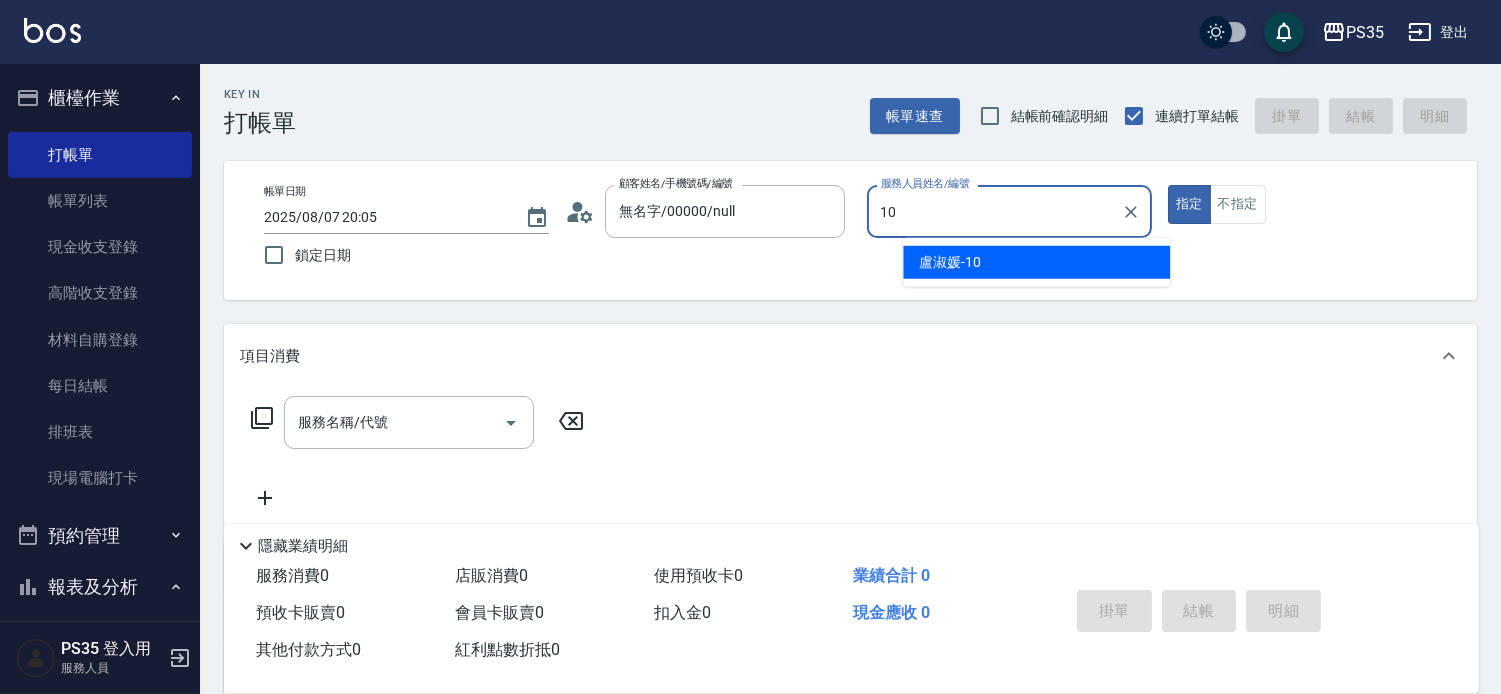 type on "盧淑媛-10" 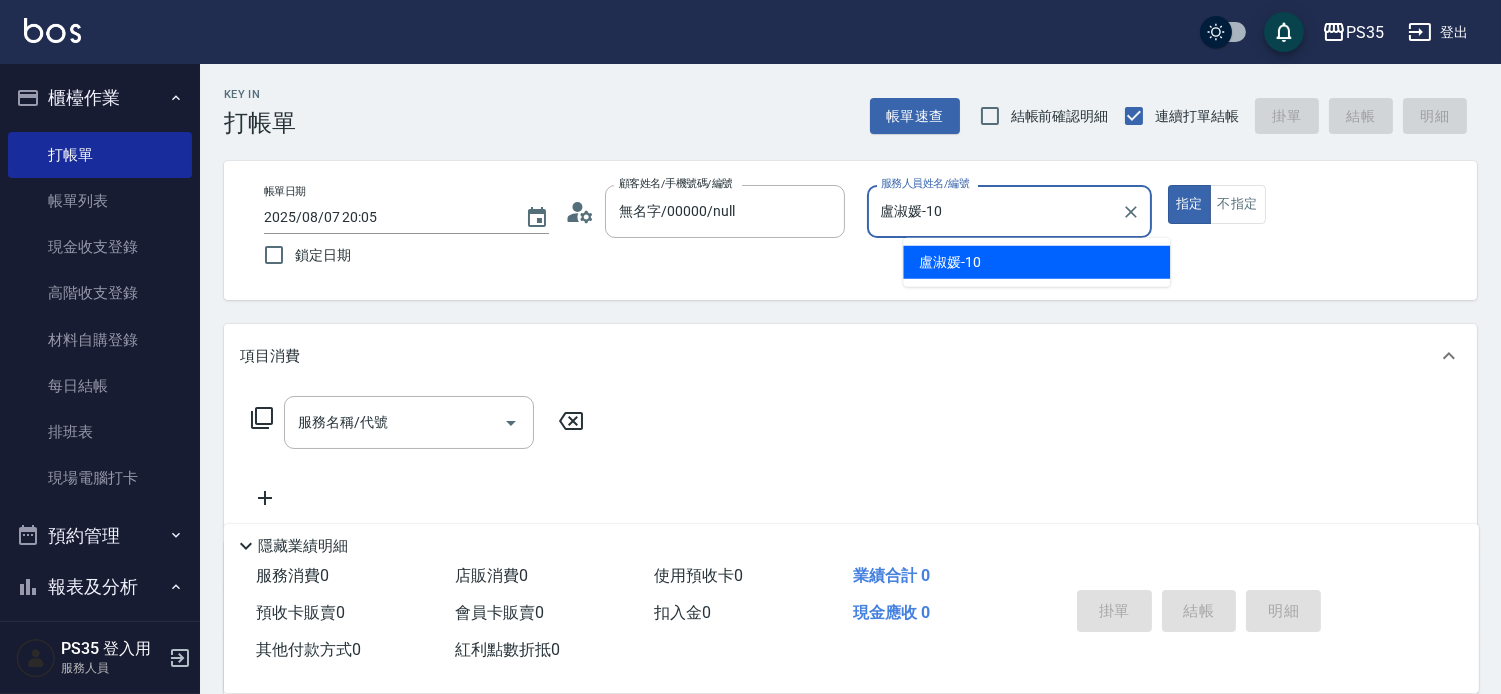 type on "true" 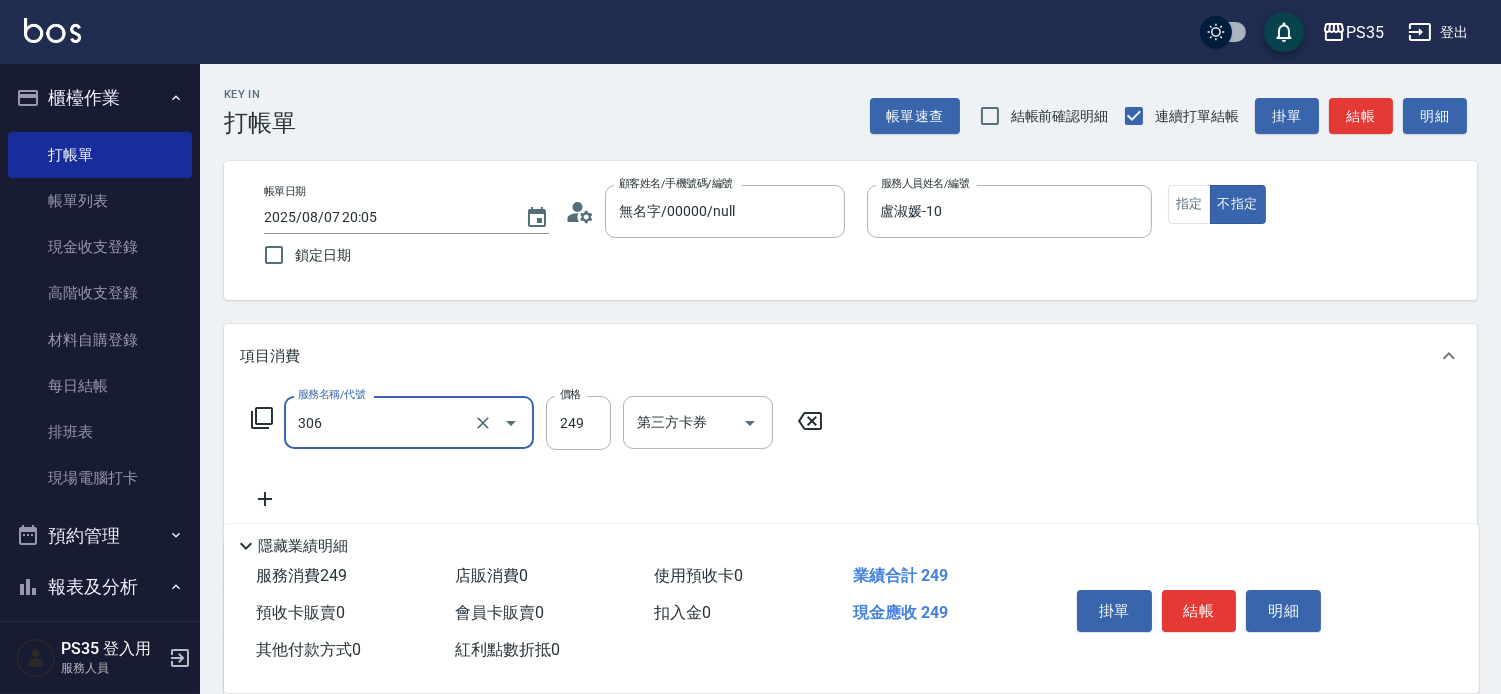 type on "剪髮(306)" 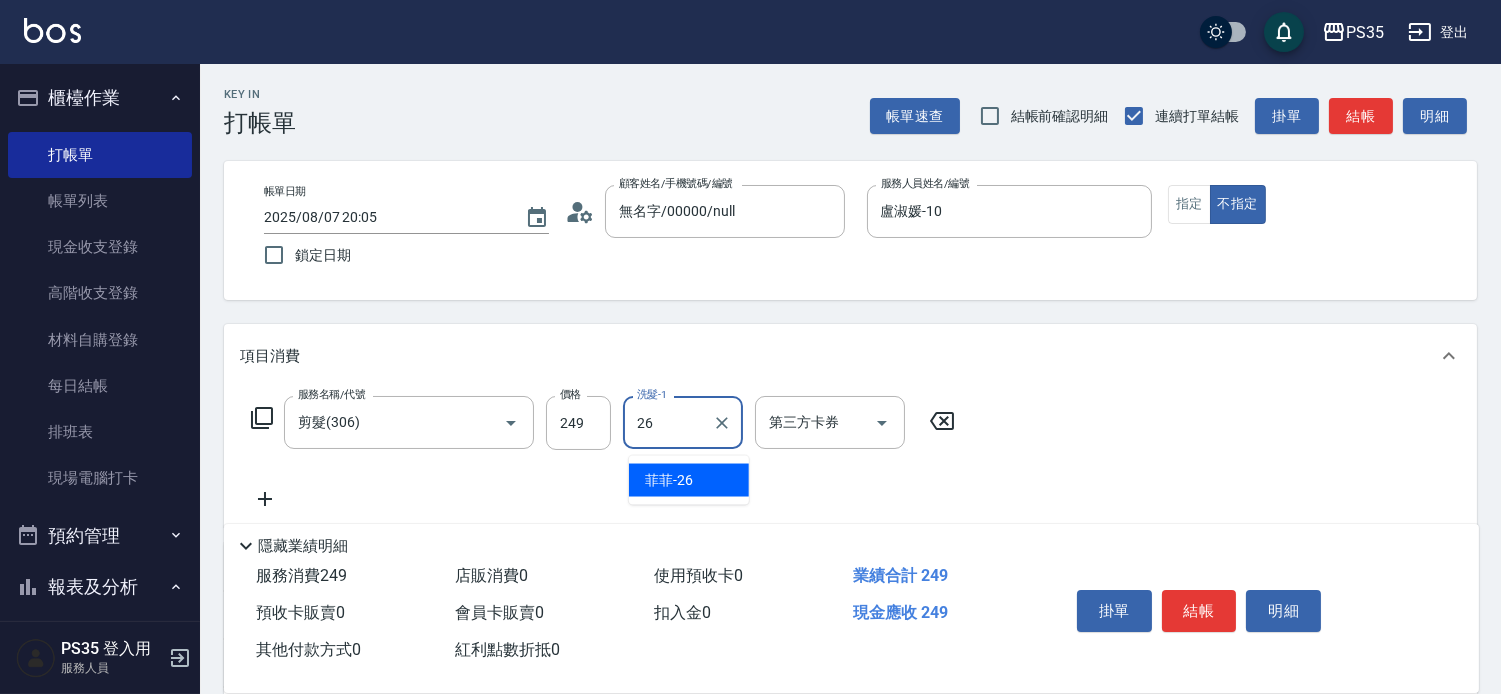 type on "[LAST]-[NUMBER]" 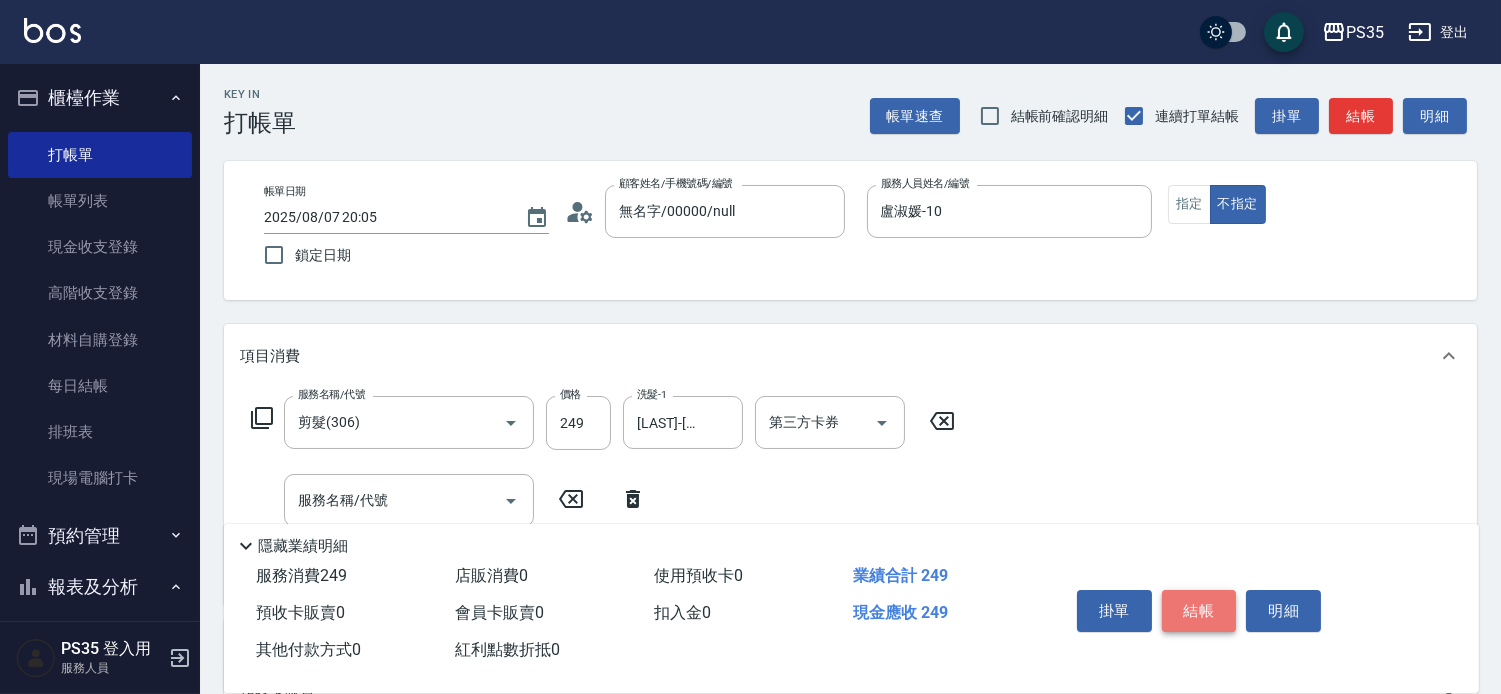click on "結帳" at bounding box center [1199, 611] 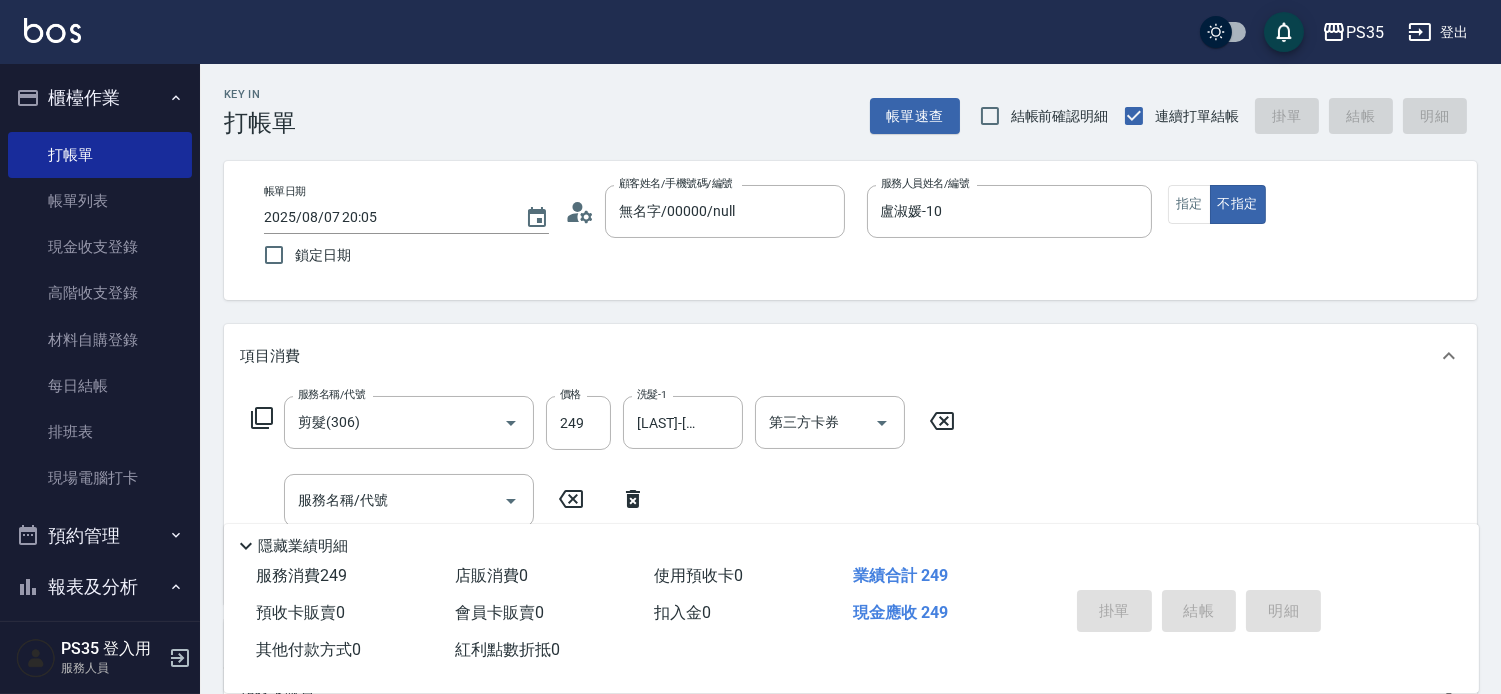 type on "2025/08/07 20:06" 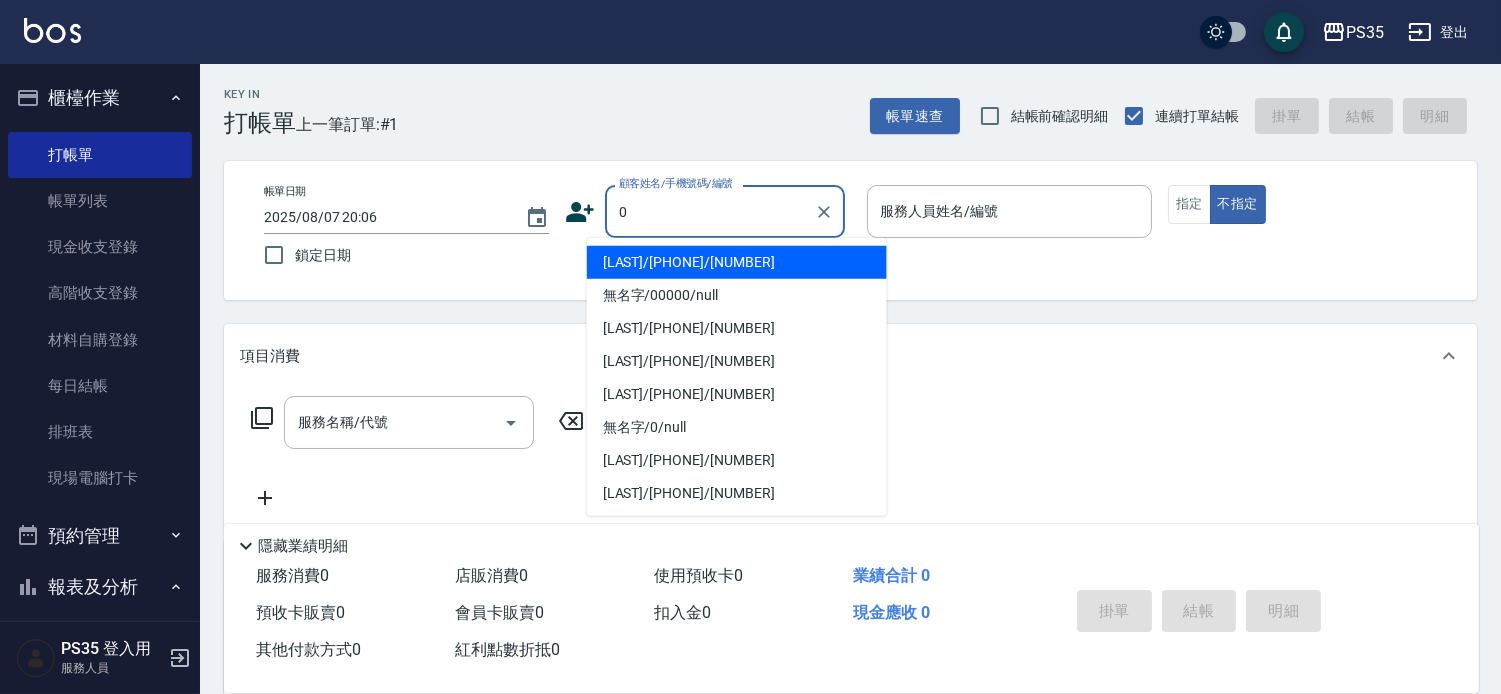 type on "0" 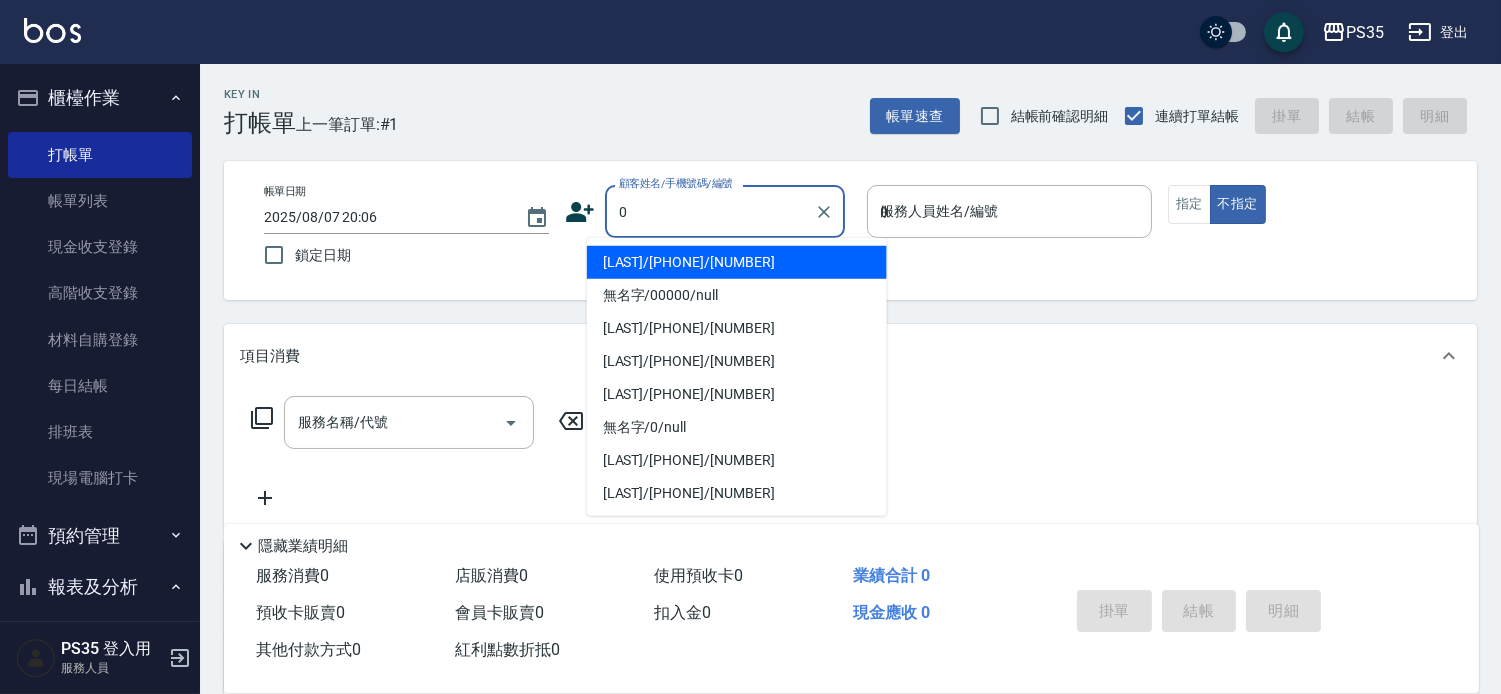 type on "[LAST]/[PHONE]/[NUMBER]" 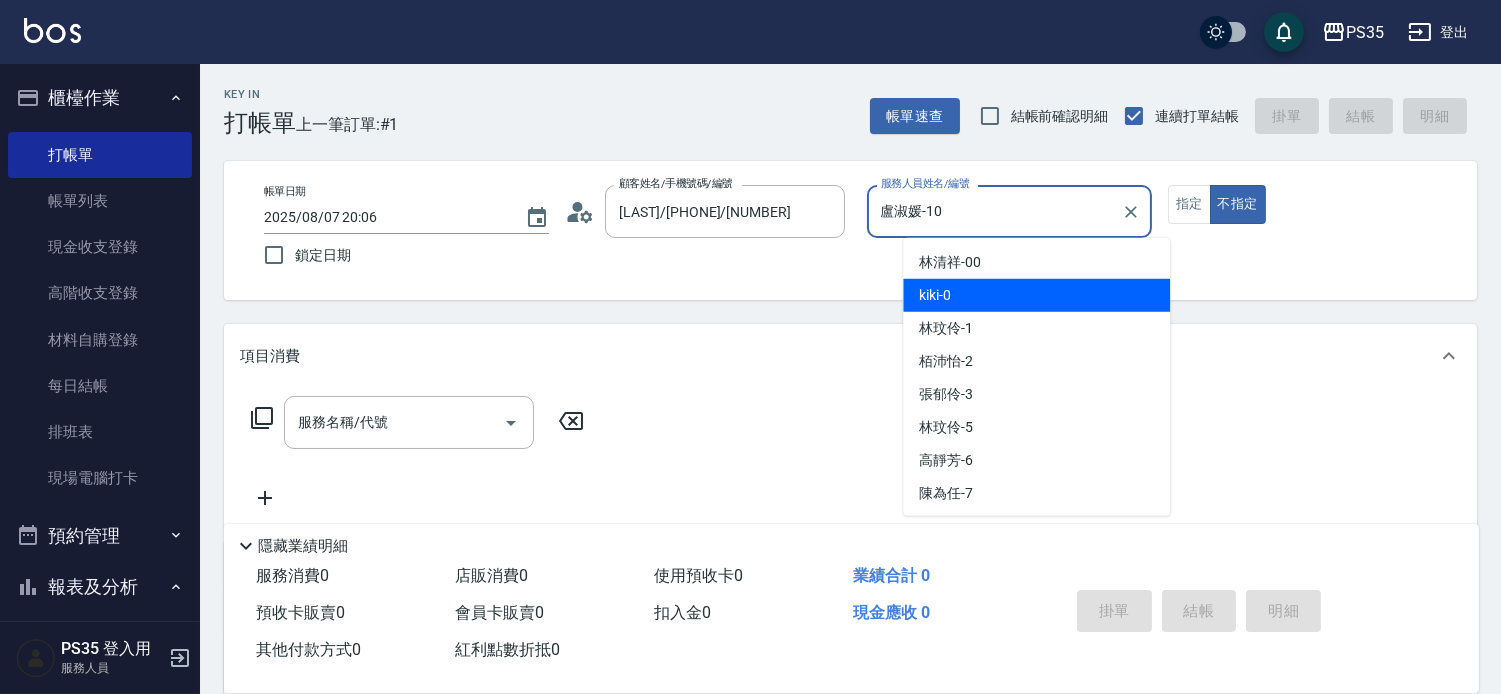 scroll, scrollTop: 60, scrollLeft: 0, axis: vertical 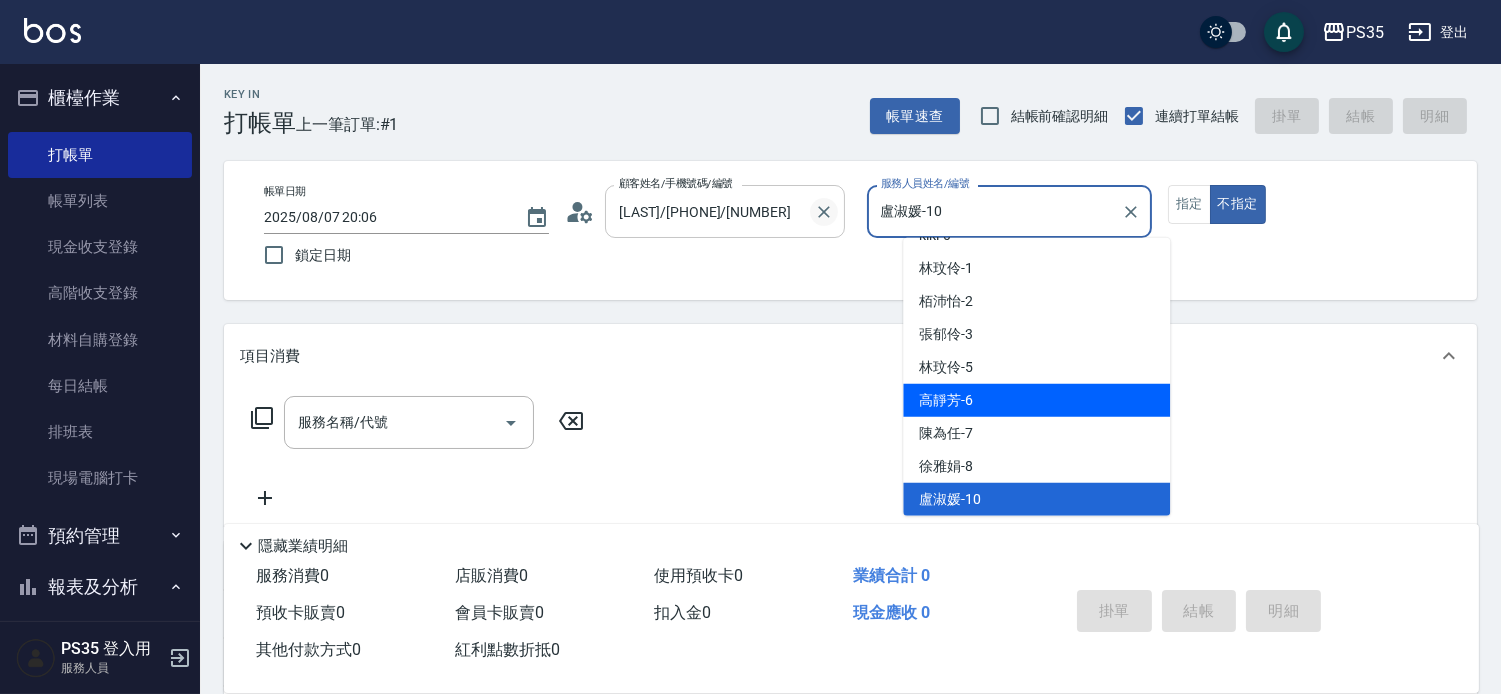 click 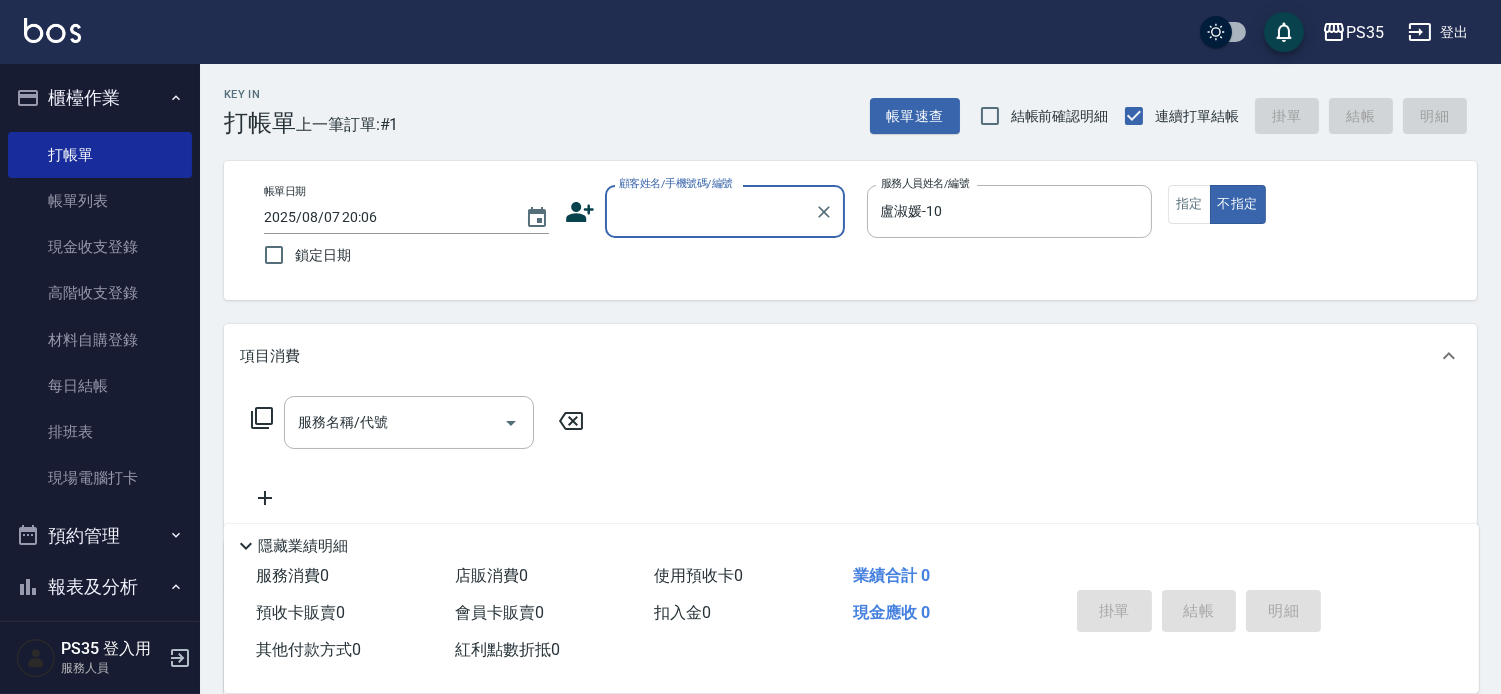 click on "顧客姓名/手機號碼/編號" at bounding box center (710, 211) 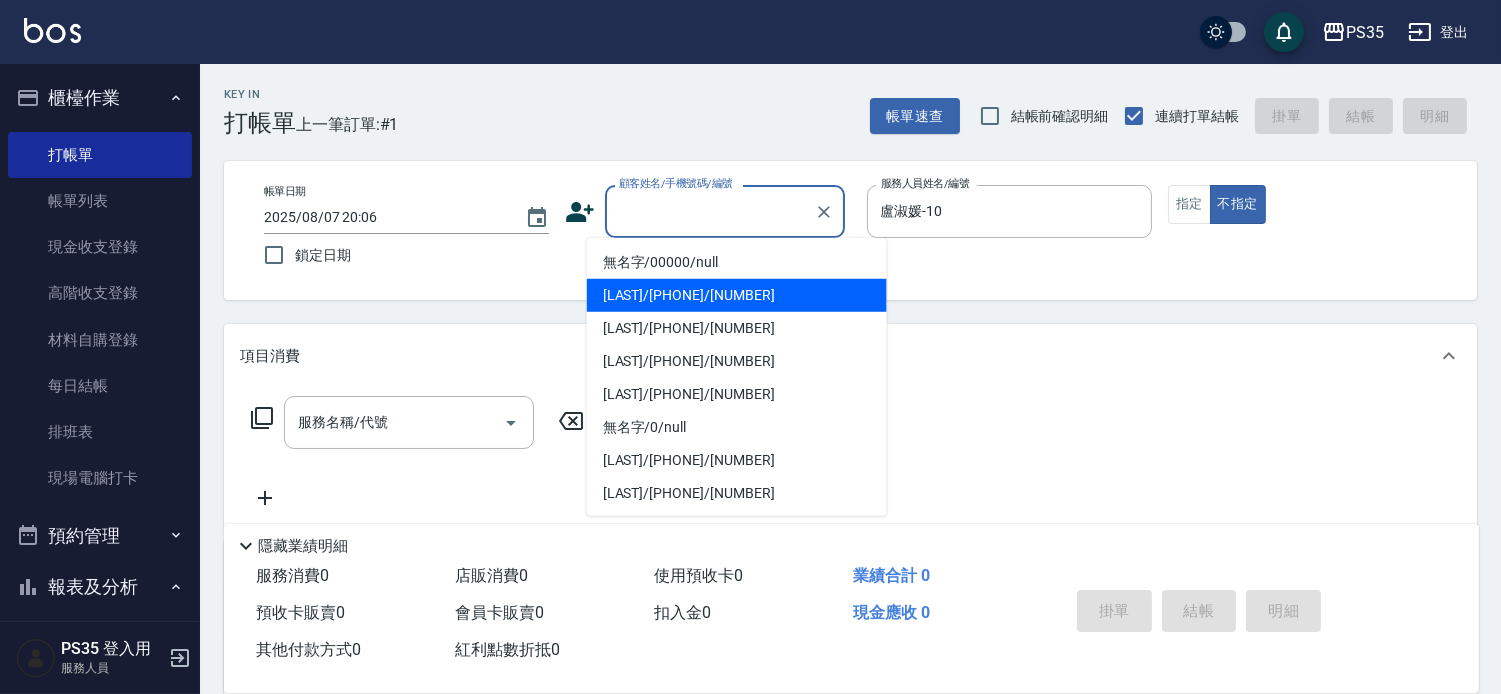 click on "[LAST]/[PHONE]/[NUMBER]" at bounding box center (737, 295) 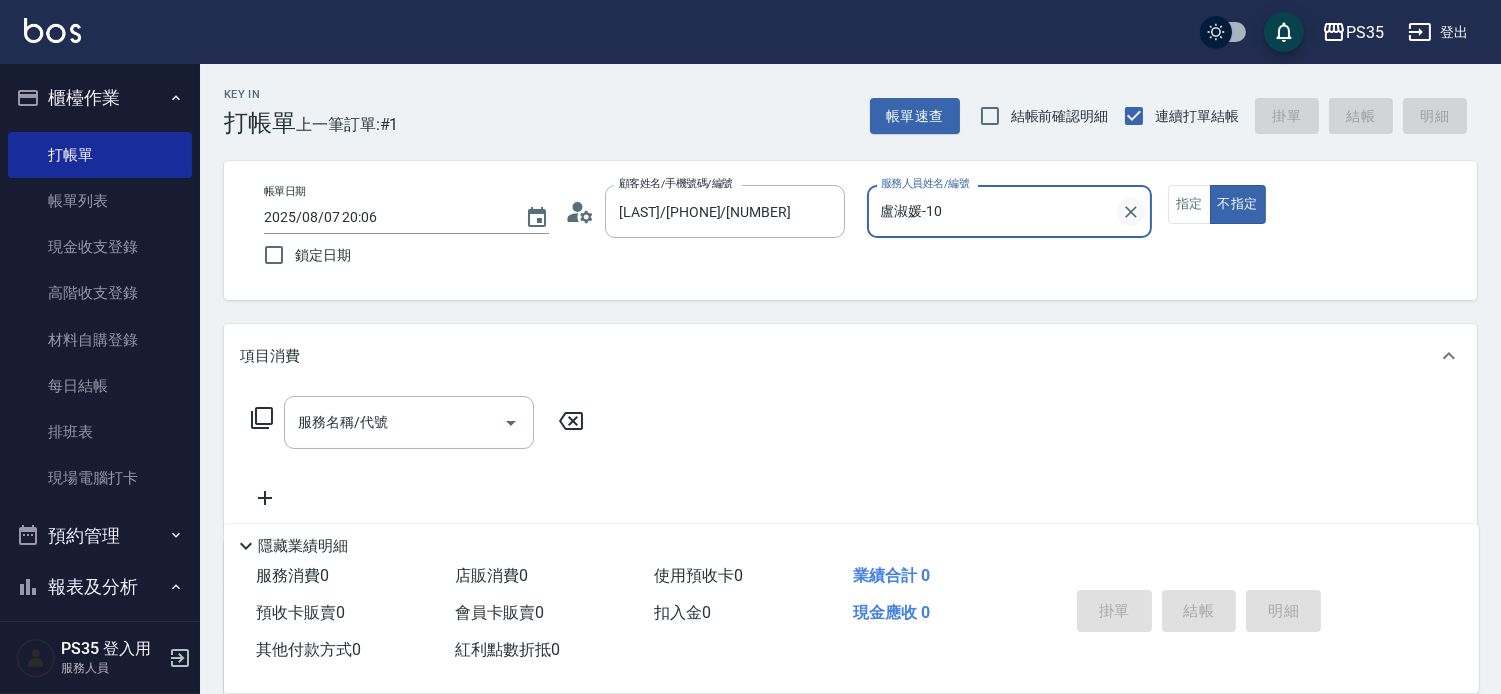 click 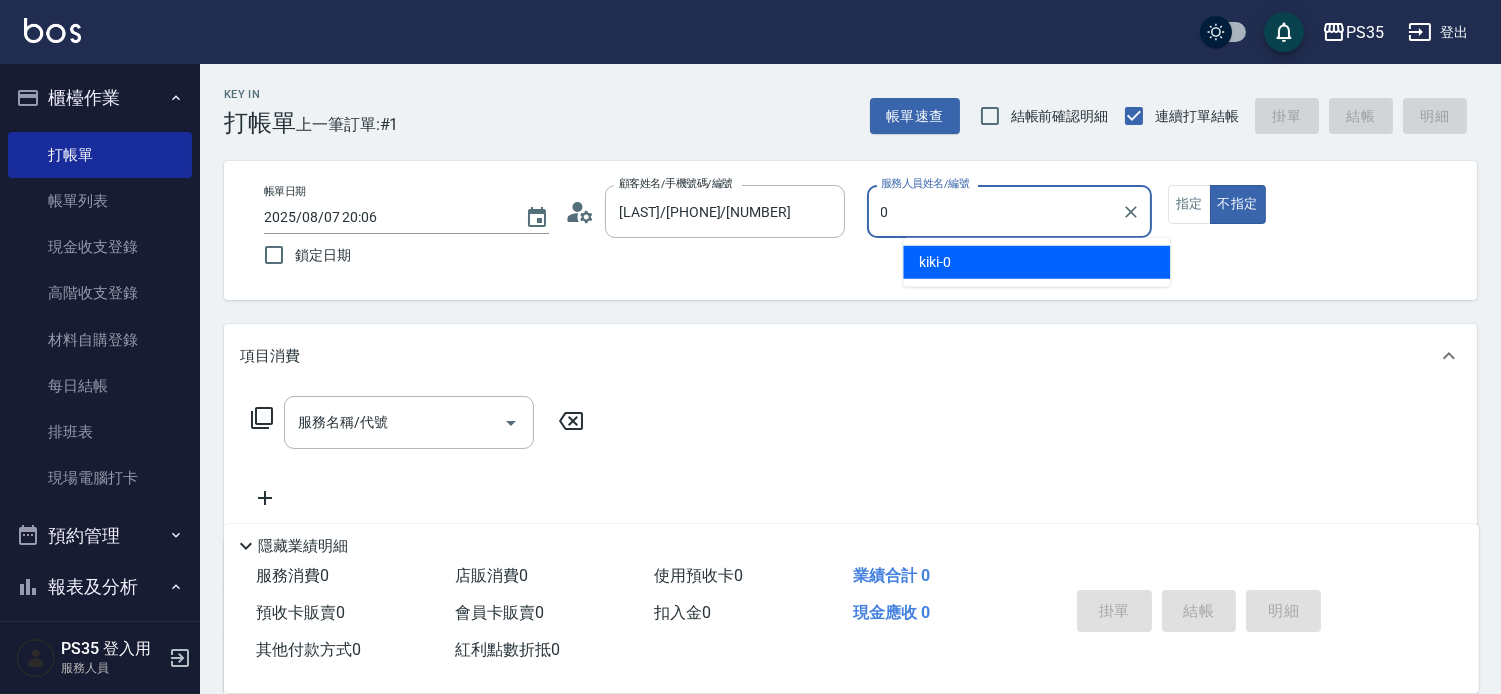 type on "0" 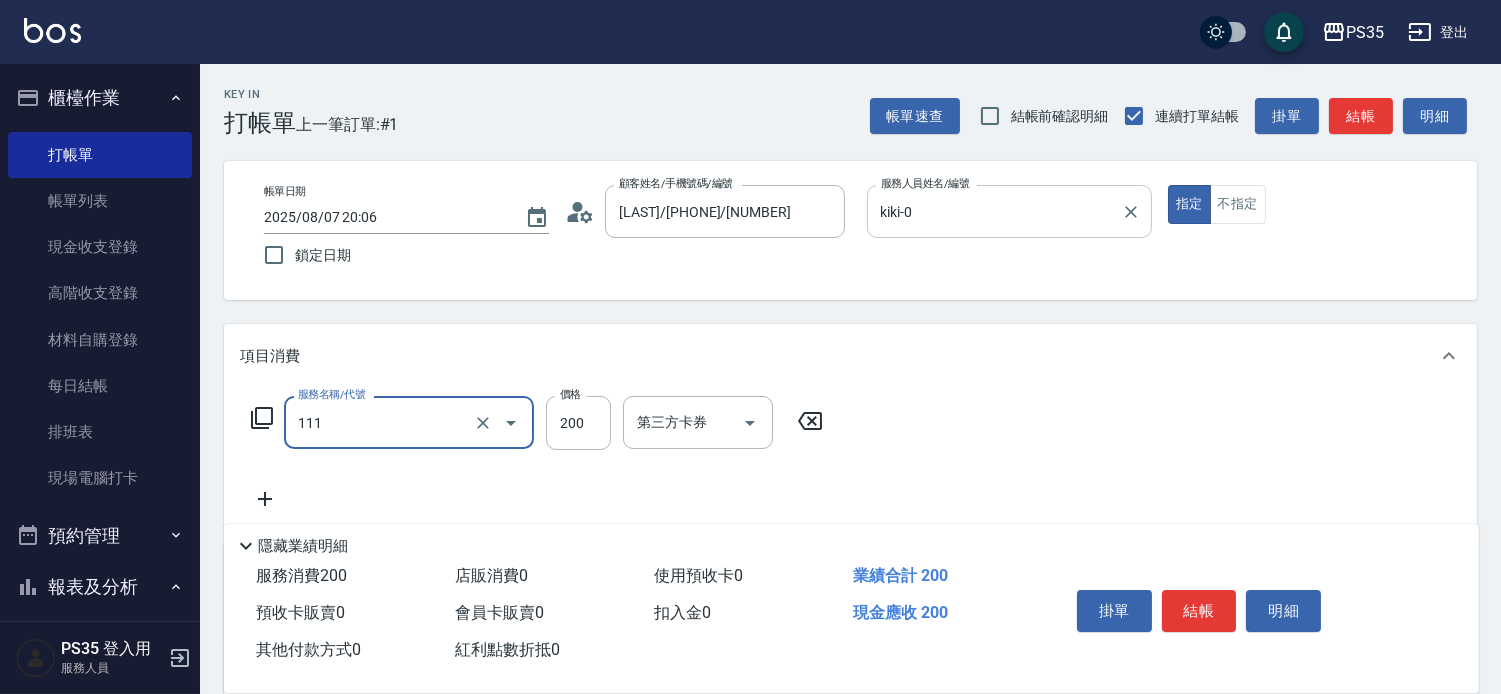 type on "200(111)" 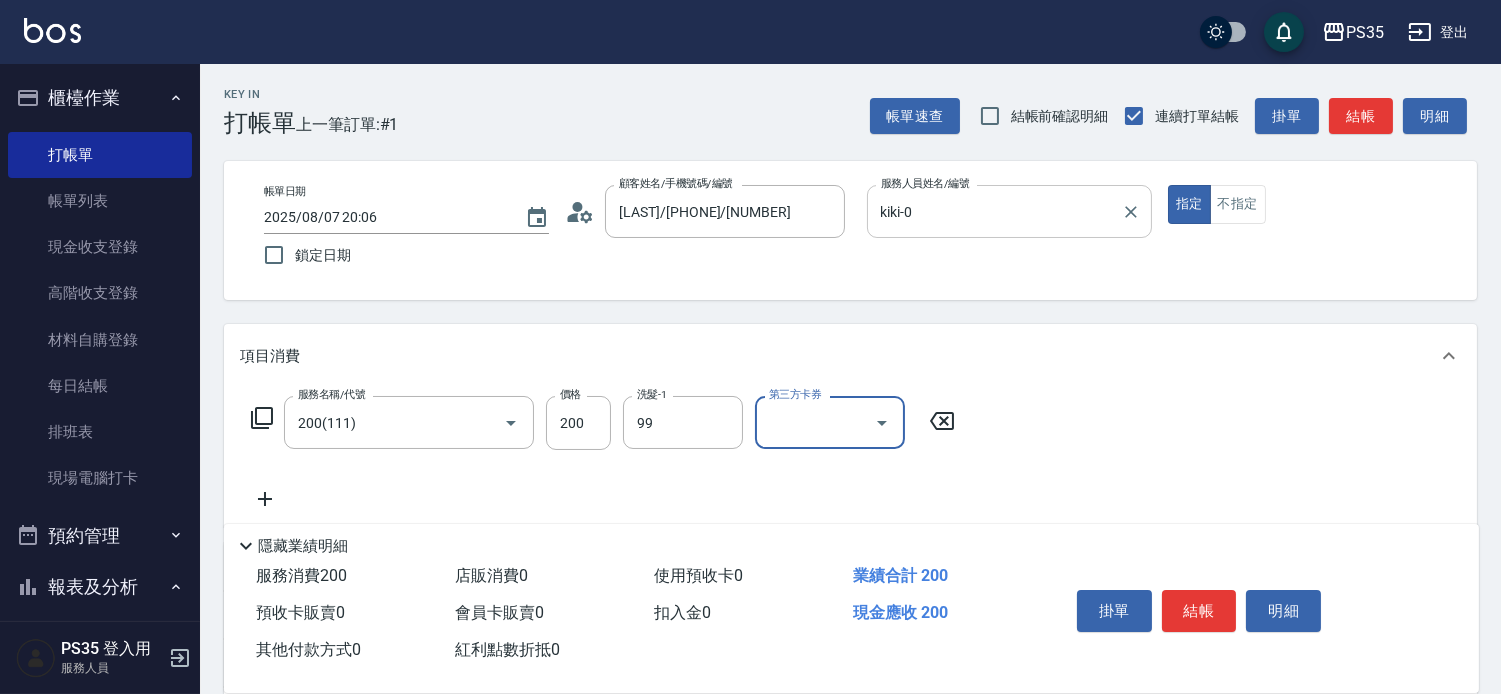 type on "[LAST]-[NUMBER]" 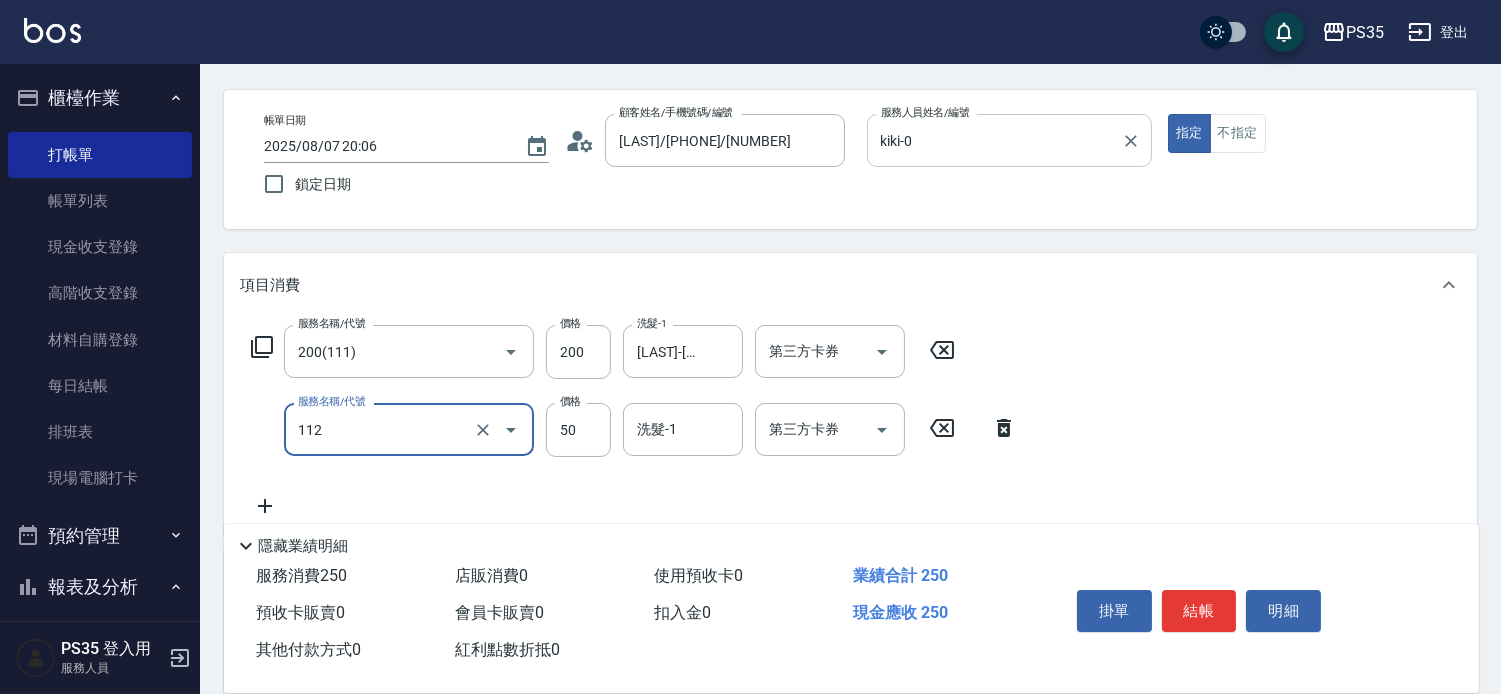 scroll, scrollTop: 111, scrollLeft: 0, axis: vertical 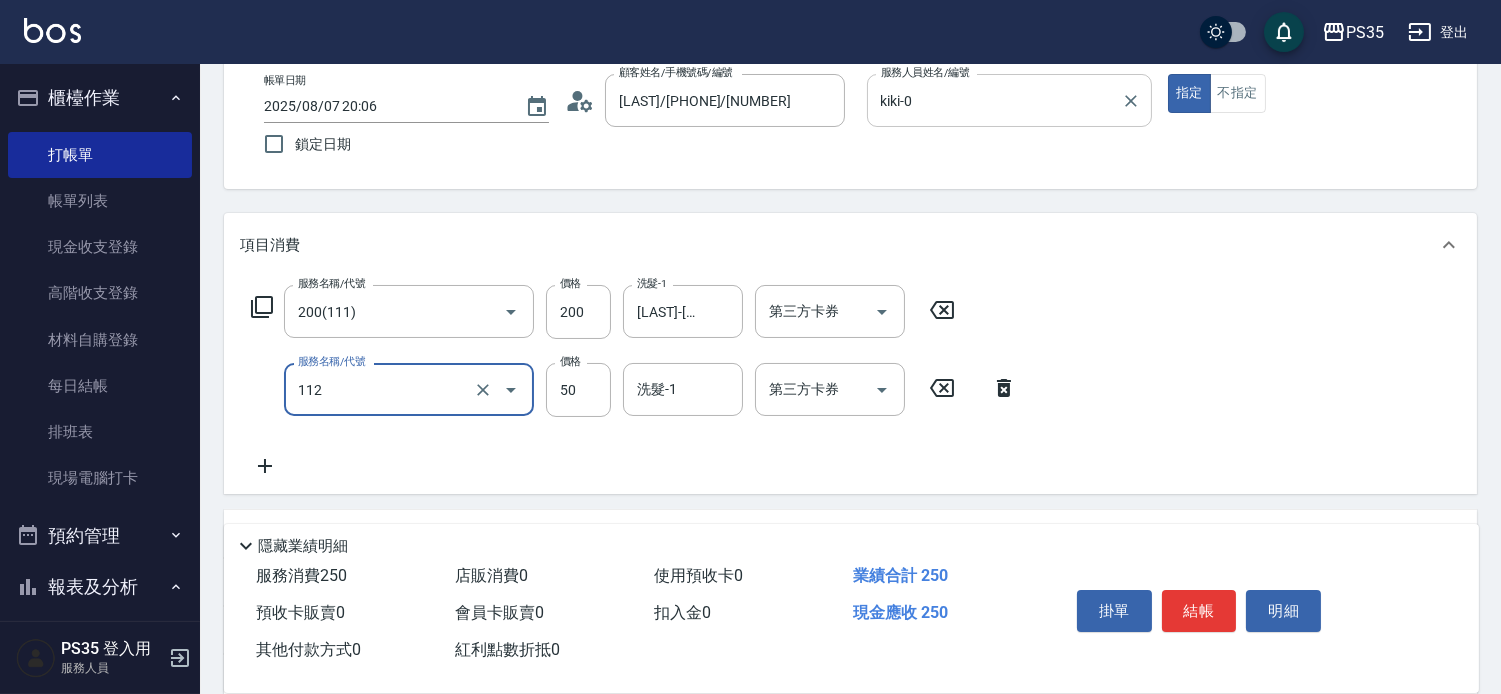 type on "精油50(112)" 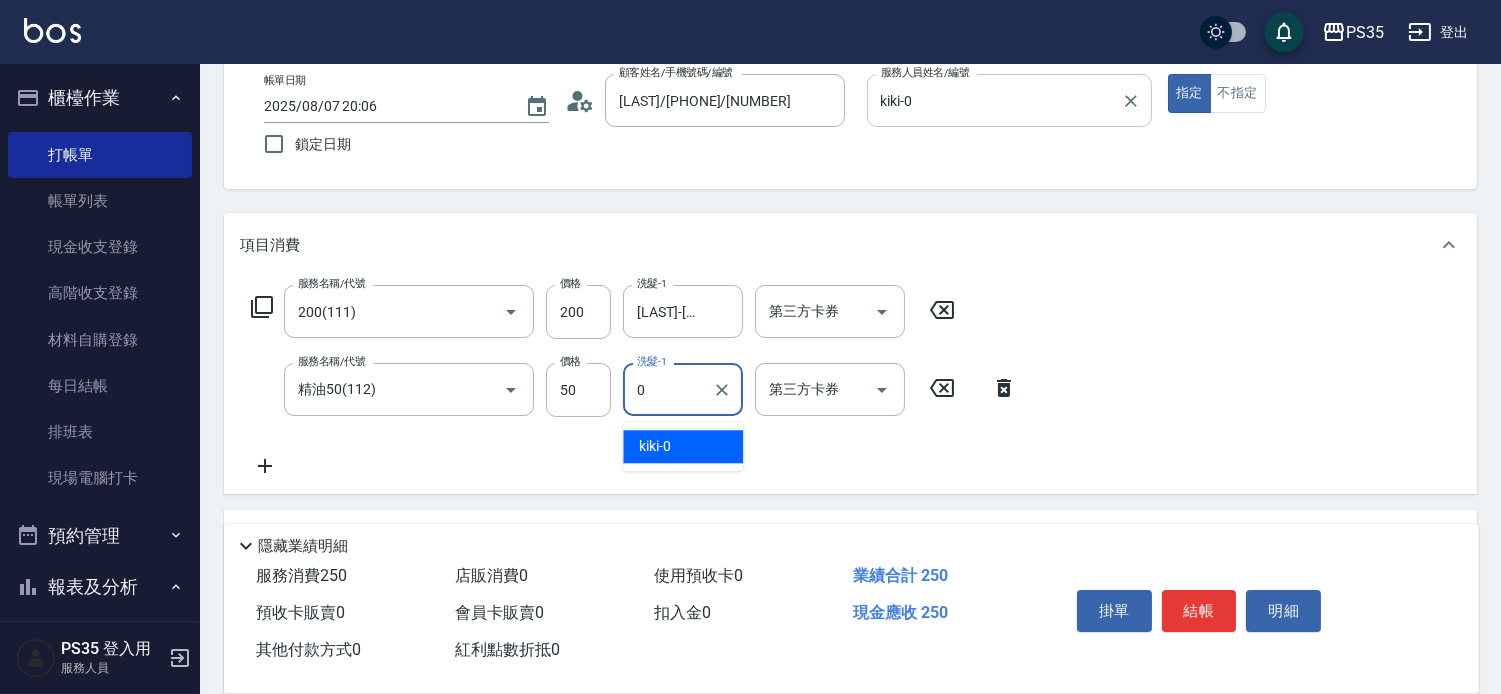 type on "kiki-0" 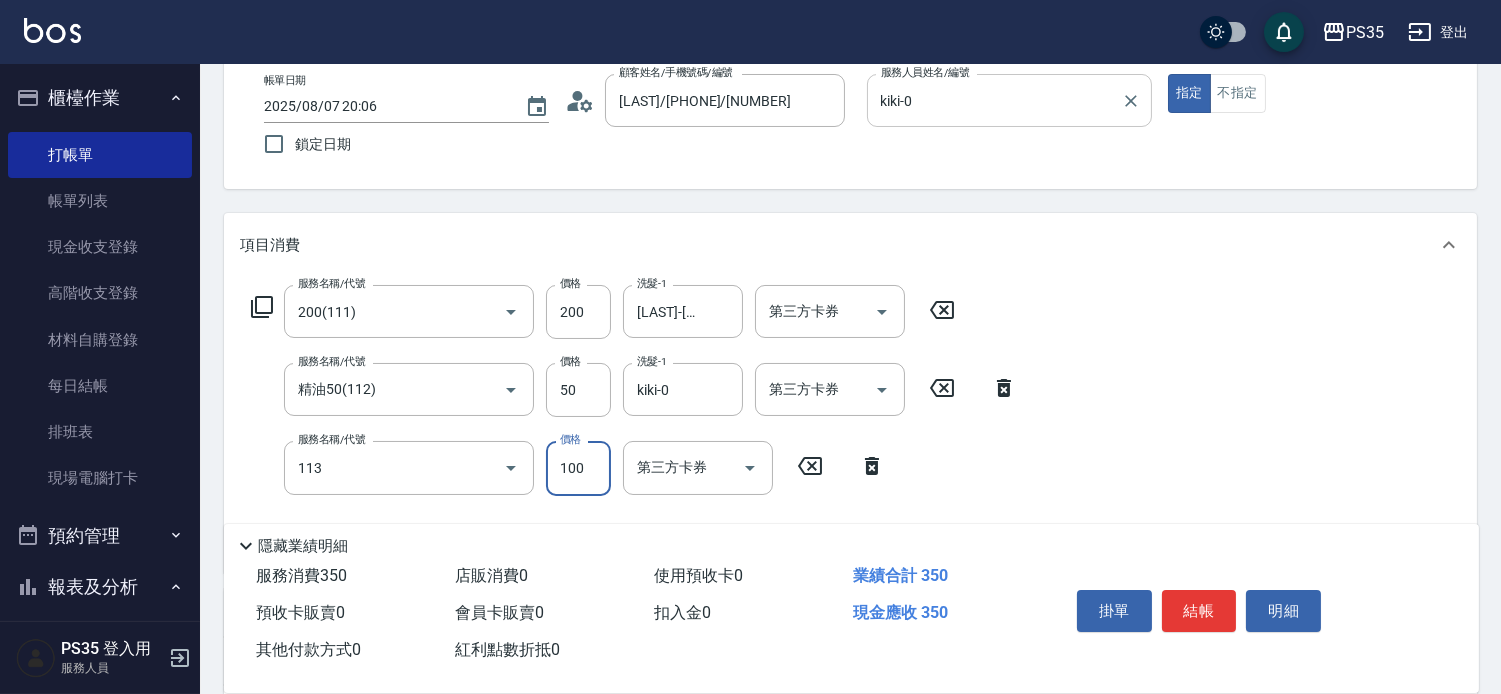 type on "瞬護100(113)" 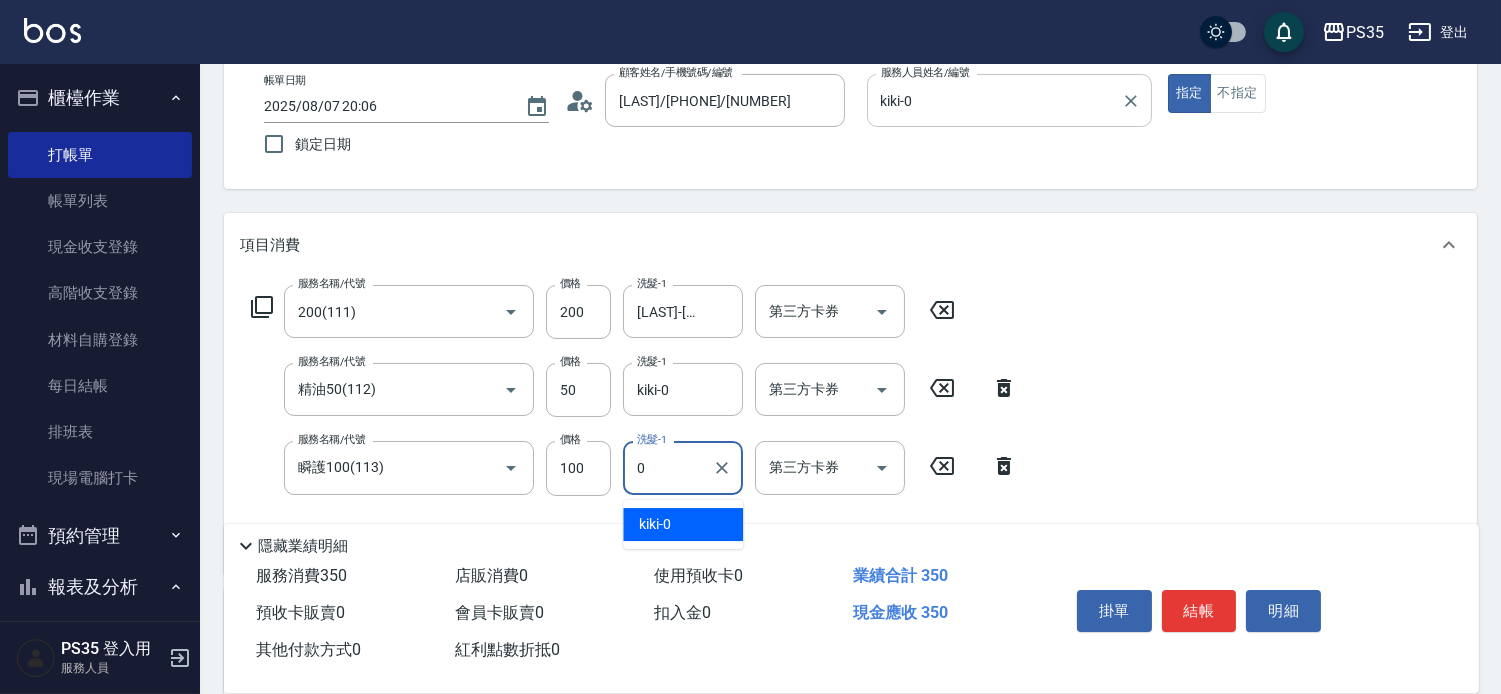 type on "kiki-0" 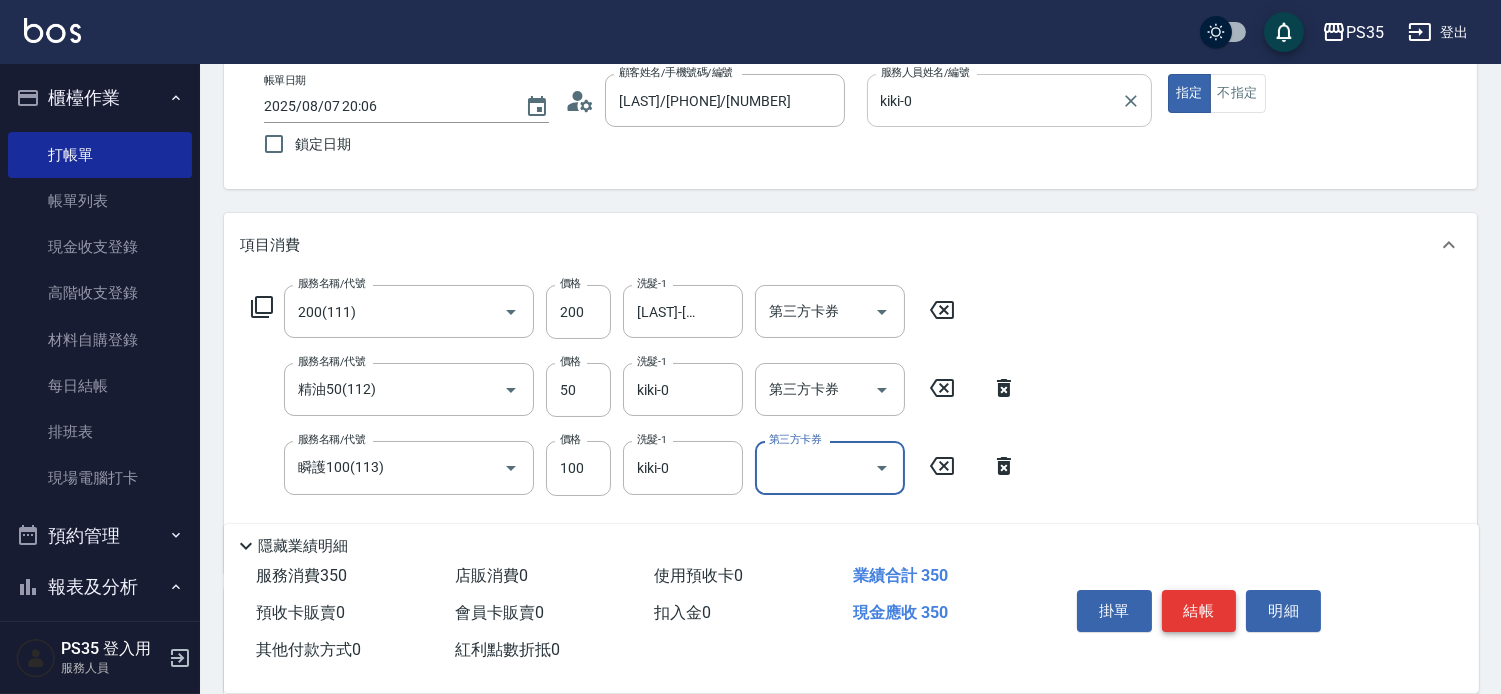 click on "結帳" at bounding box center (1199, 611) 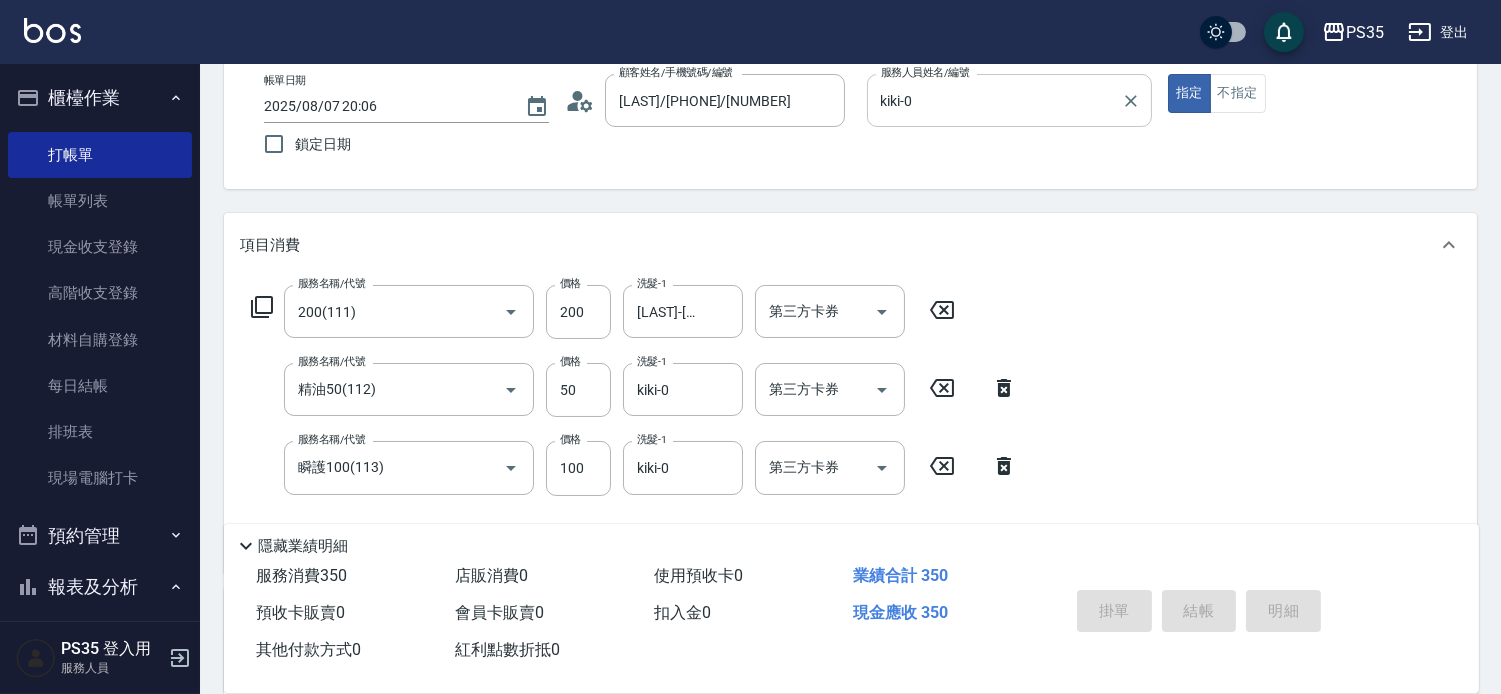type on "2025/08/07 20:08" 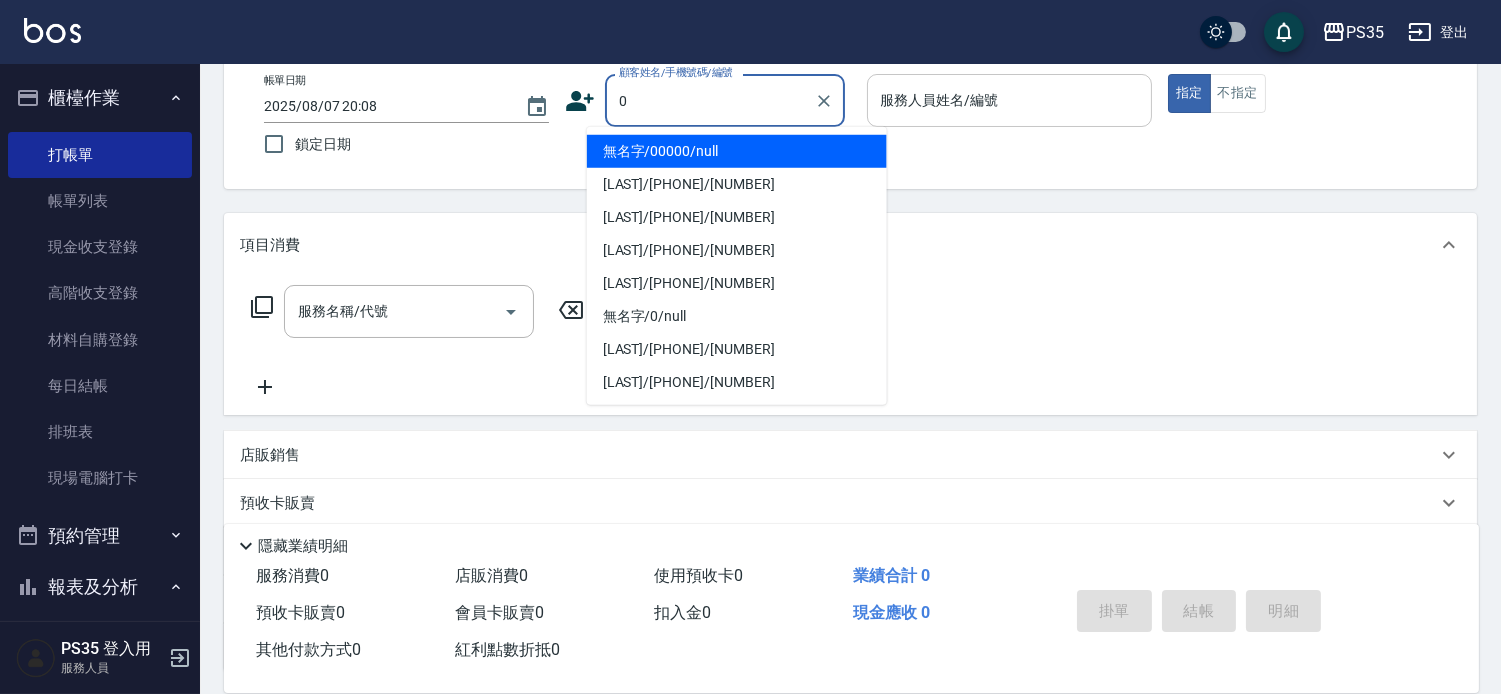 type on "無名字/00000/null" 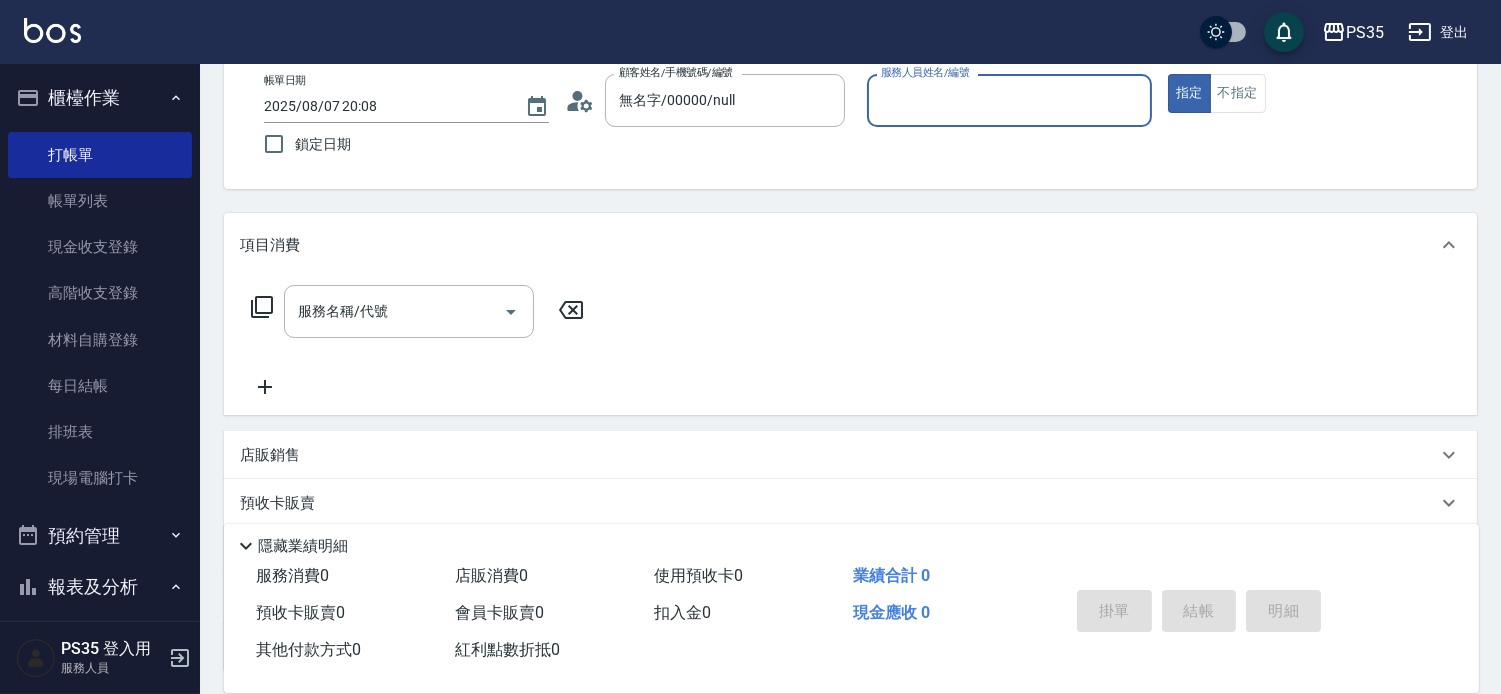 type on "2" 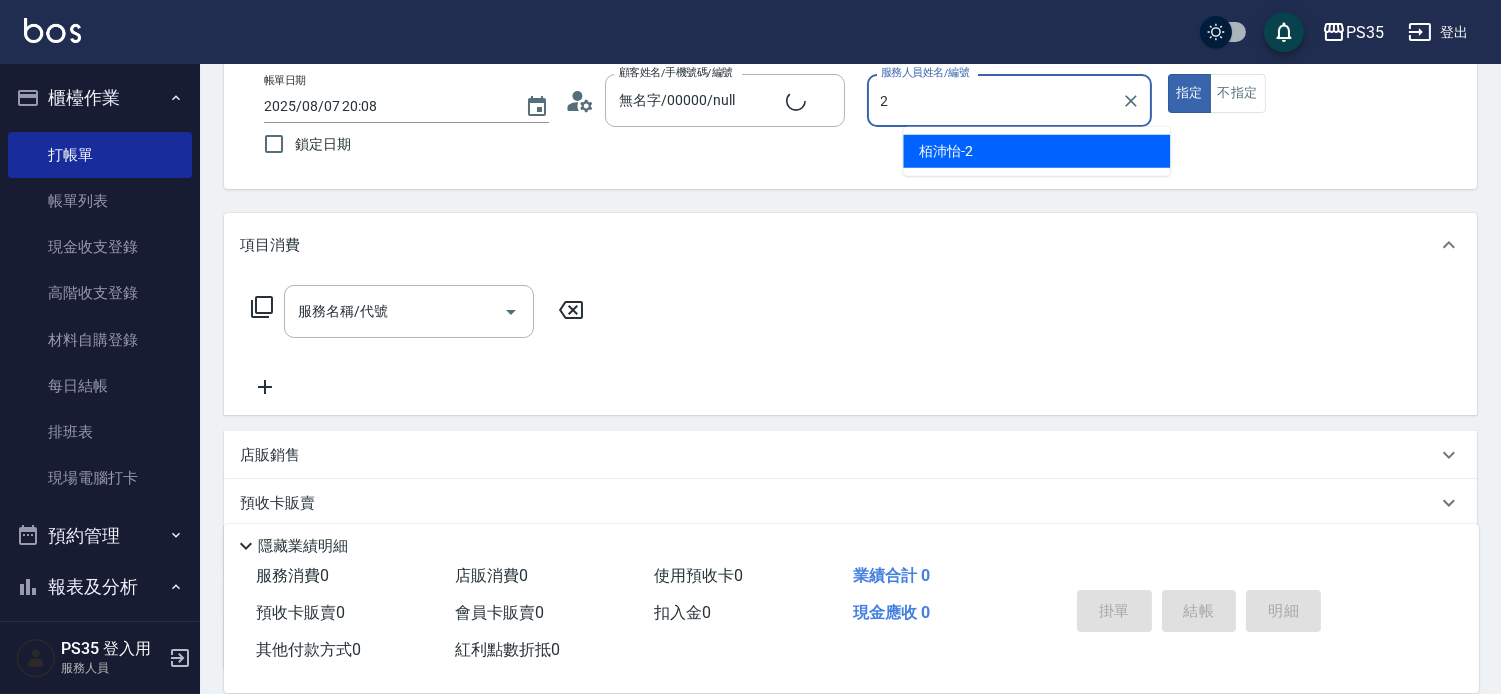 type on "無名字/0/null" 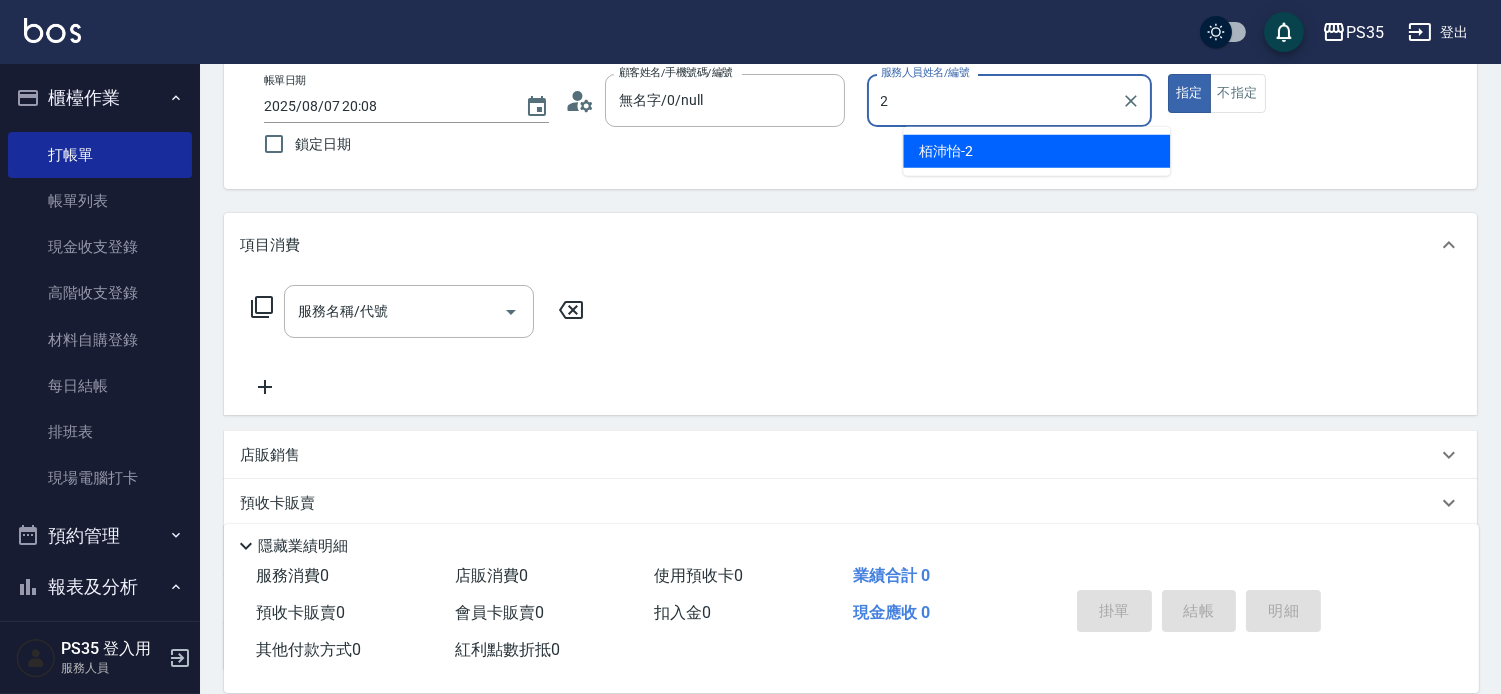type on "[LAST]-[NUMBER]" 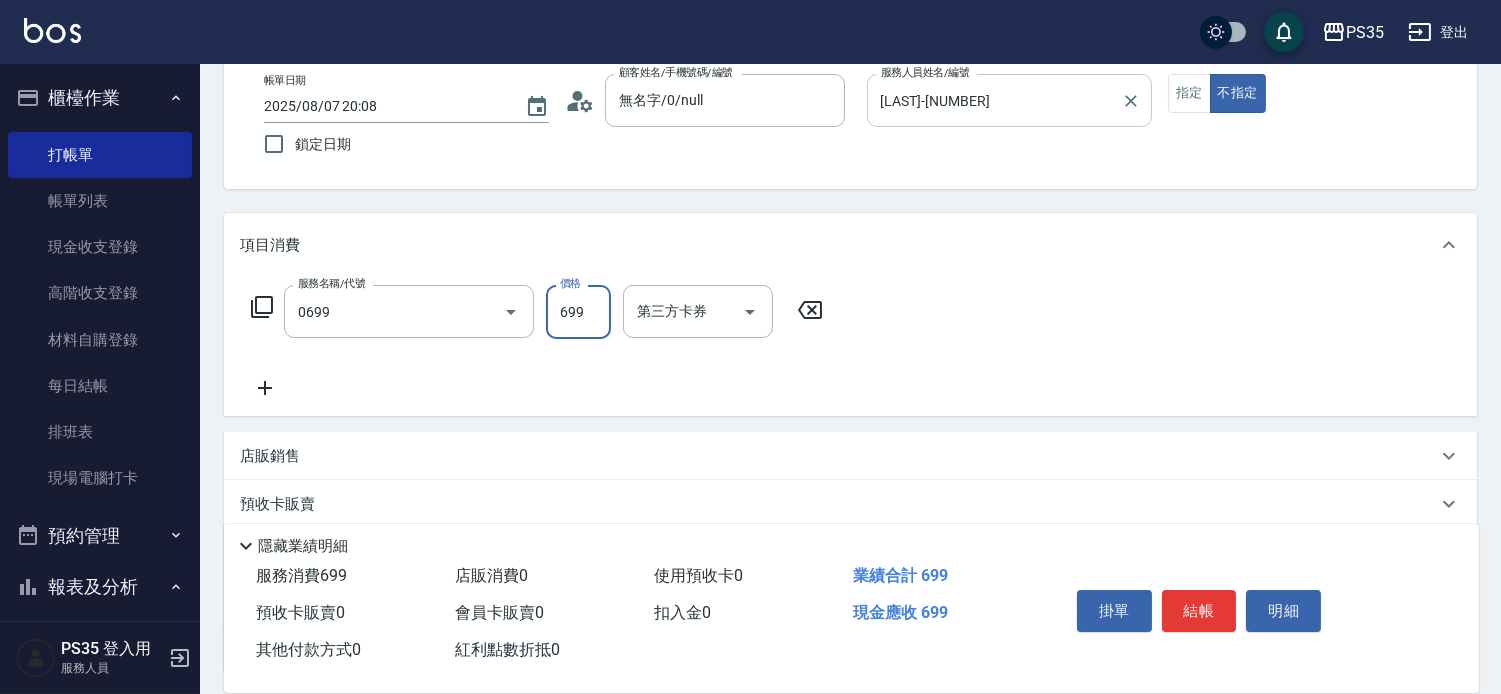 type on "精油SPA(0699)" 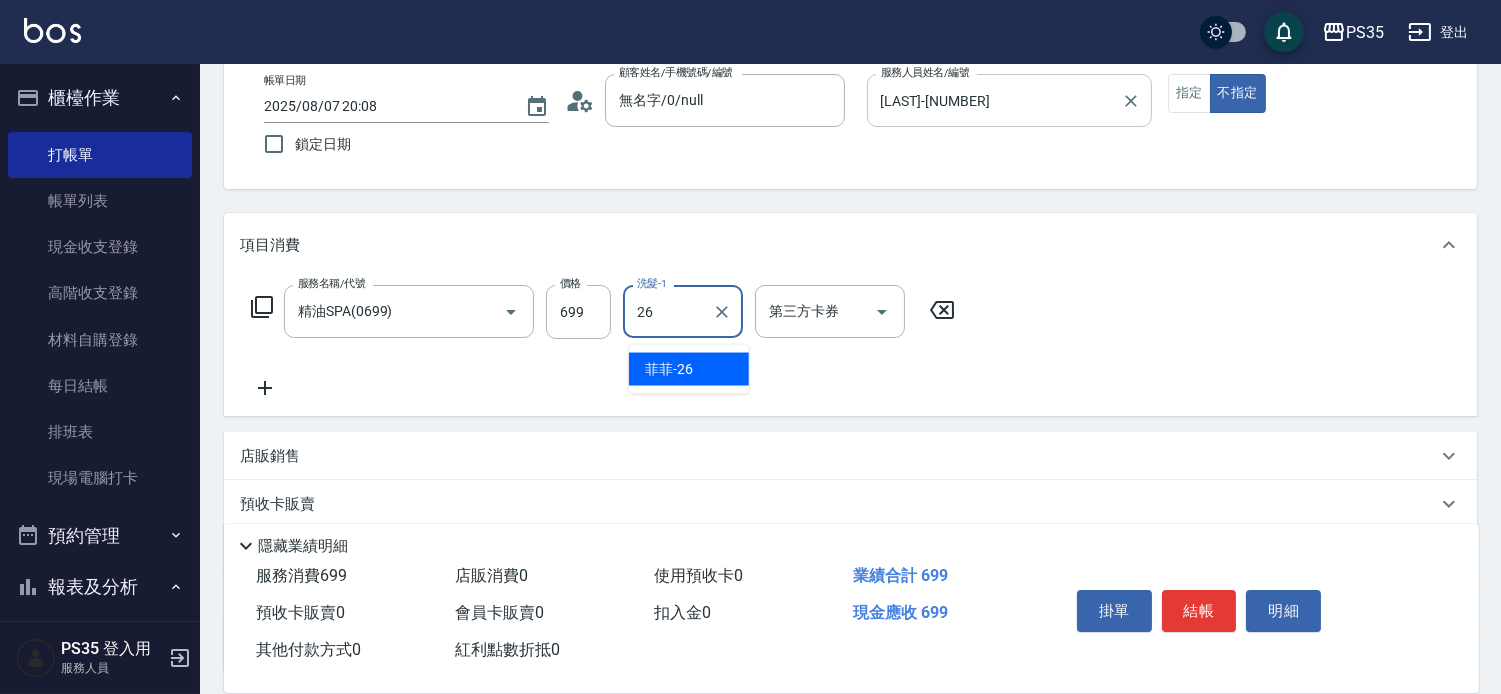 type on "[LAST]-[NUMBER]" 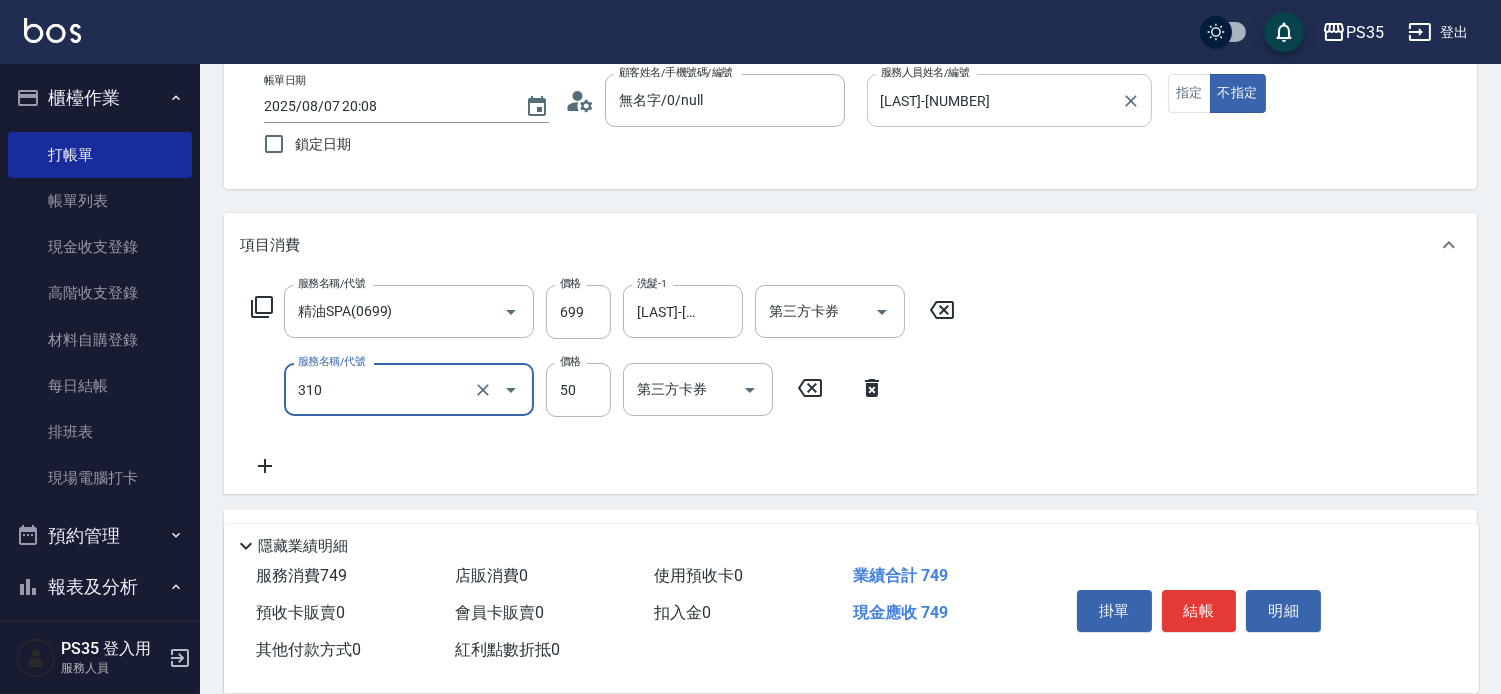 type on "剪瀏海(310)" 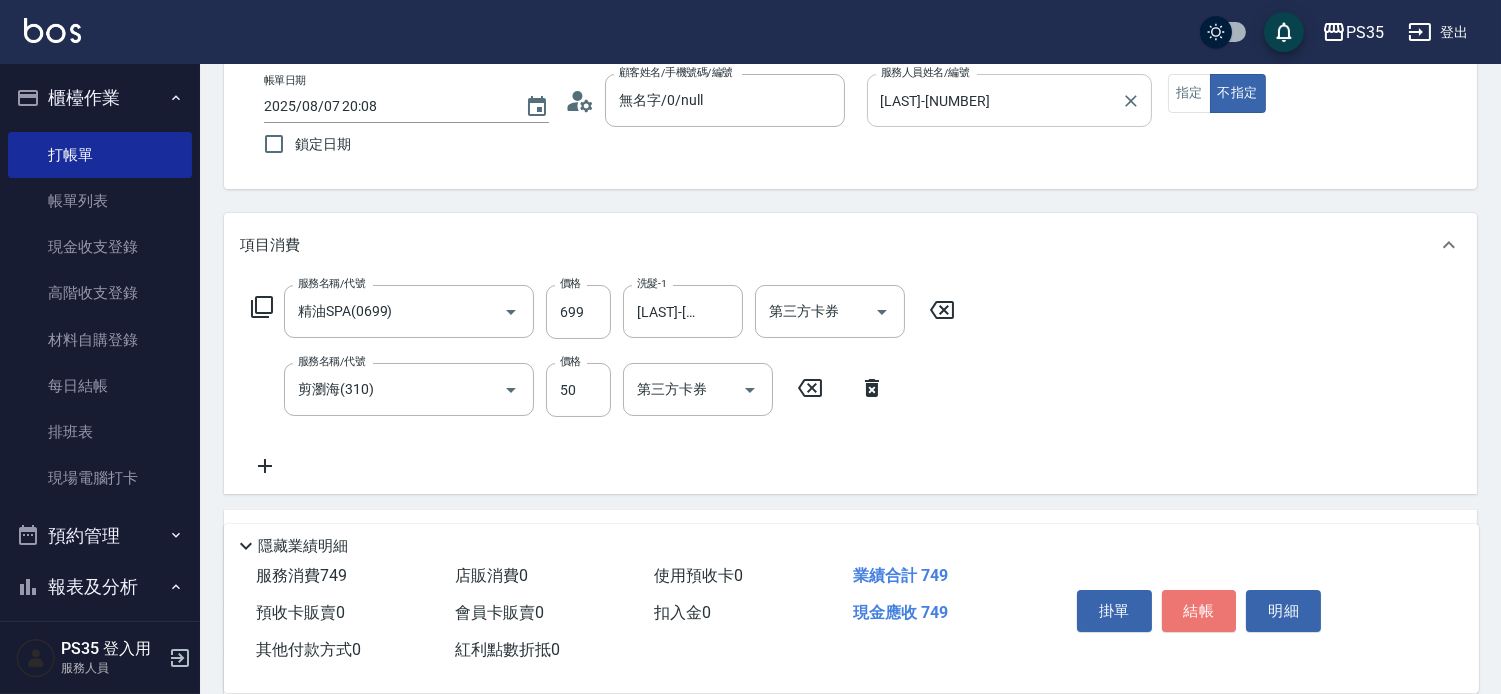 click on "結帳" at bounding box center (1199, 611) 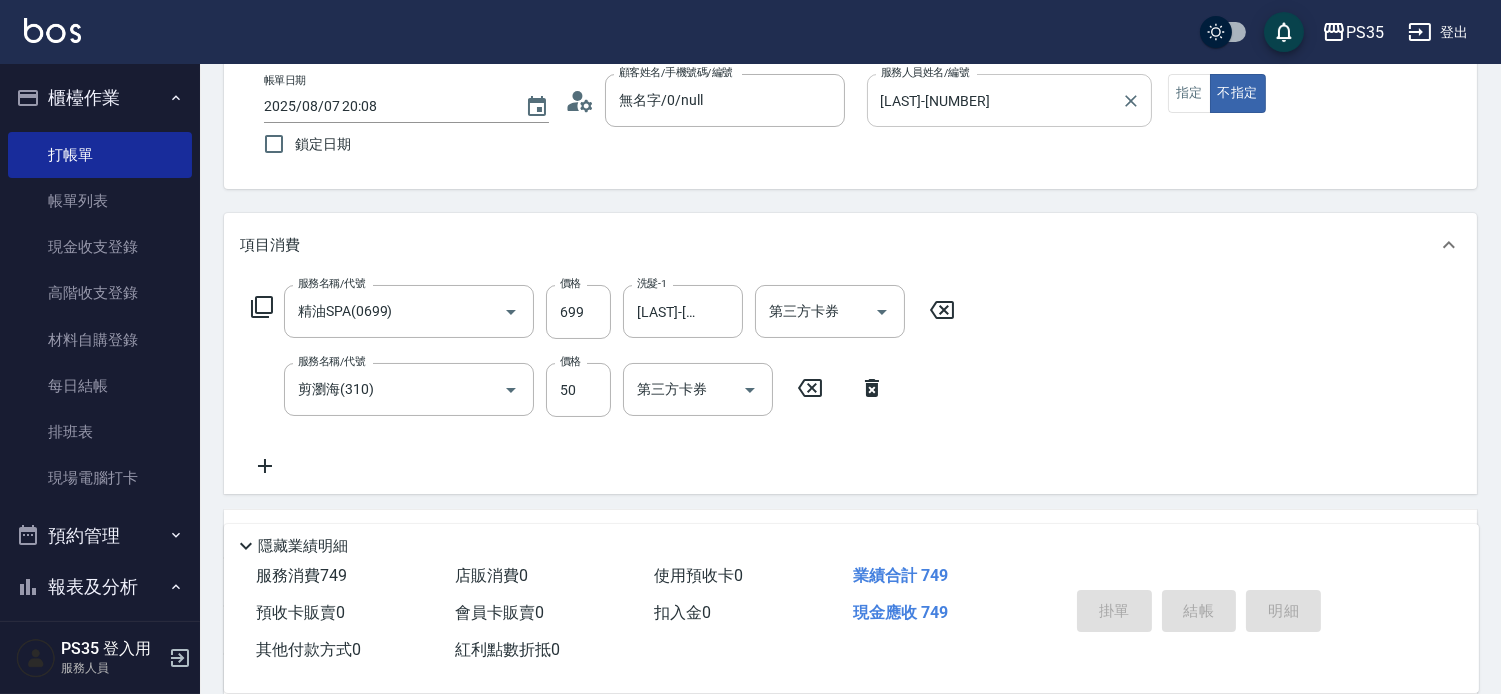 type 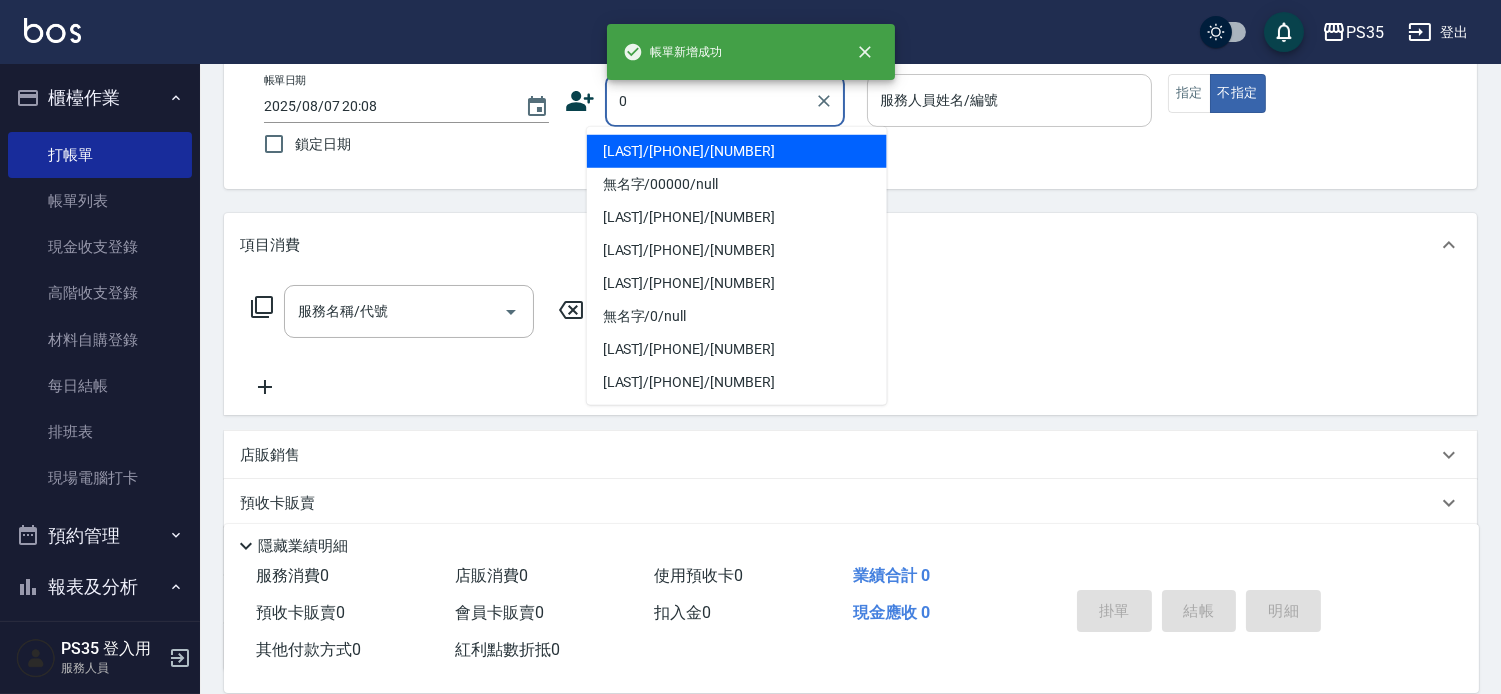 type on "0" 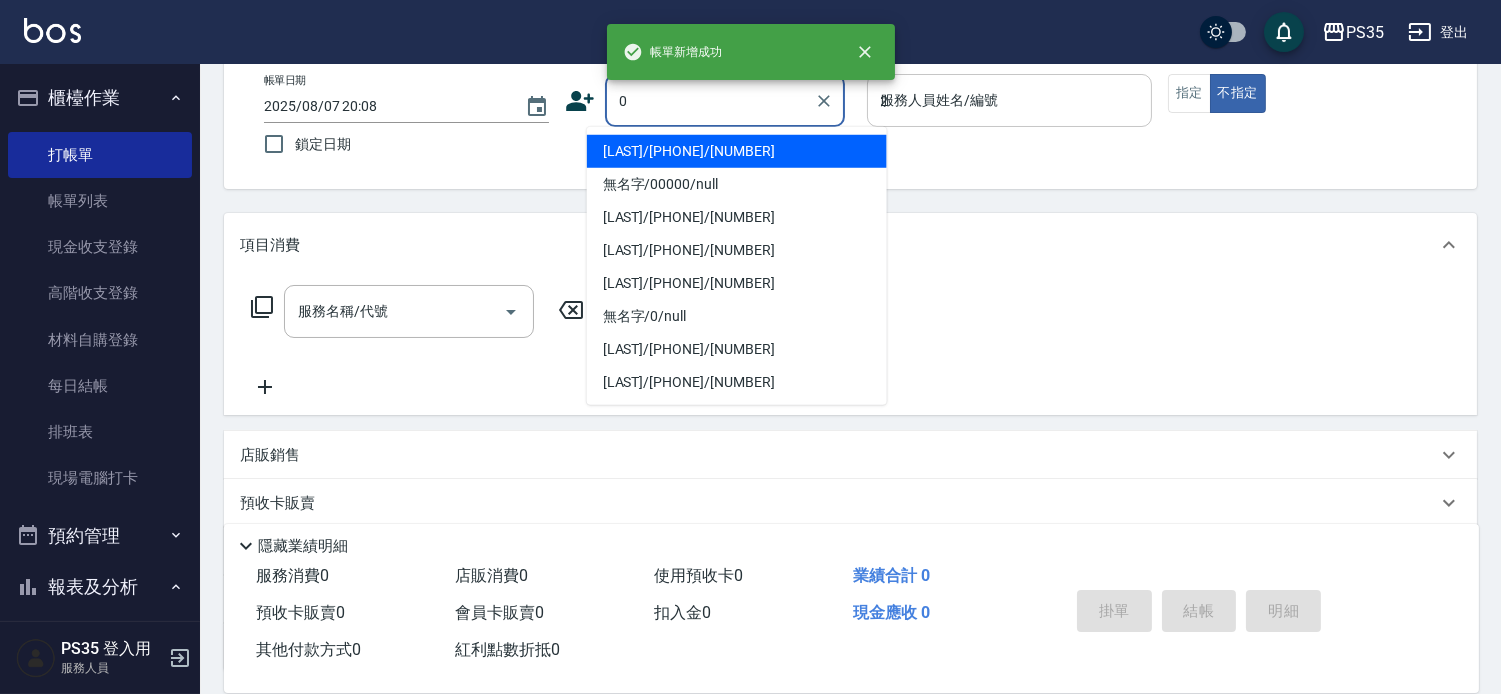 type on "[LAST]/[PHONE]/[NUMBER]" 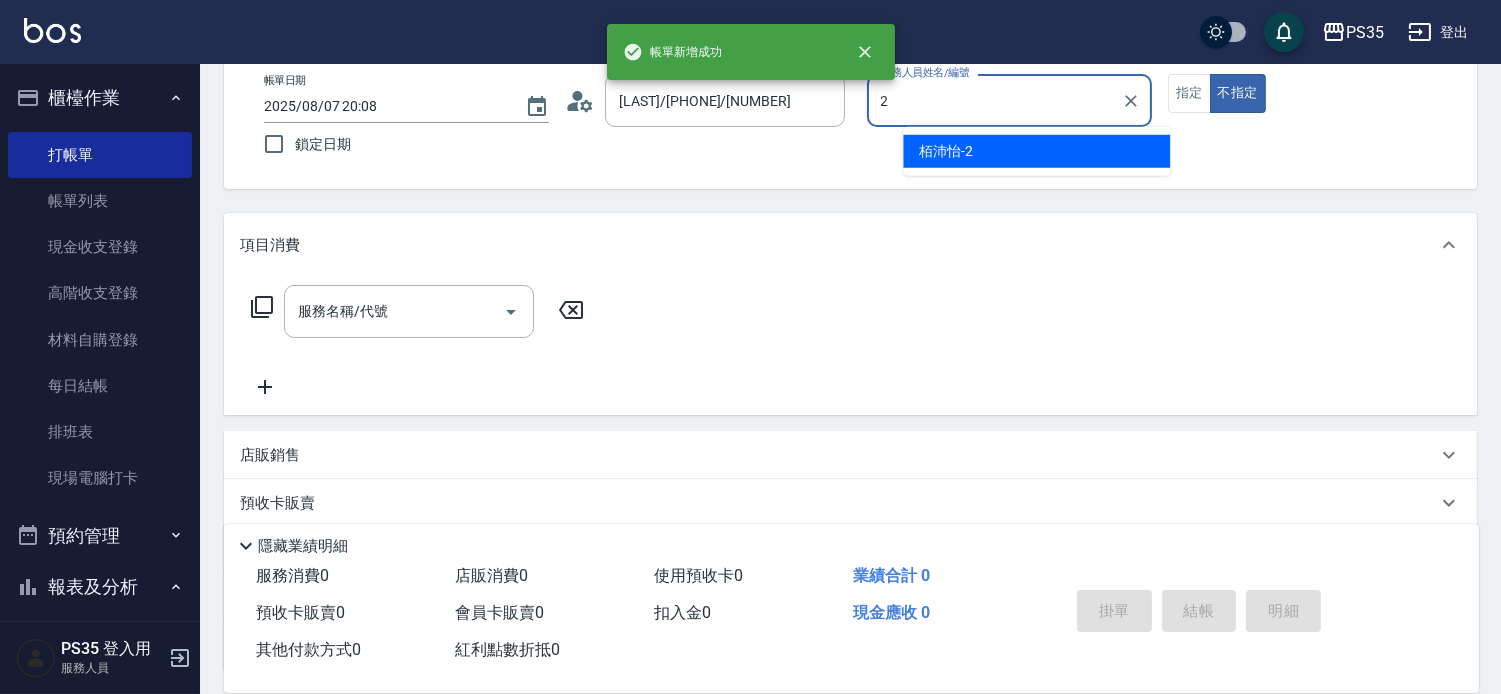 type on "盧淑媛-10" 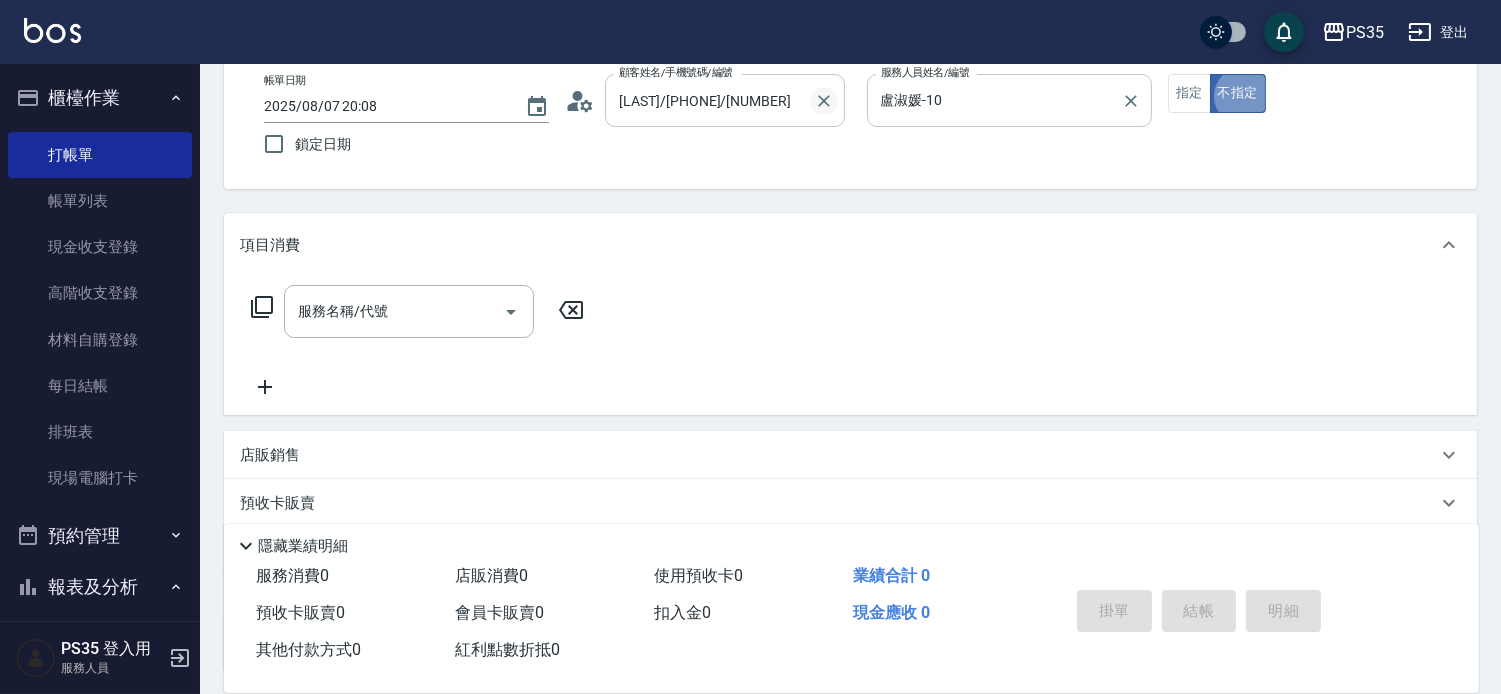 click 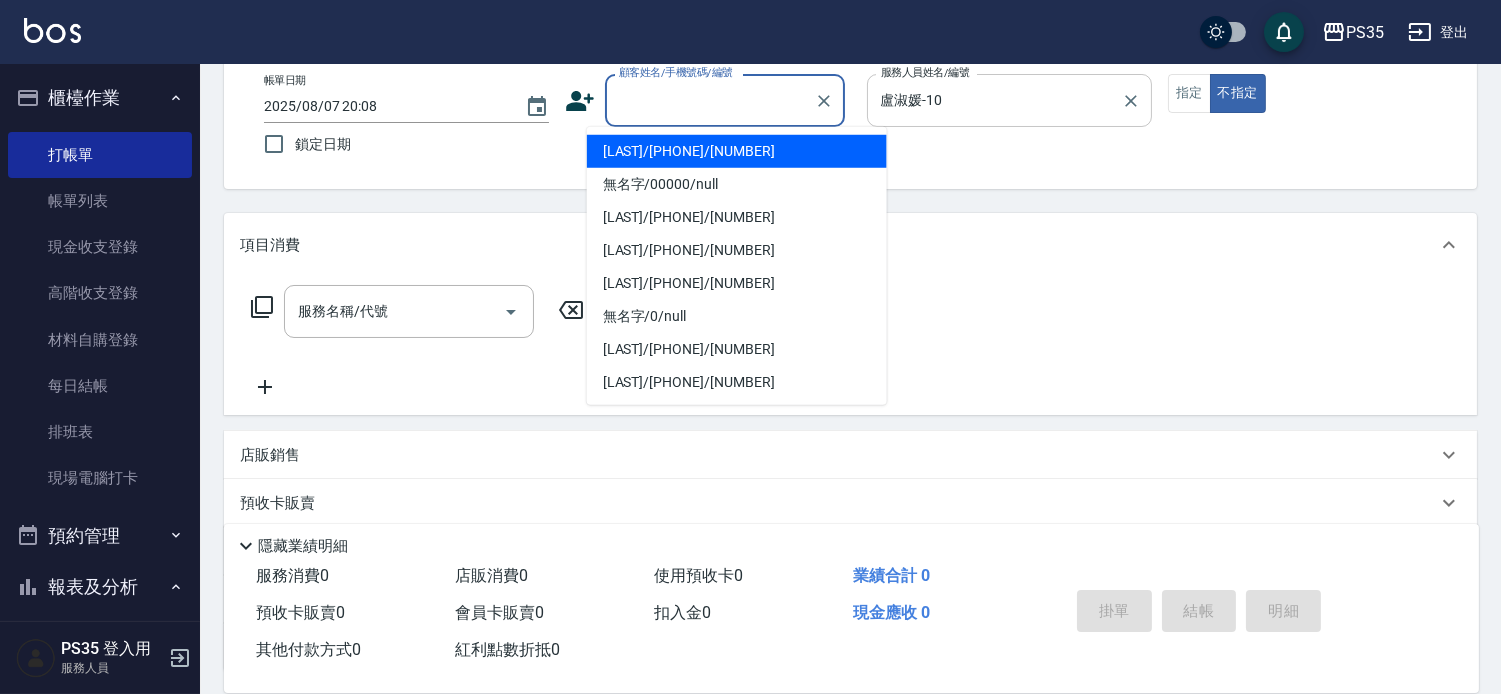 click on "顧客姓名/手機號碼/編號" at bounding box center [710, 100] 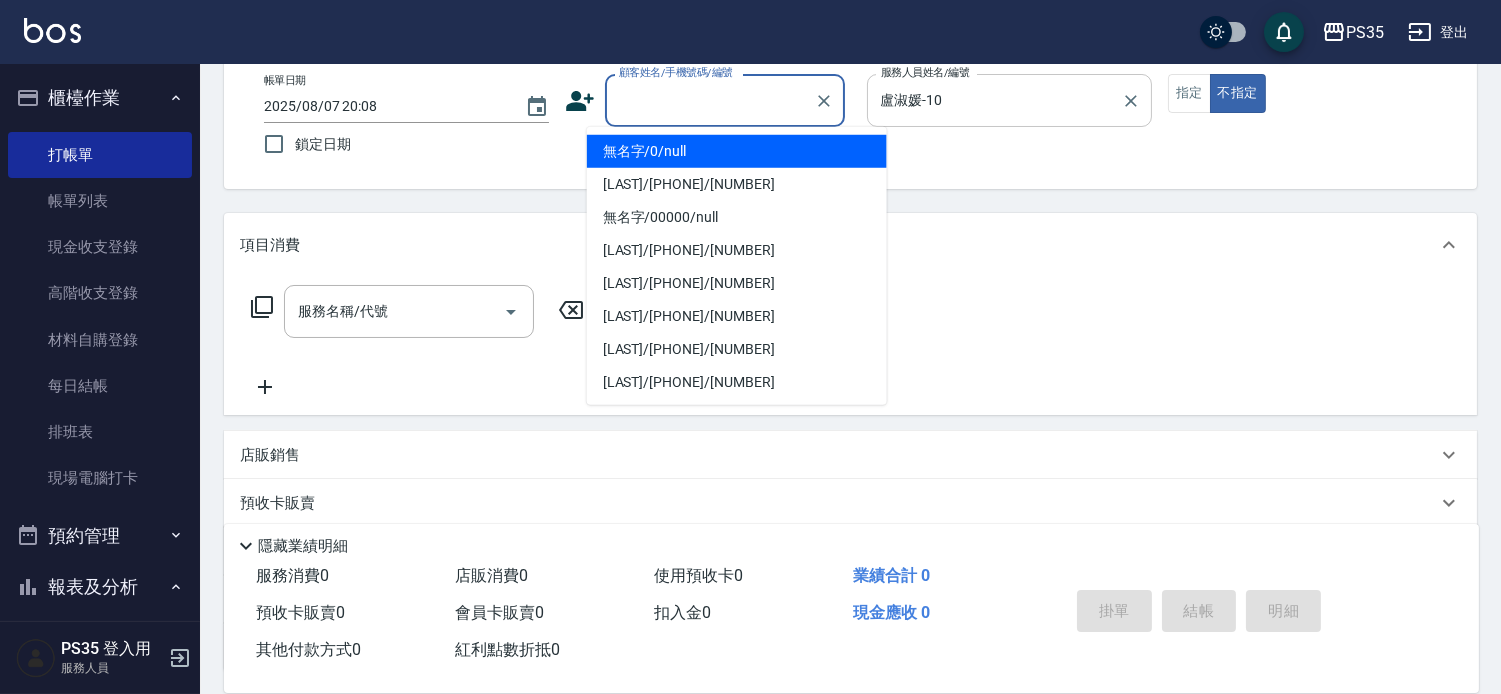 click on "無名字/0/null" at bounding box center [737, 151] 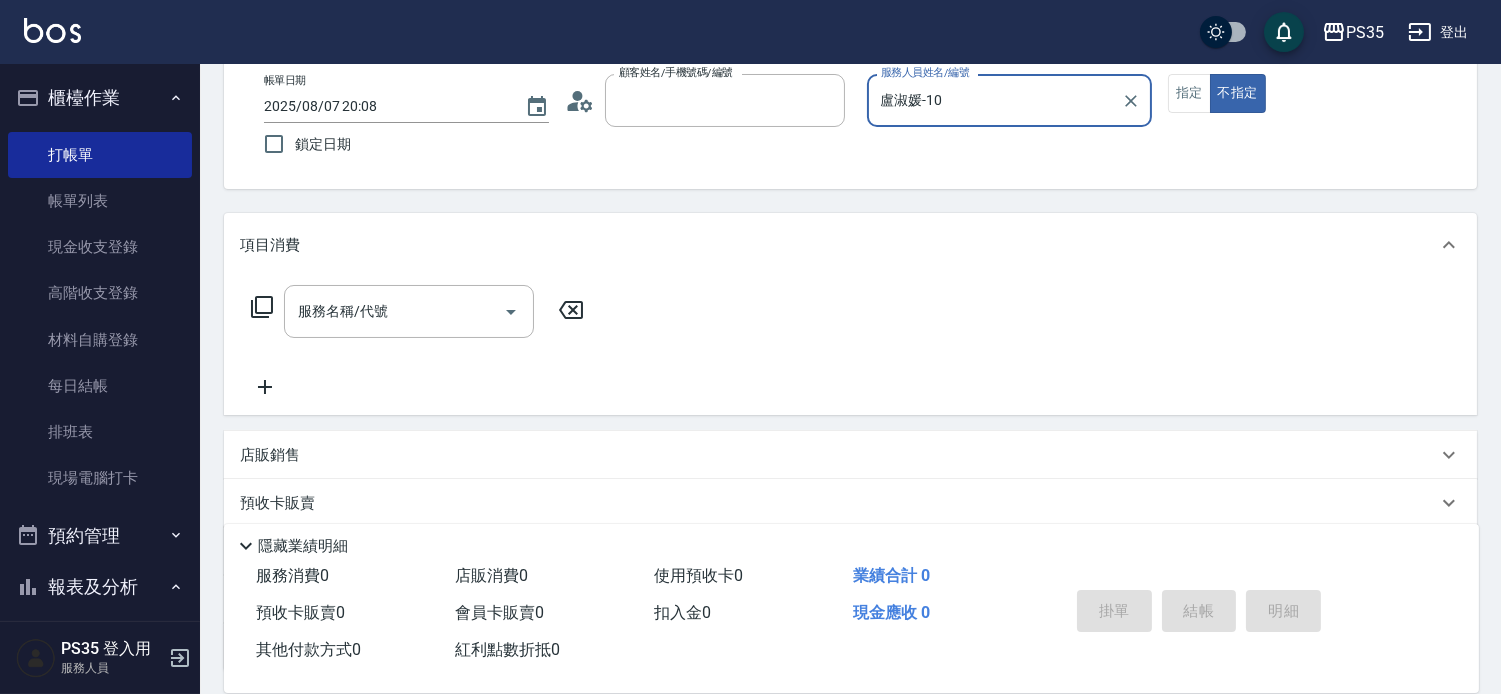 type on "無名字/0/null" 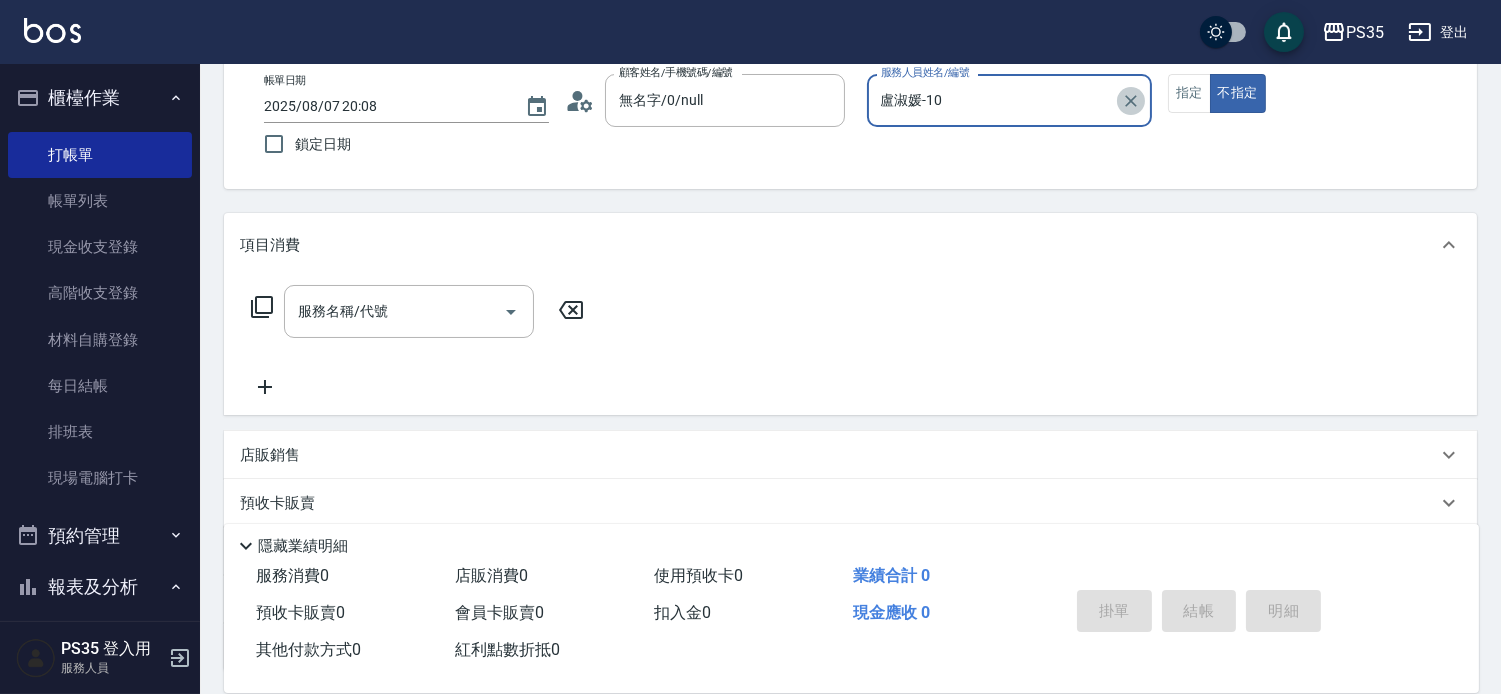click 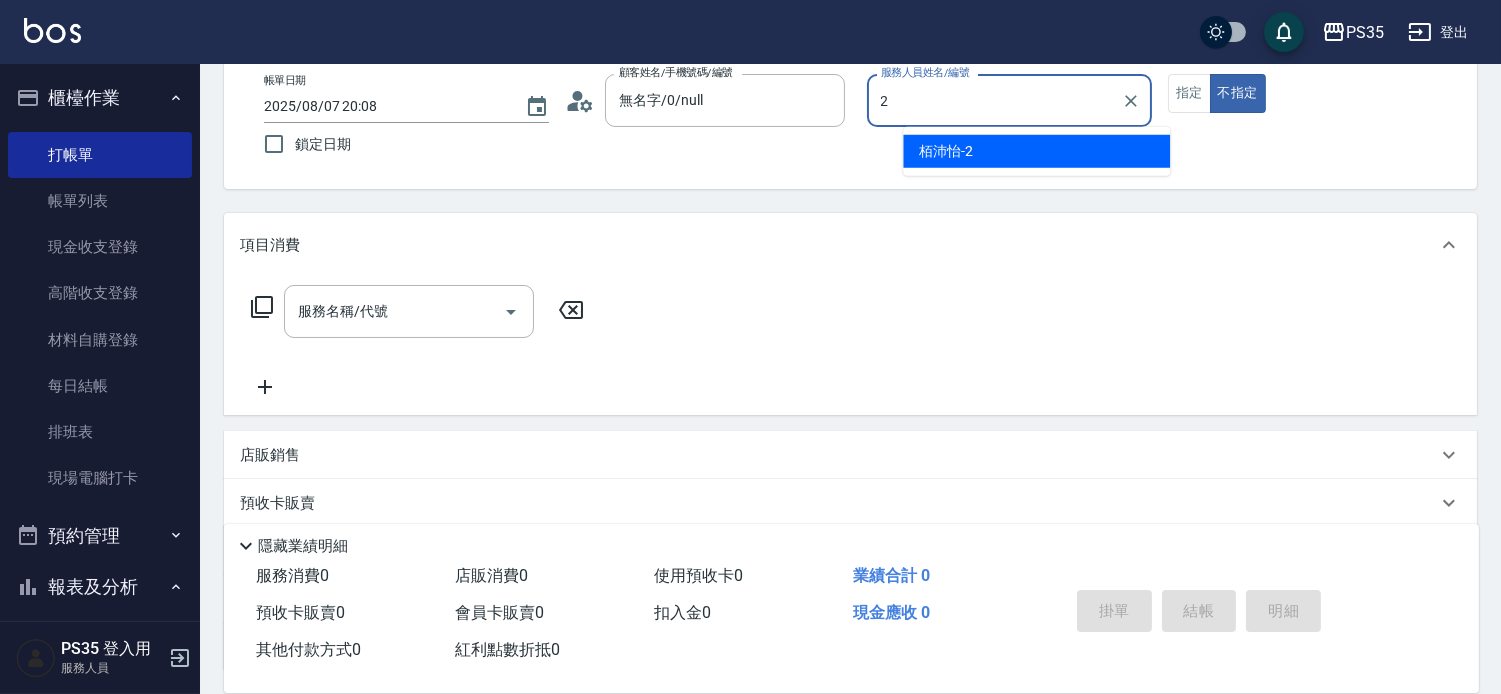 type on "[LAST]-[NUMBER]" 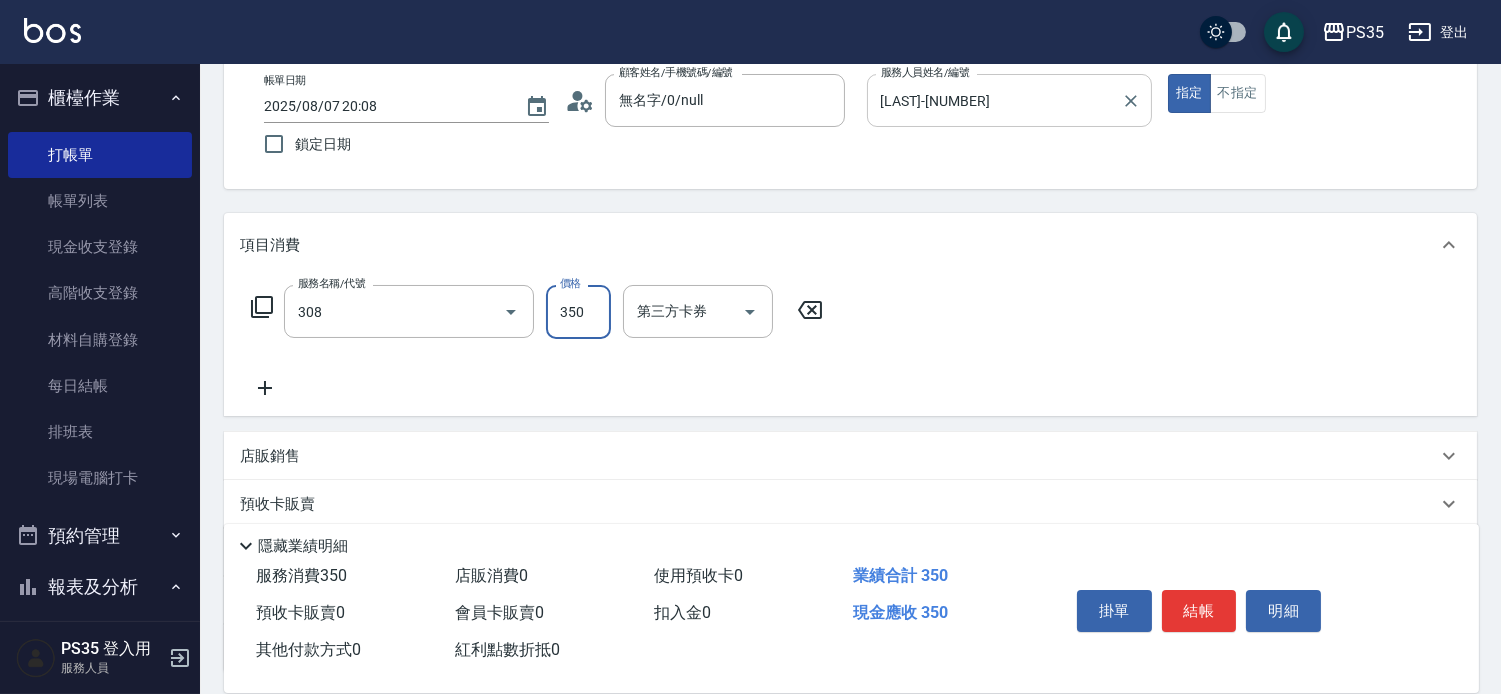 type on "洗+剪(308)" 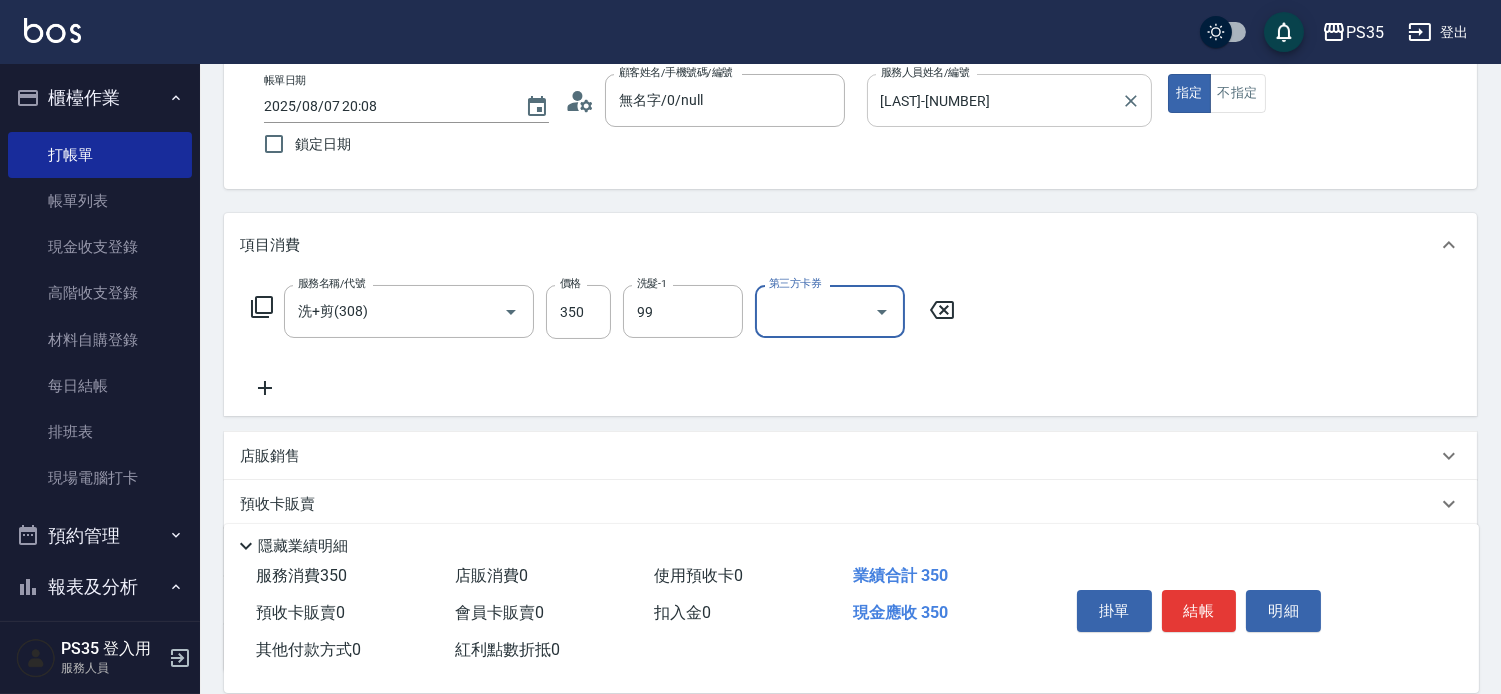 type on "[LAST]-[NUMBER]" 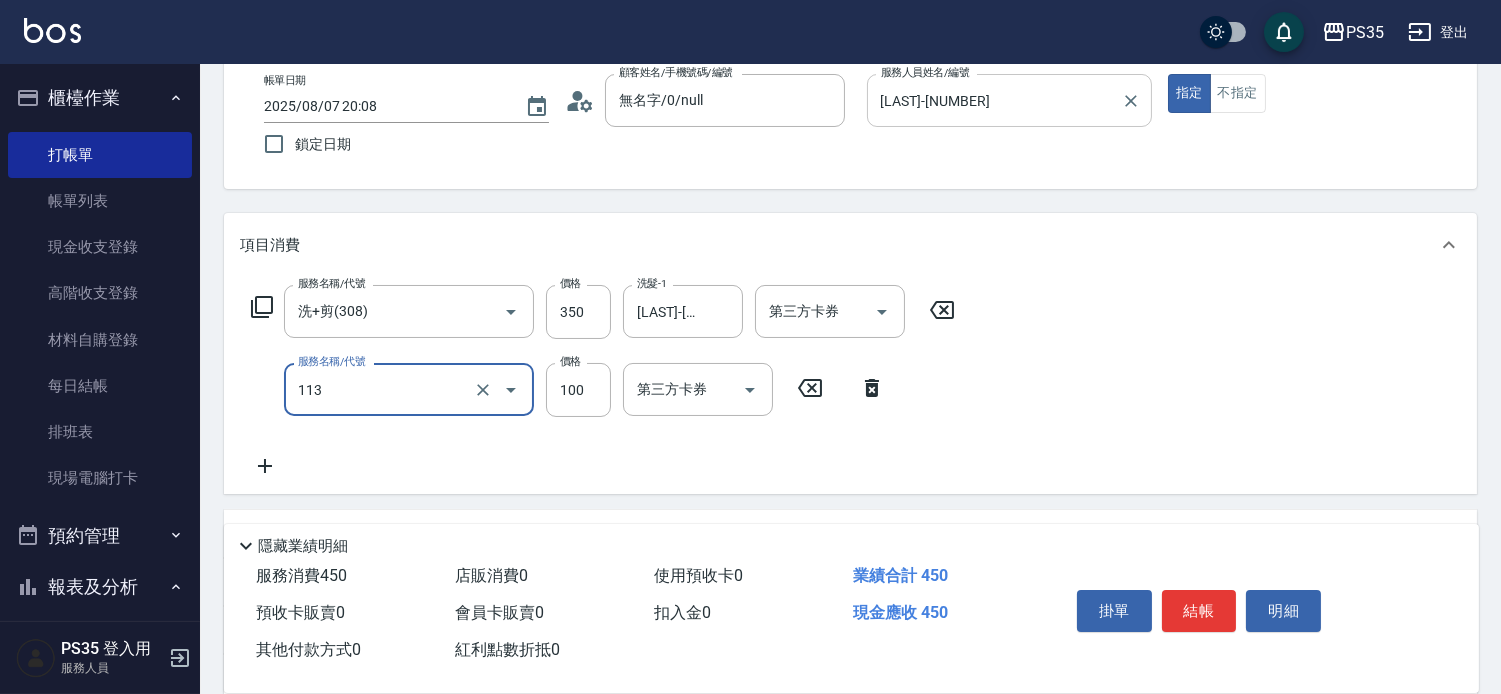 type on "瞬護100(113)" 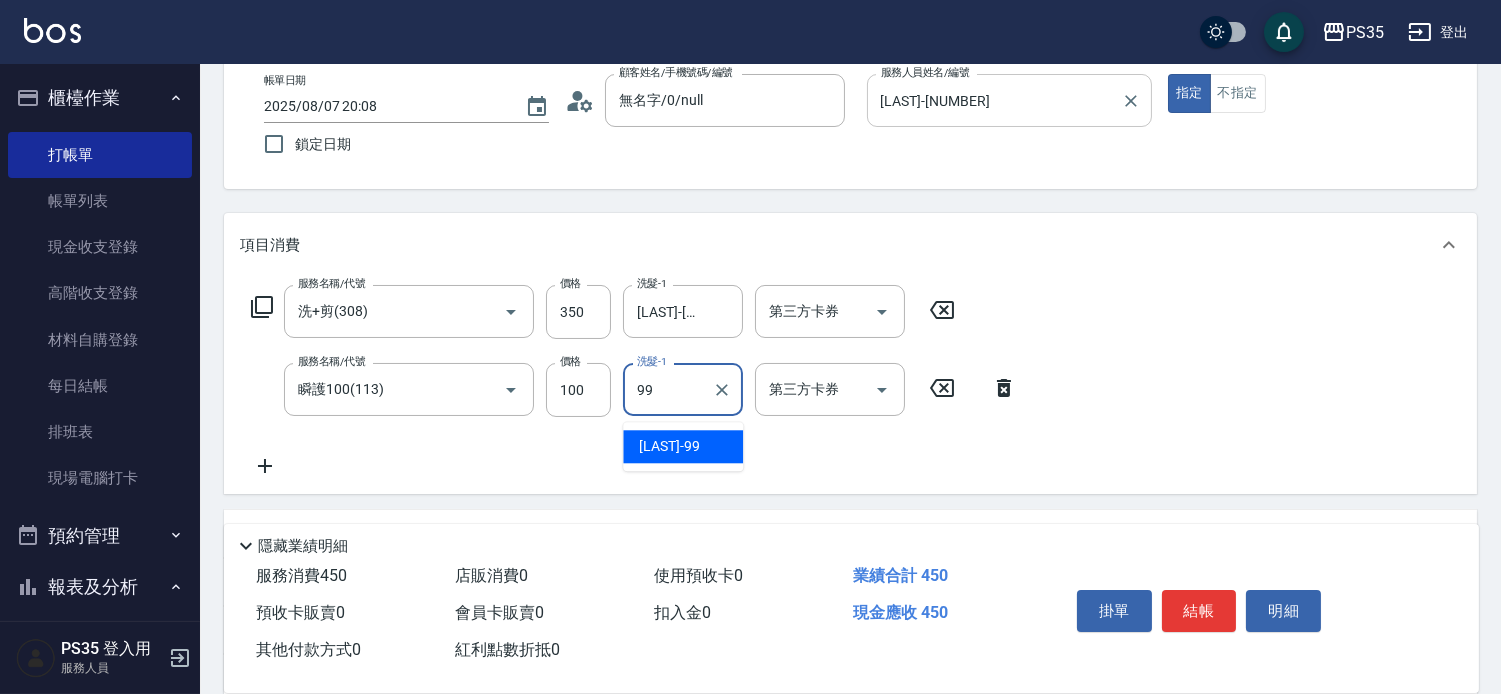 type on "[LAST]-[NUMBER]" 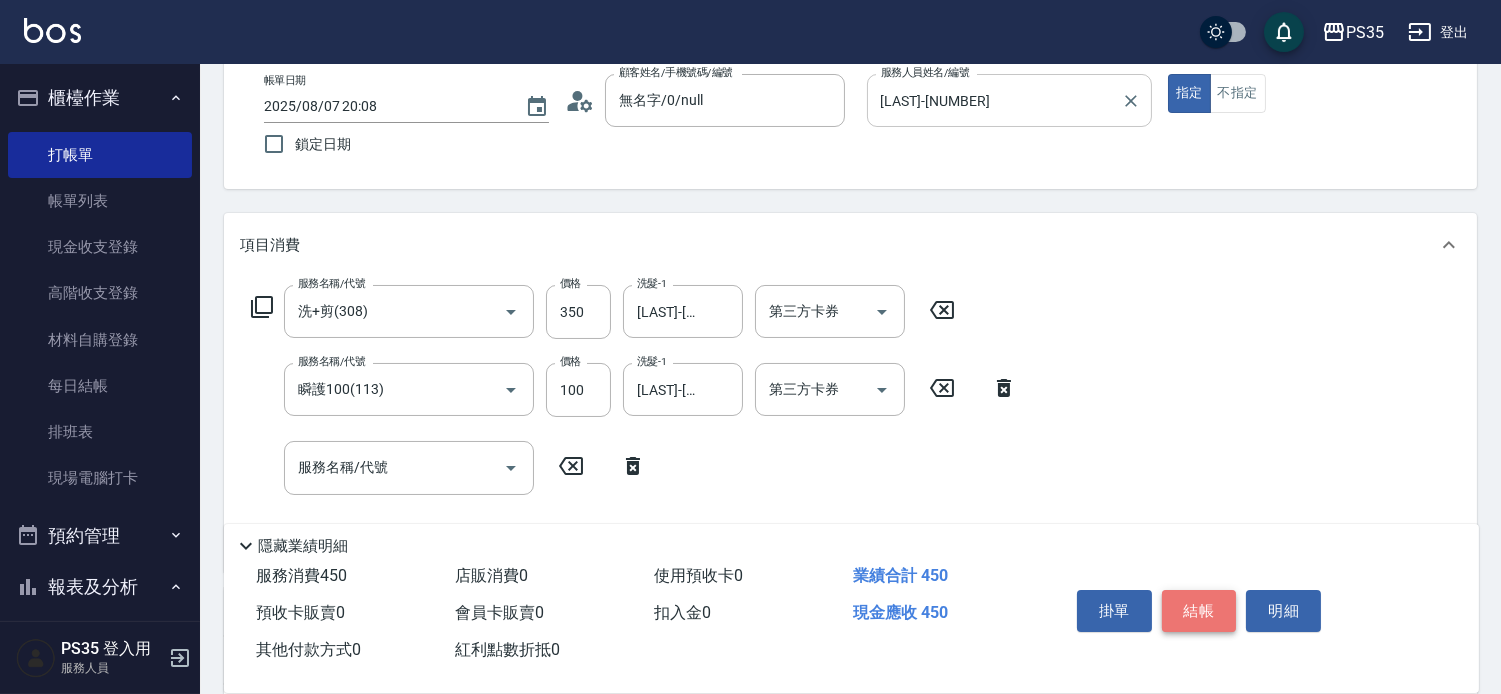 click on "結帳" at bounding box center (1199, 611) 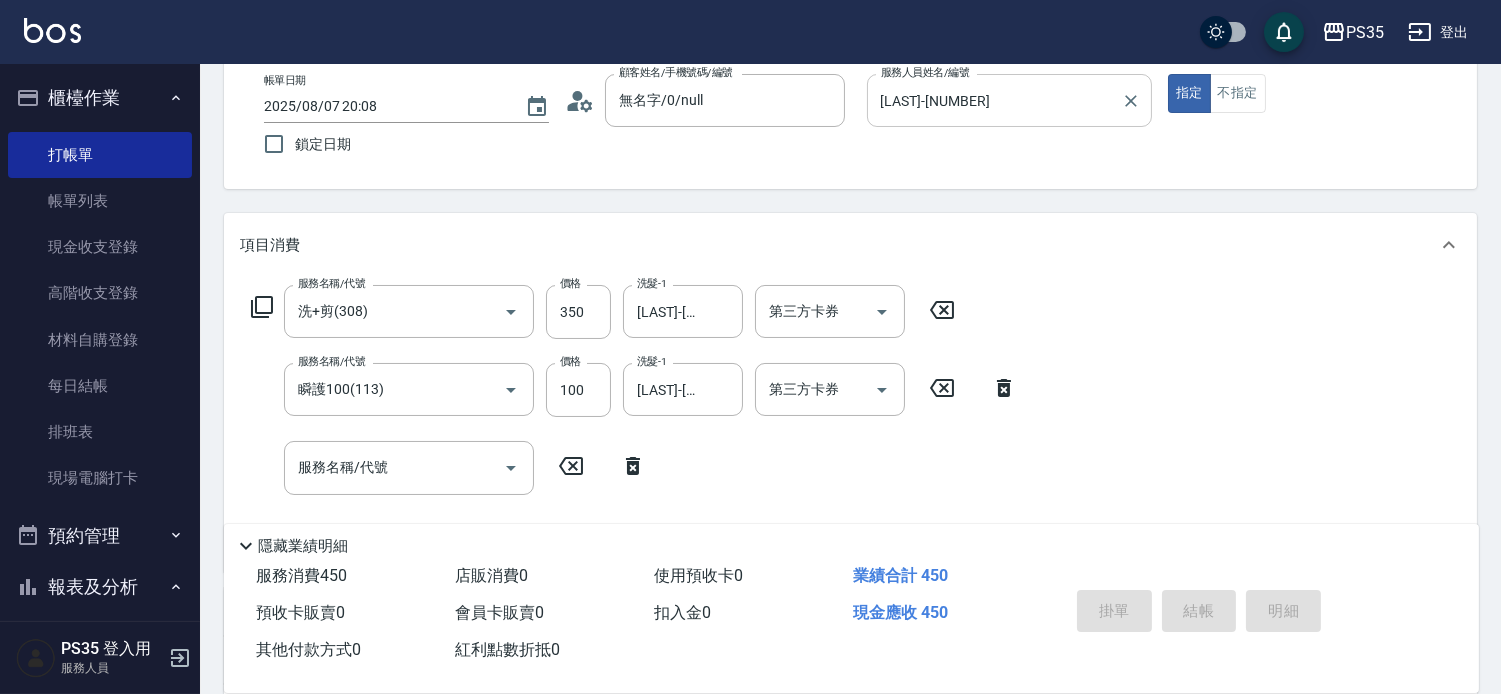 type 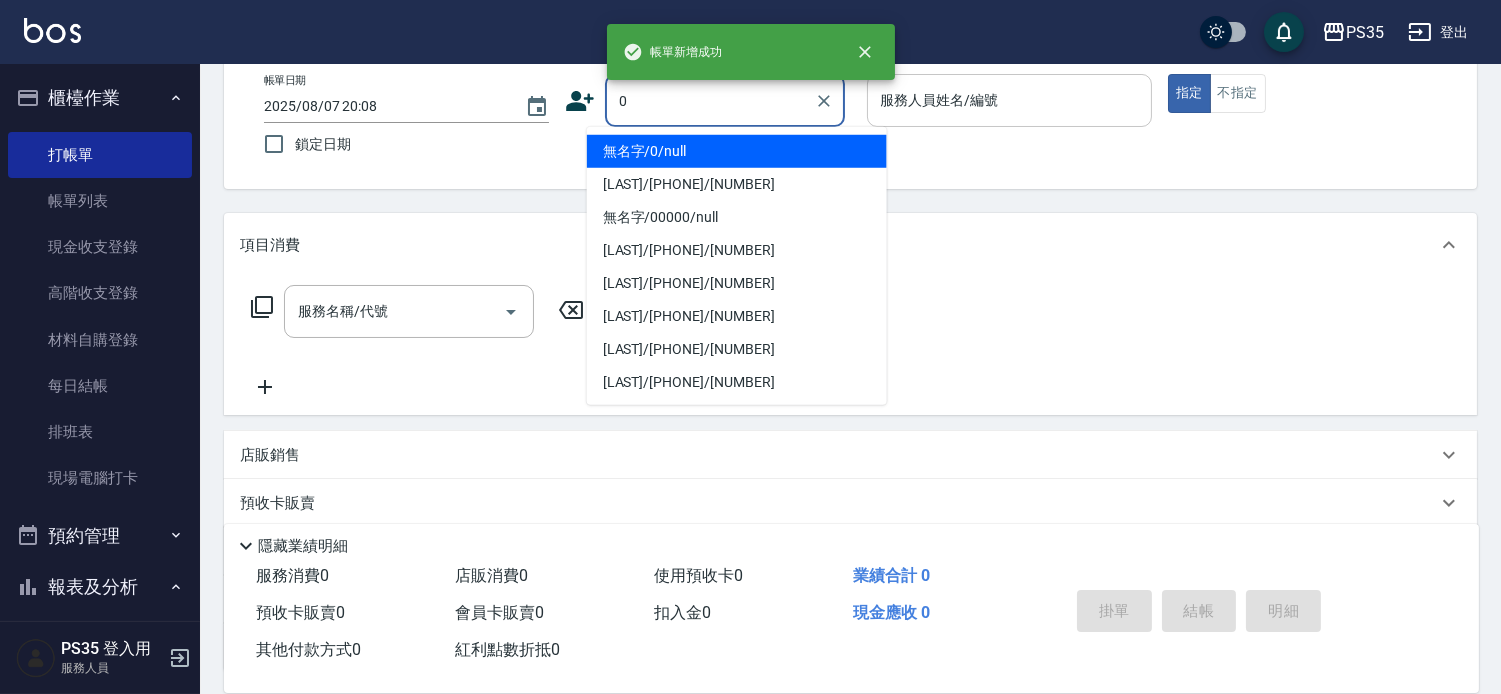 type on "無名字/0/null" 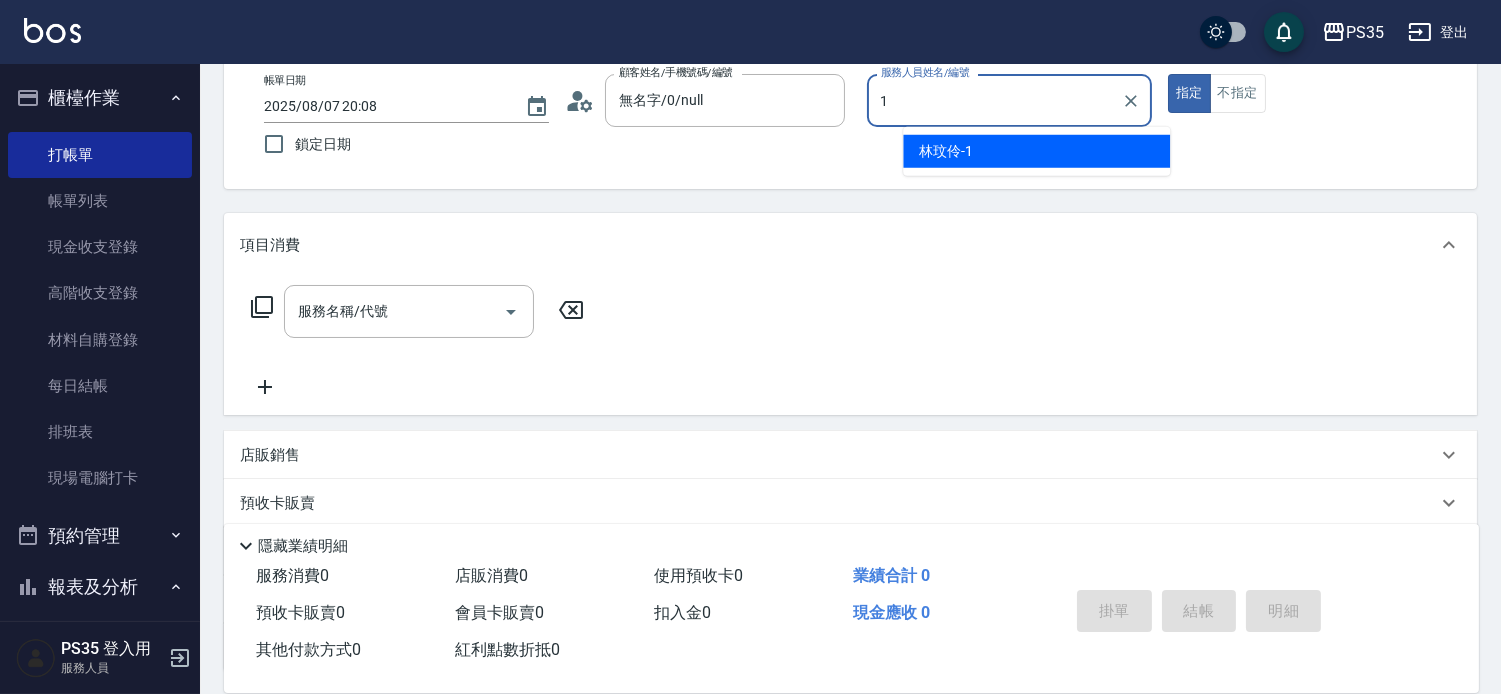 type on "[LAST]-[NUMBER]" 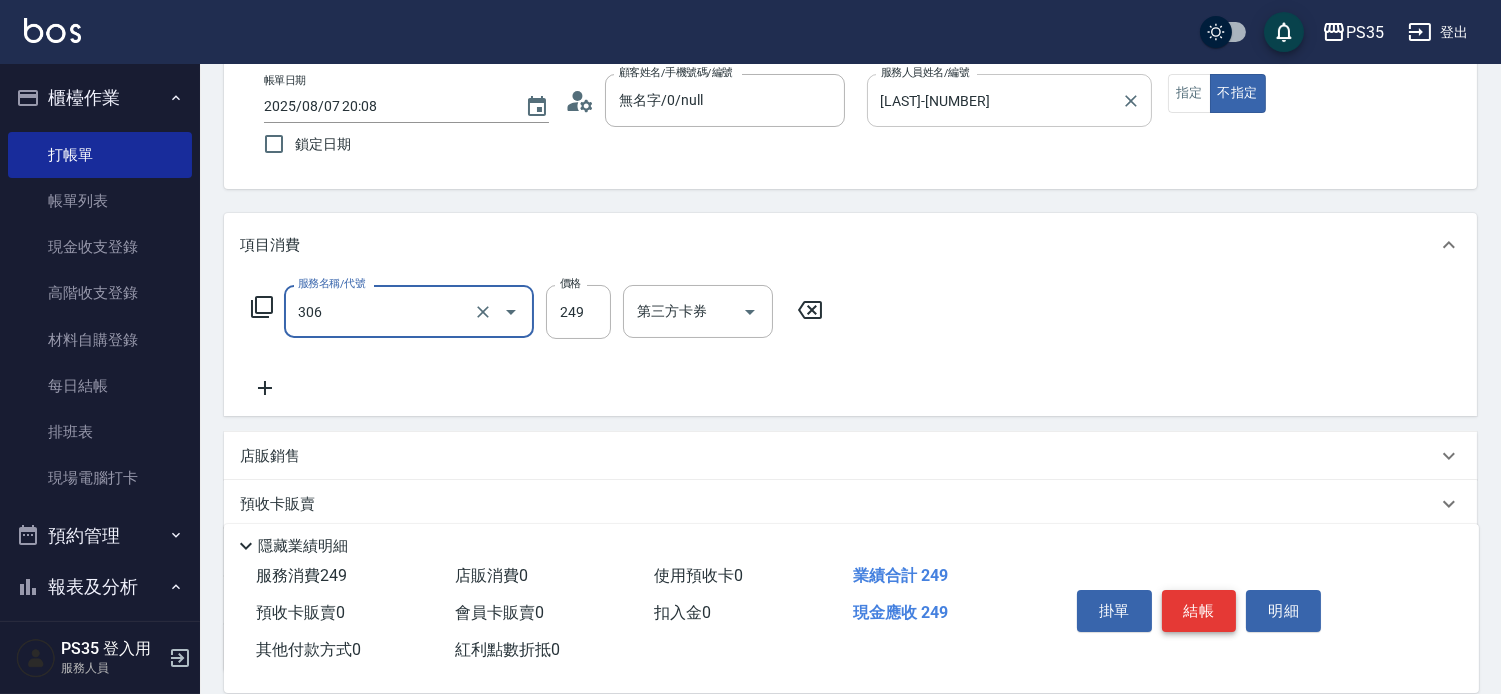 type on "剪髮(306)" 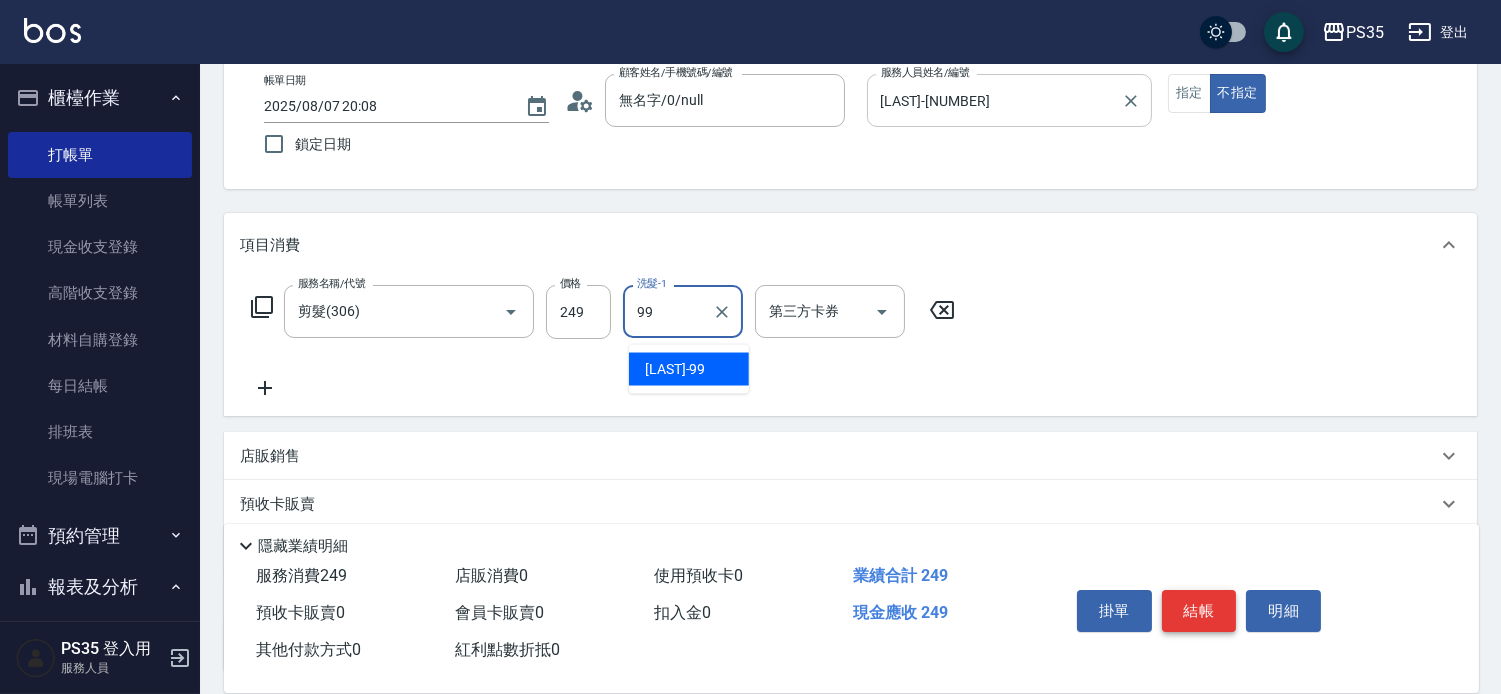 type on "[LAST]-[NUMBER]" 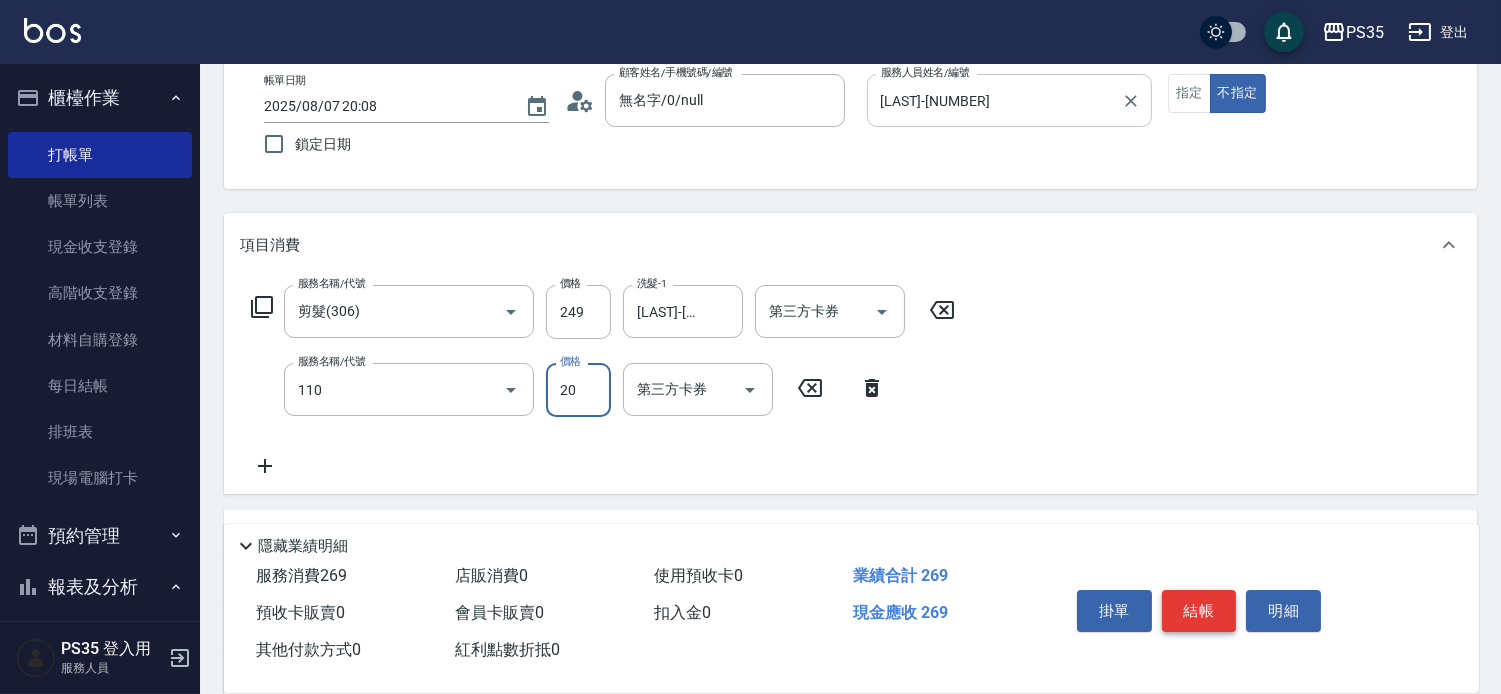 type on "潤絲(110)" 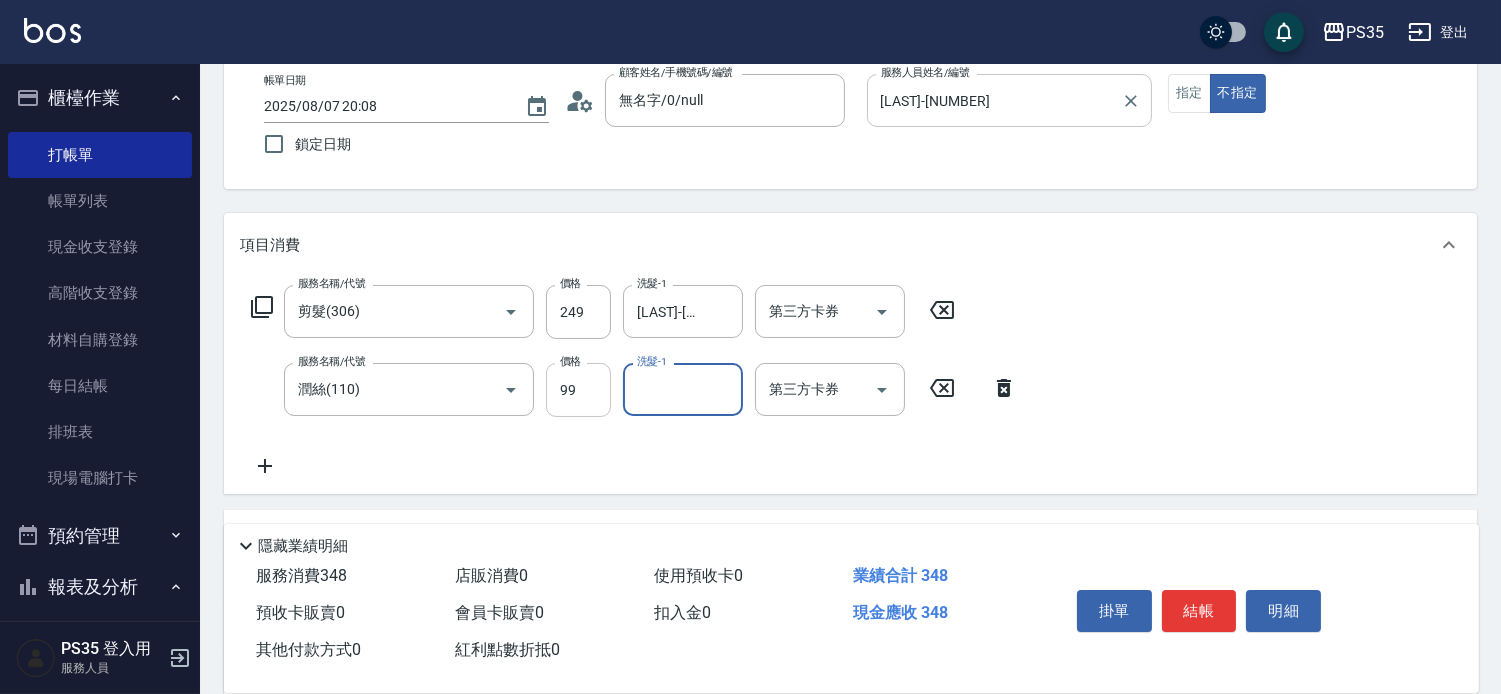 click on "99" at bounding box center (578, 390) 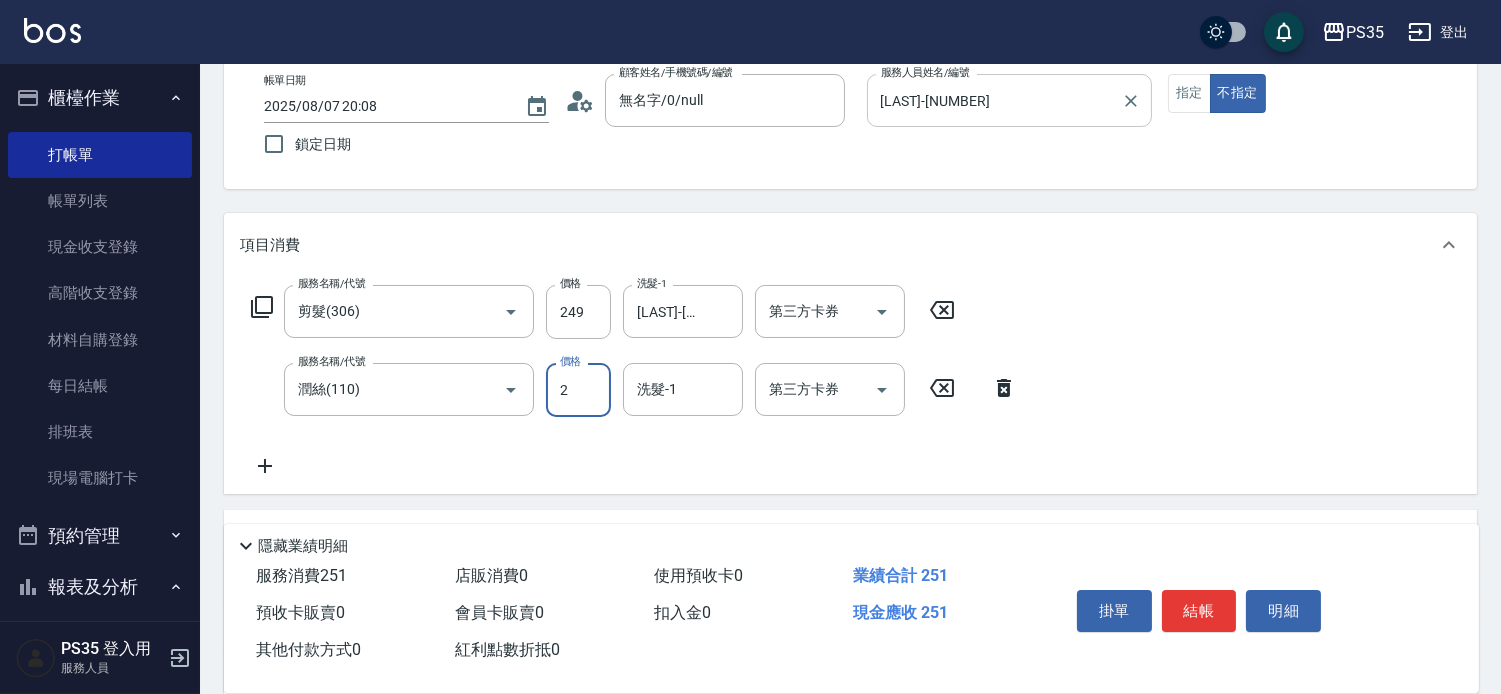 type on "20" 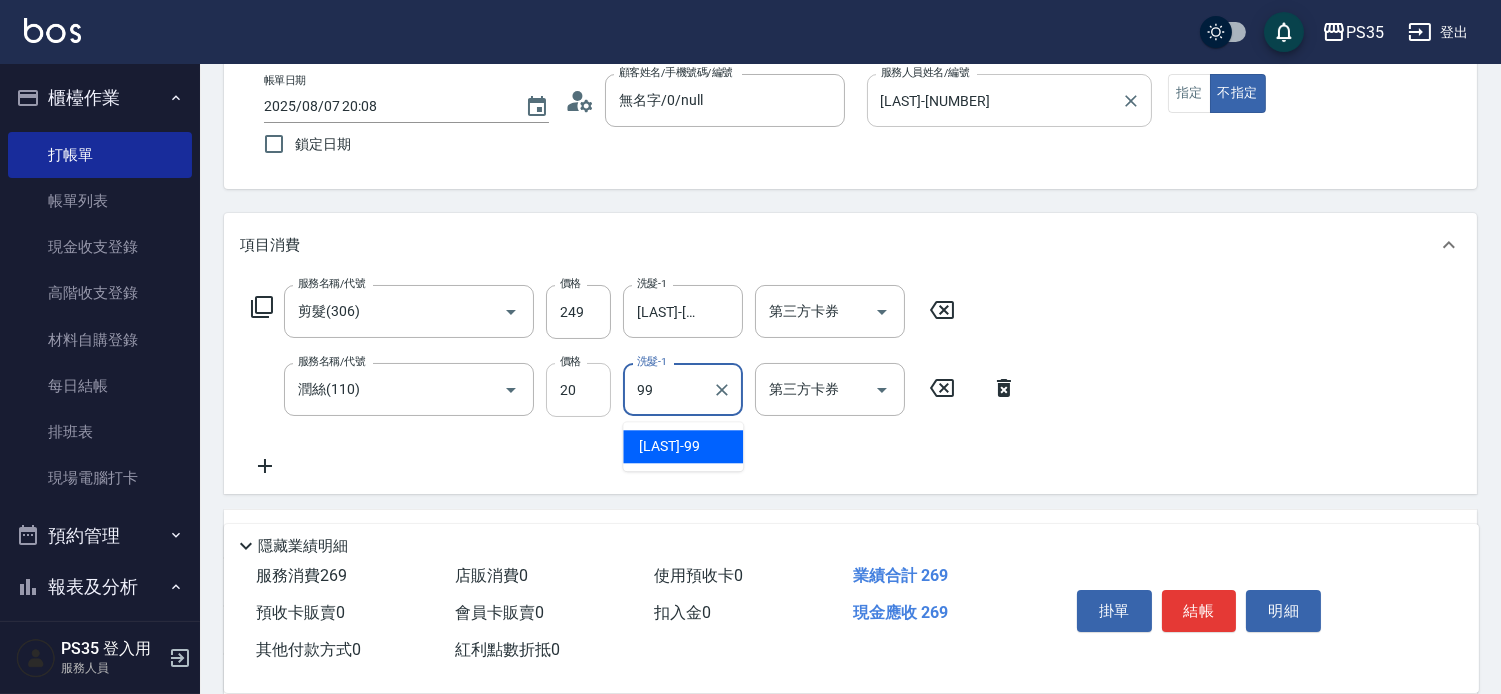 type on "[LAST]-[NUMBER]" 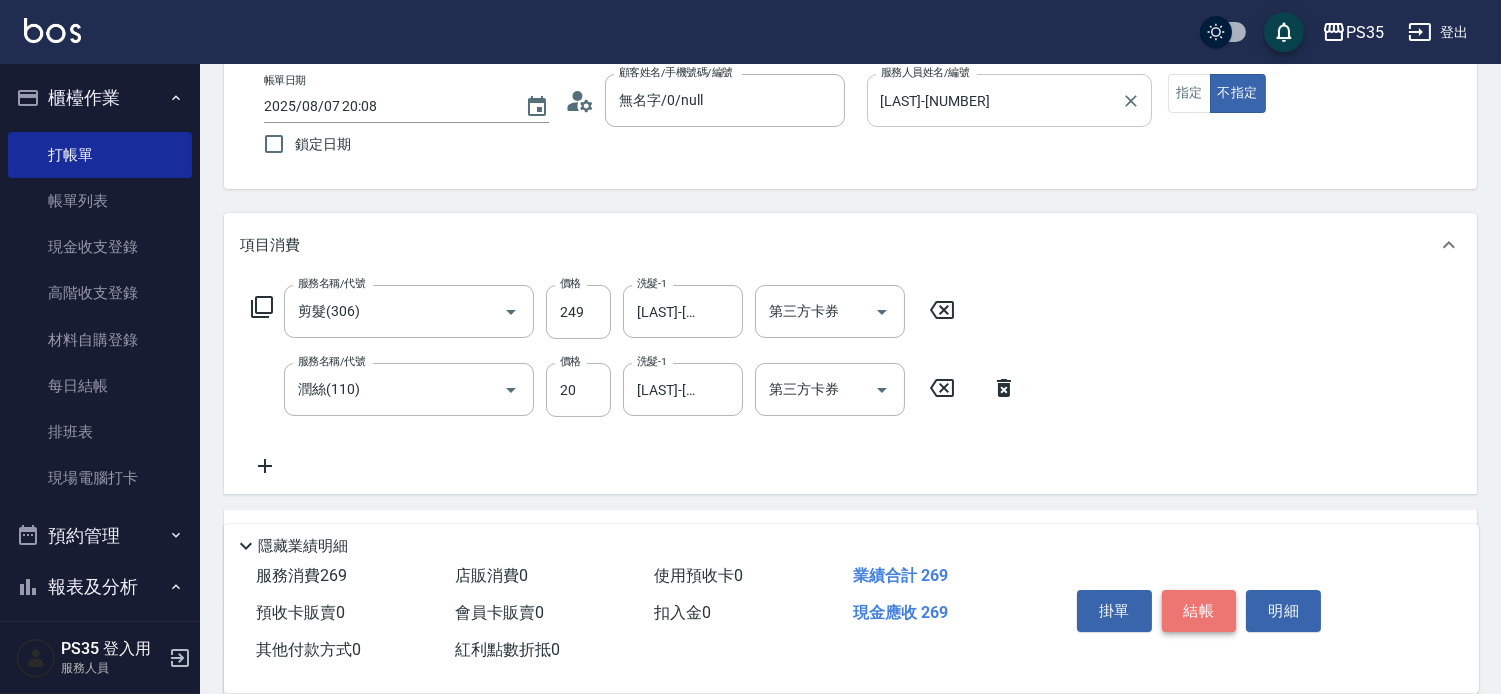 click on "結帳" at bounding box center [1199, 611] 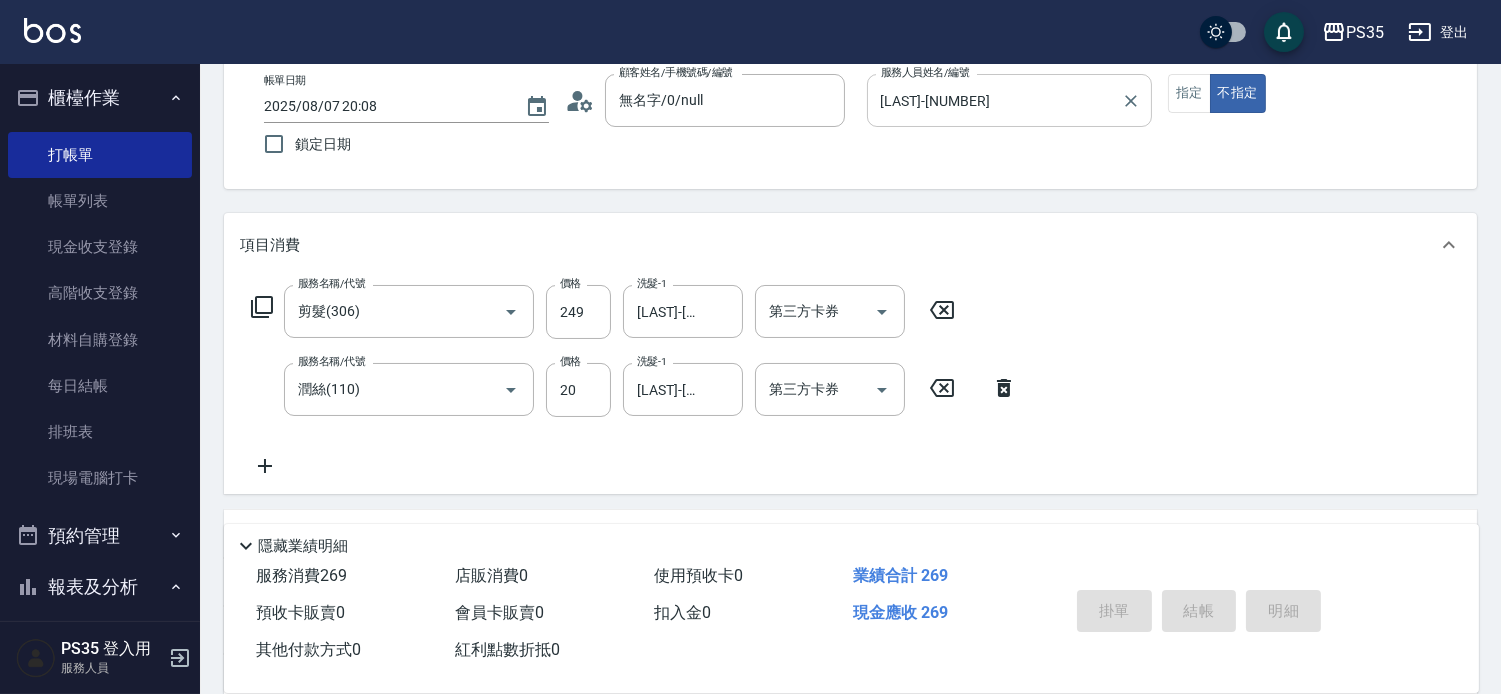 type on "2025/08/07 20:09" 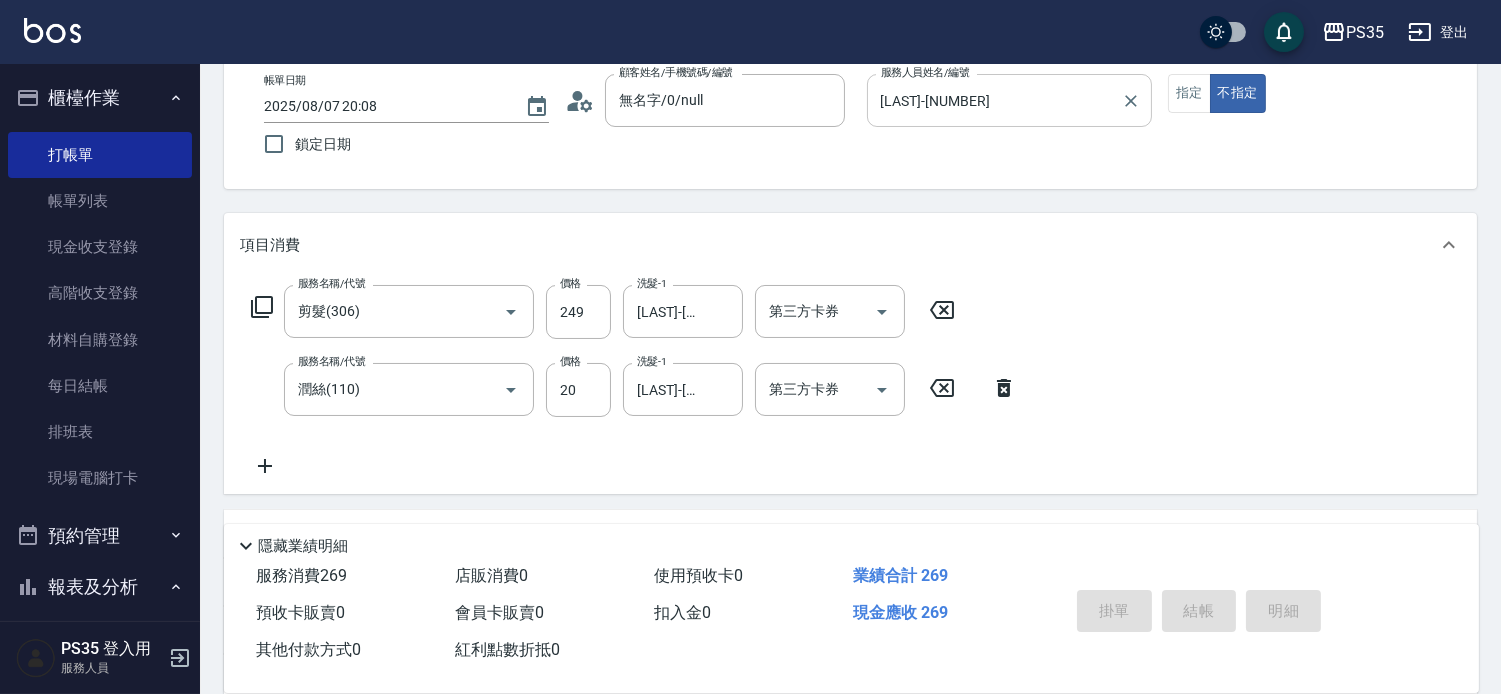 type 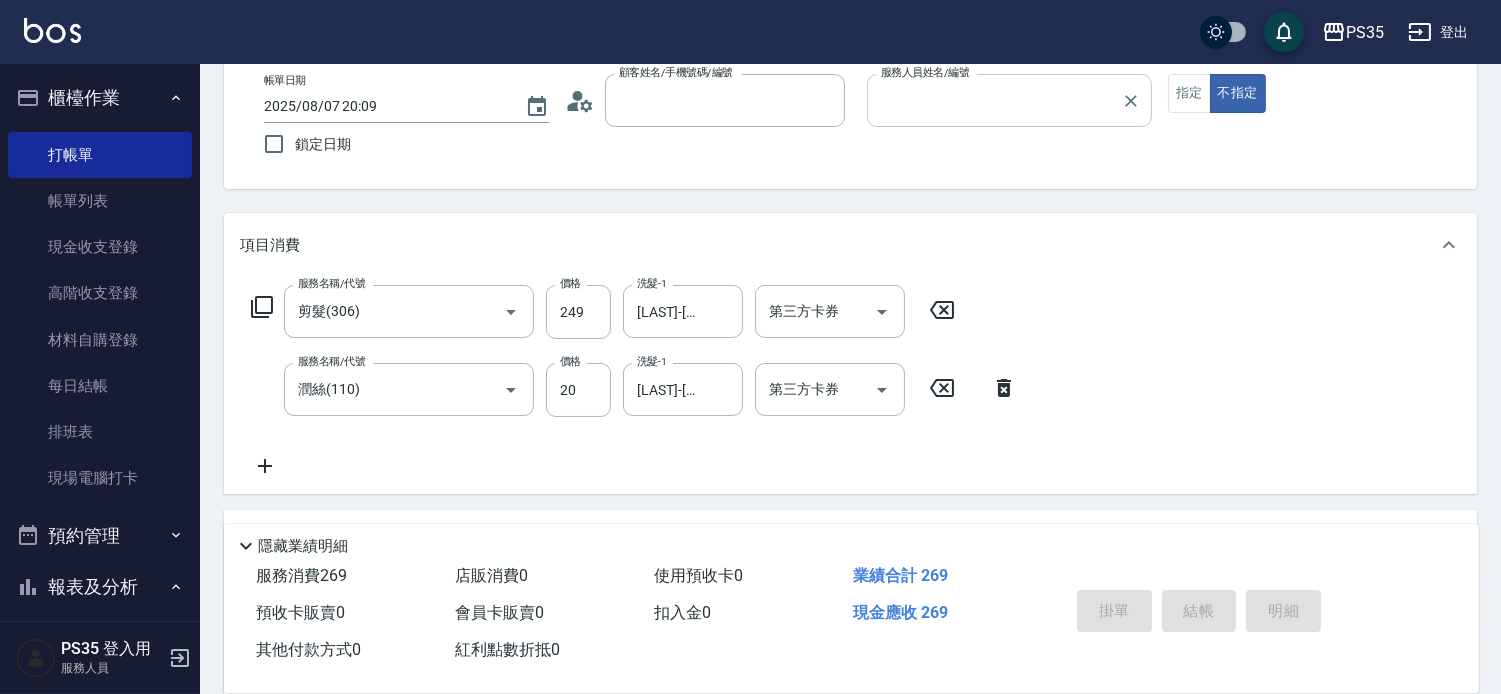 type 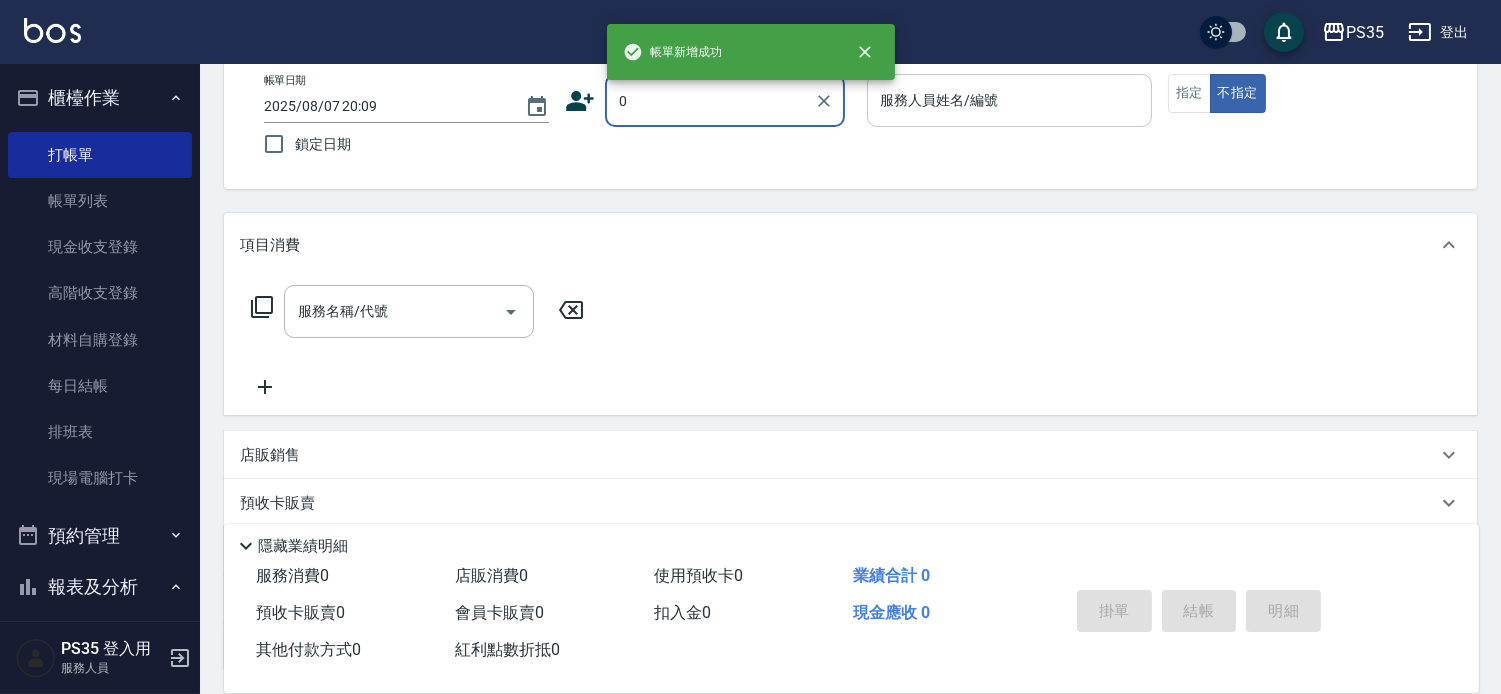 type on "0" 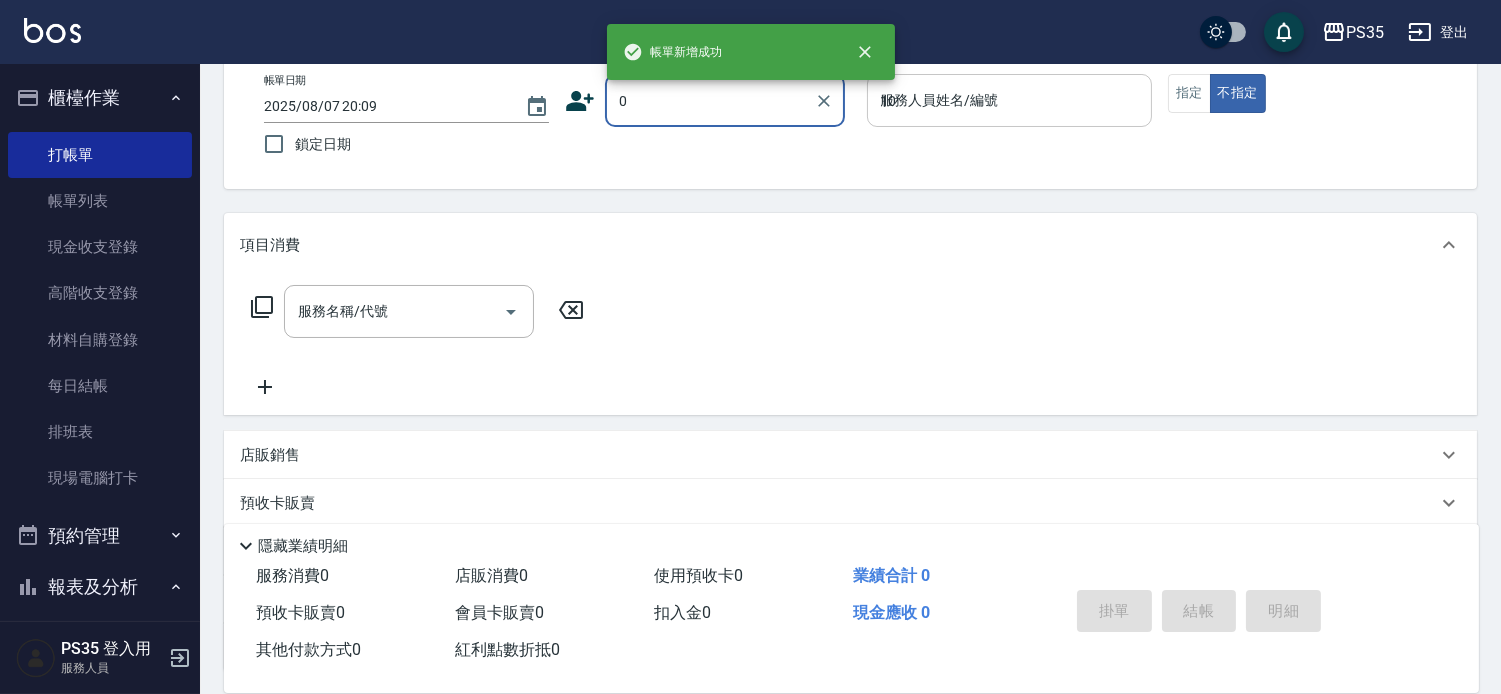type on "10" 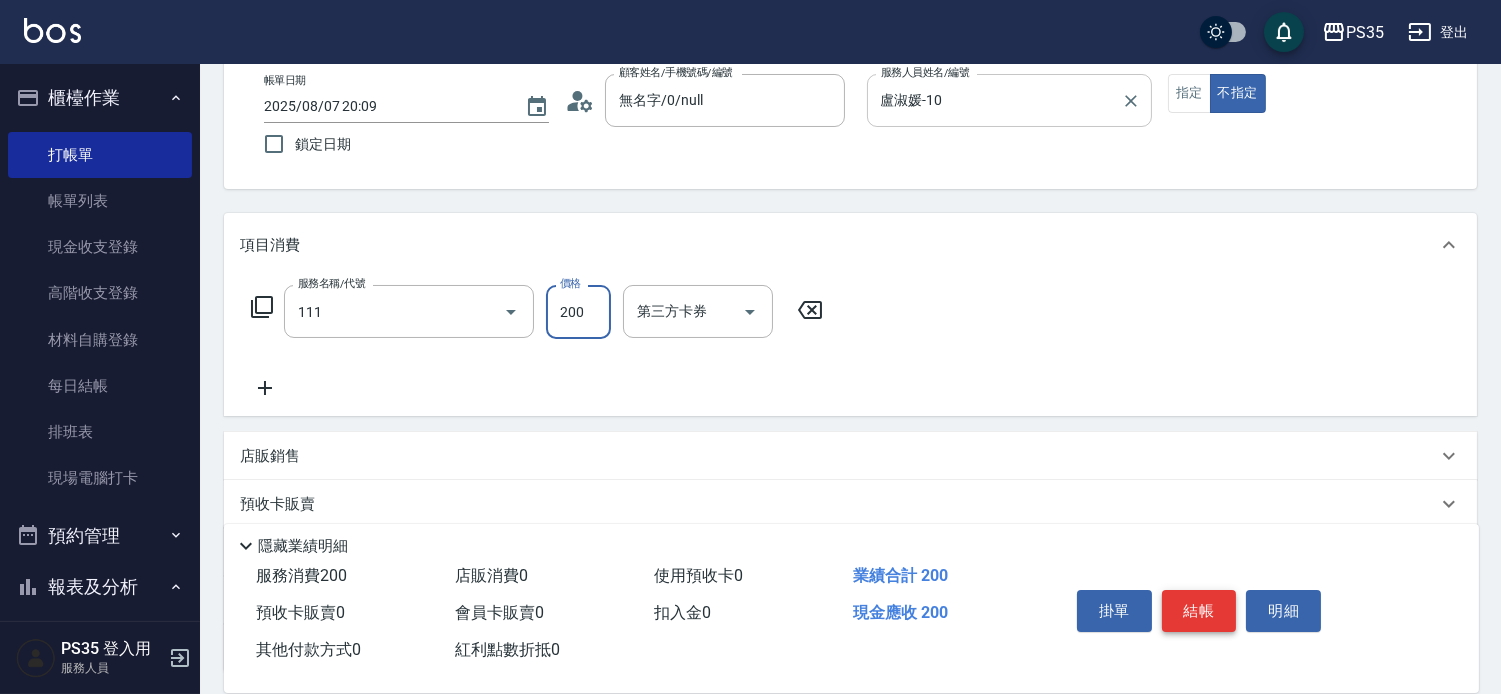 type on "200(111)" 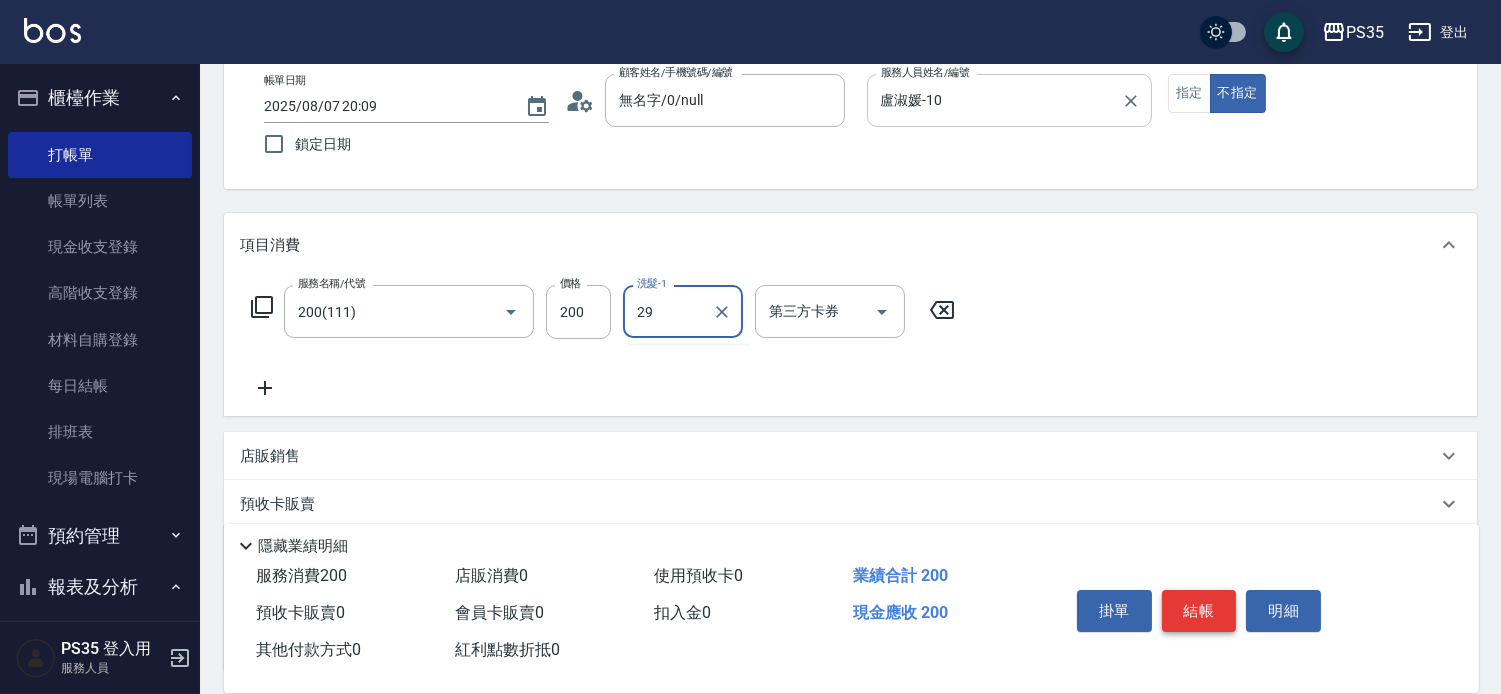 type on "29" 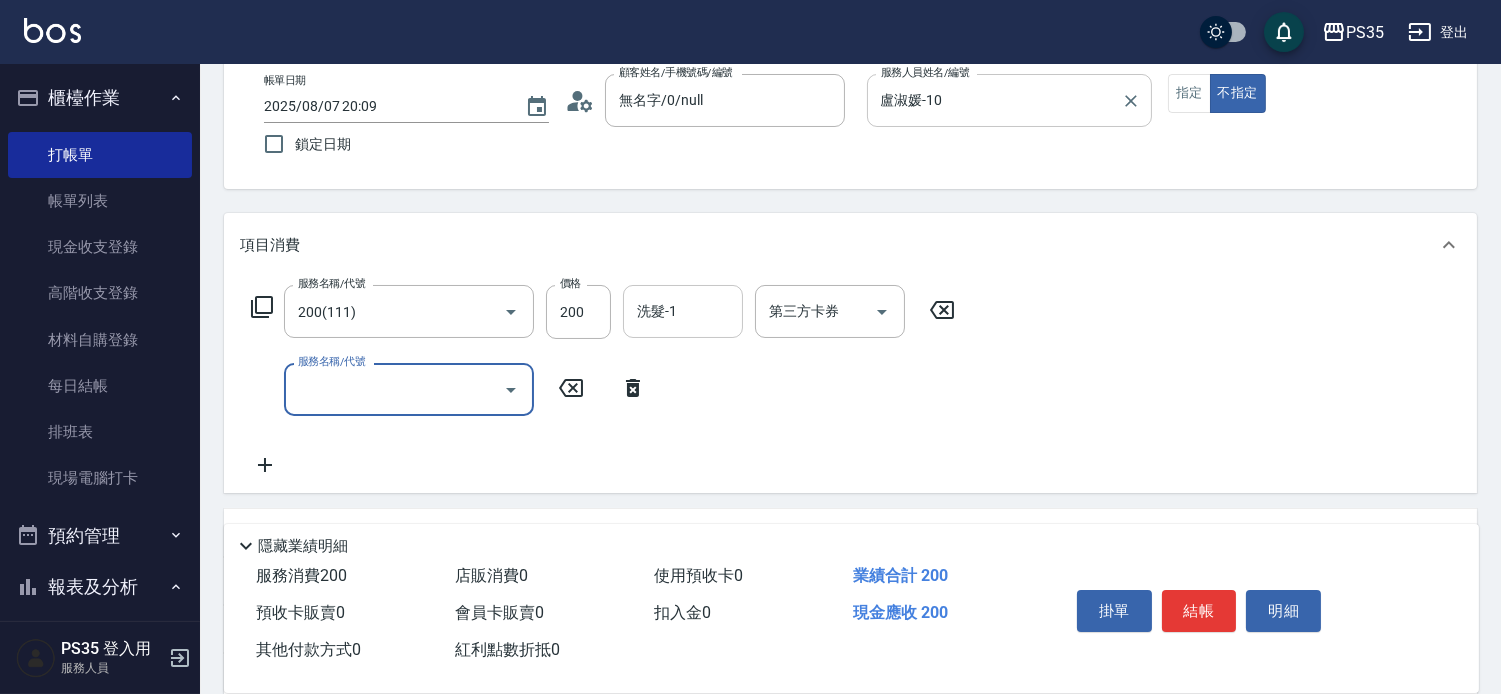 click on "洗髮-1 洗髮-1" at bounding box center (683, 311) 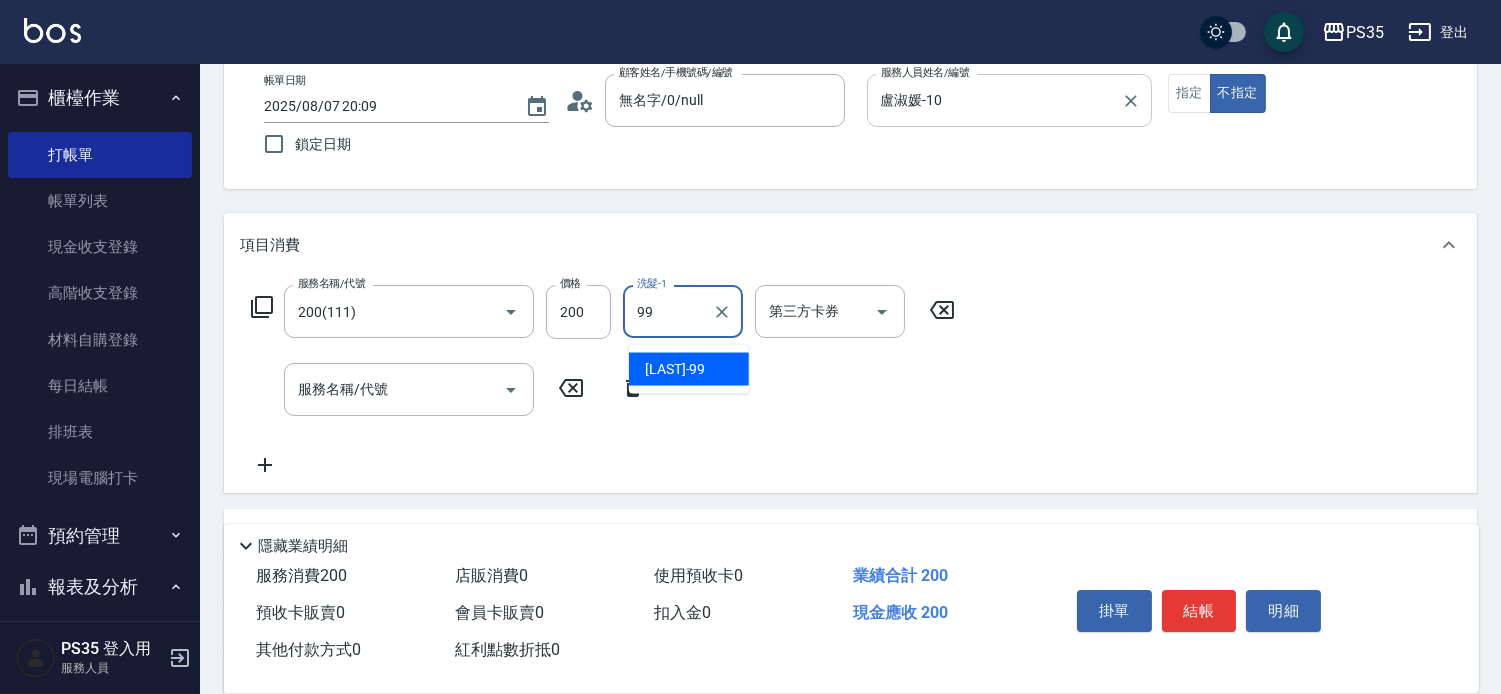 type on "[LAST]-[NUMBER]" 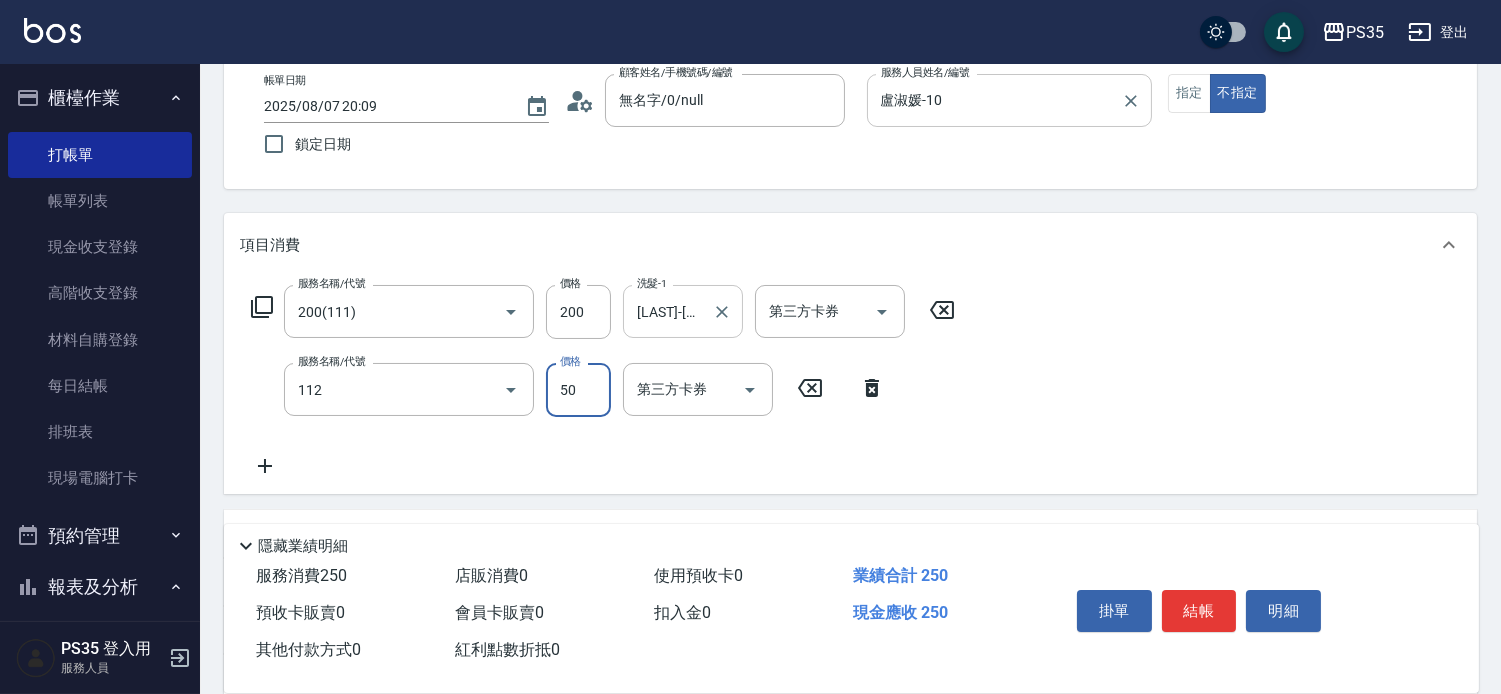 type on "精油50(112)" 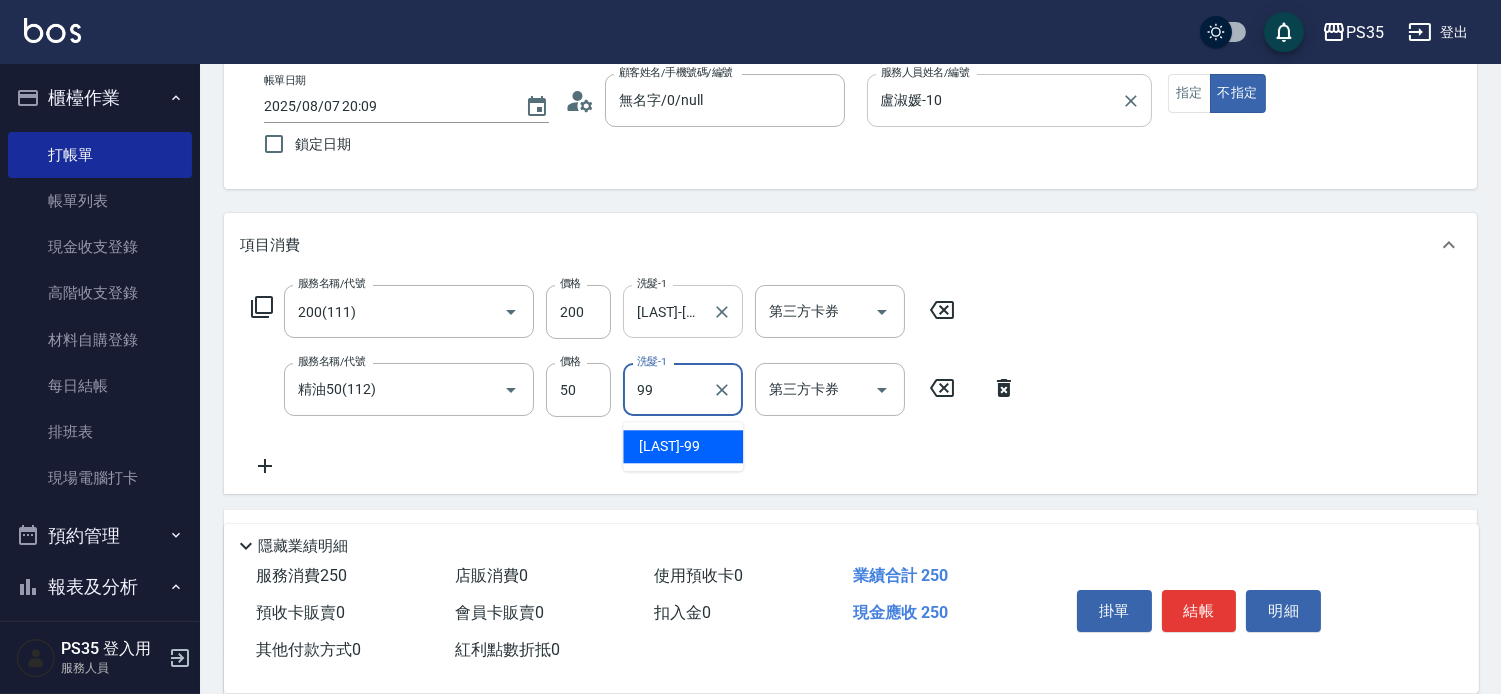 type on "[LAST]-[NUMBER]" 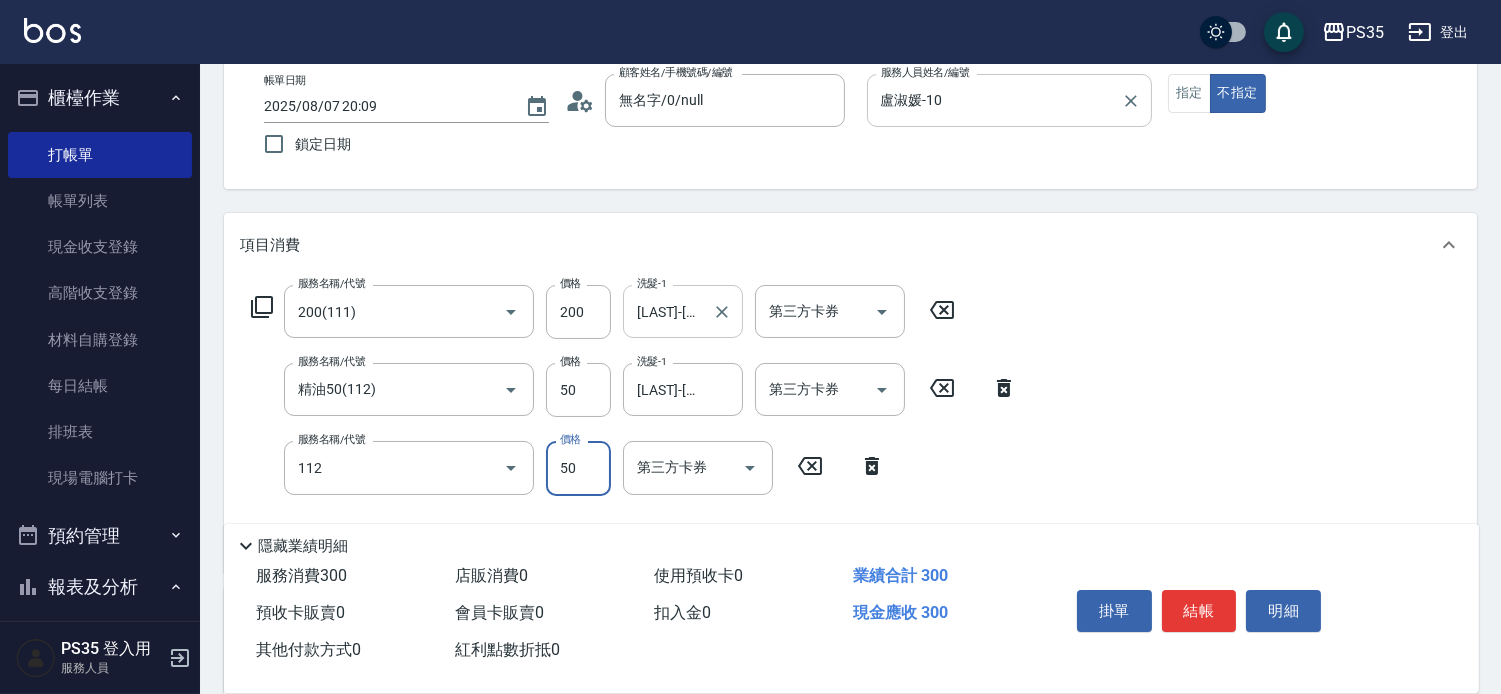 type on "精油50(112)" 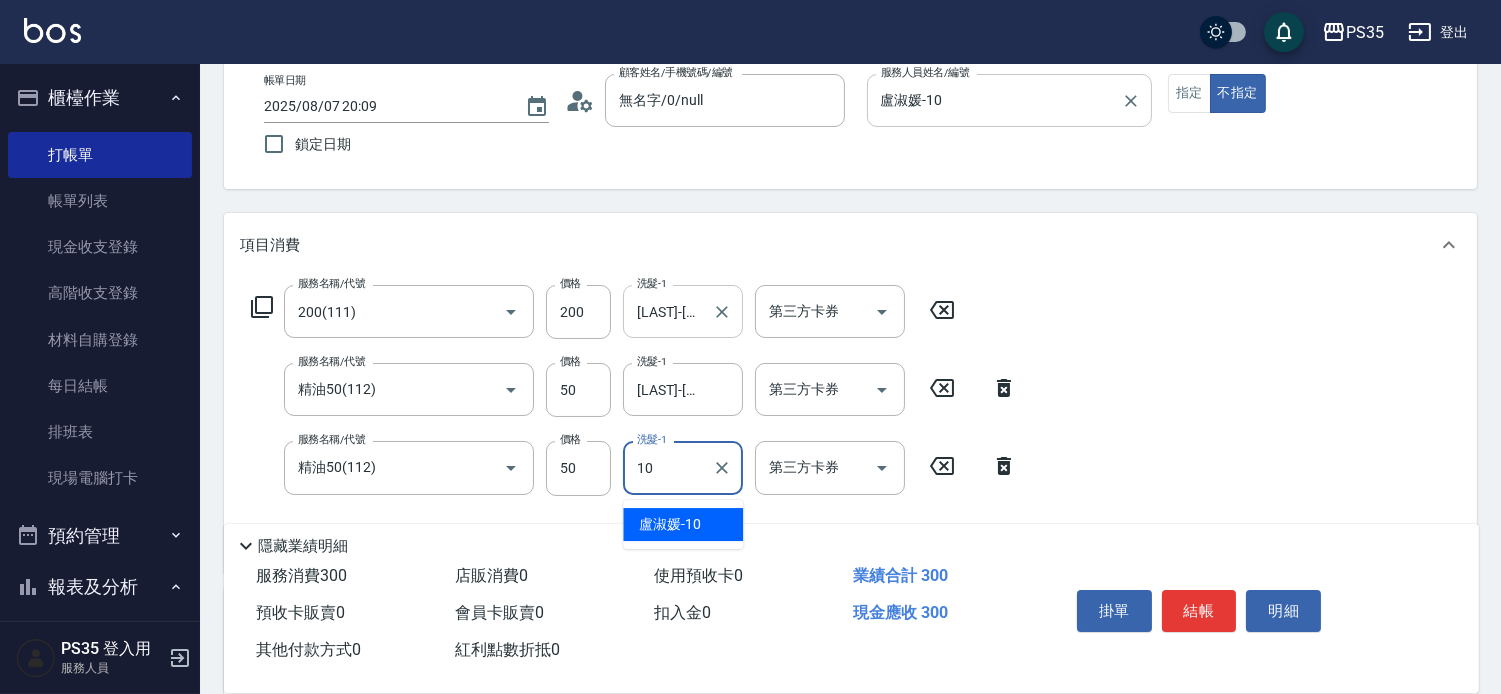 type on "盧淑媛-10" 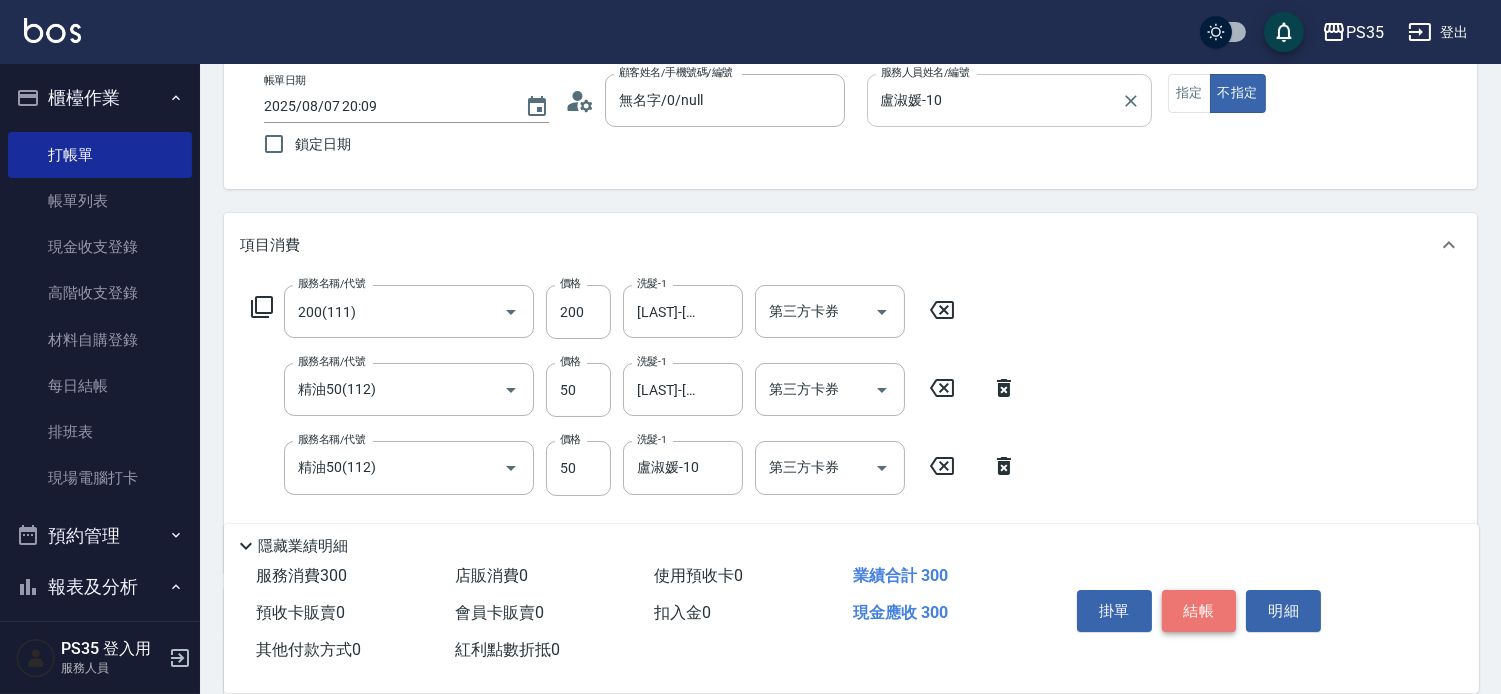 click on "結帳" at bounding box center [1199, 611] 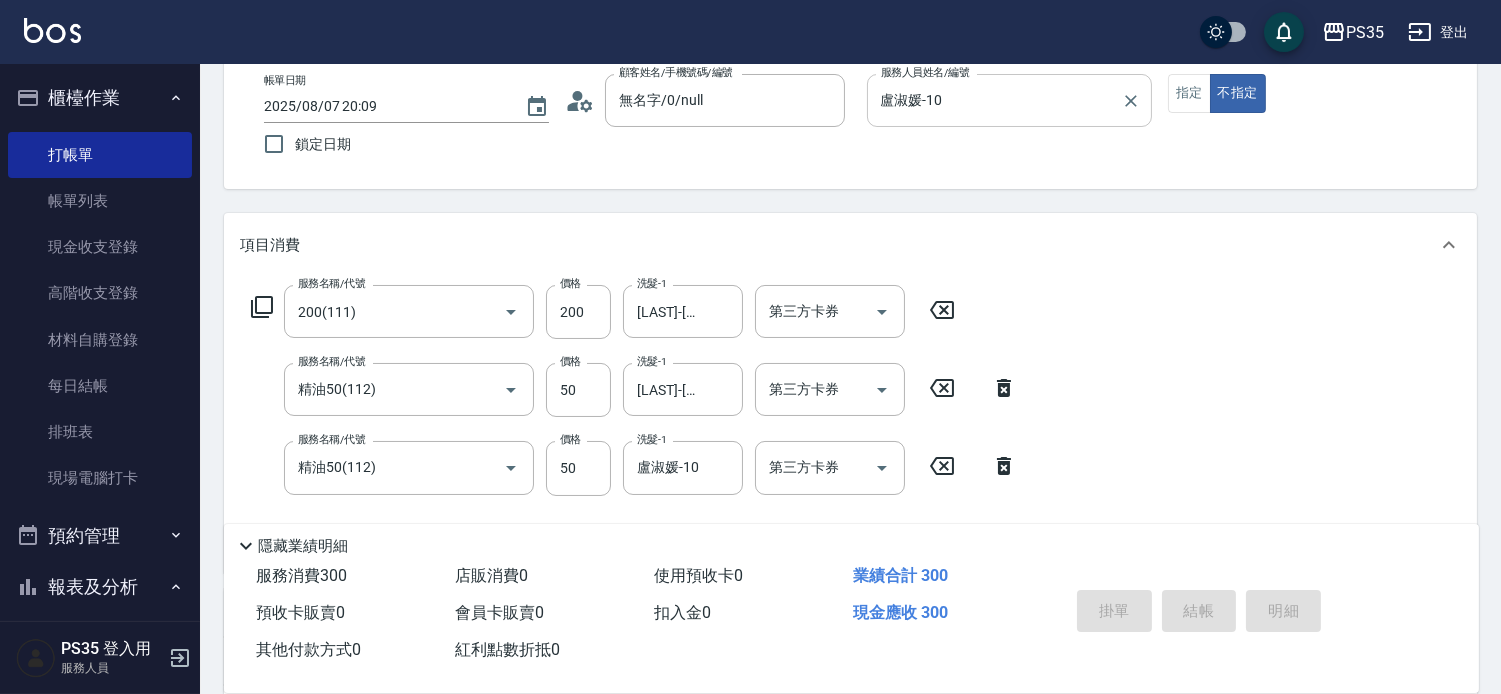 type 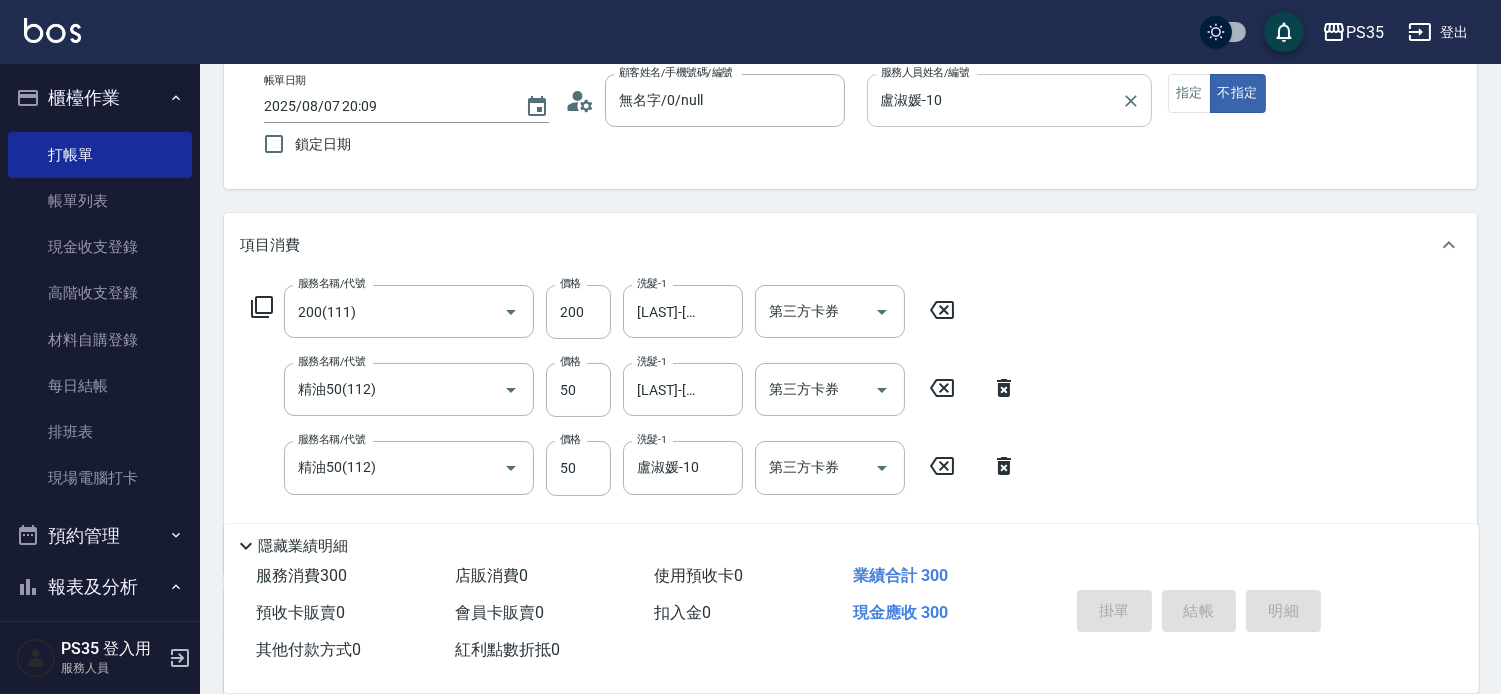 type 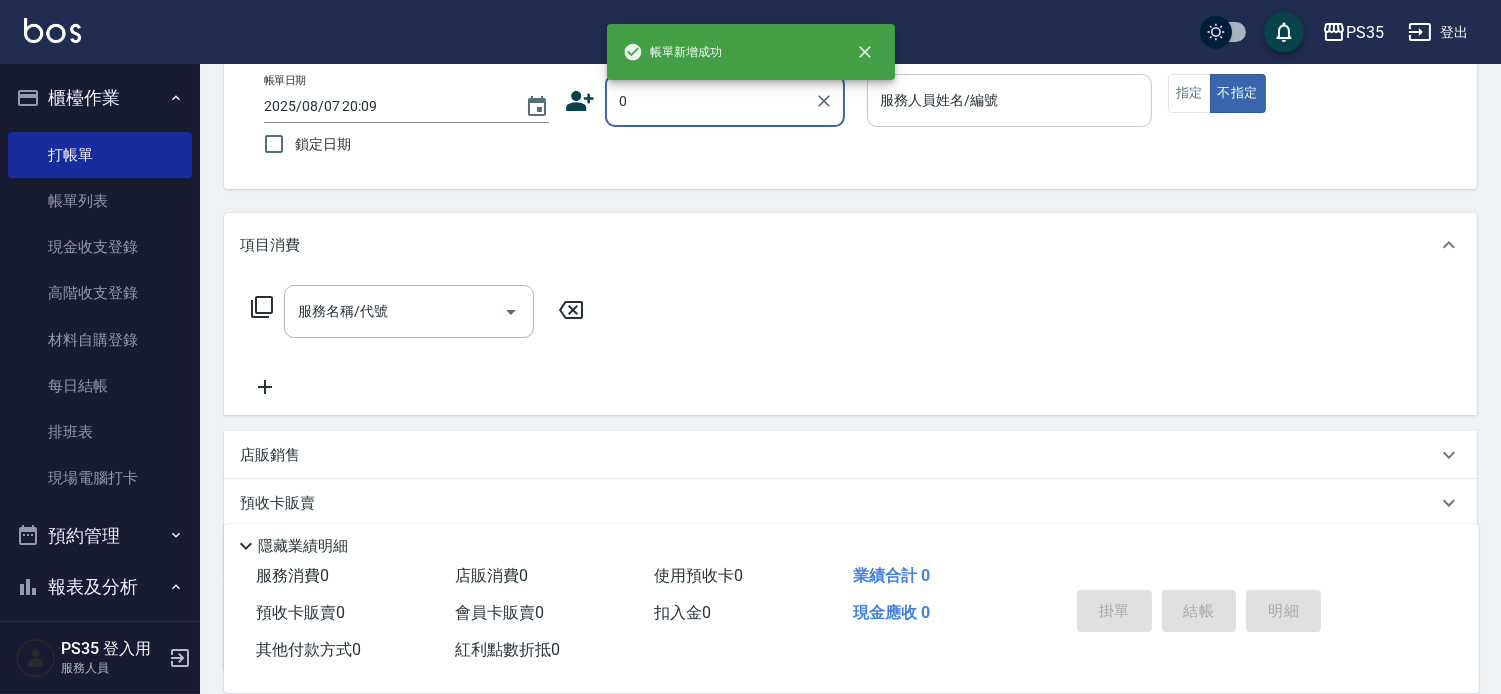 type on "無名字/0/null" 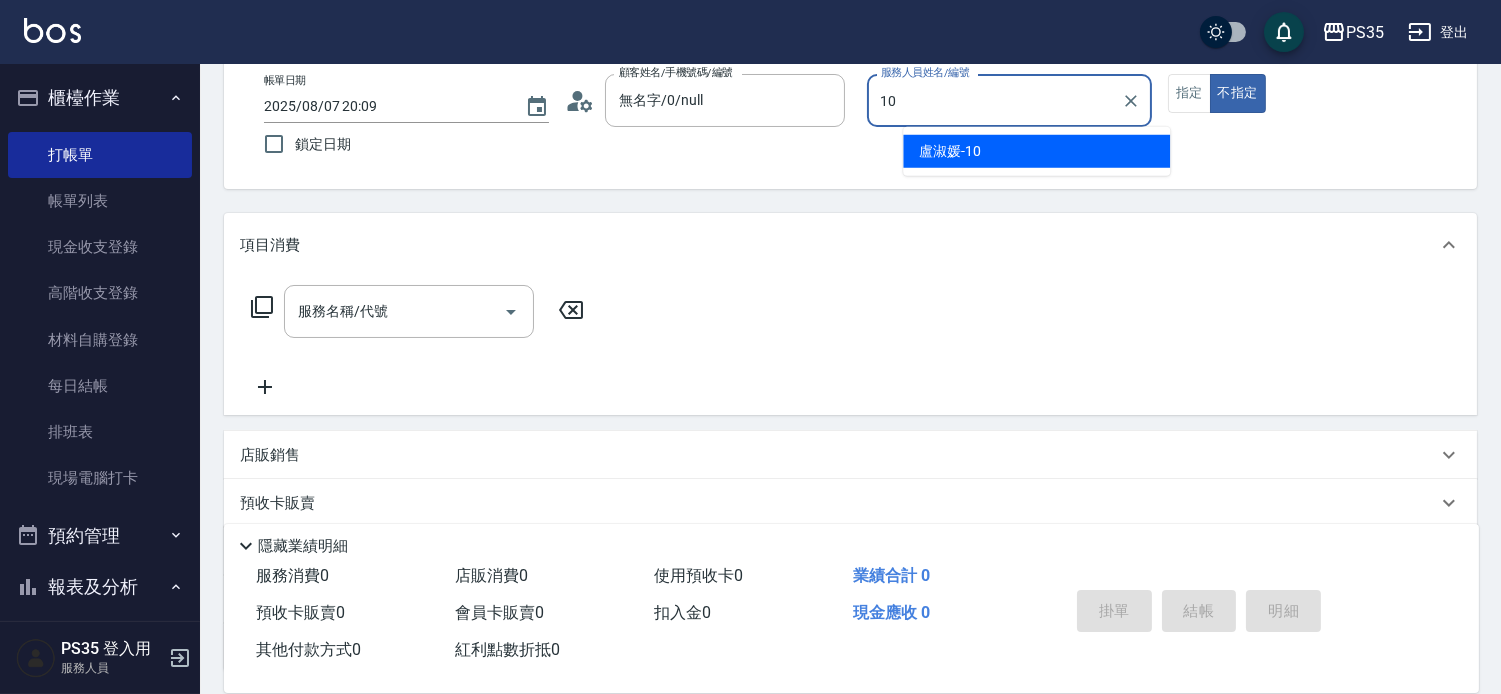 type on "盧淑媛-10" 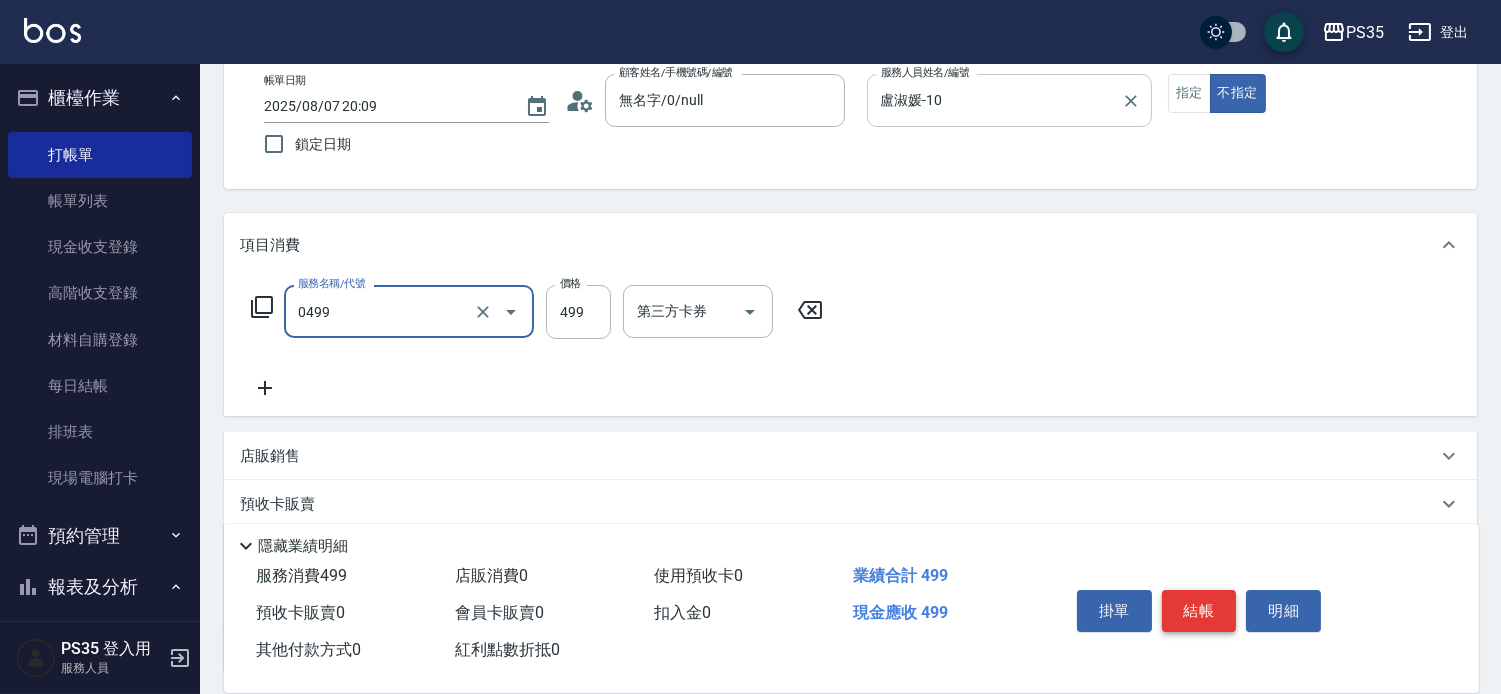 type on "伊黛莉499(0499)" 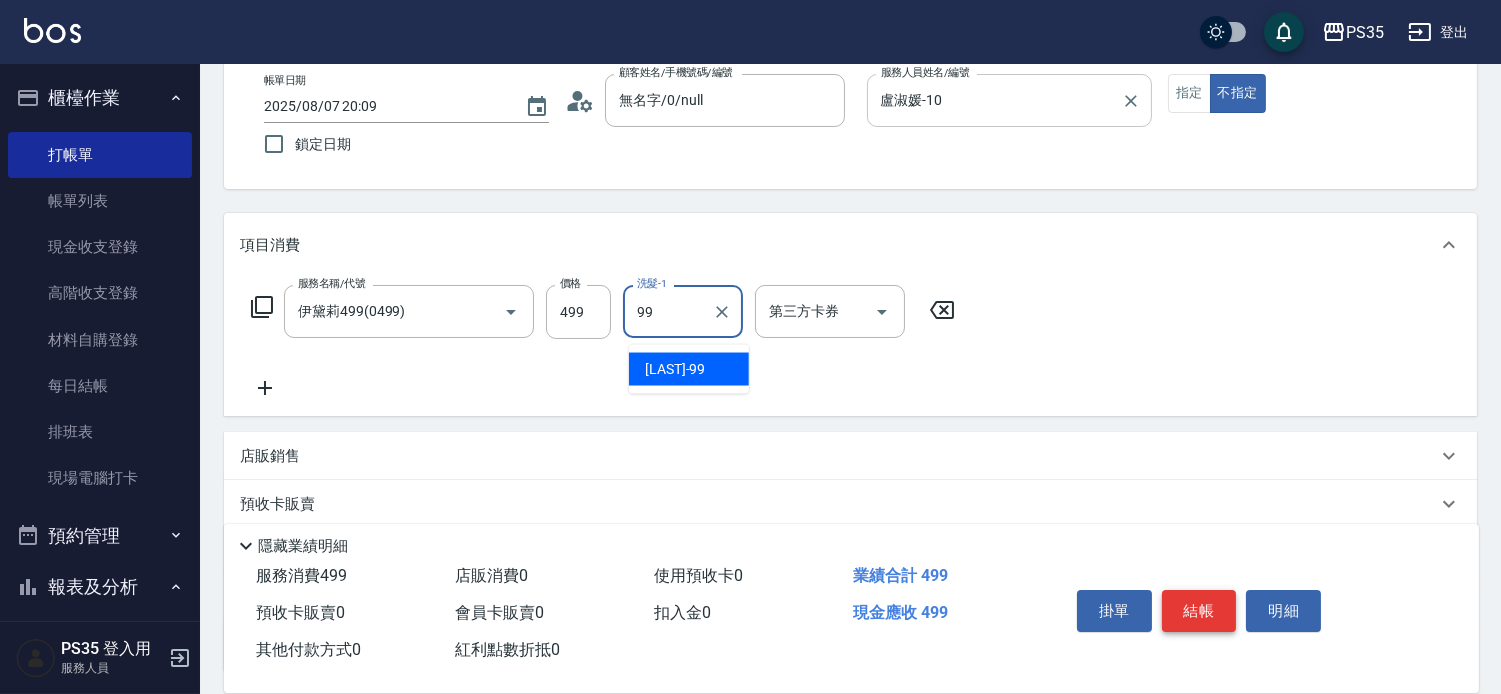type on "[LAST]-[NUMBER]" 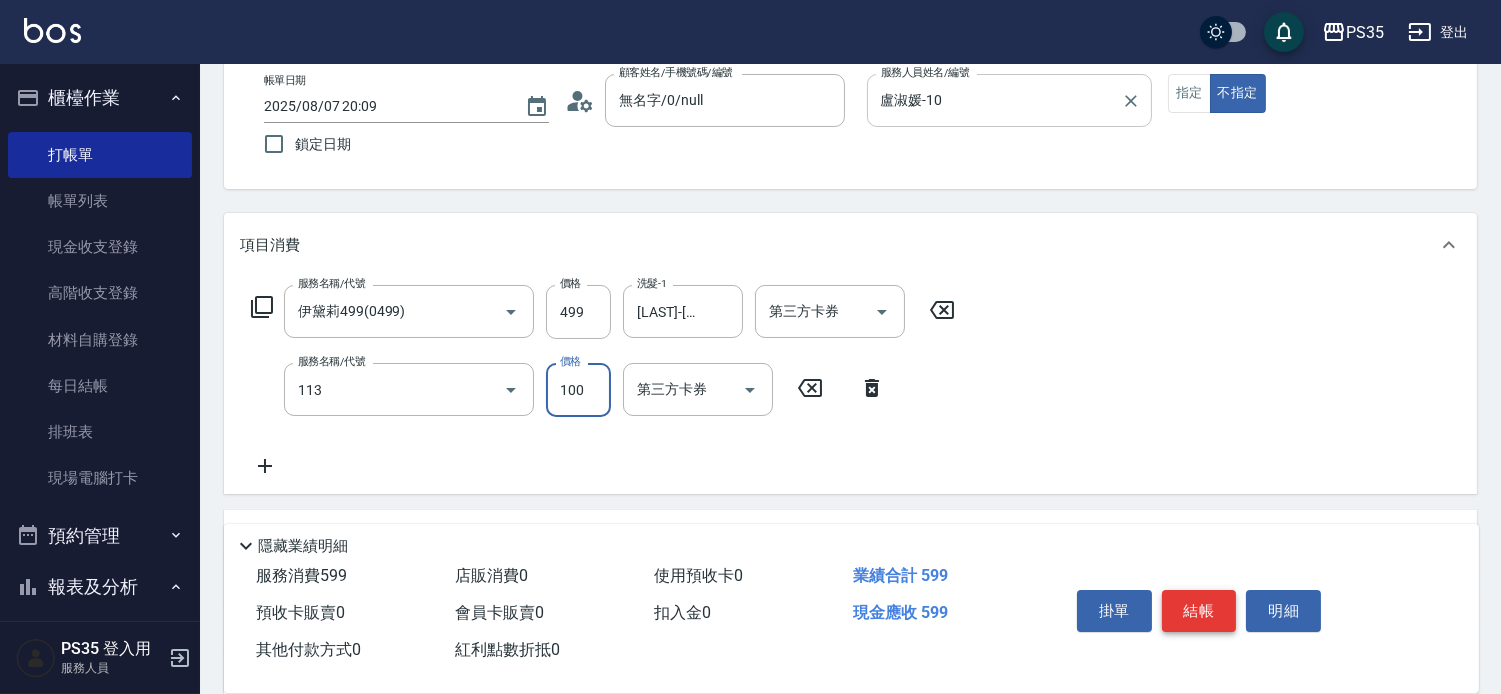 type on "瞬護100(113)" 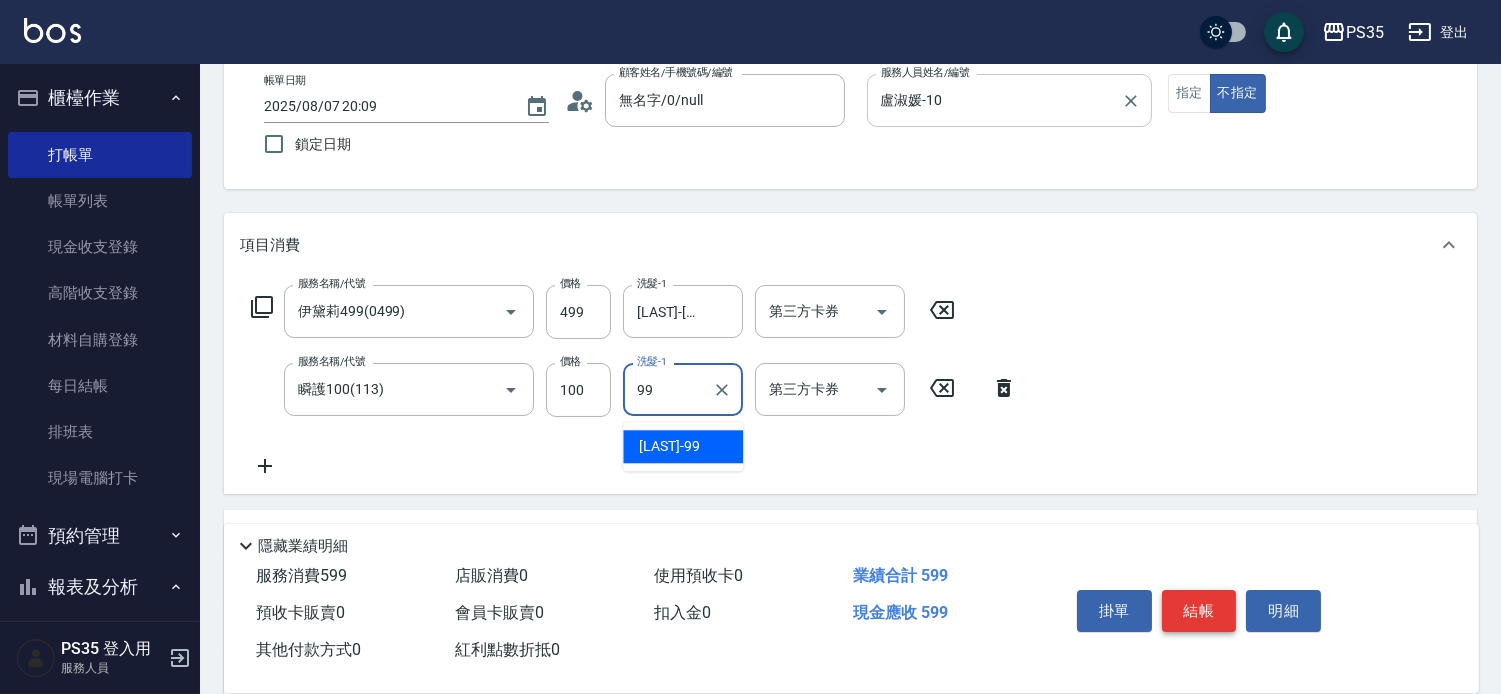 type on "[LAST]-[NUMBER]" 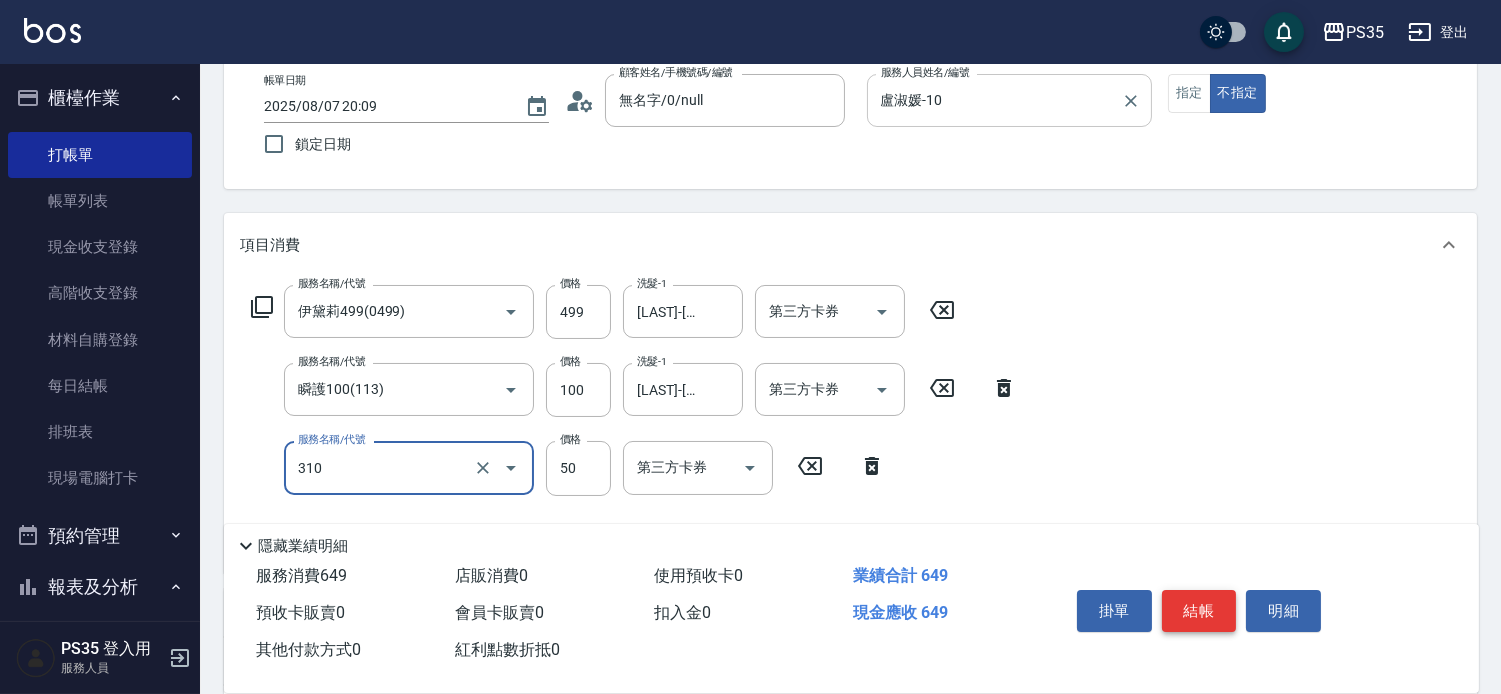 type on "剪瀏海(310)" 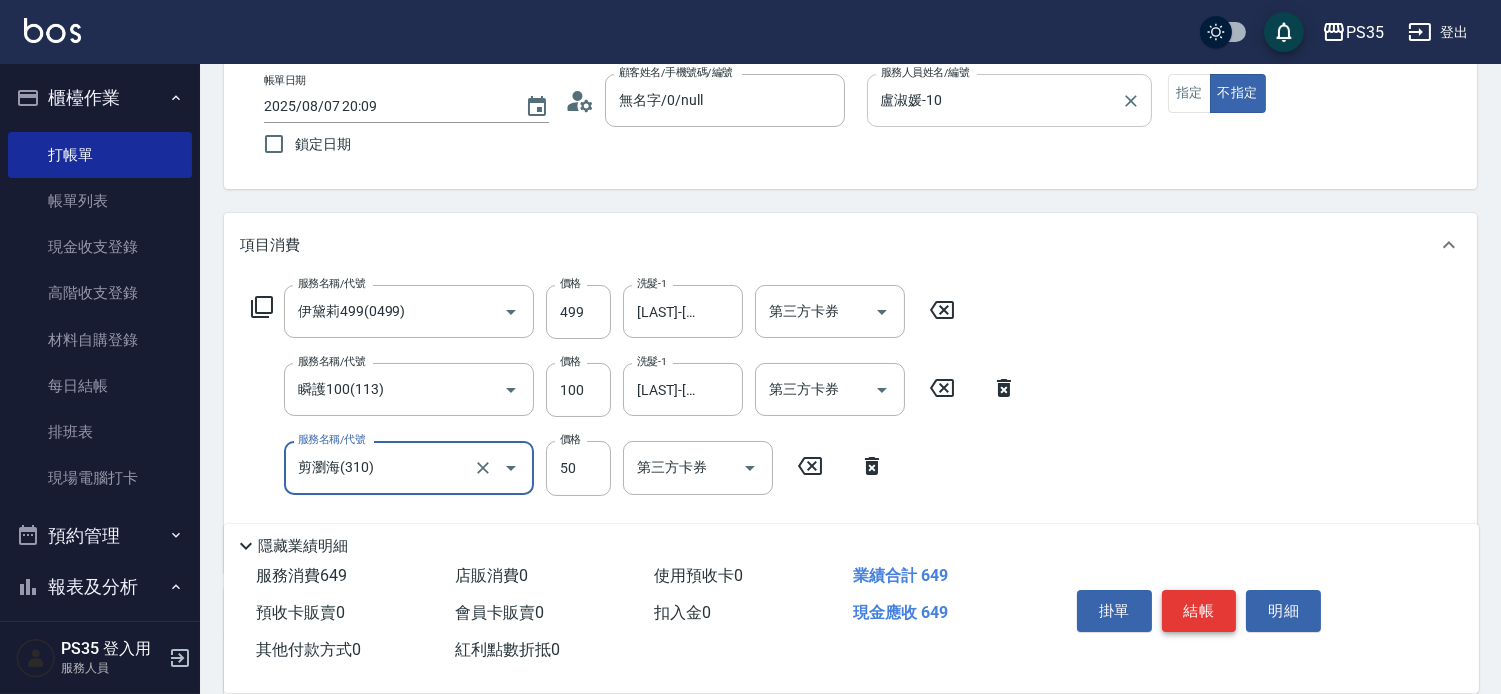 click on "結帳" at bounding box center [1199, 611] 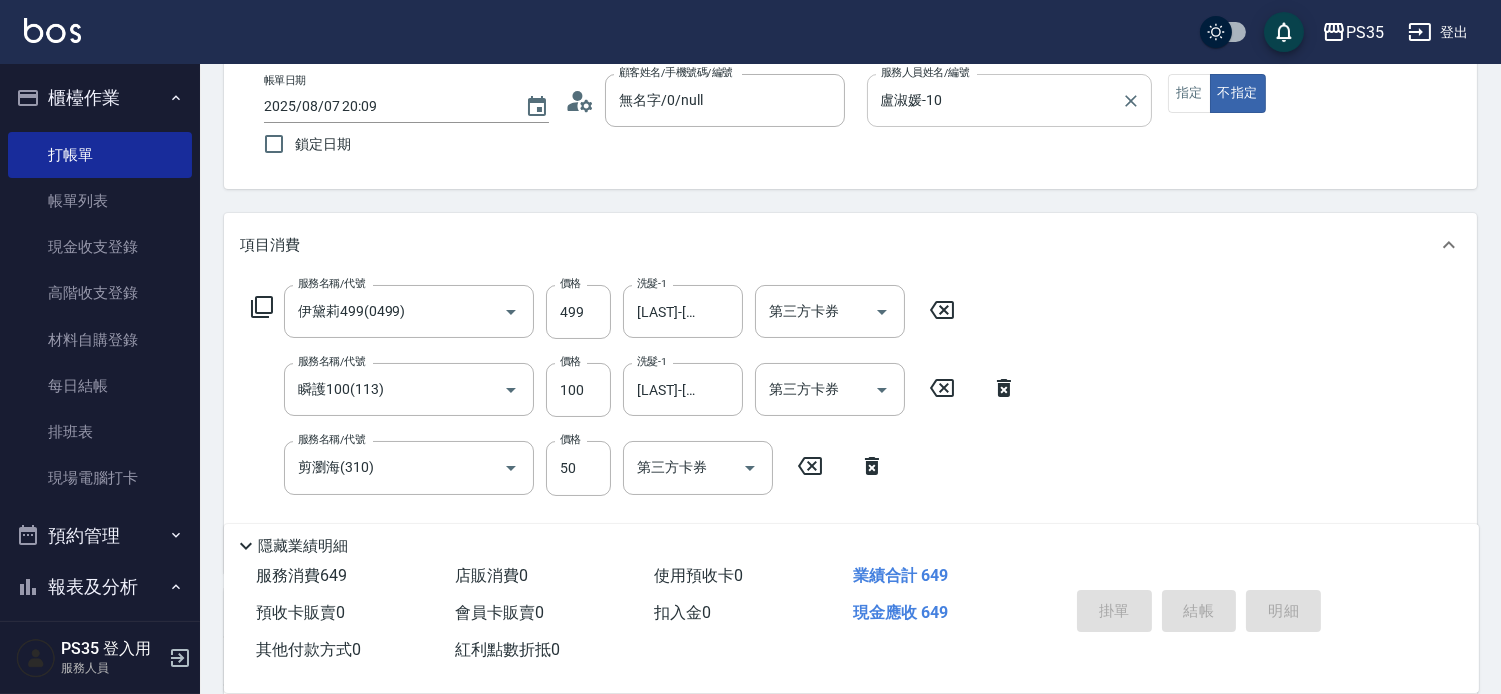 type on "2025/08/07 20:10" 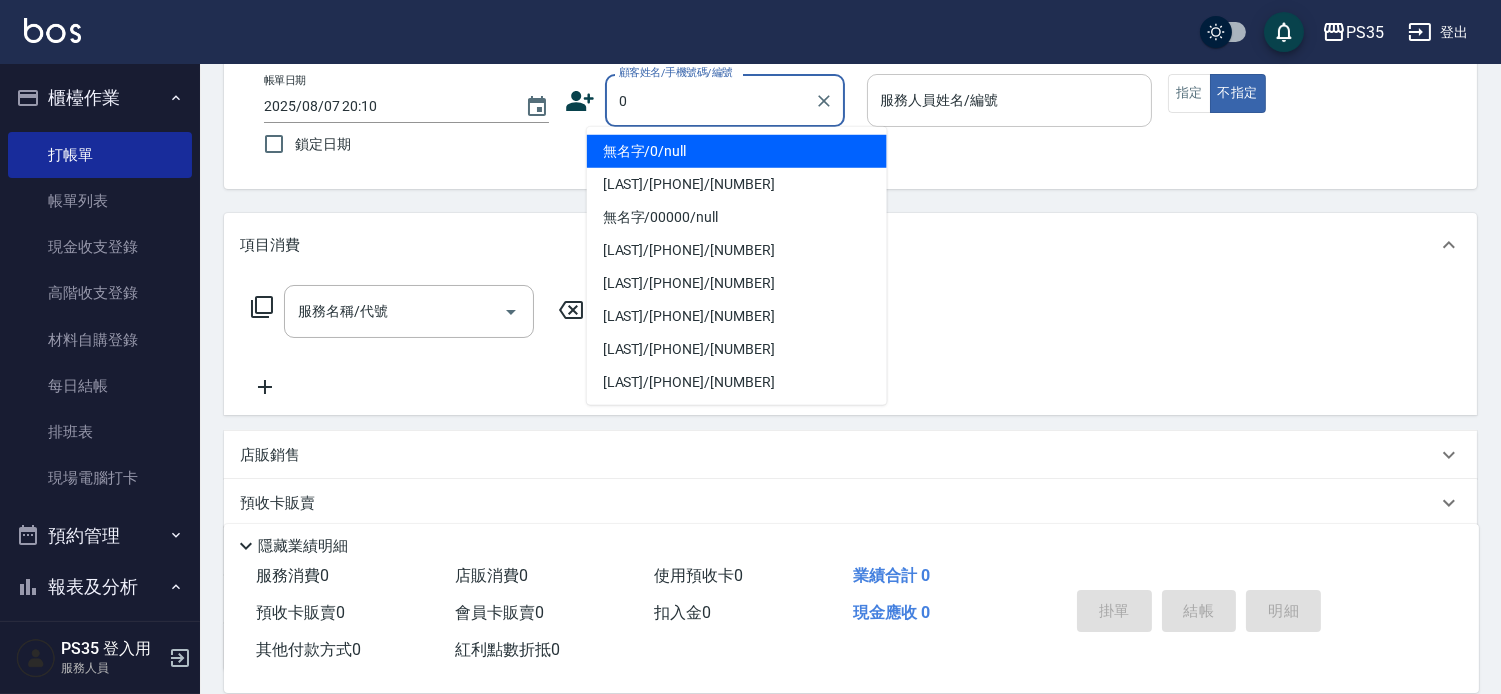 type on "無名字/0/null" 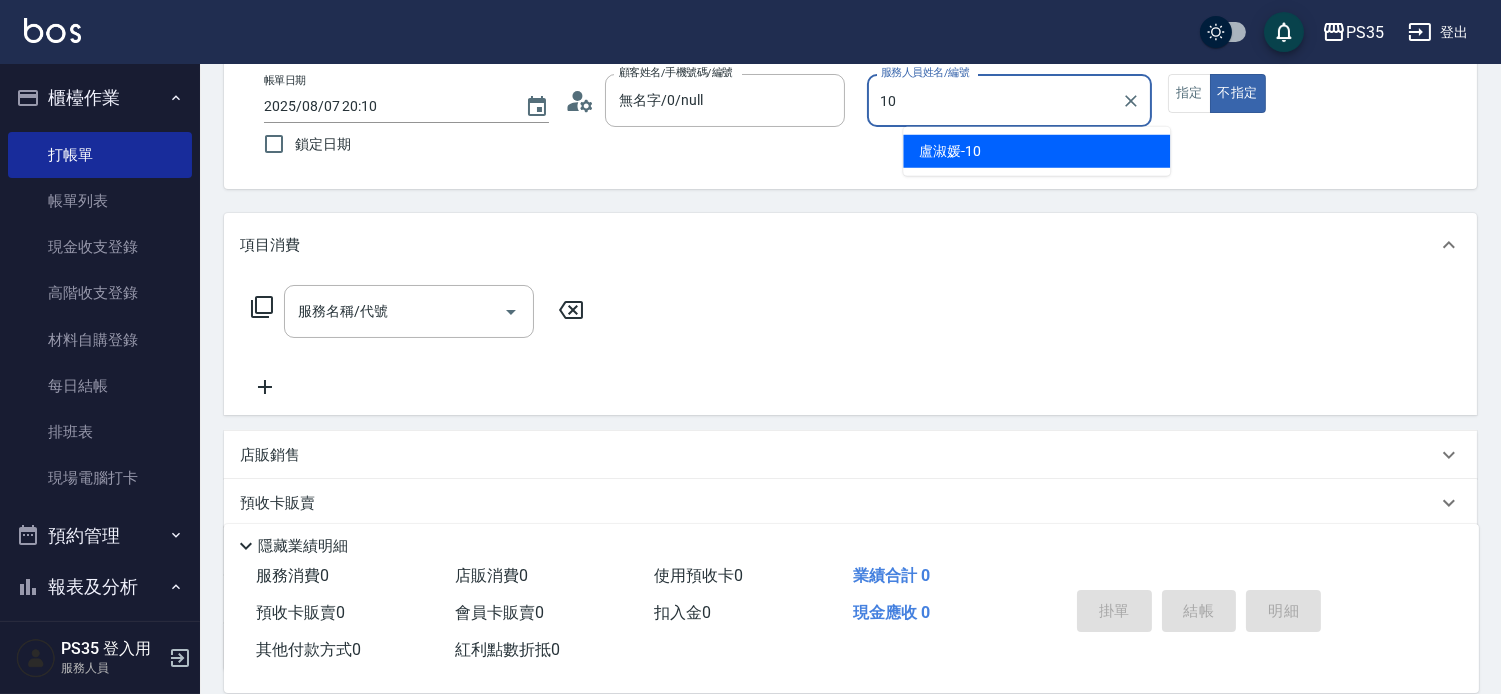 type on "盧淑媛-10" 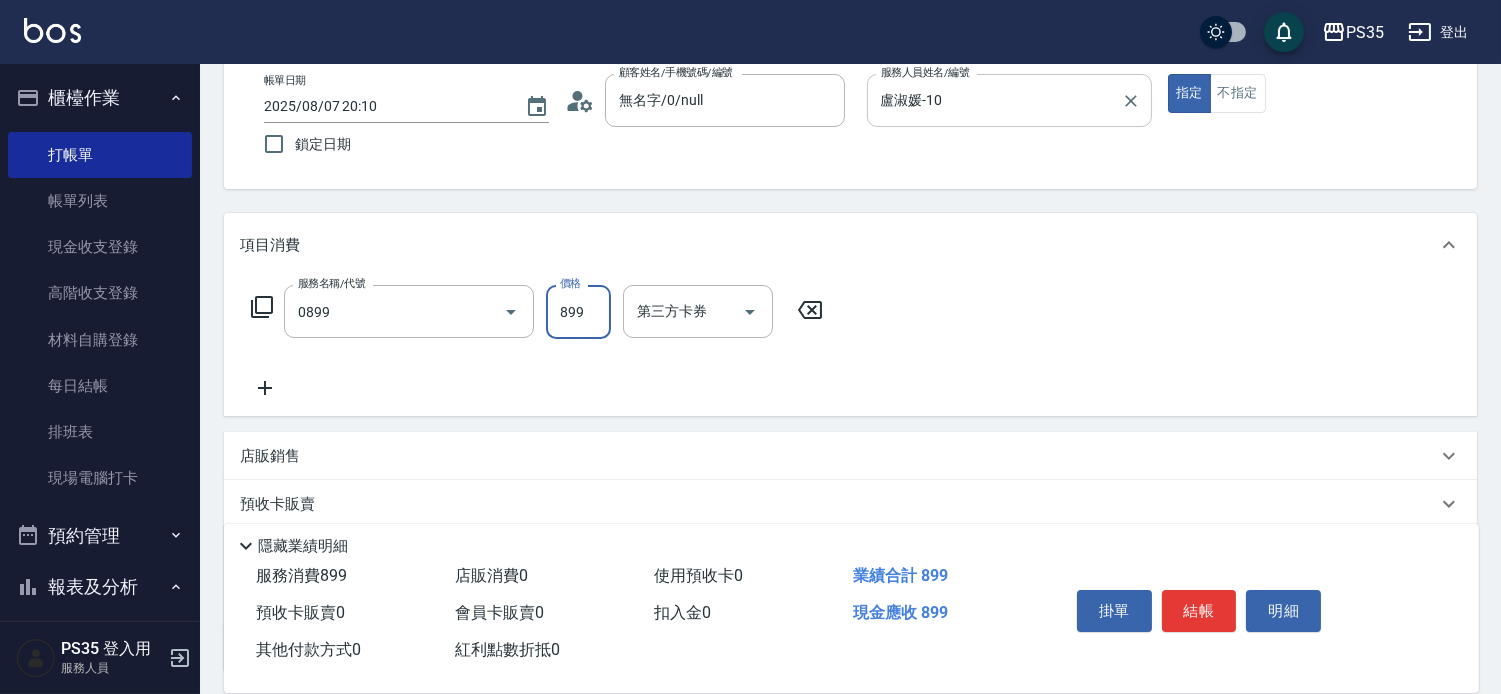 type on "排毒SPA(0899)" 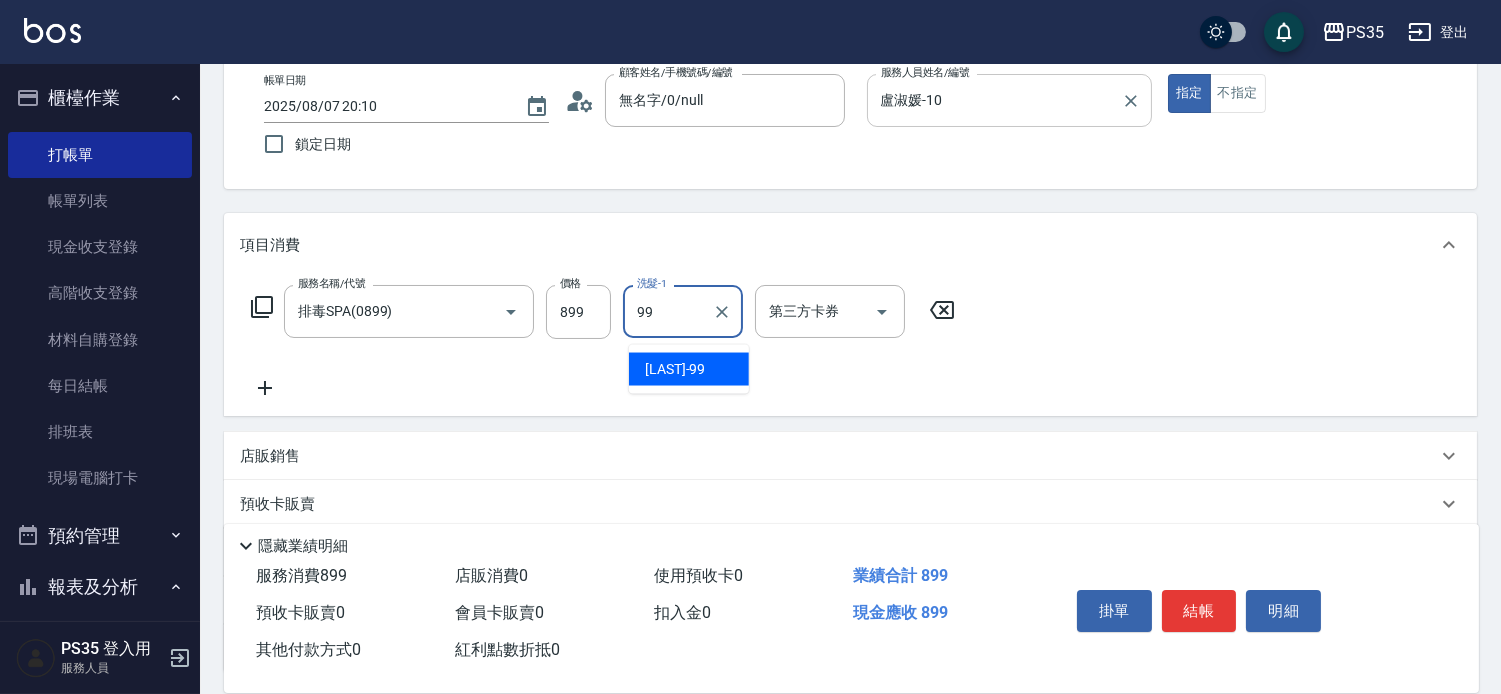 type on "[LAST]-[NUMBER]" 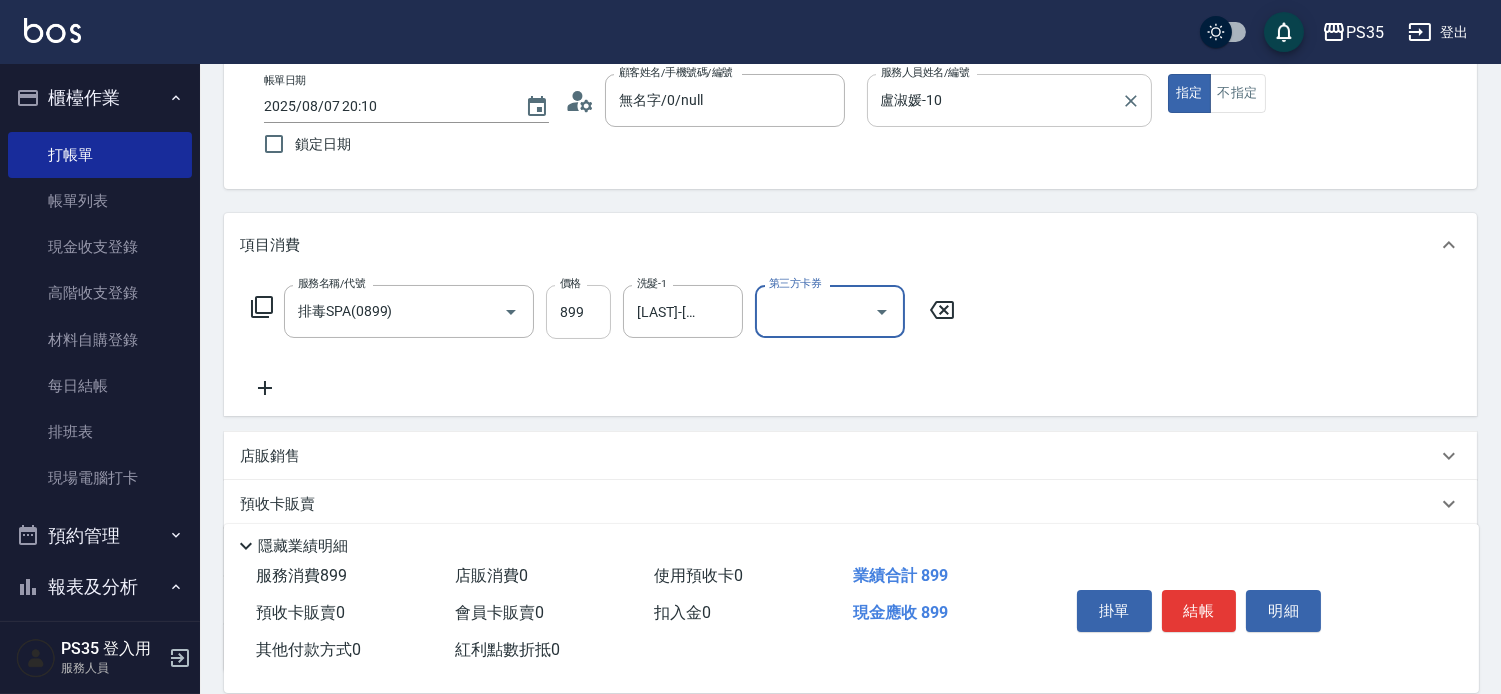 click on "899" at bounding box center [578, 312] 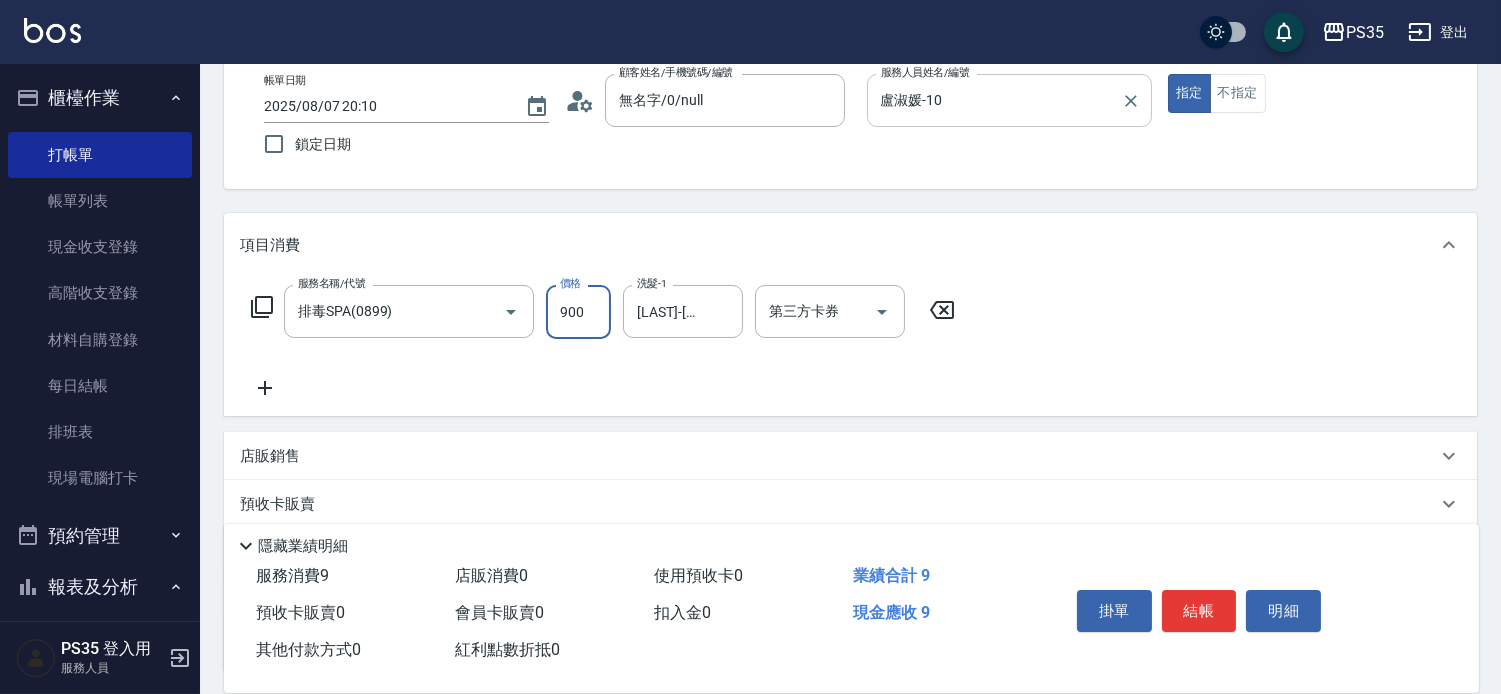 type on "900" 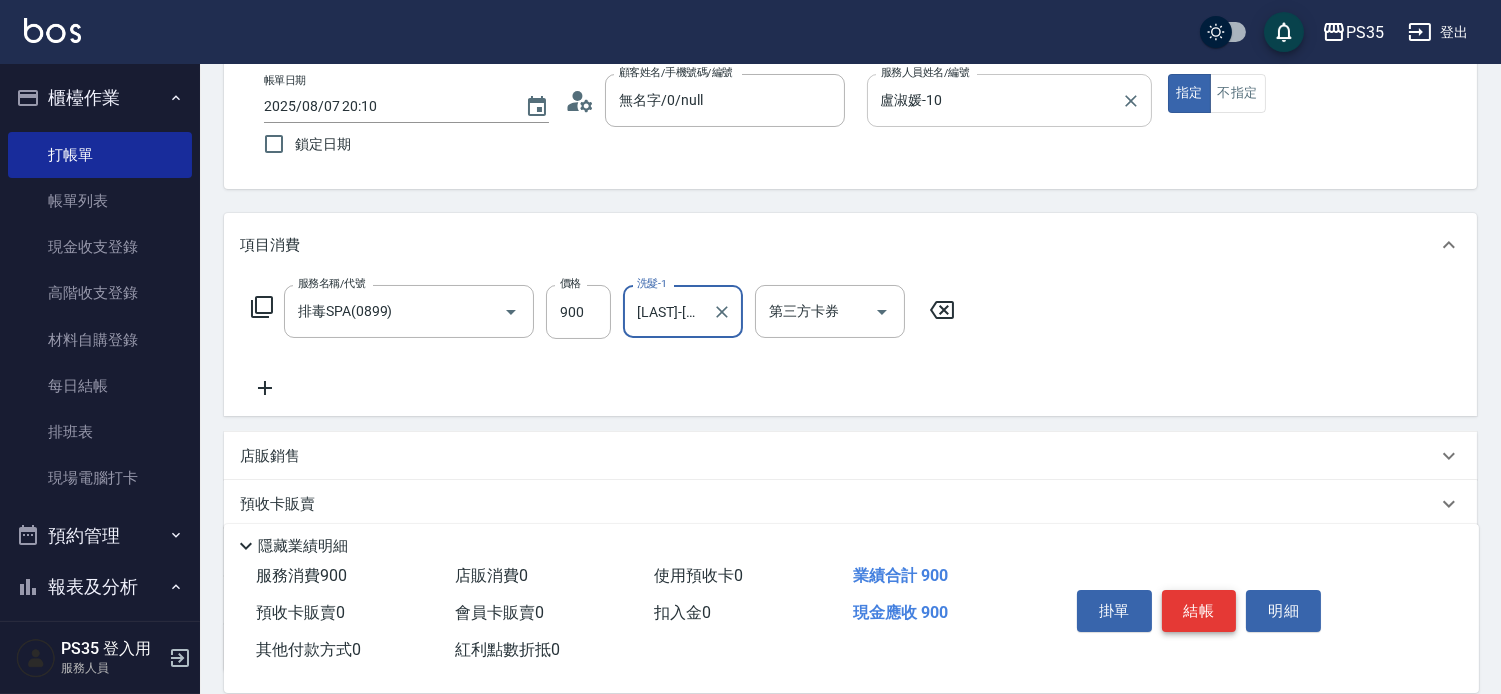 click on "結帳" at bounding box center [1199, 611] 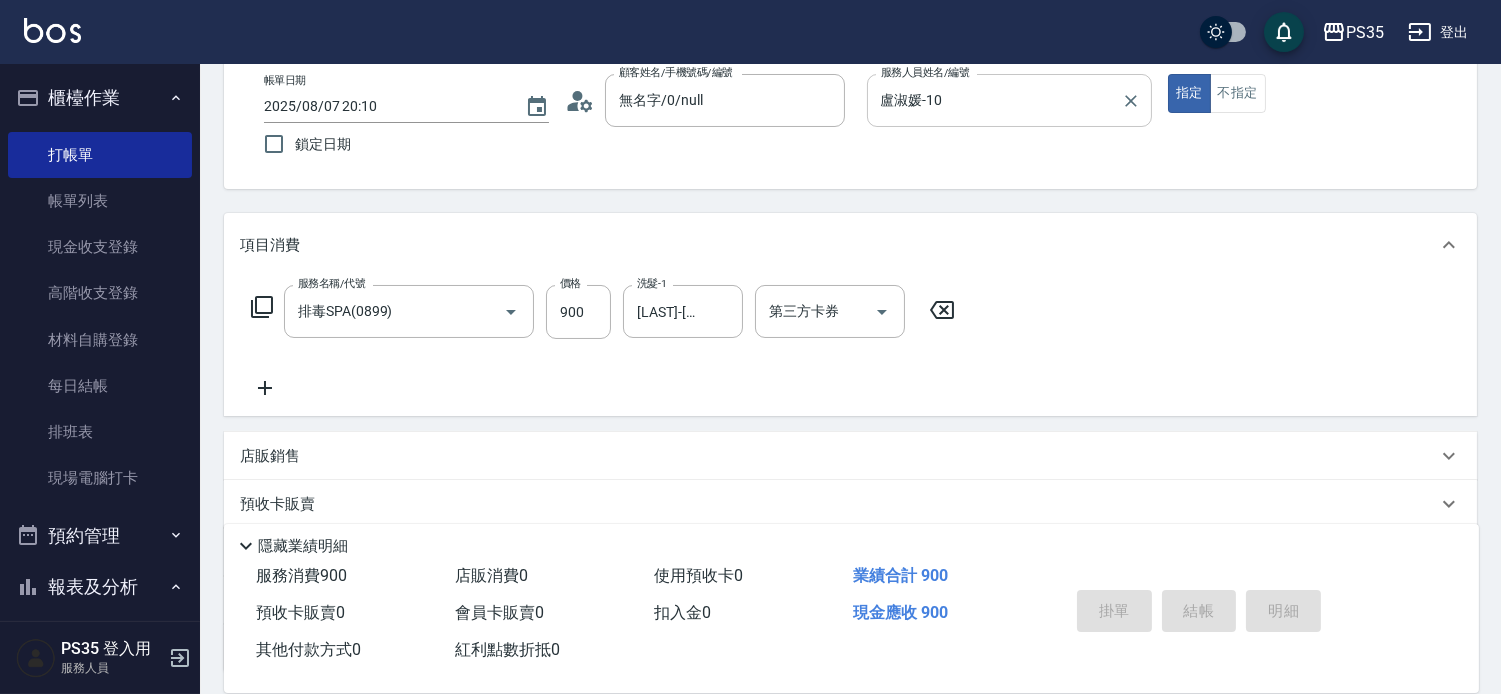 type on "2025/08/07 20:11" 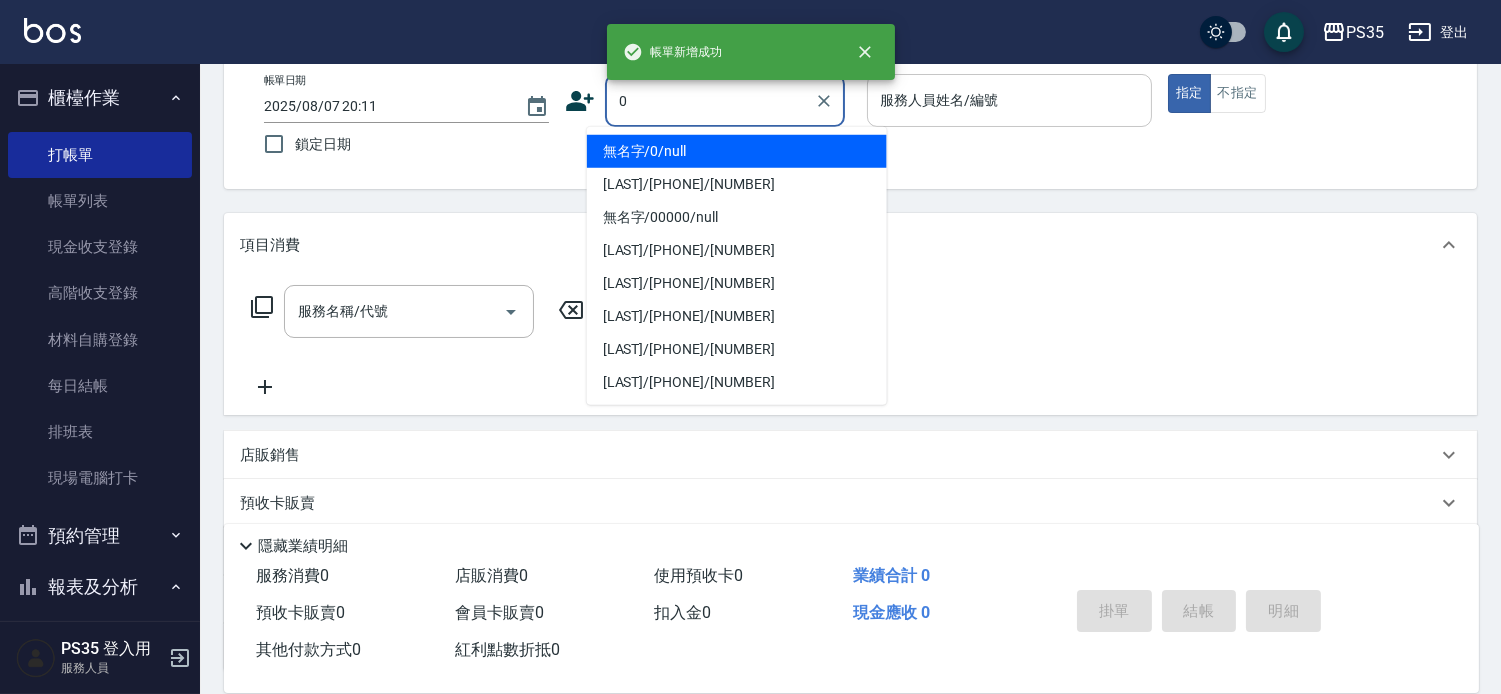 type on "0" 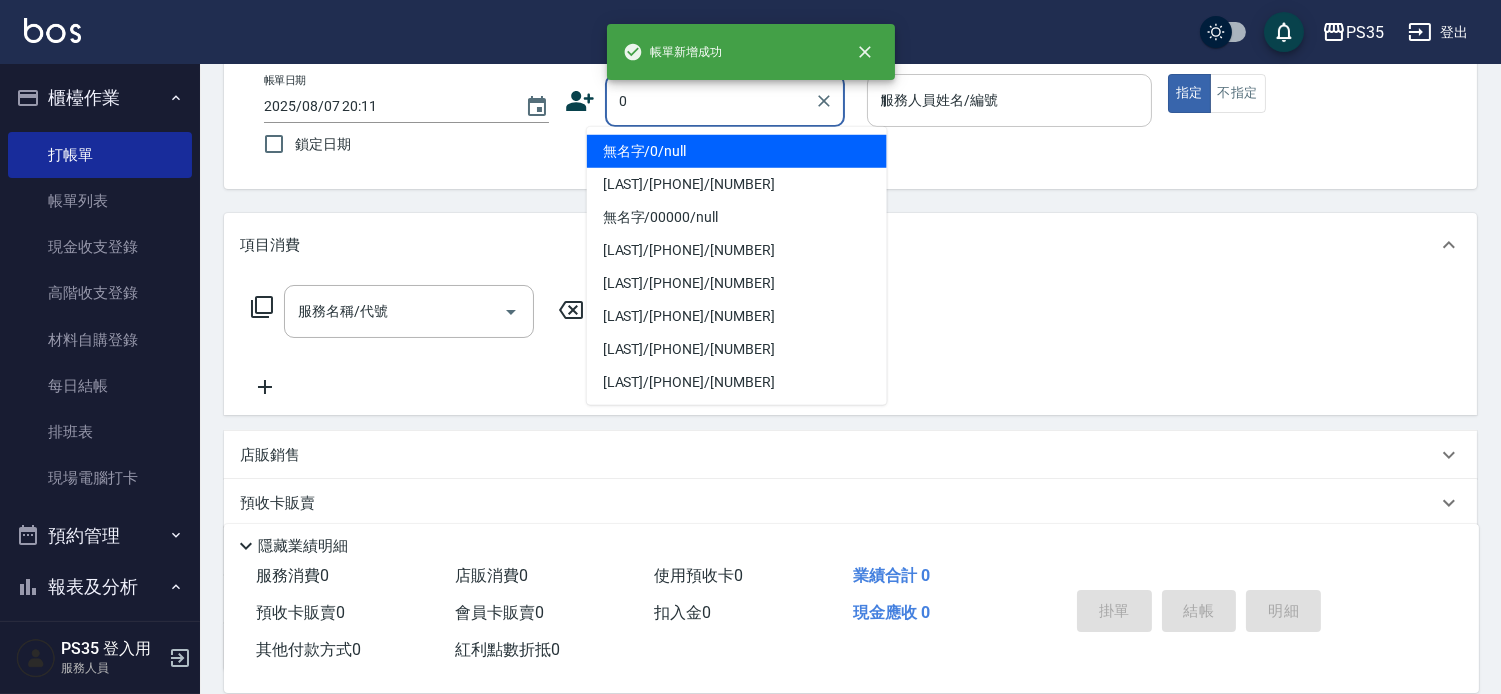 type on "無名字/0/null" 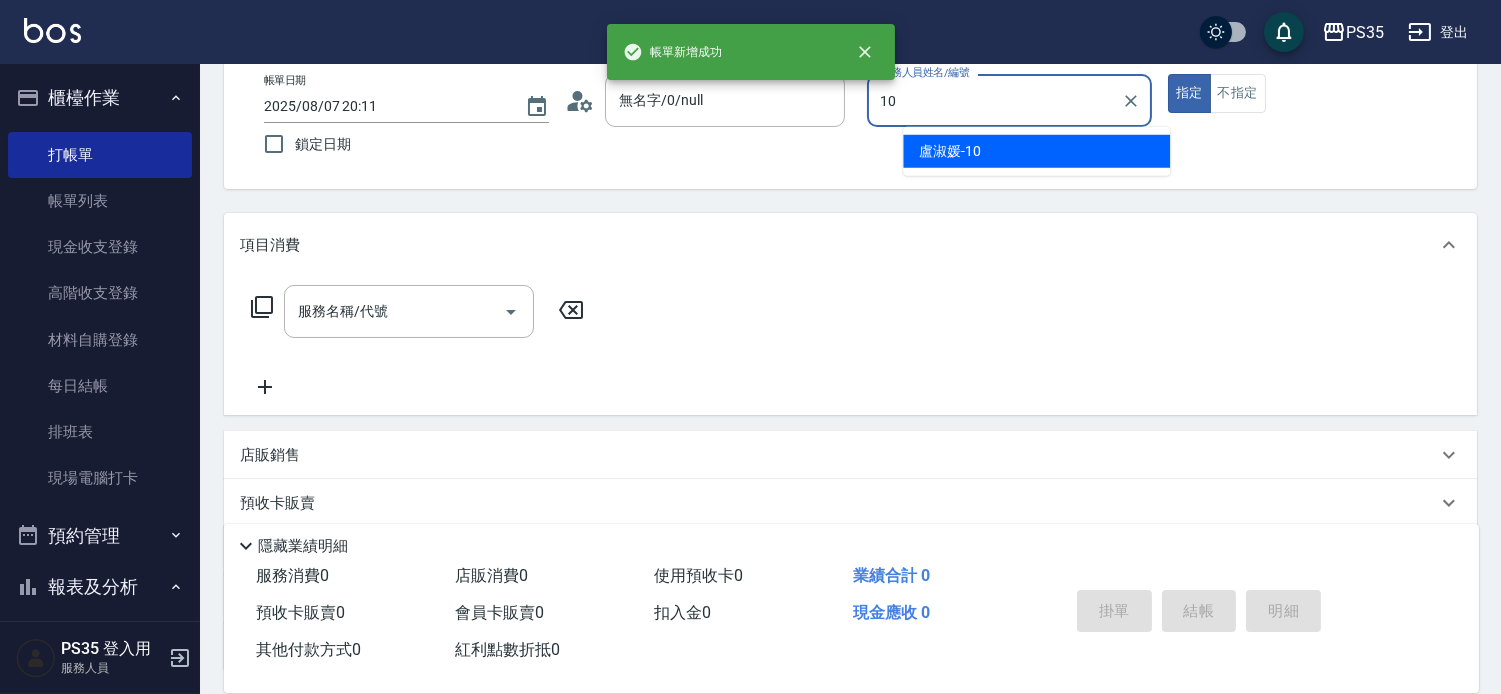 type on "盧淑媛-10" 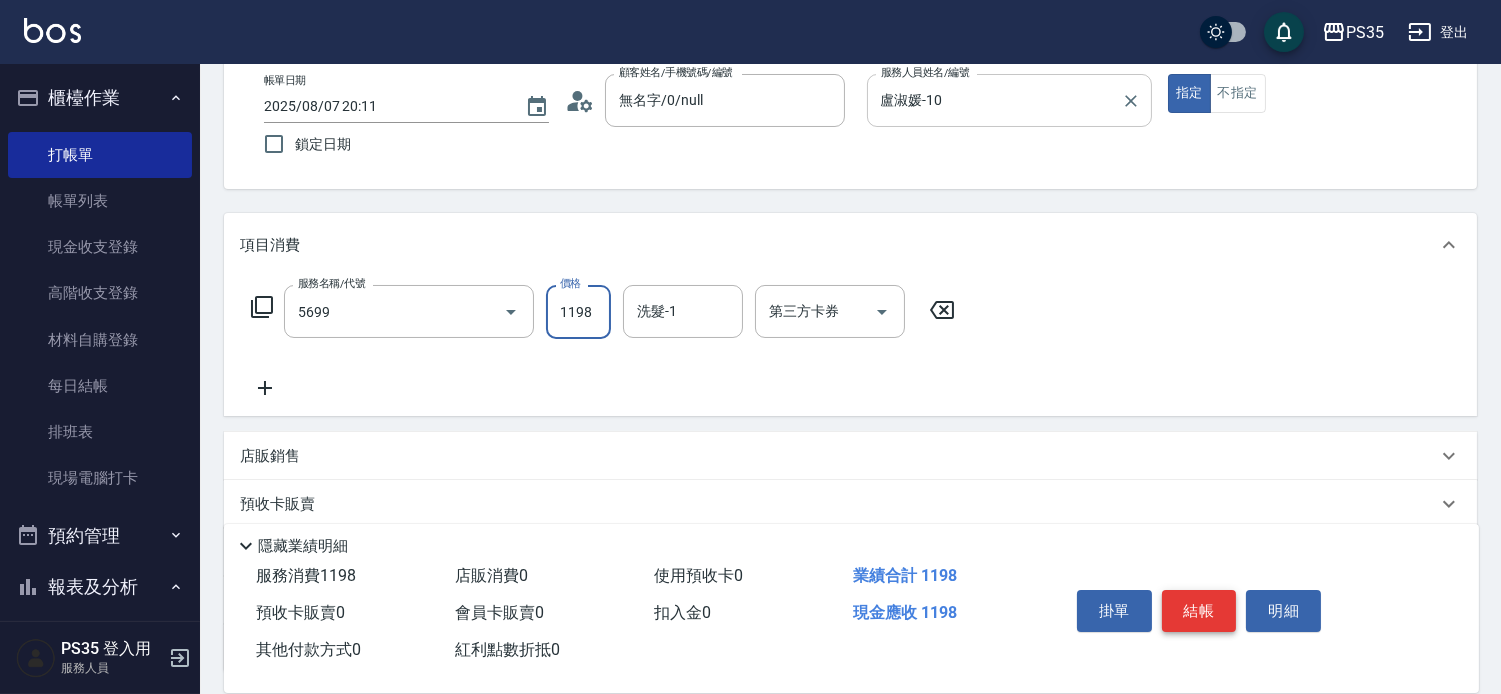 type on "水沁涼套餐(5699)" 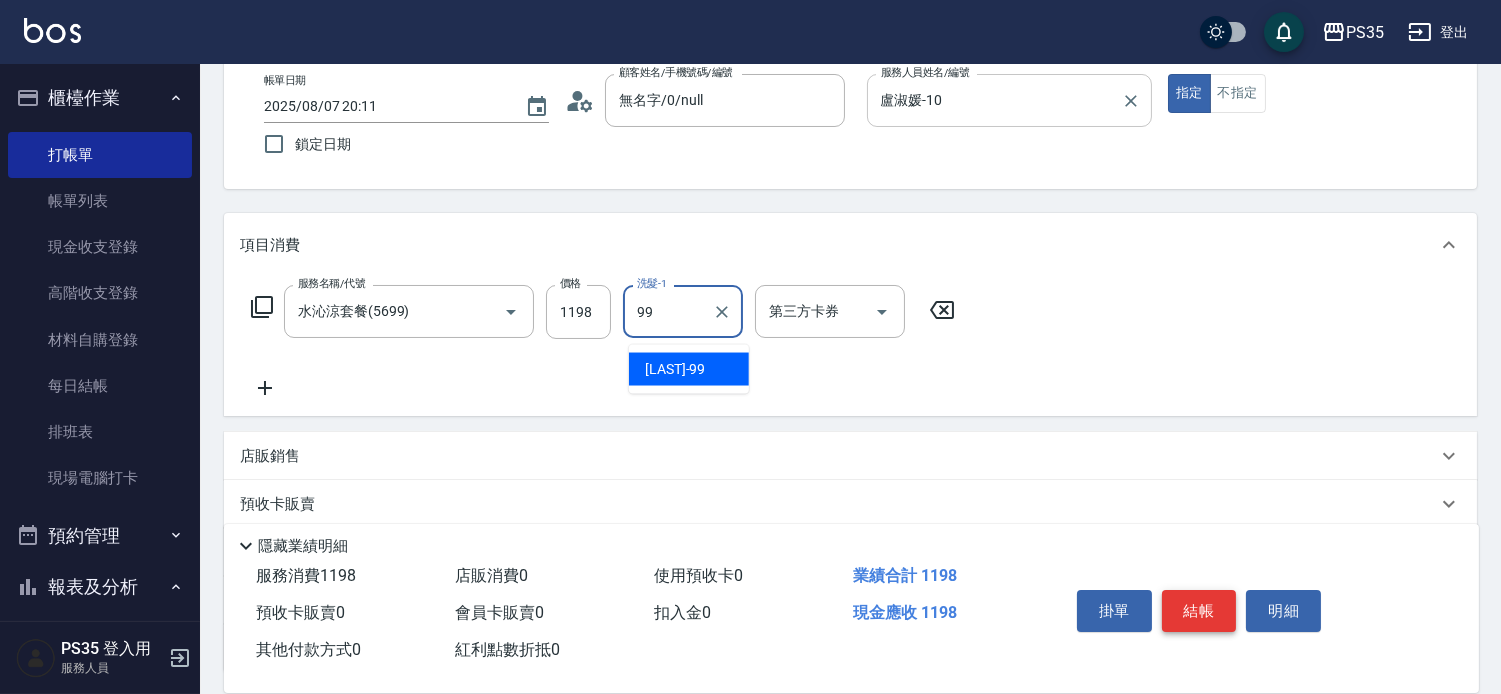 type on "[LAST]-[NUMBER]" 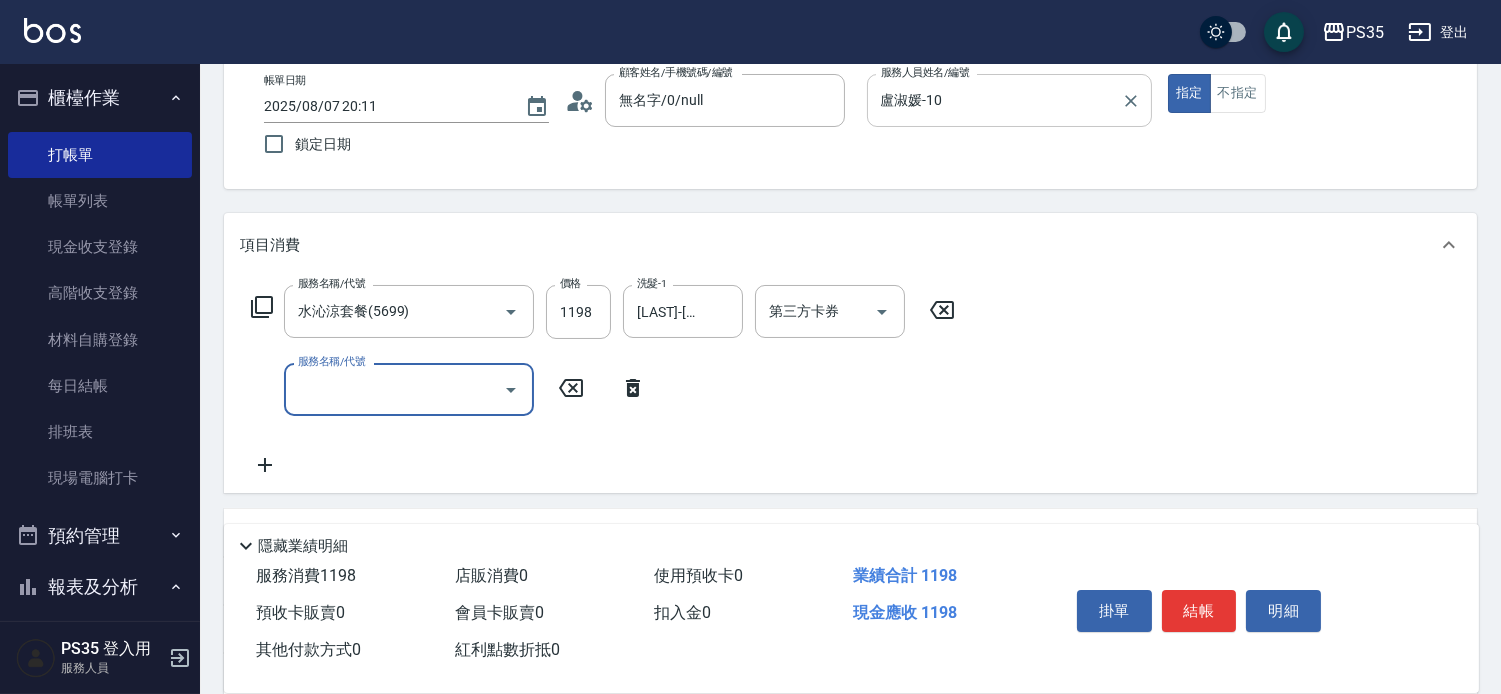 click on "結帳" at bounding box center [1199, 611] 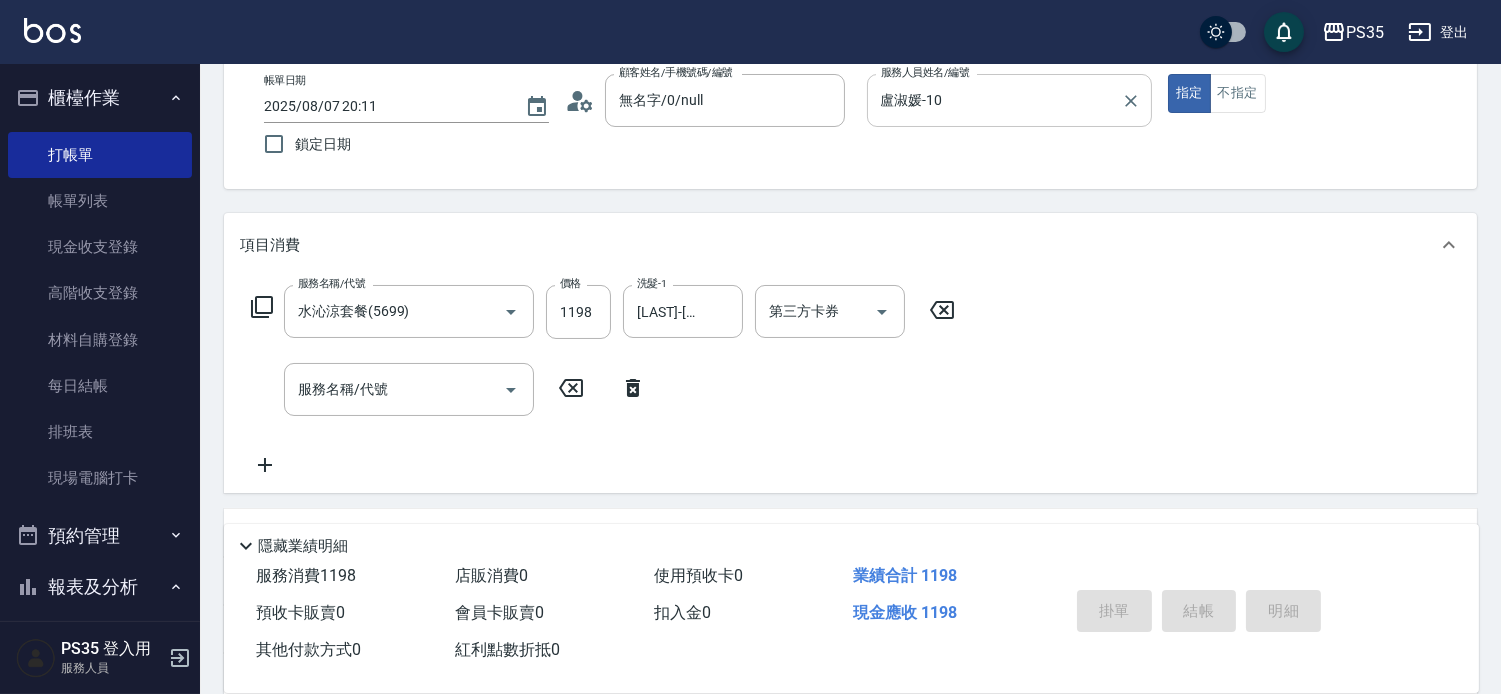 type 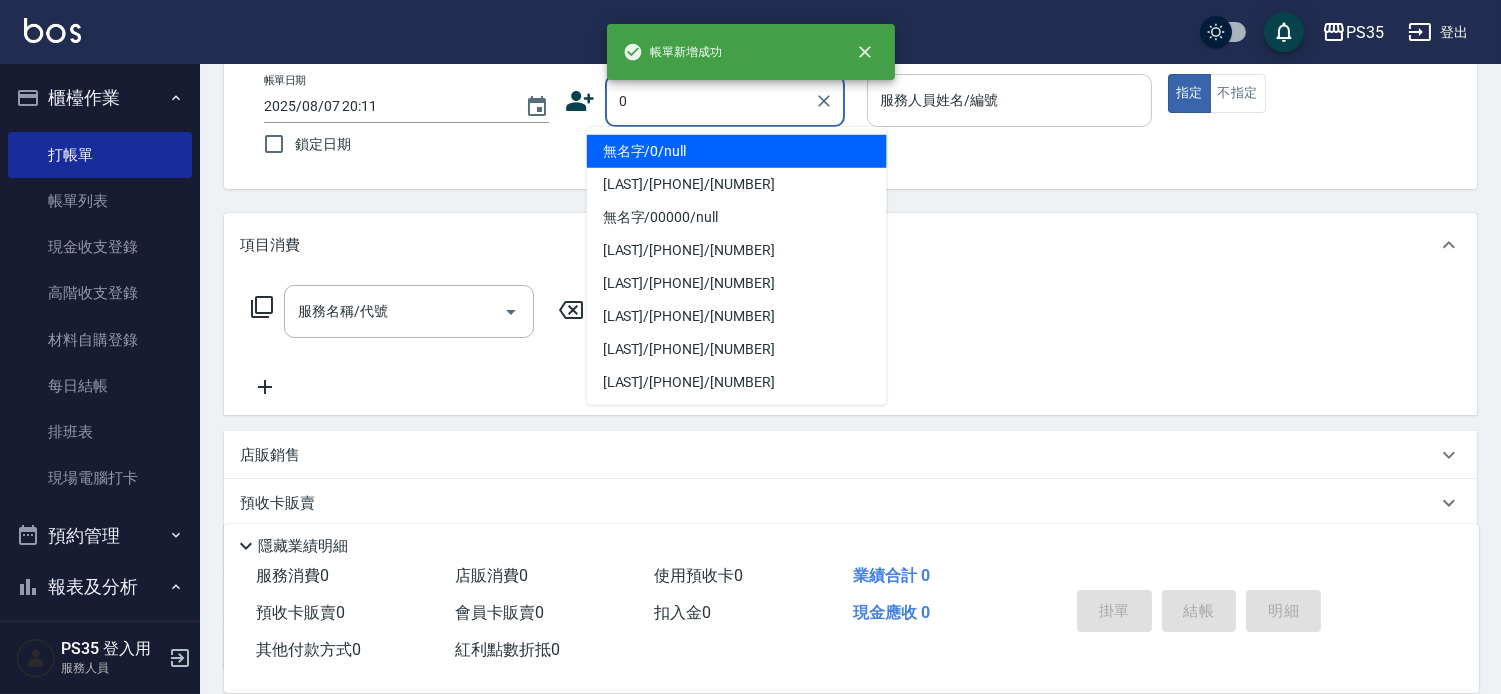 type on "無名字/0/null" 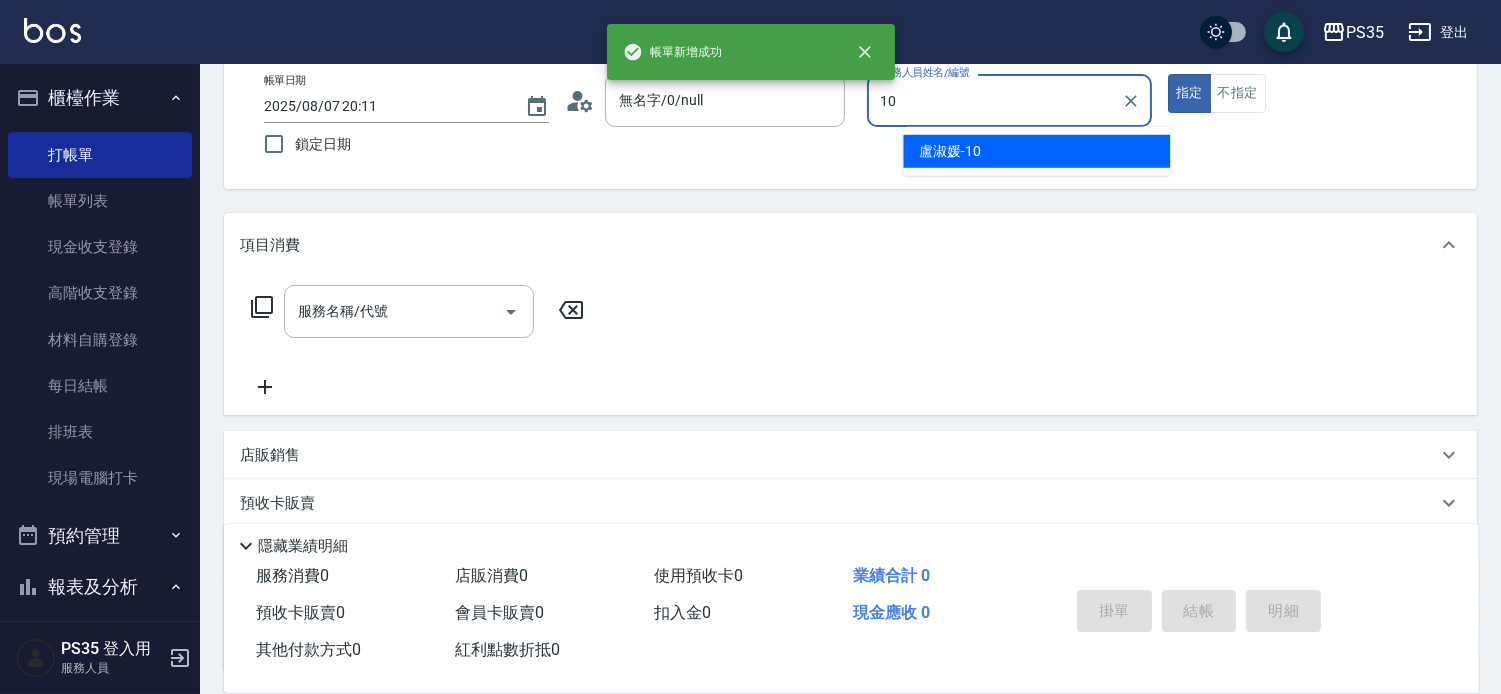 type on "盧淑媛-10" 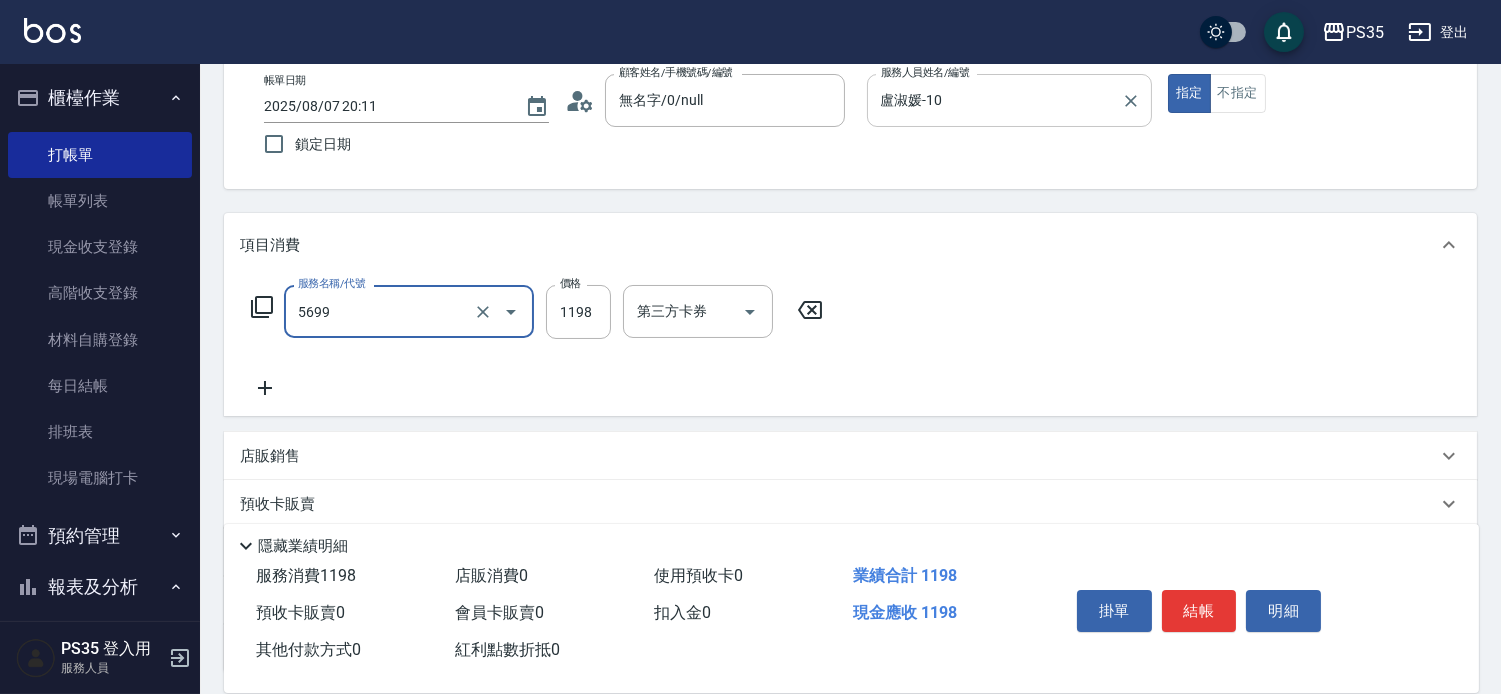 type on "水沁涼套餐(5699)" 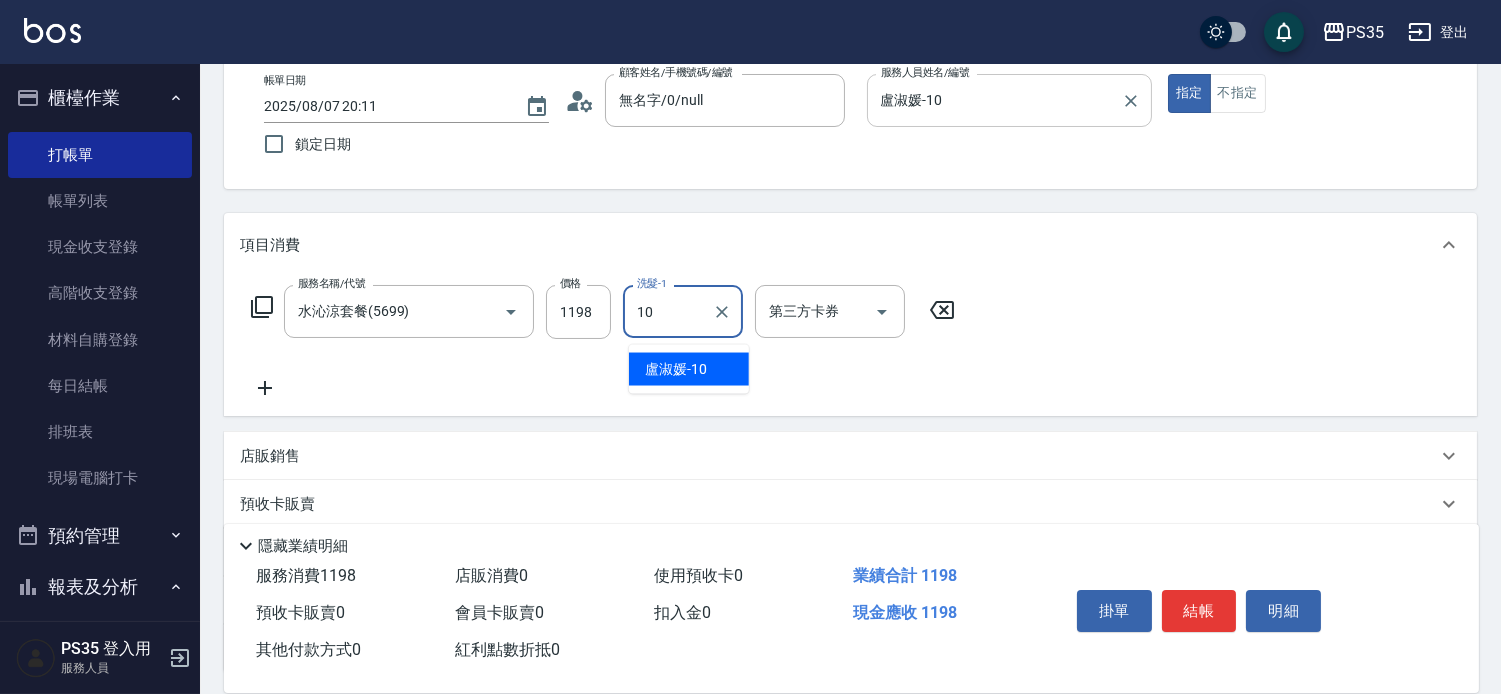 type on "盧淑媛-10" 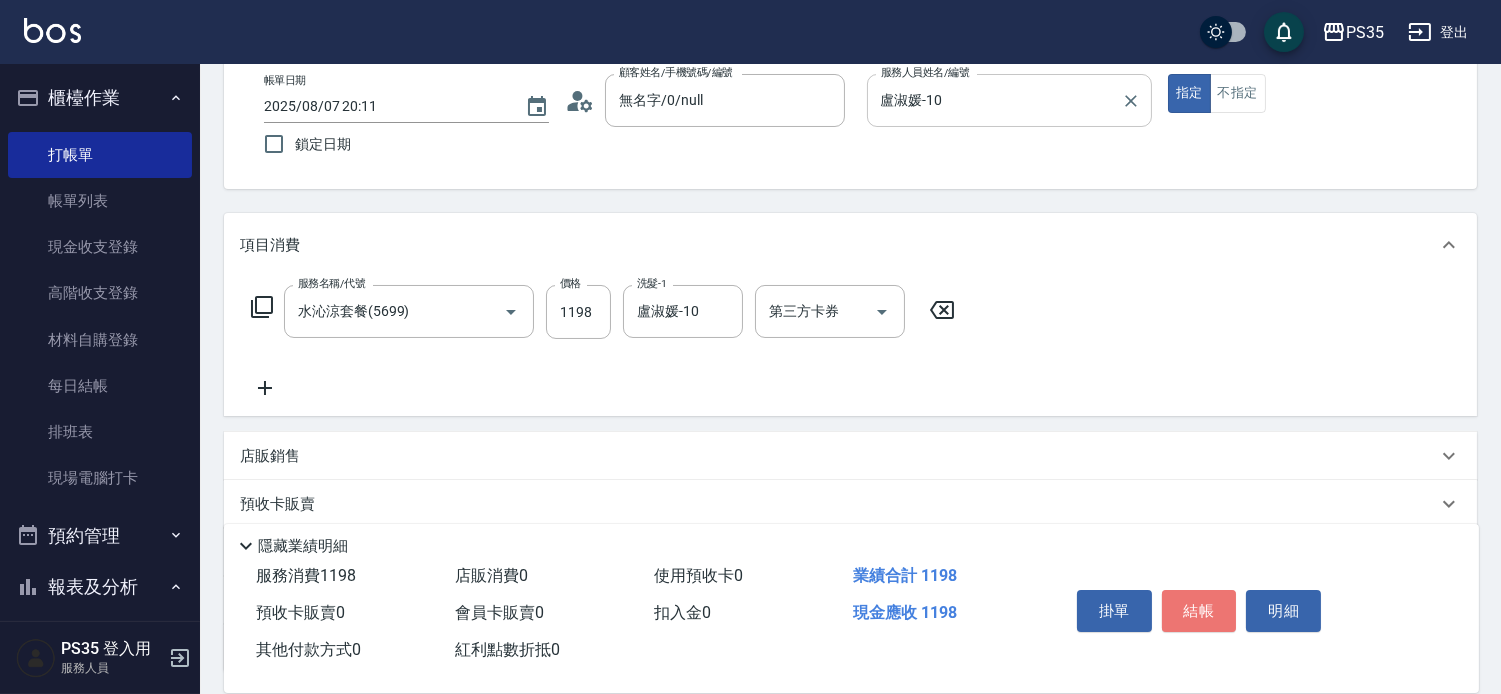 click on "結帳" at bounding box center (1199, 611) 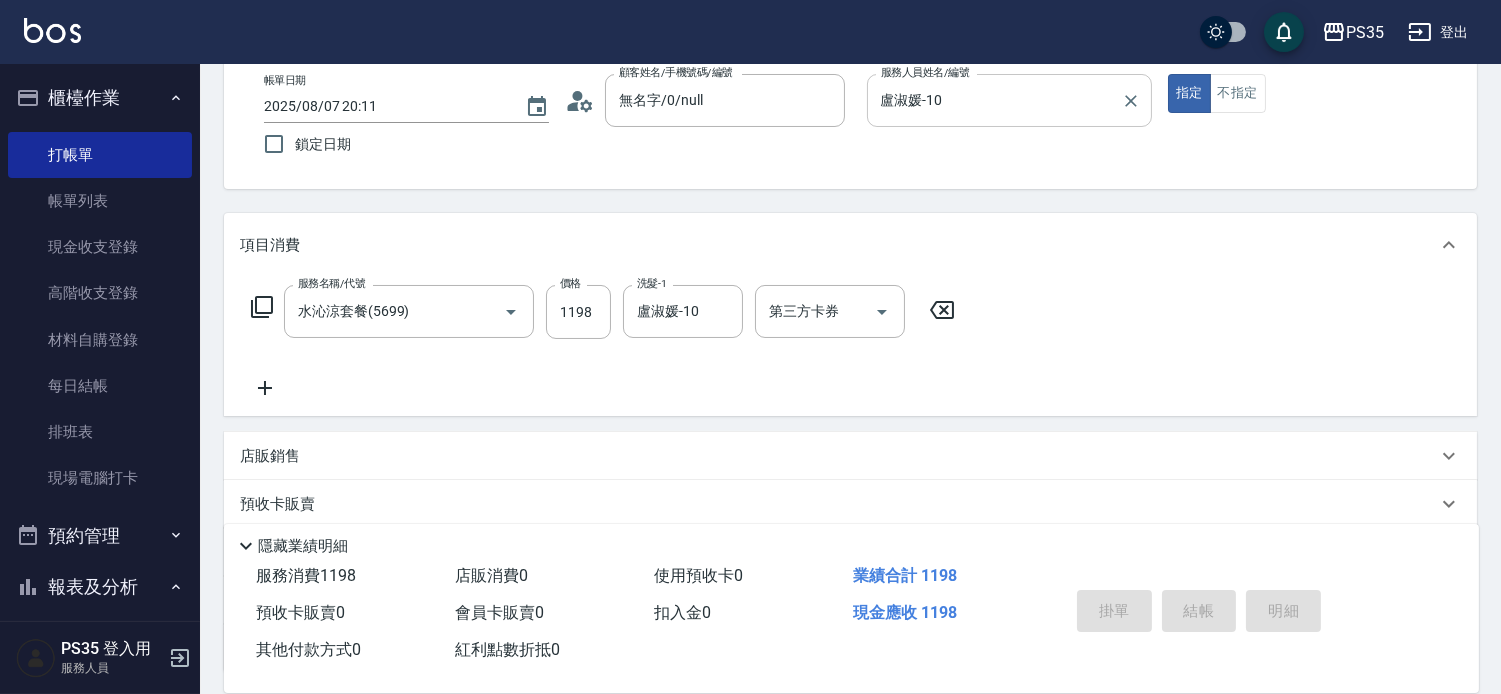 type 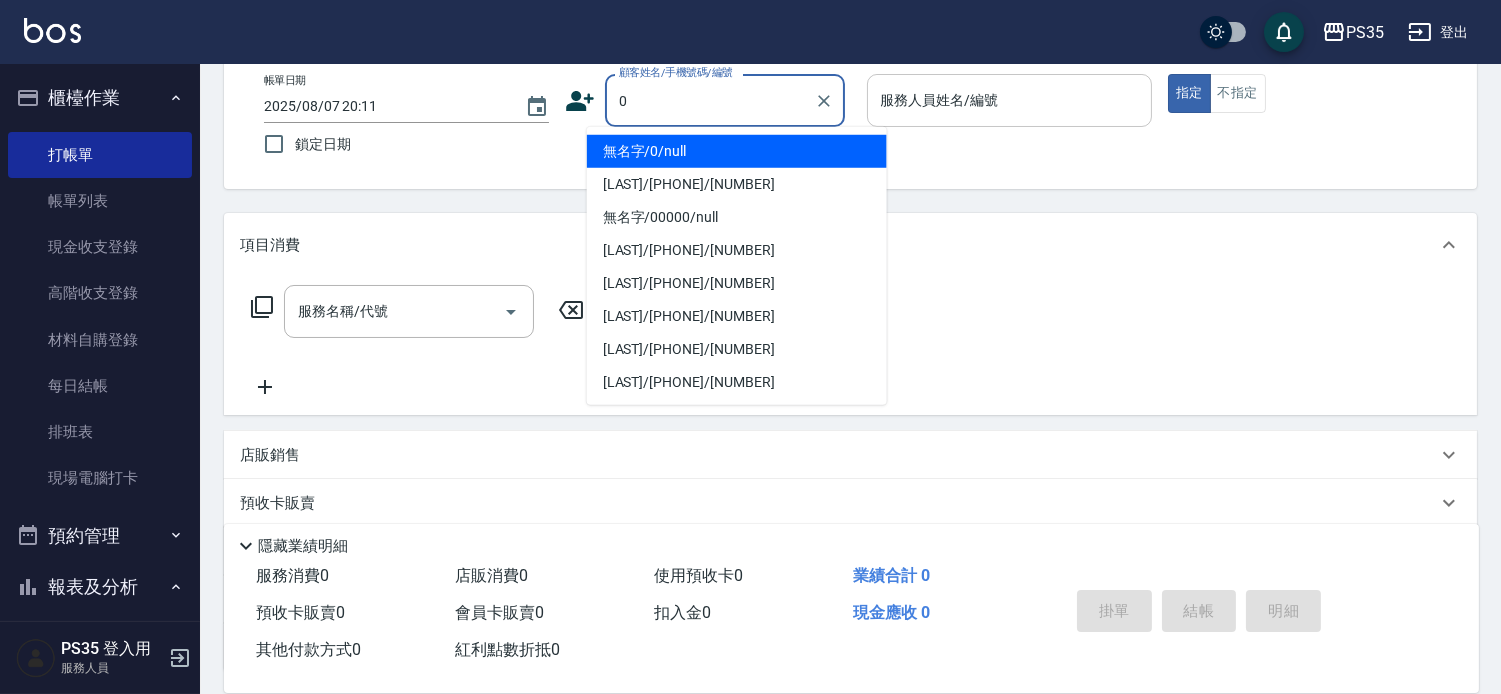 type on "無名字/0/null" 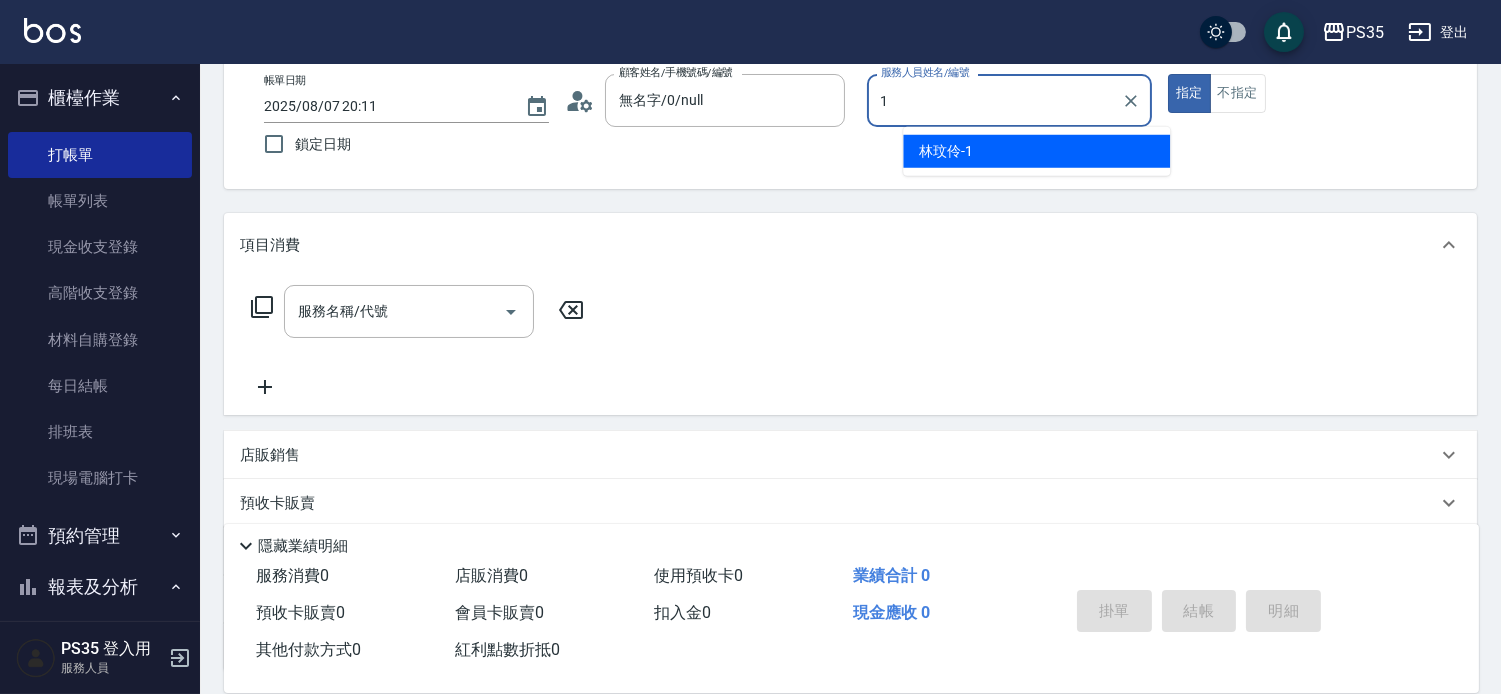 type on "[LAST]-[NUMBER]" 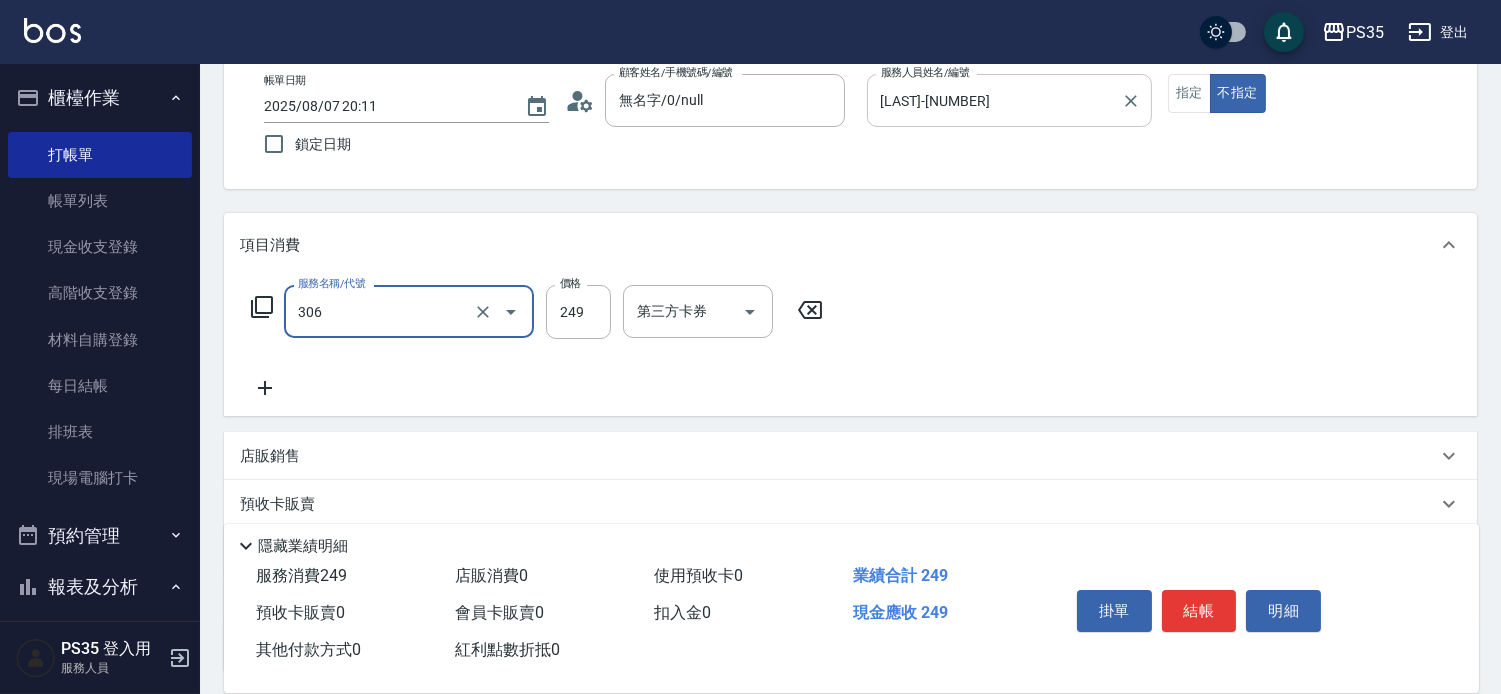 type on "剪髮(306)" 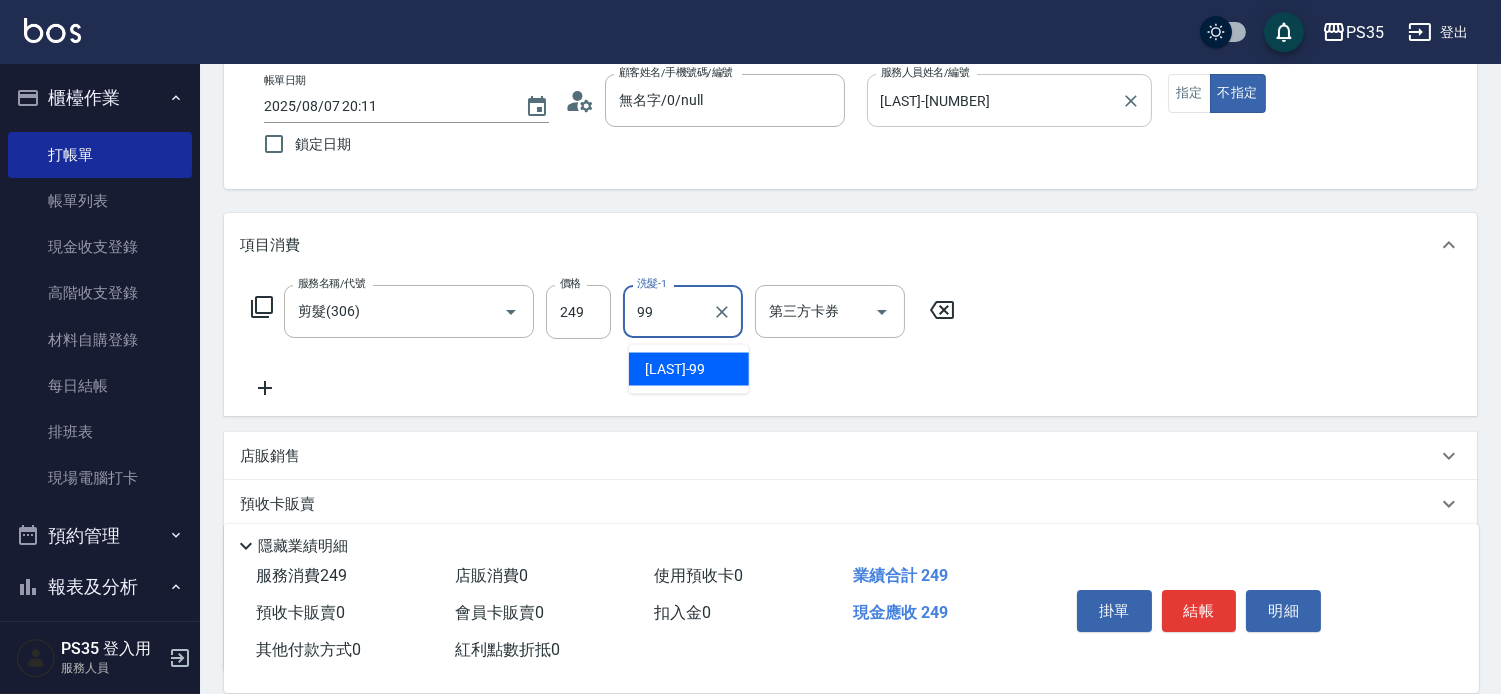 type on "[LAST]-[NUMBER]" 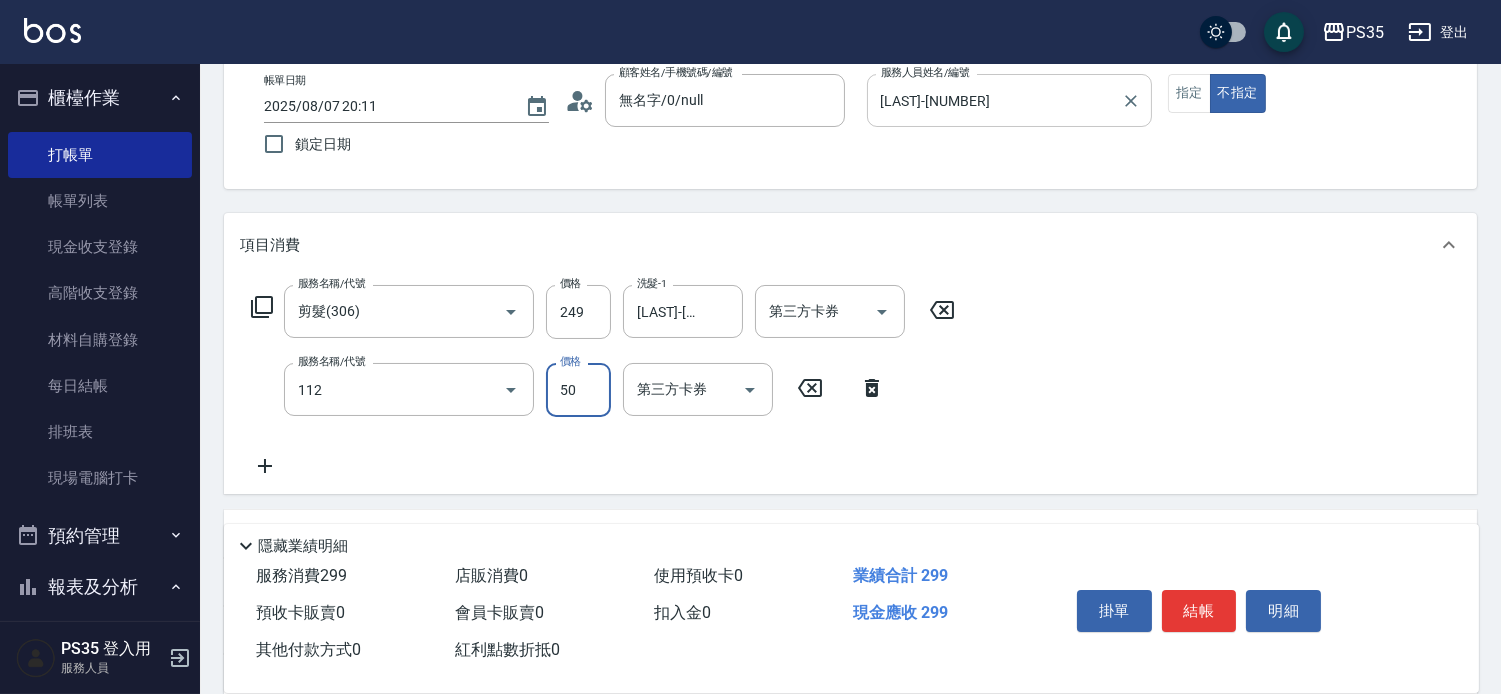 type on "精油50(112)" 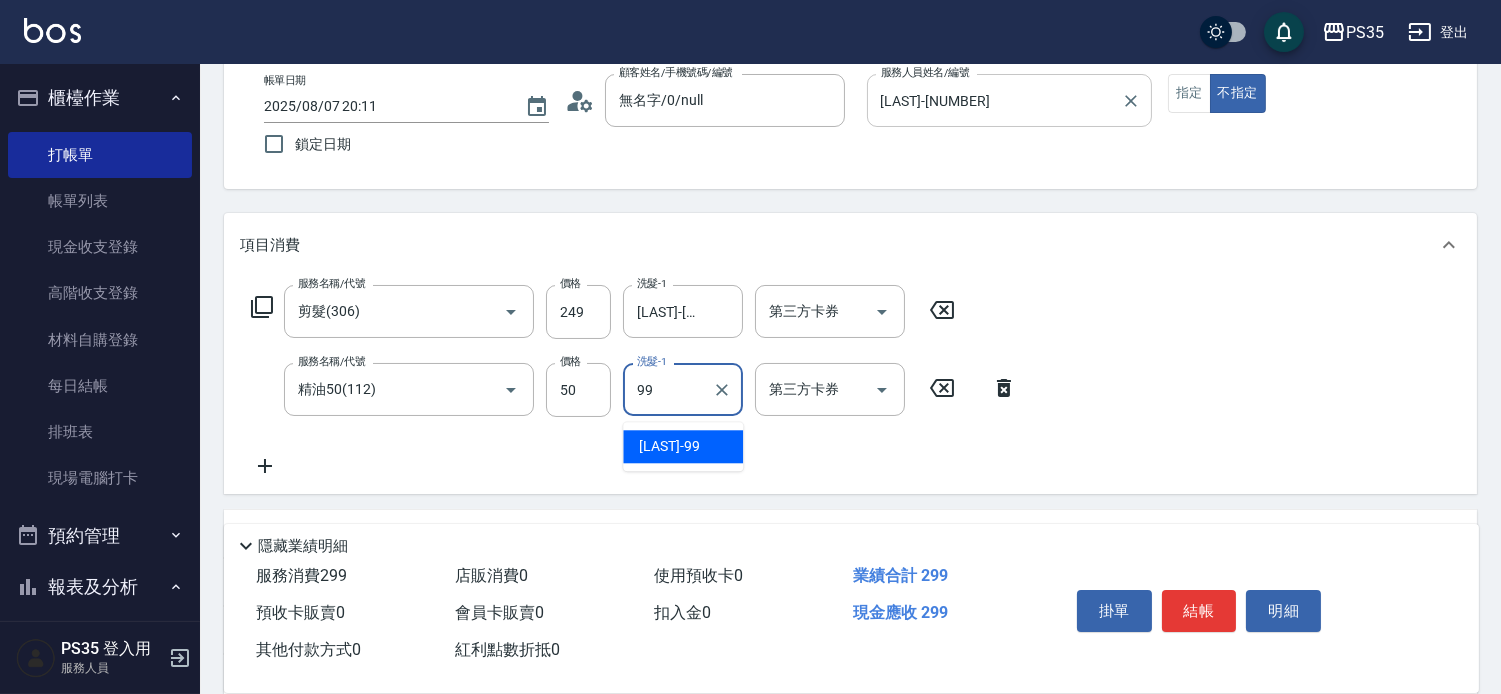 type on "[LAST]-[NUMBER]" 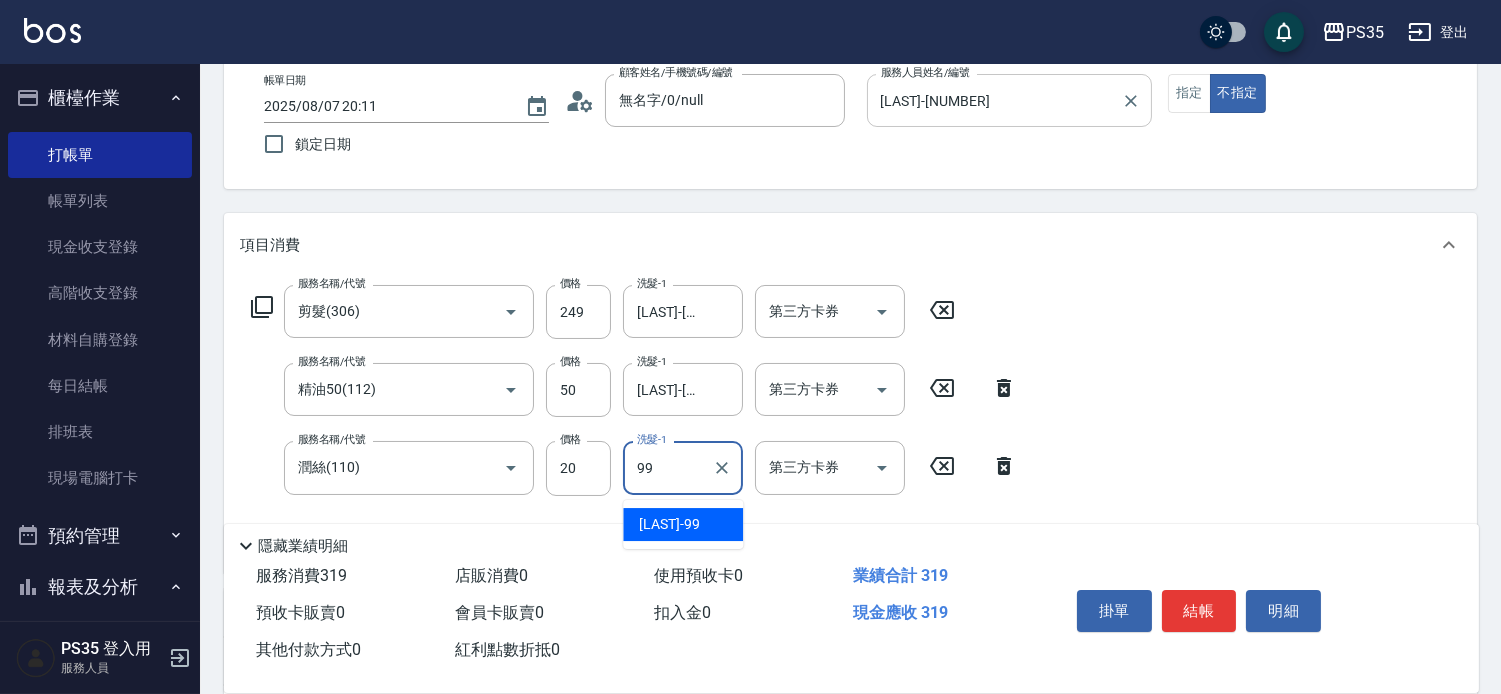 type on "[LAST]-[NUMBER]" 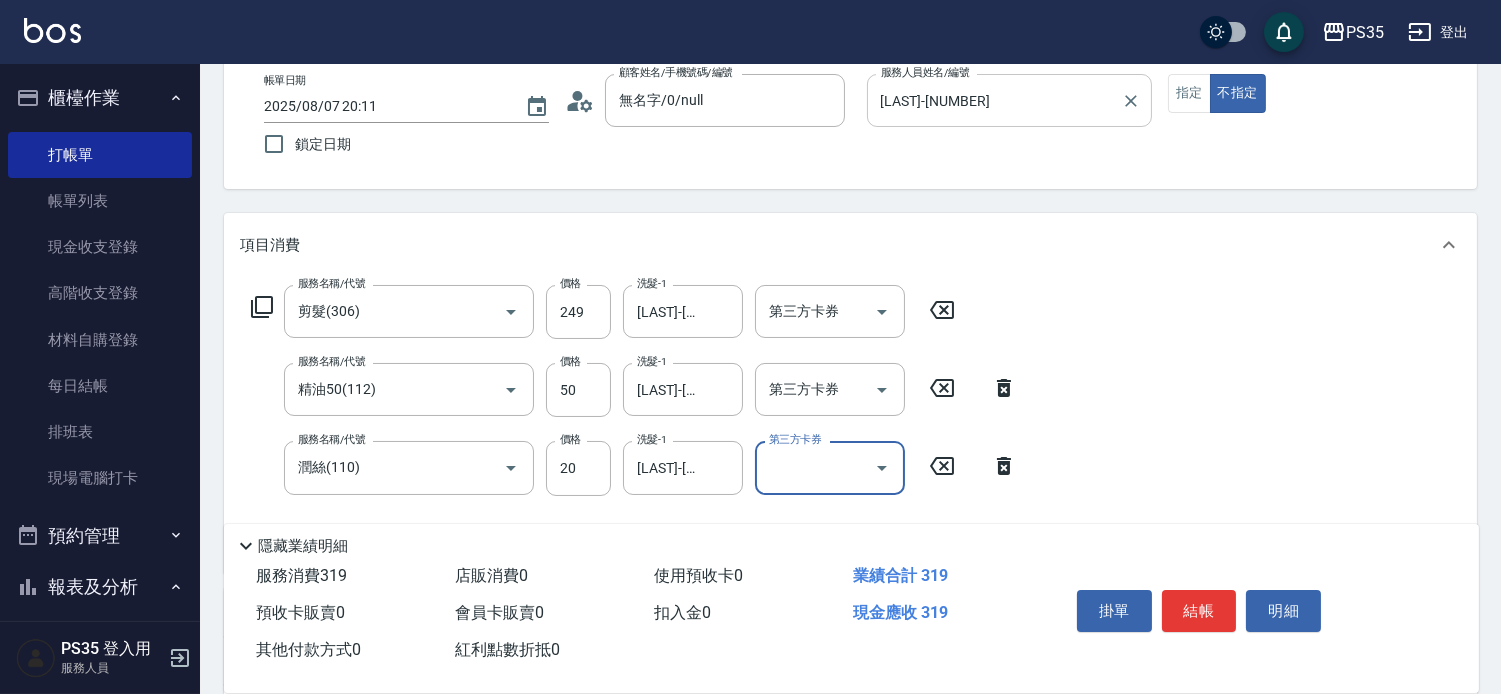 click on "結帳" at bounding box center [1199, 611] 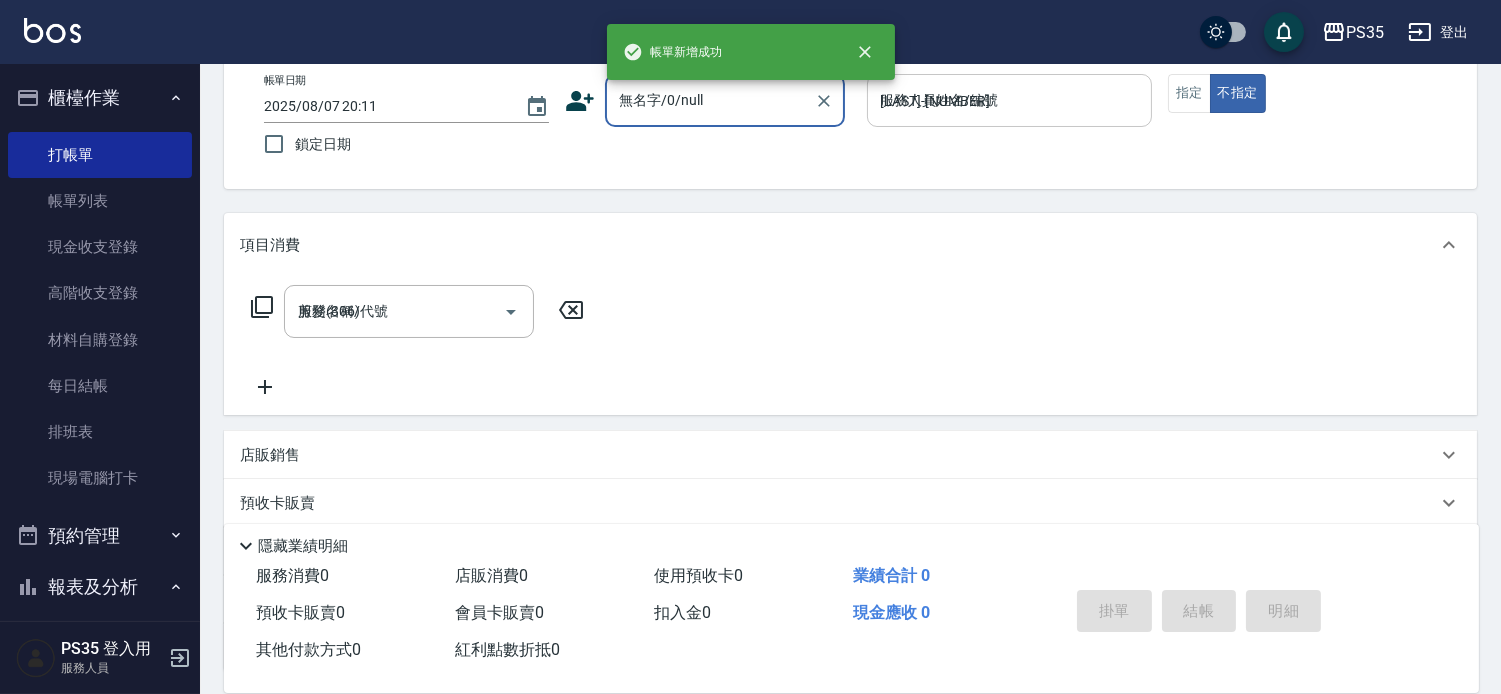 type on "2025/08/07 20:12" 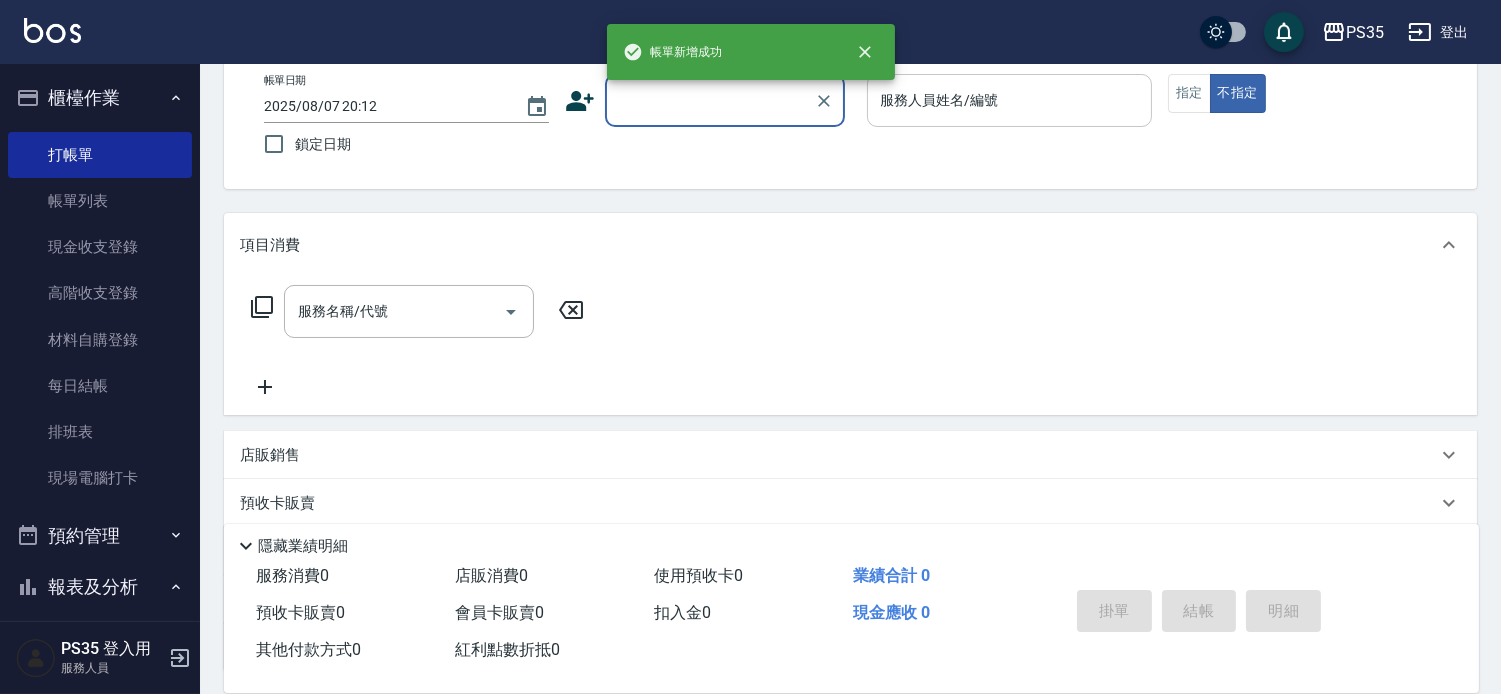 scroll, scrollTop: 0, scrollLeft: 0, axis: both 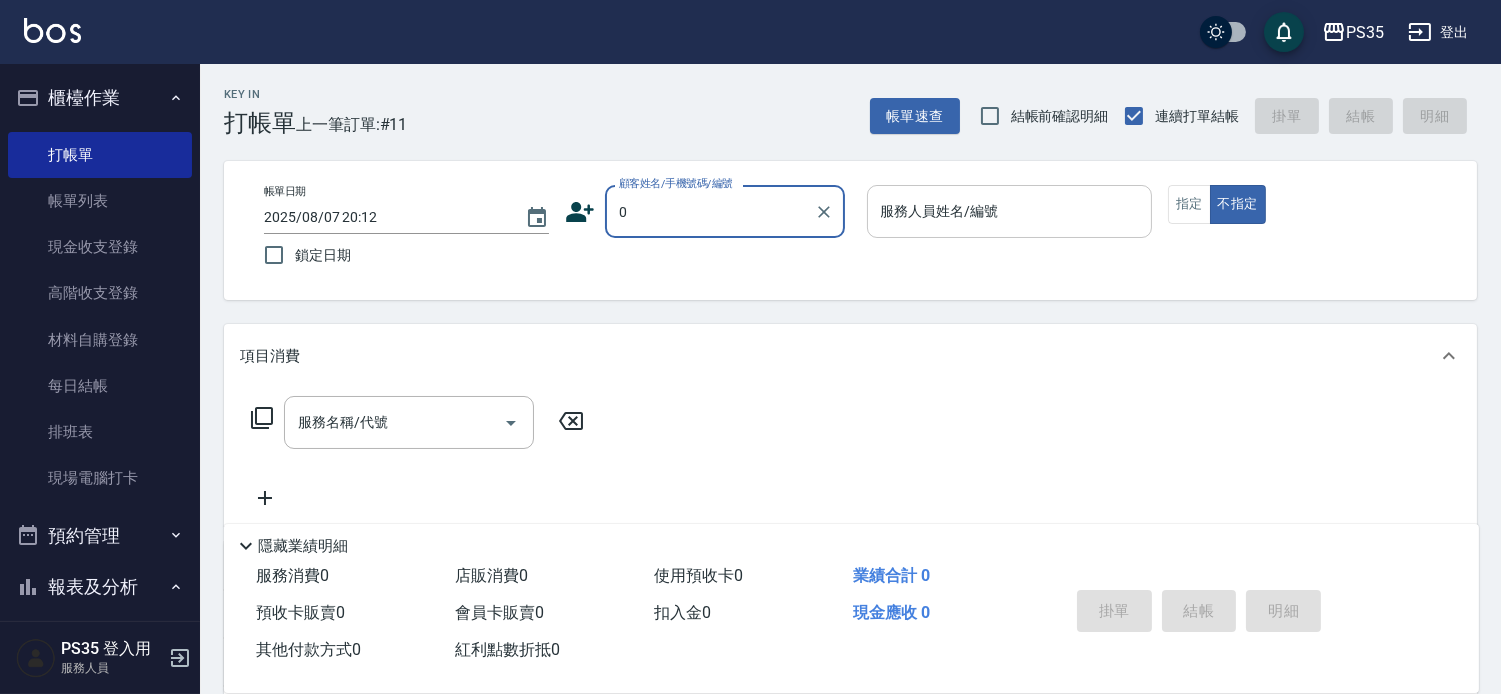 type on "0" 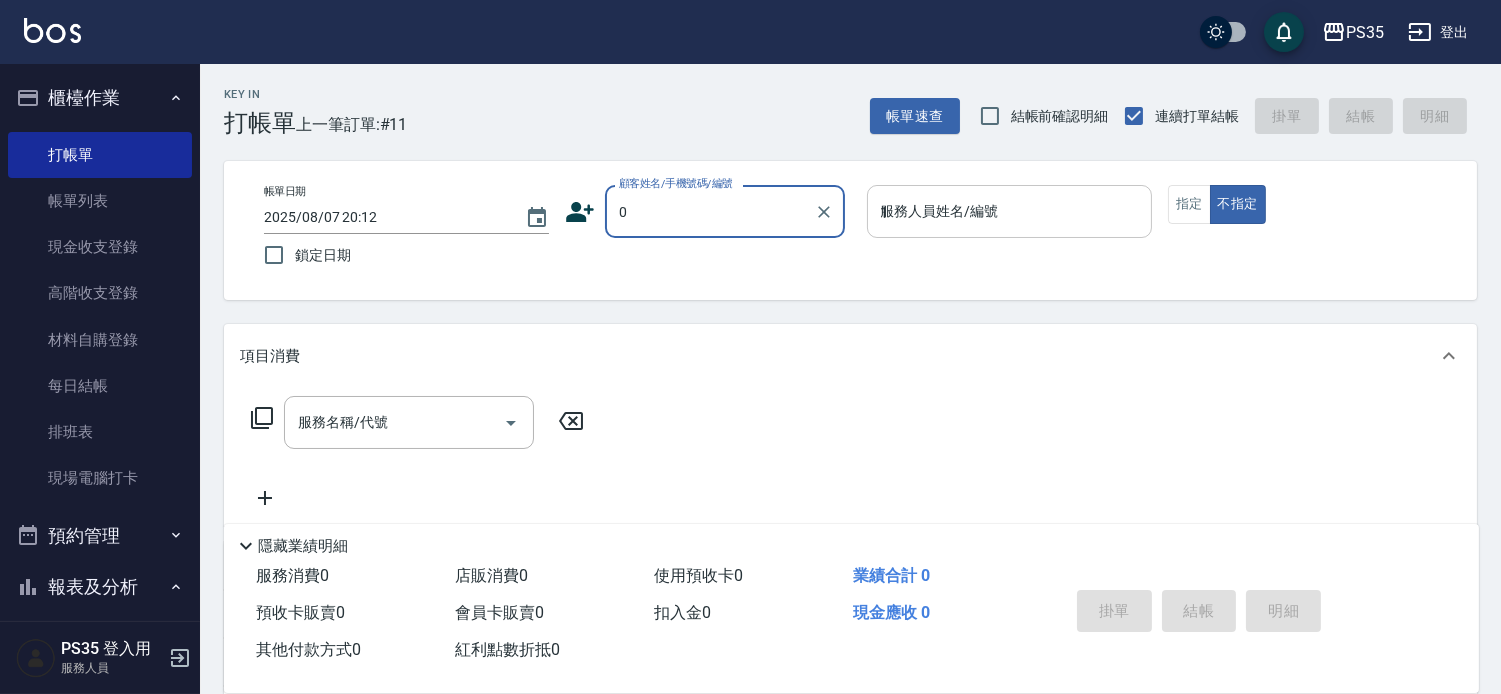 type on "無名字/0/null" 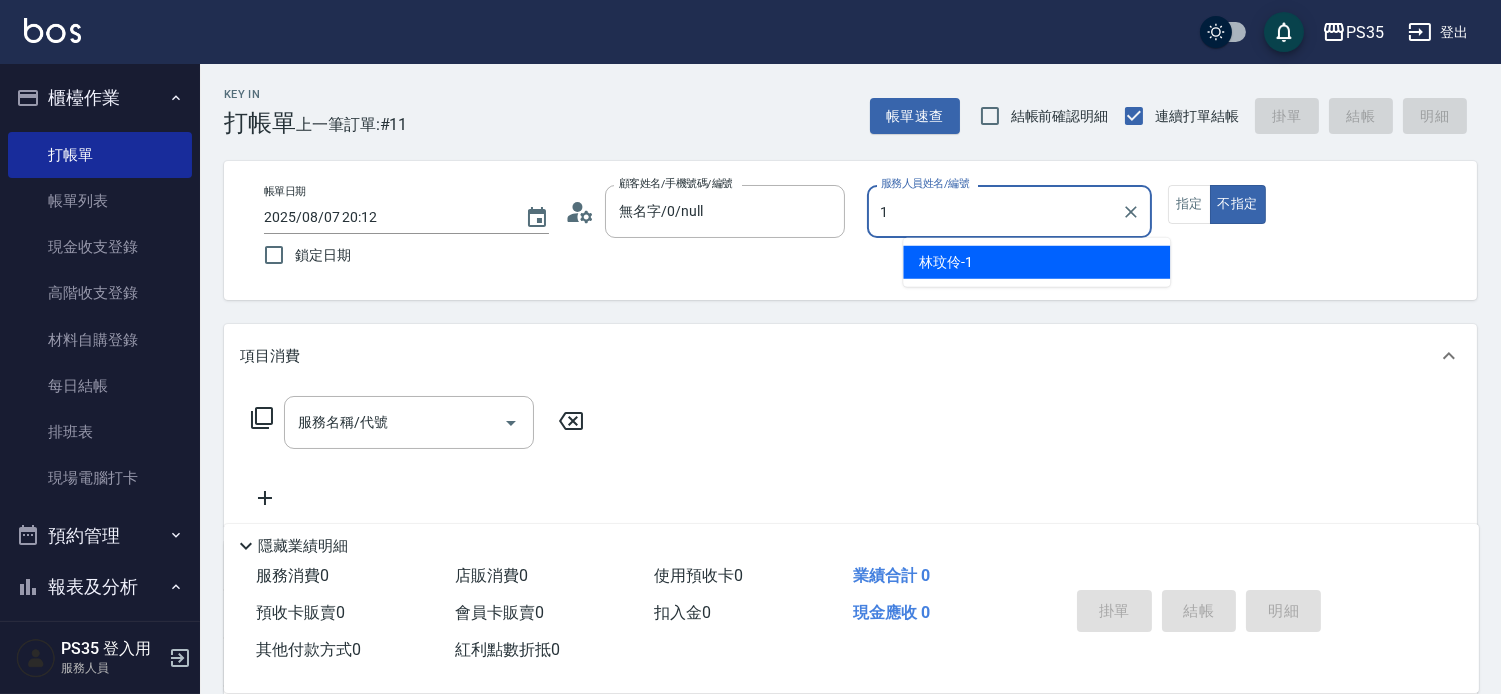 type on "[LAST]-[NUMBER]" 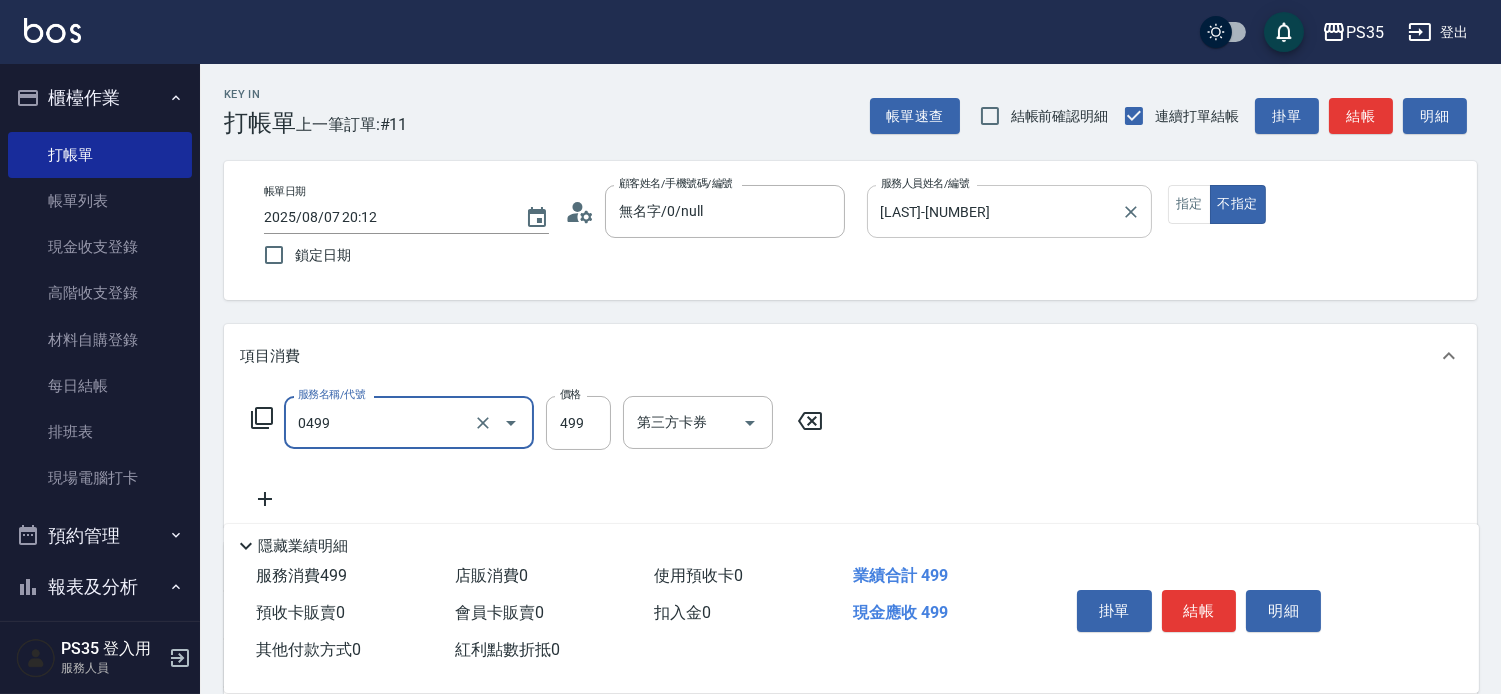 type on "伊黛莉499(0499)" 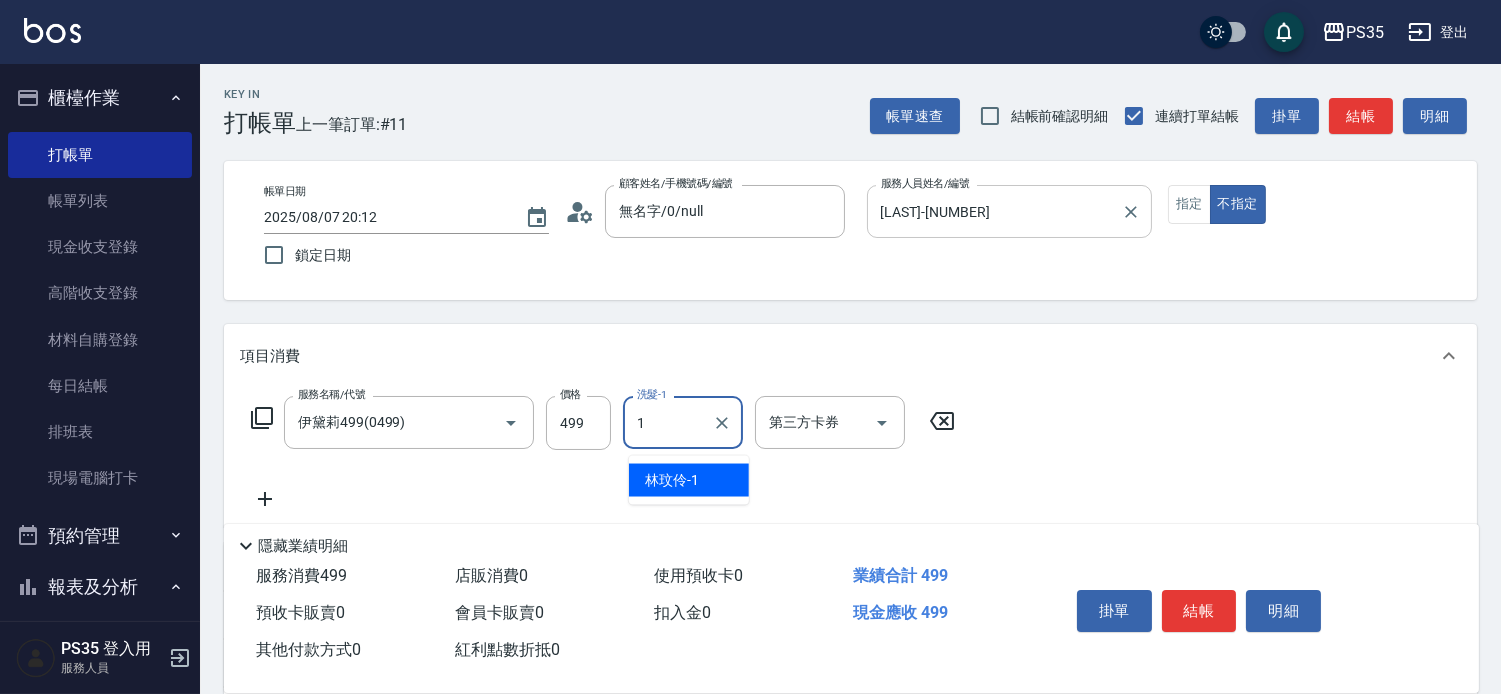 type on "[LAST]-[NUMBER]" 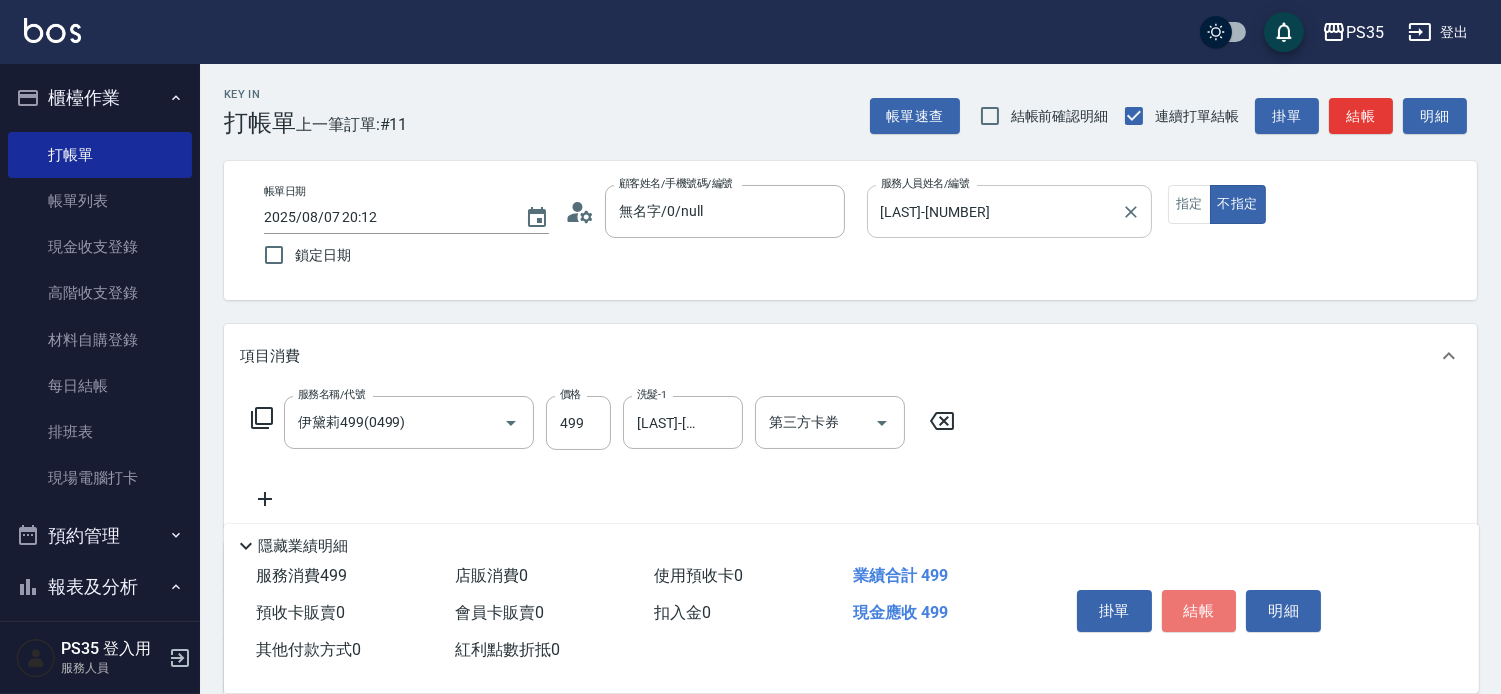 click on "結帳" at bounding box center [1199, 611] 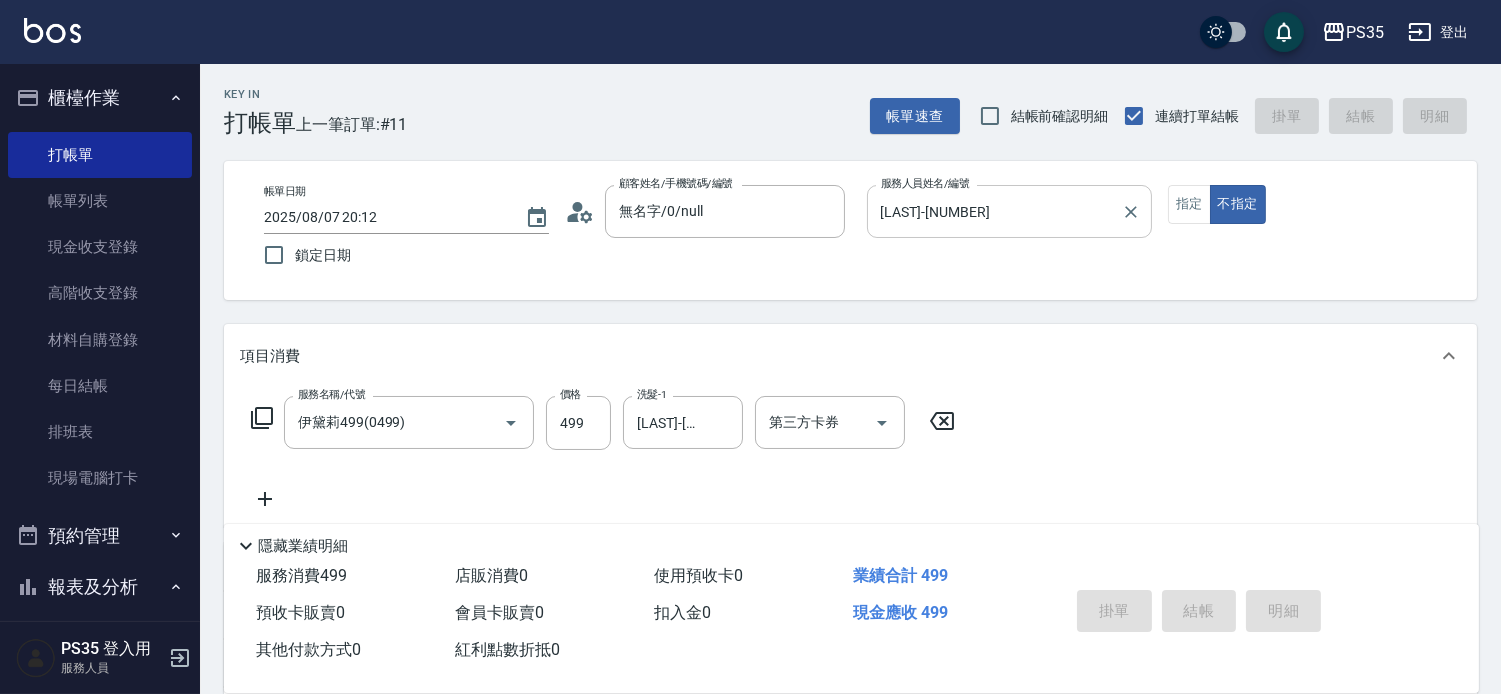 type 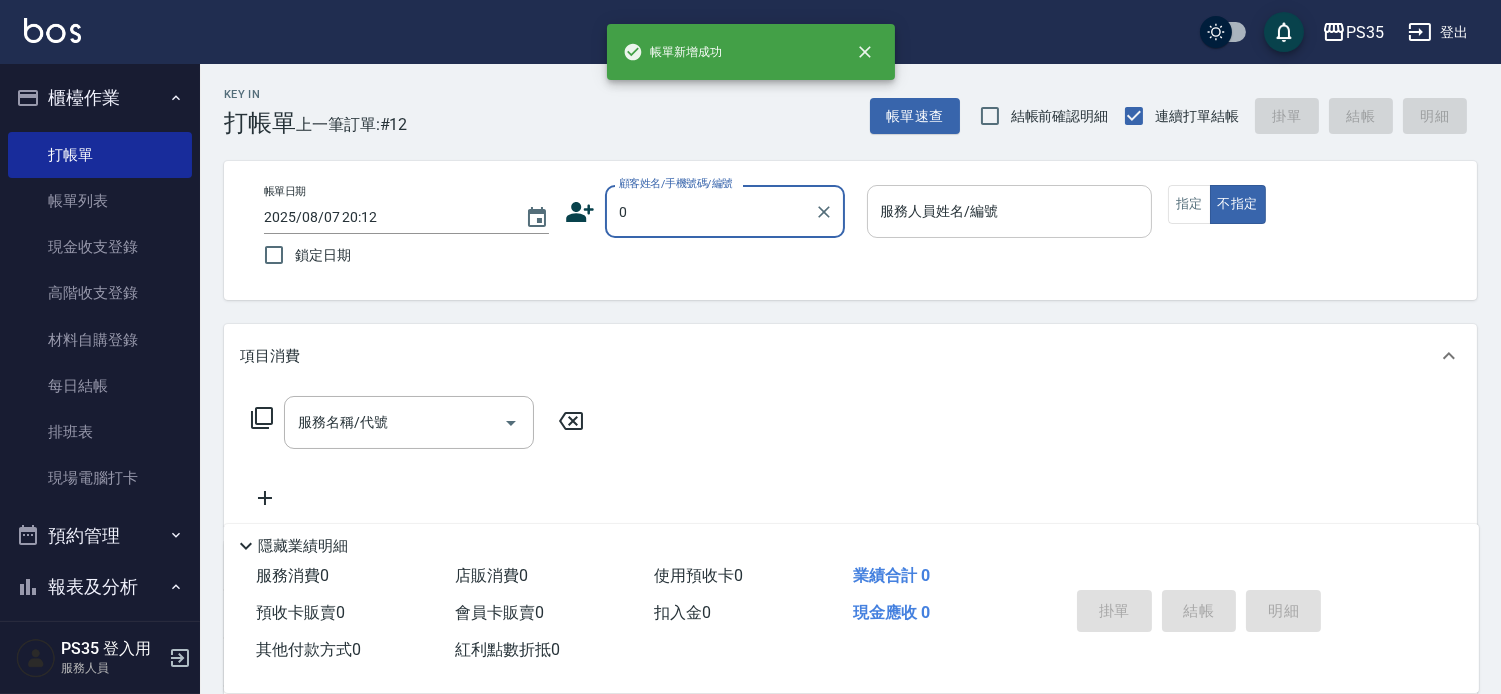 type on "0" 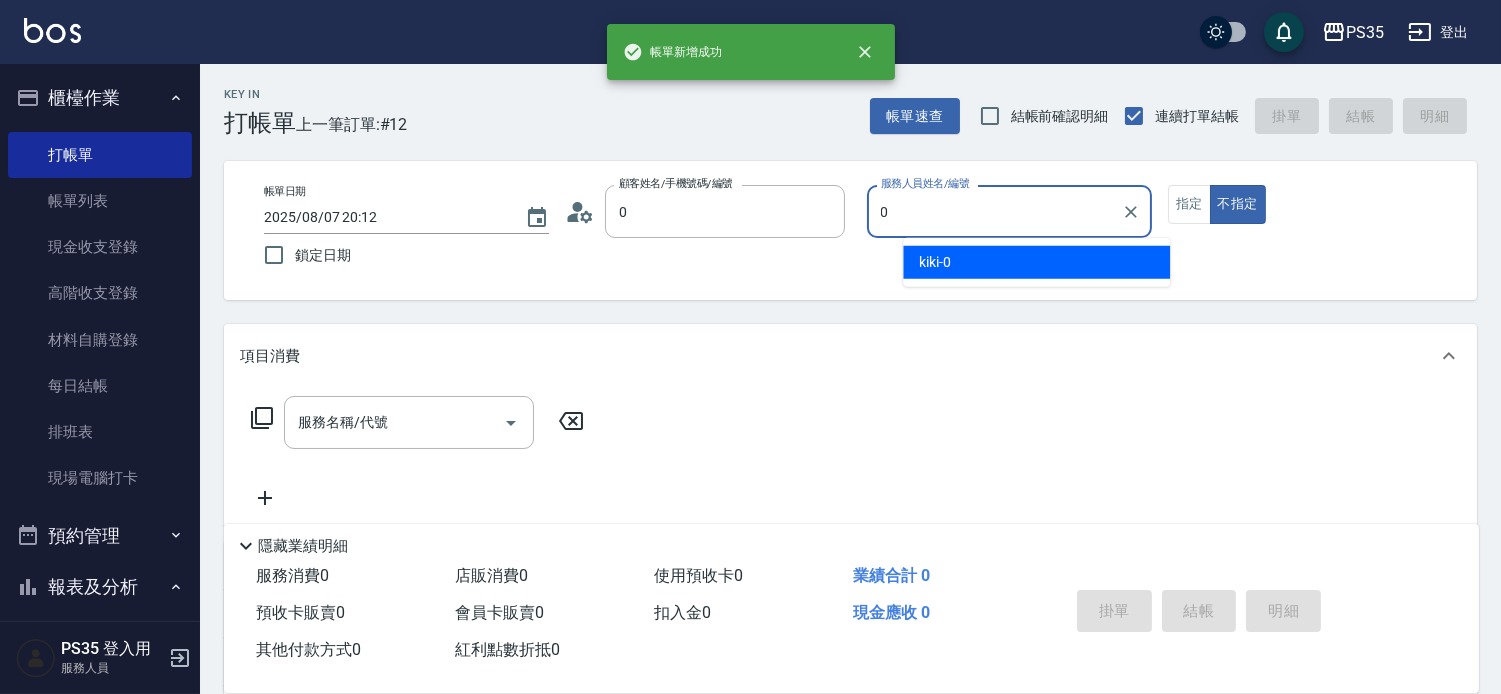 type on "無名字/0/null" 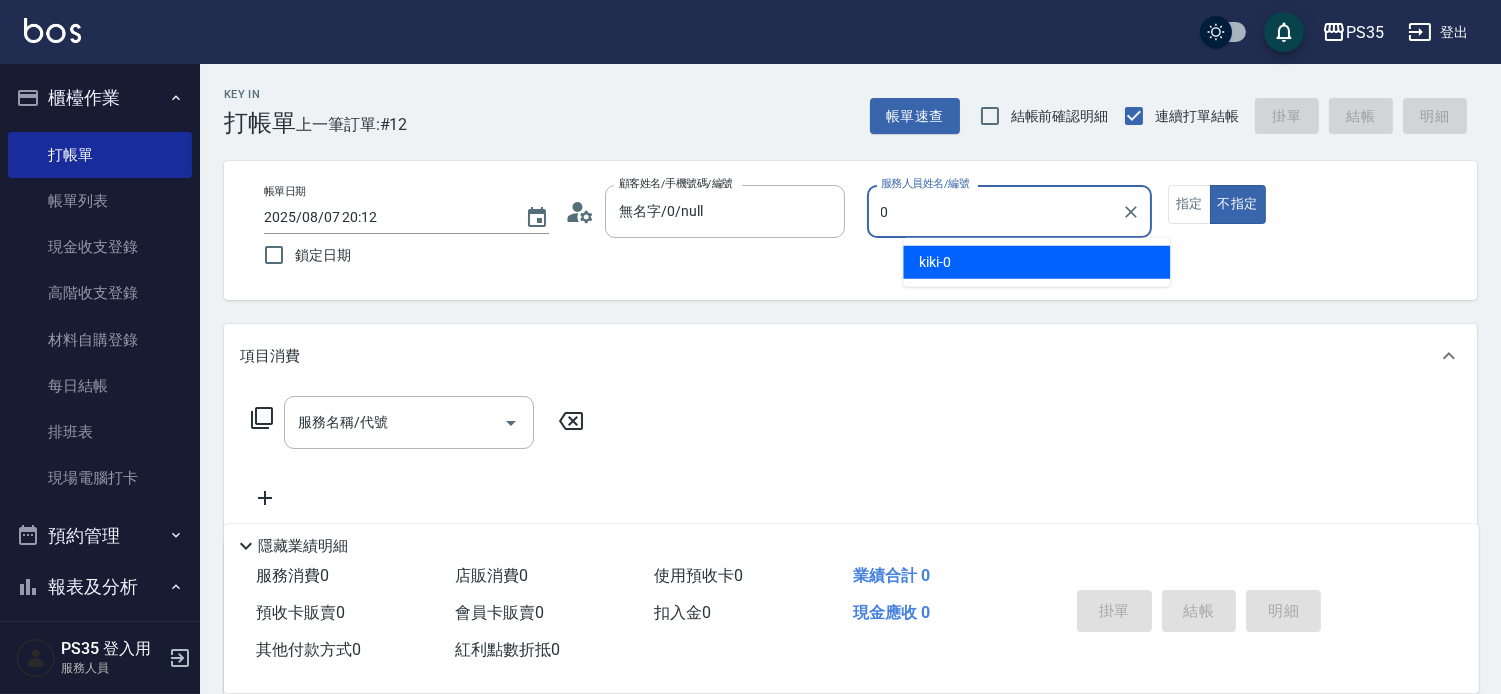 type on "kiki-0" 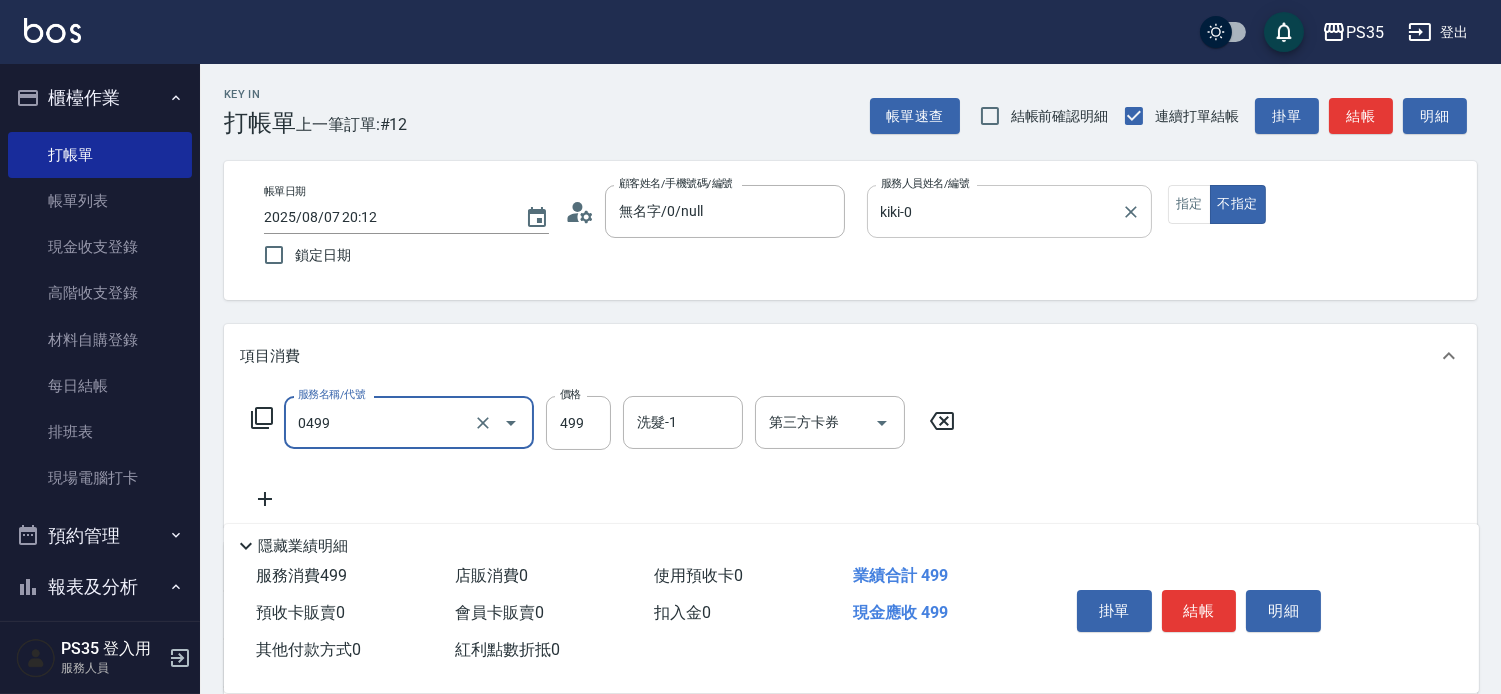 type on "伊黛莉499(0499)" 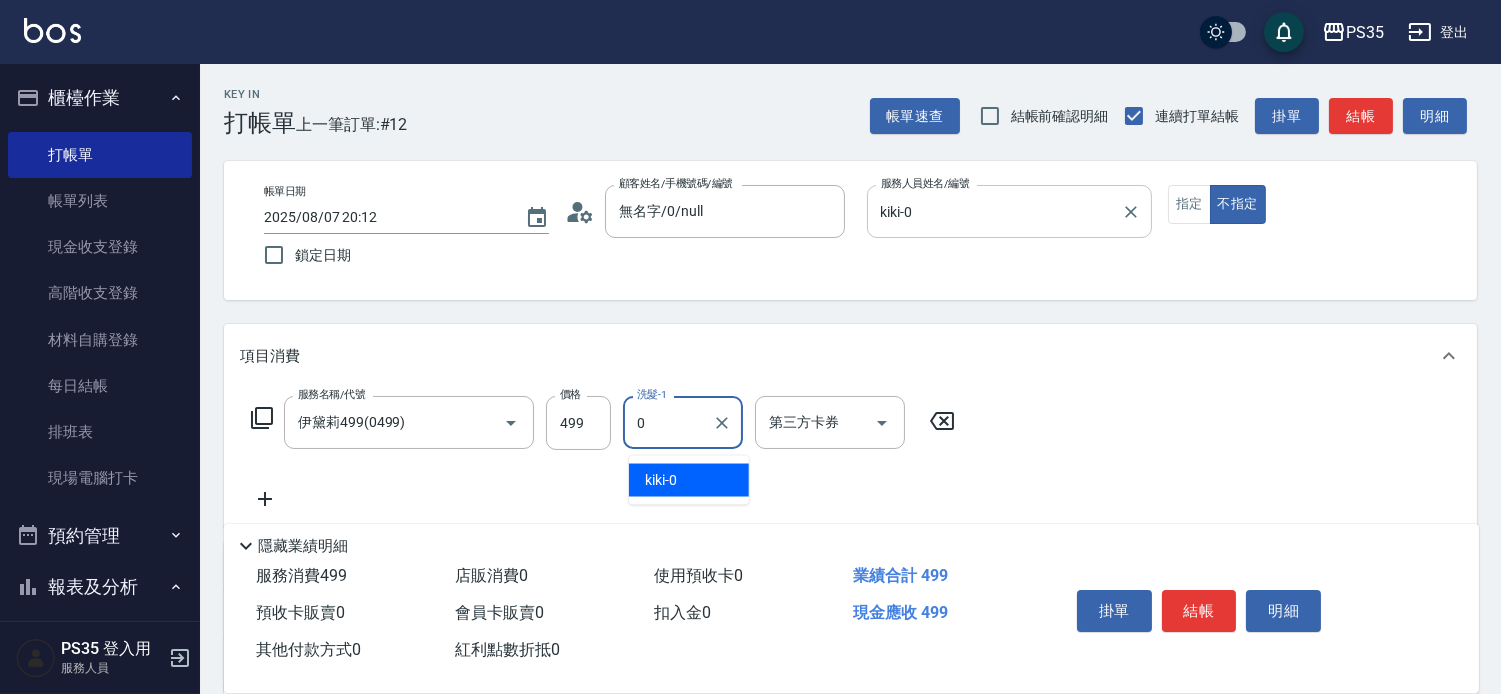 type on "kiki-0" 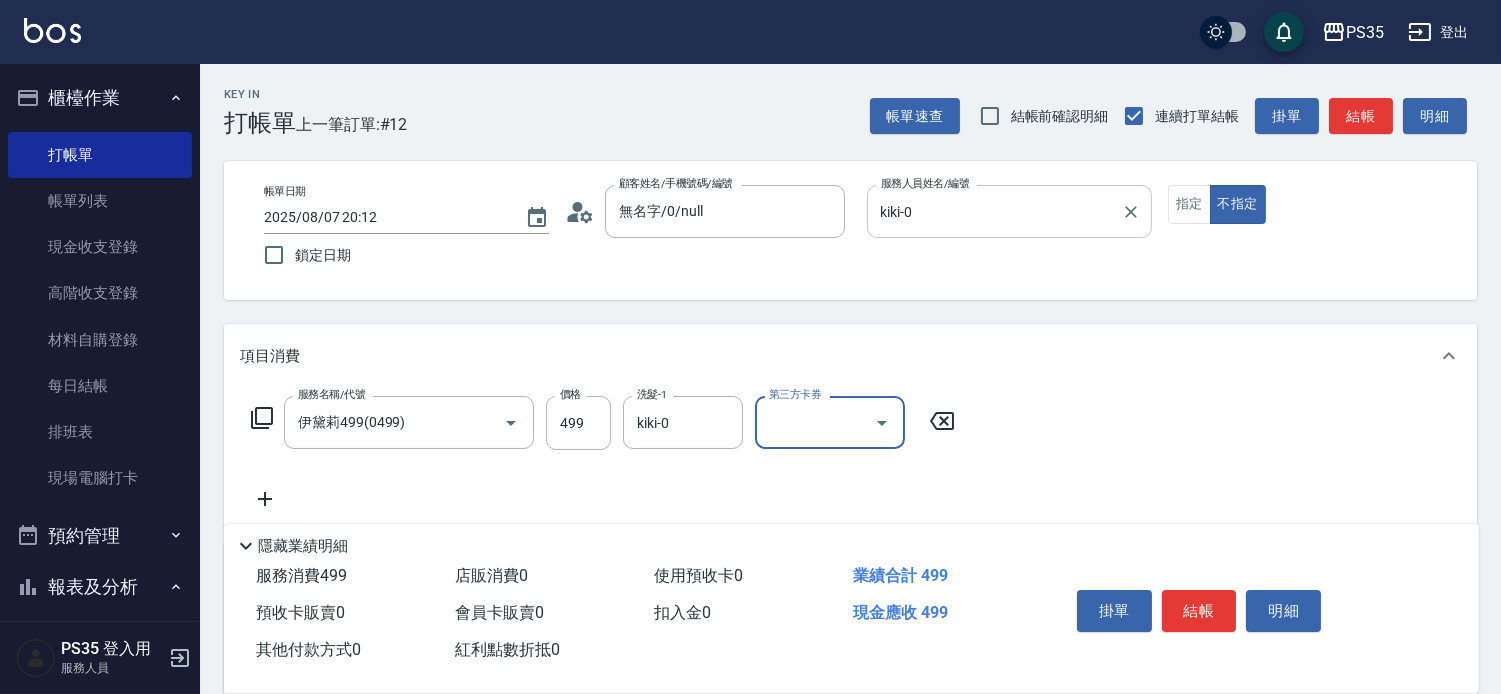 click on "結帳" at bounding box center (1199, 611) 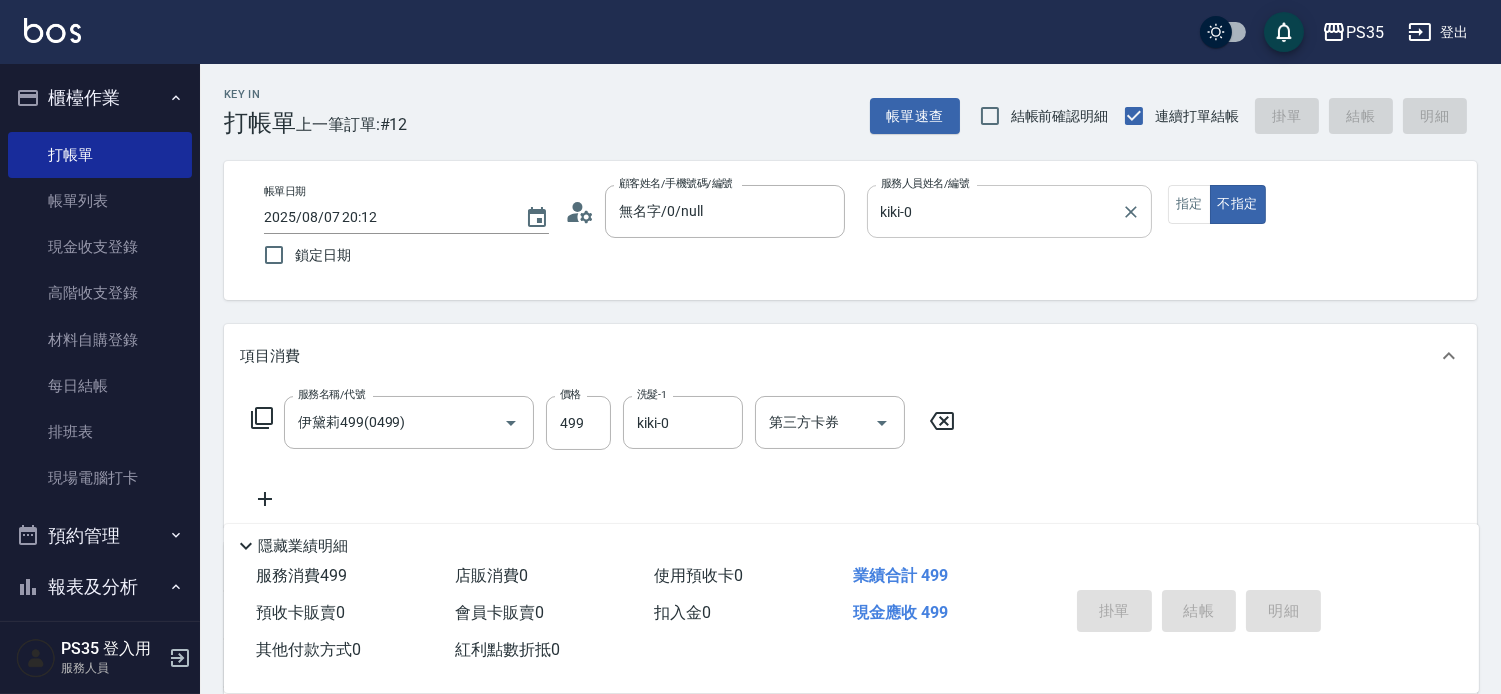 type 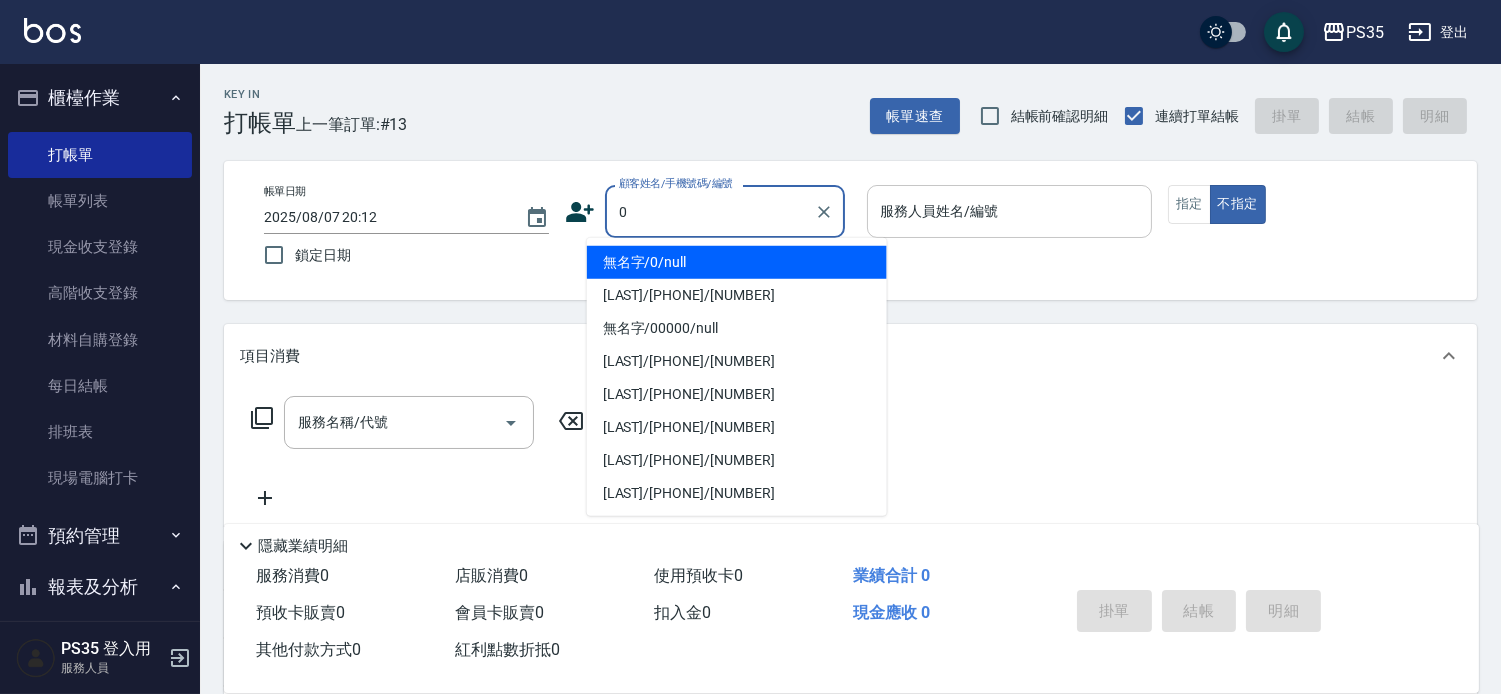 type on "無名字/0/null" 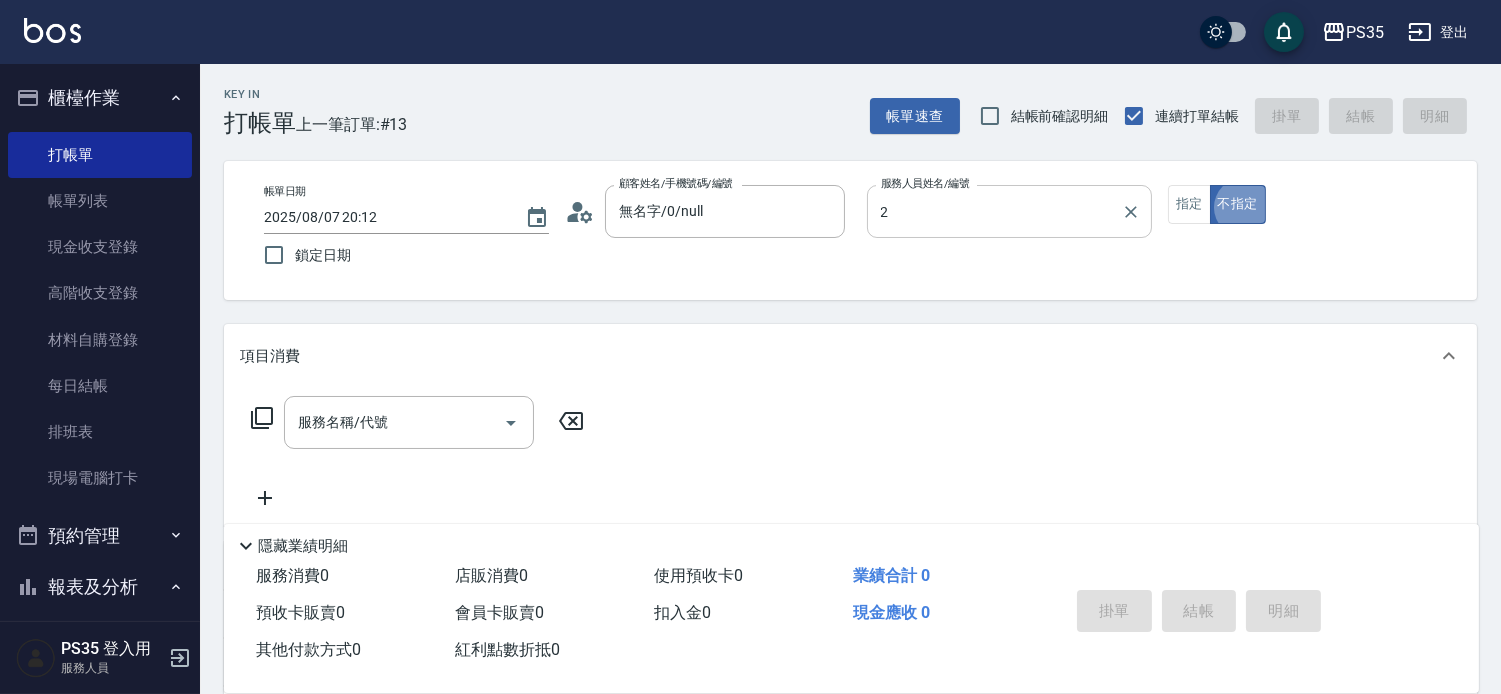 type on "[LAST]-[NUMBER]" 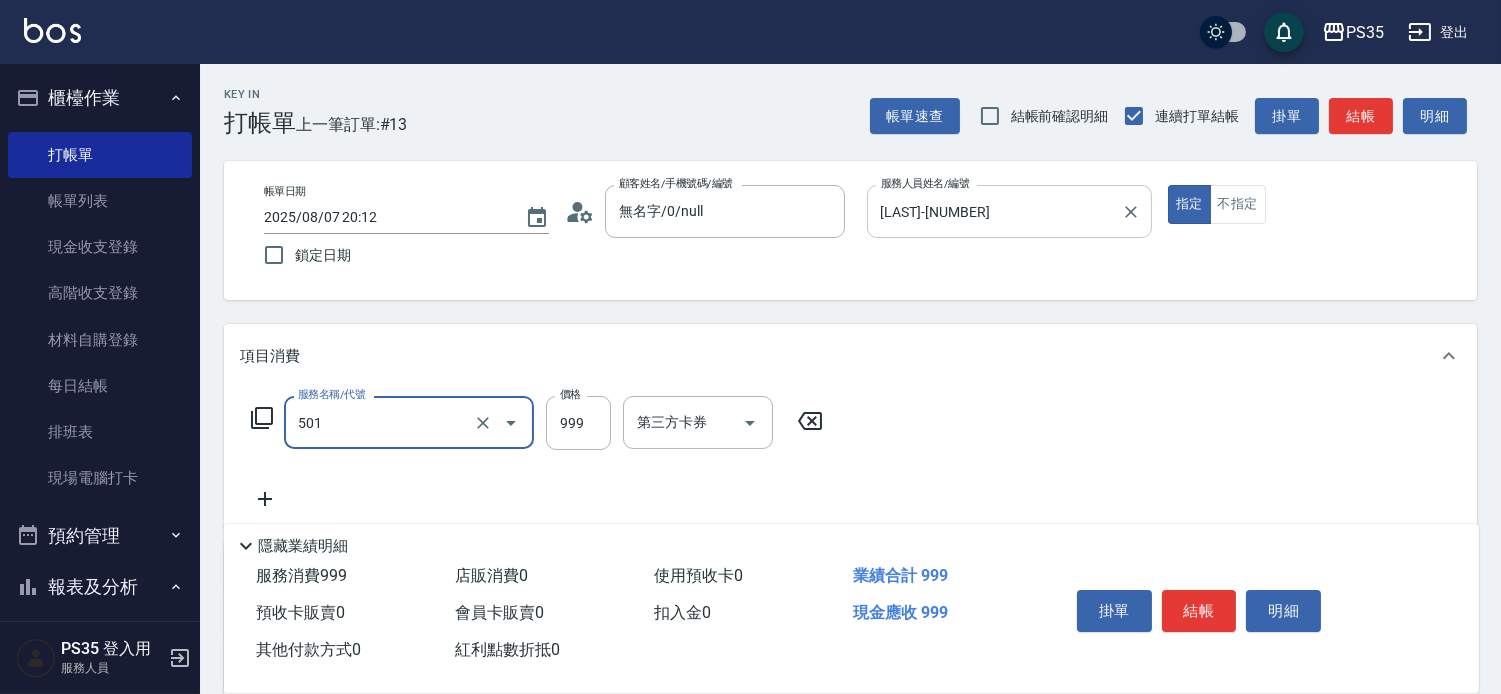 type on "染髮(501)" 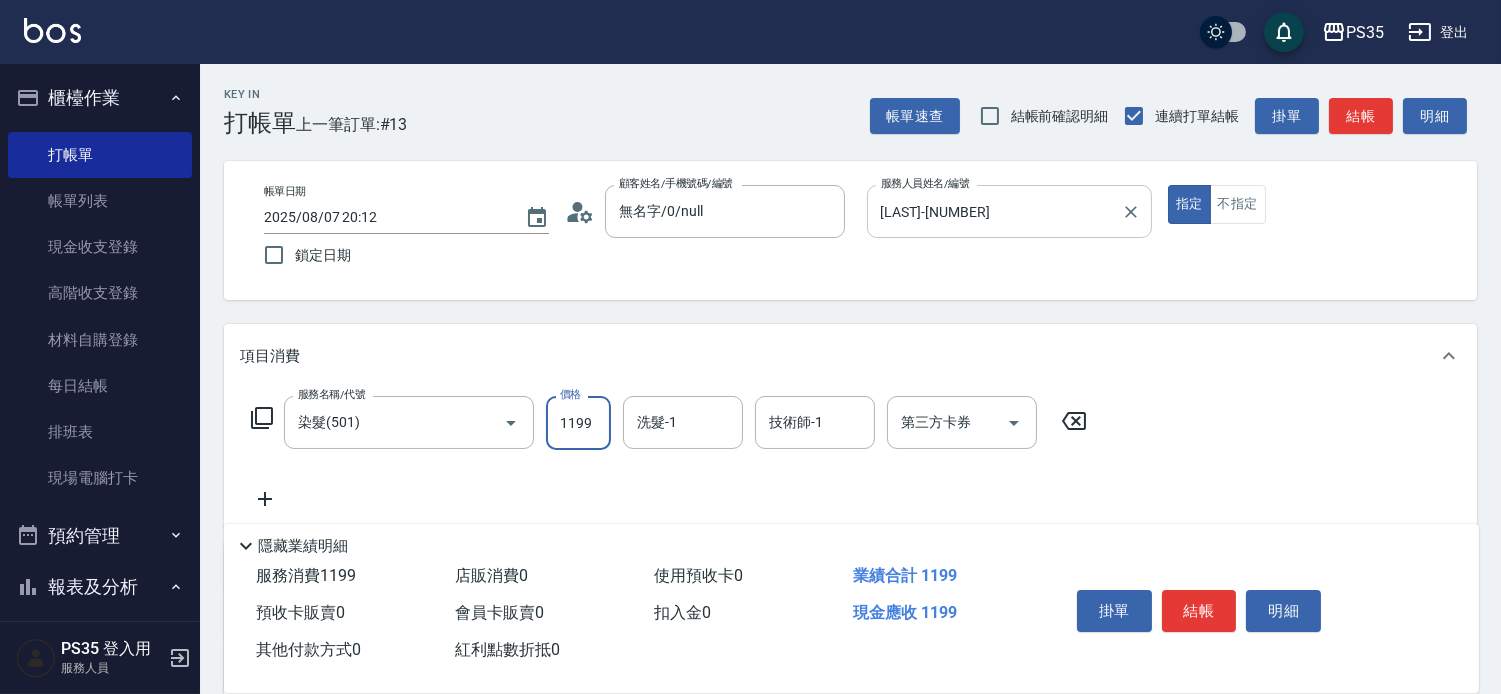 type on "1199" 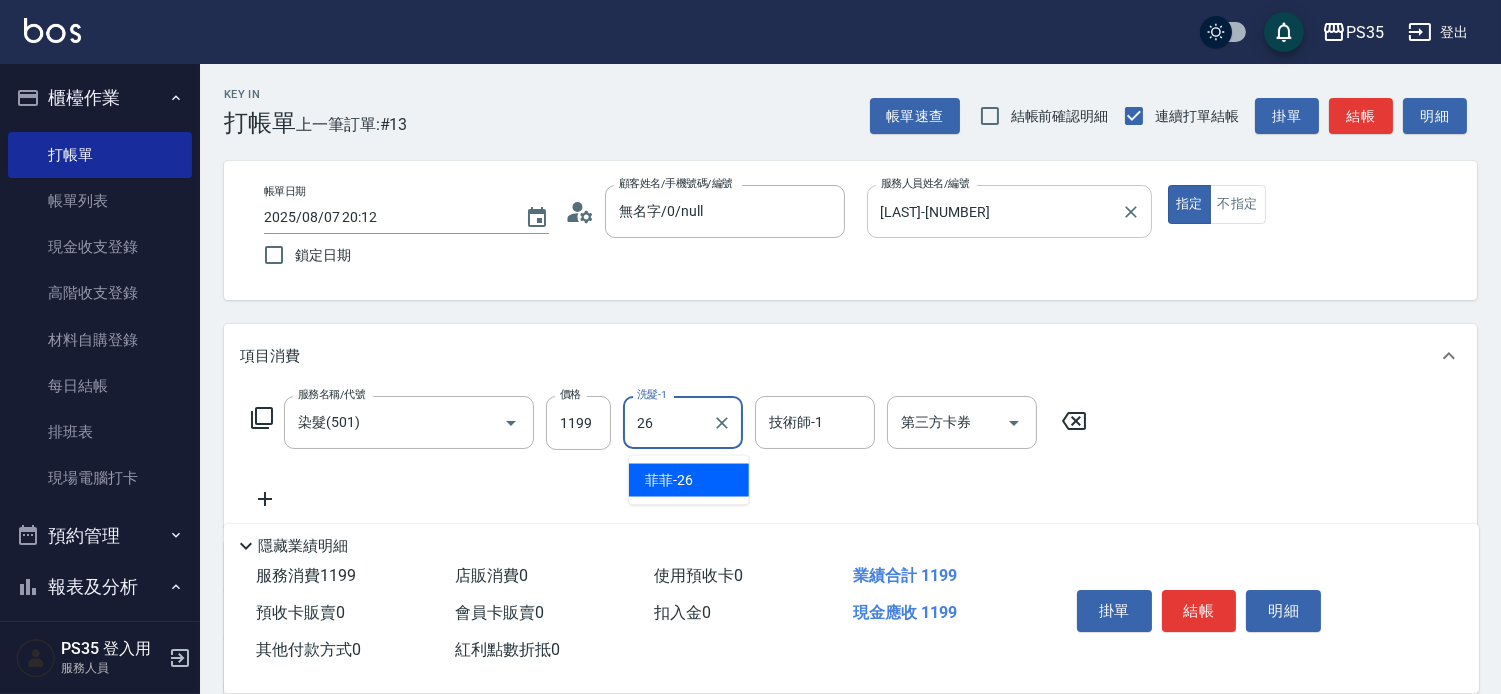type on "[LAST]-[NUMBER]" 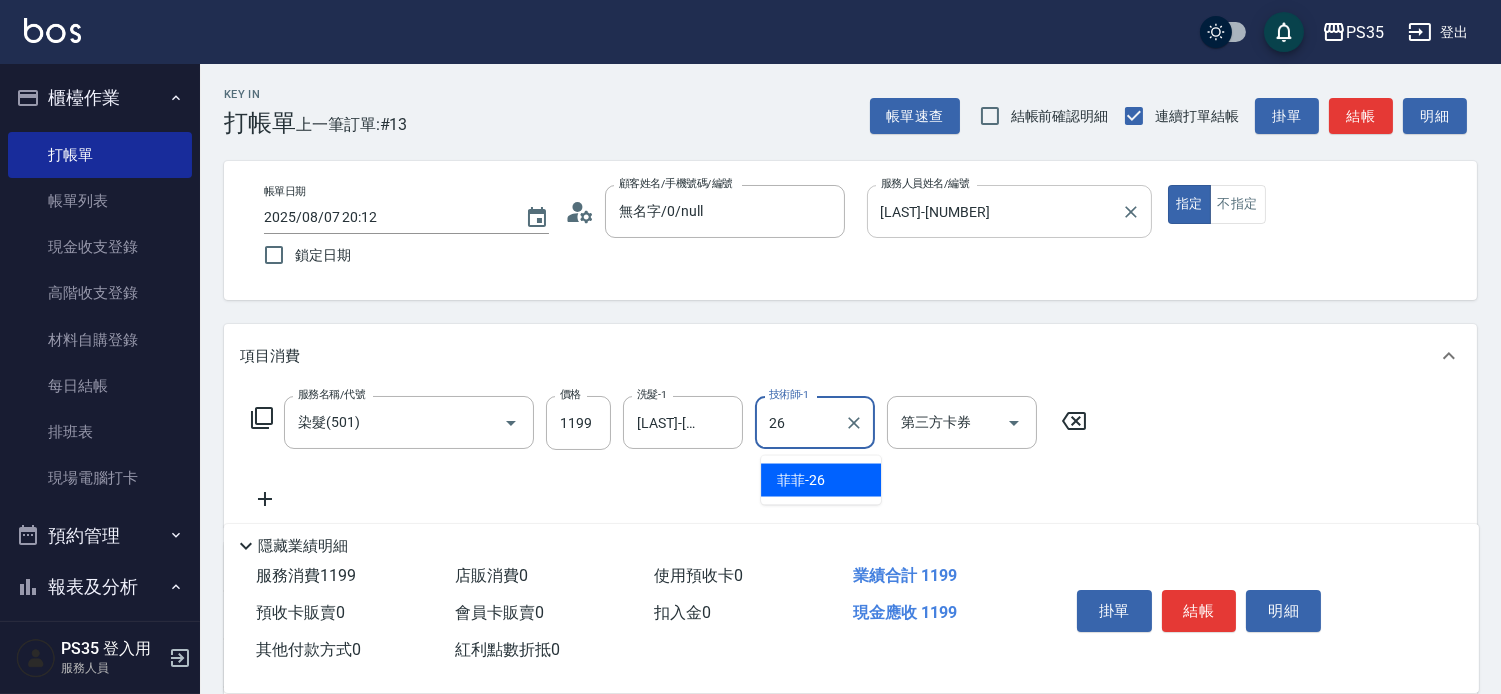 type on "[LAST]-[NUMBER]" 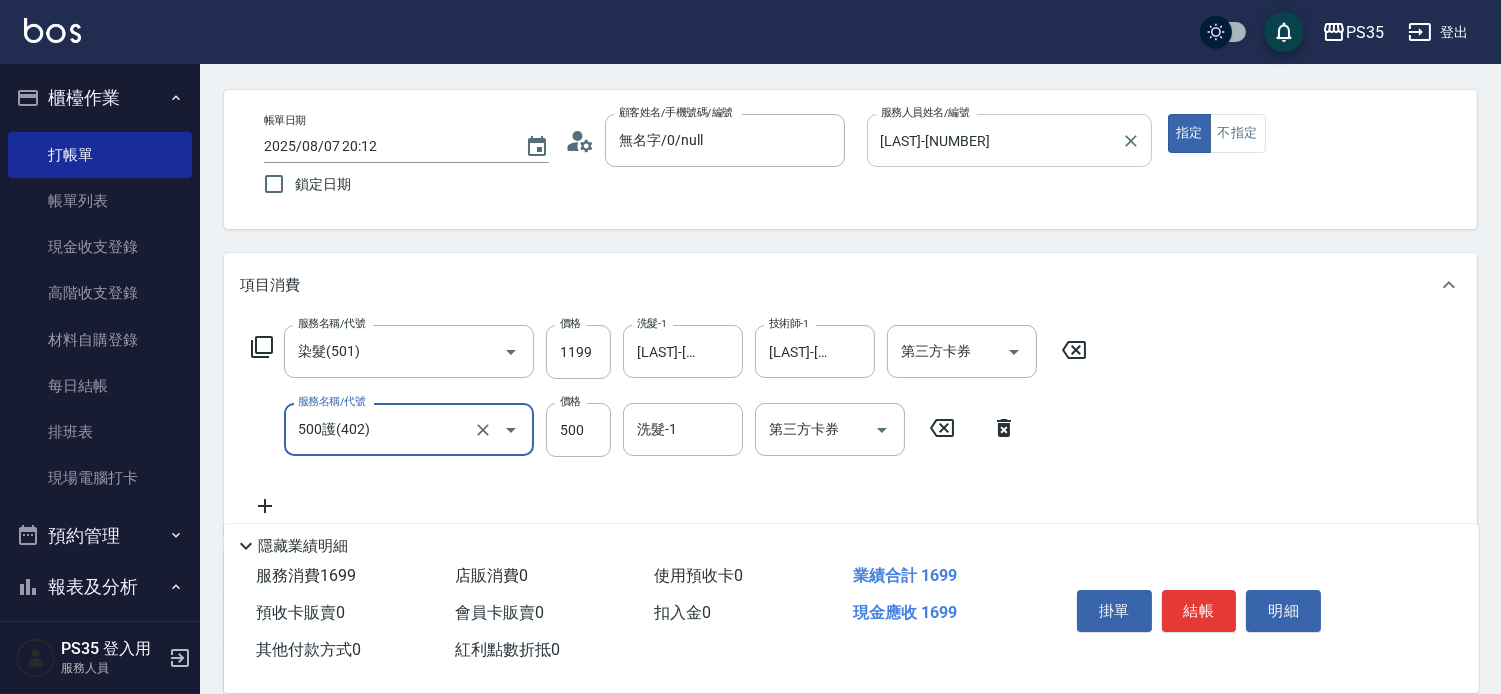 scroll, scrollTop: 111, scrollLeft: 0, axis: vertical 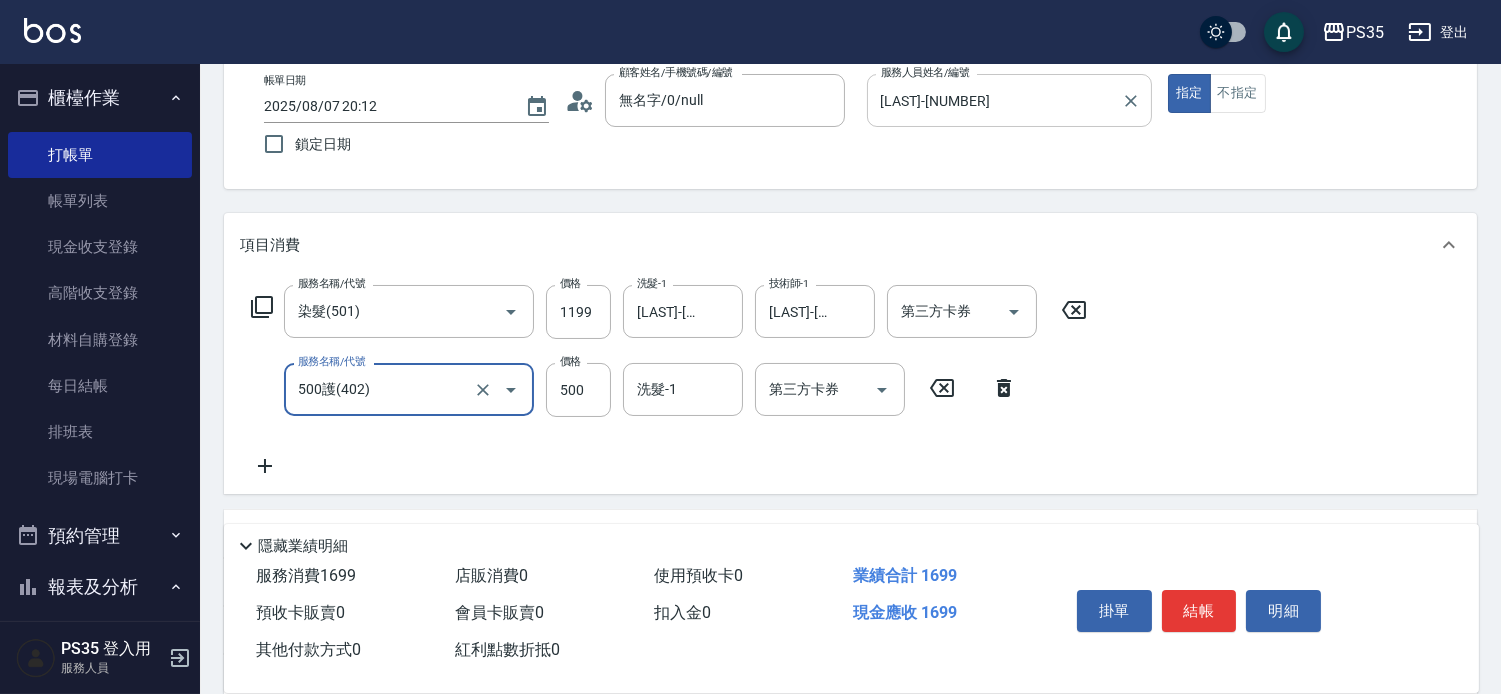 type on "500護(402)" 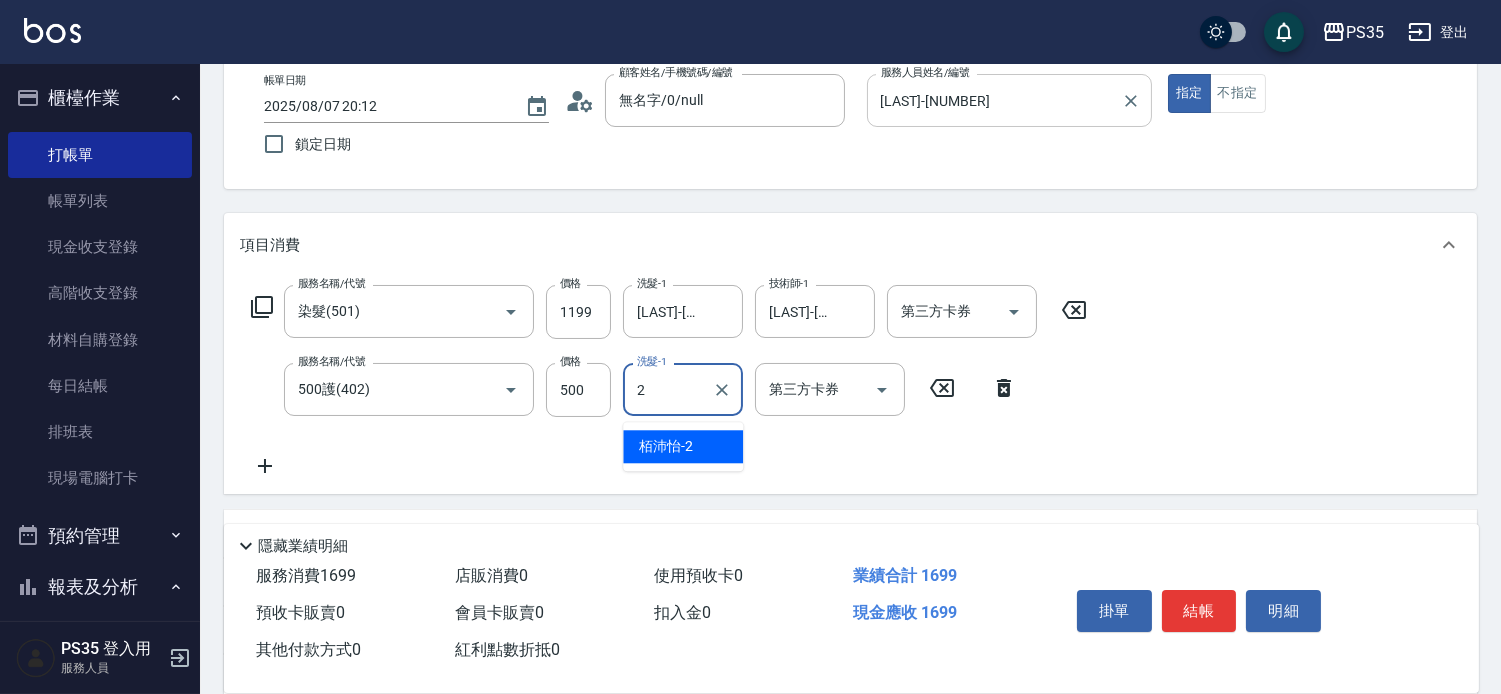 type on "[LAST]-[NUMBER]" 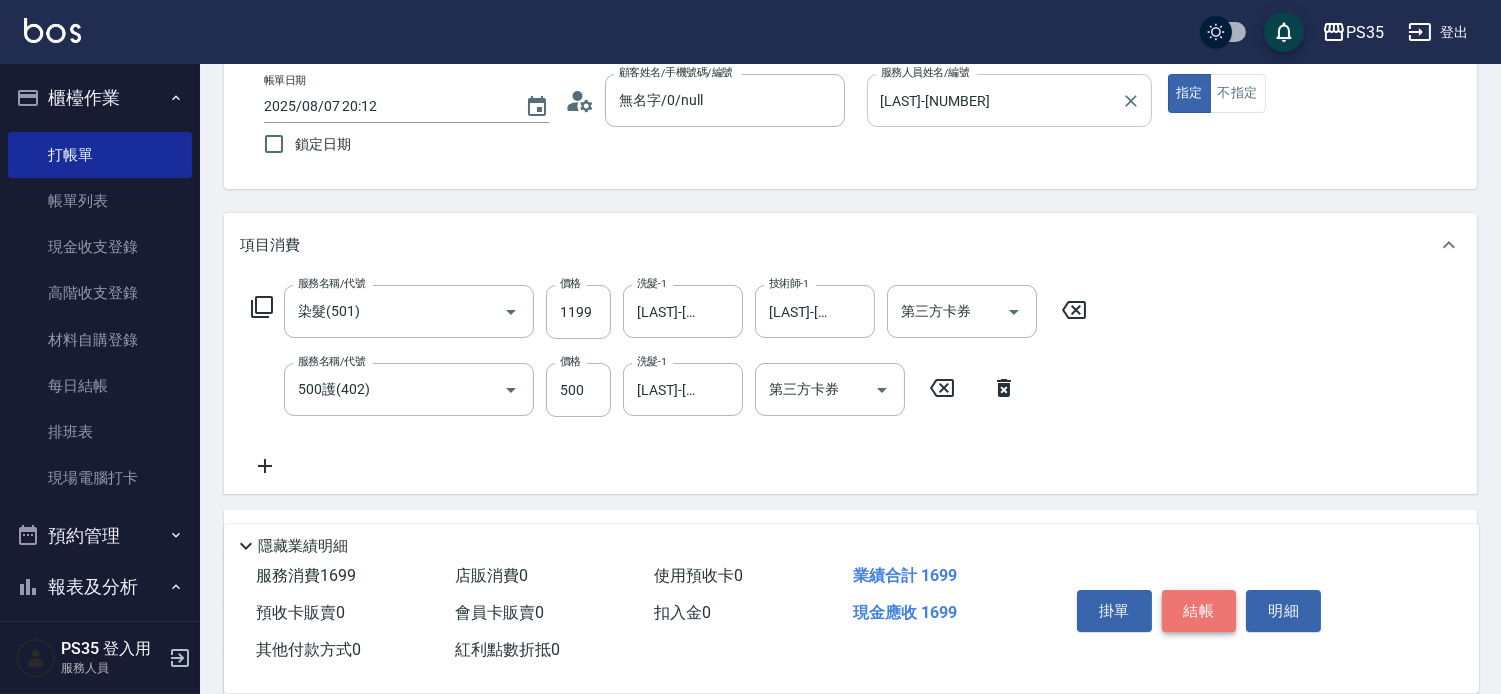 click on "結帳" at bounding box center (1199, 611) 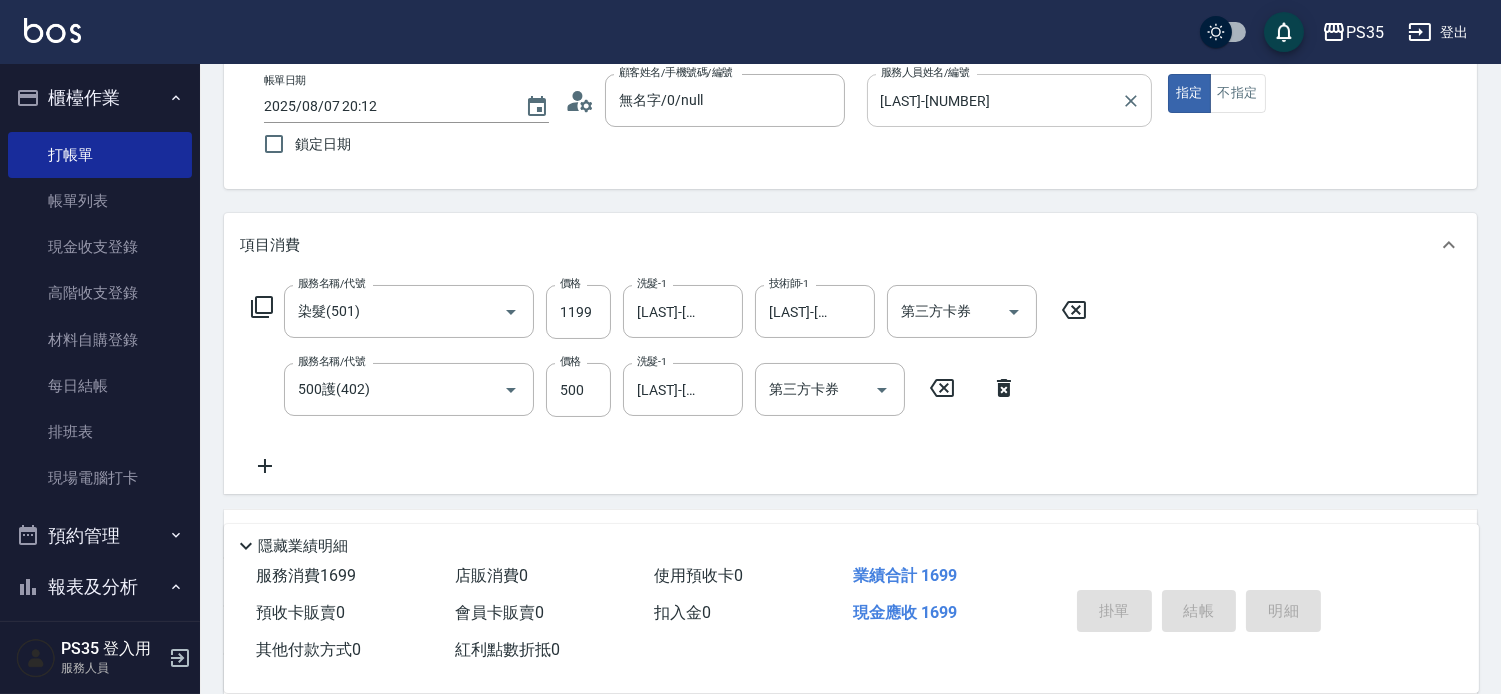 type on "2025/08/07 20:13" 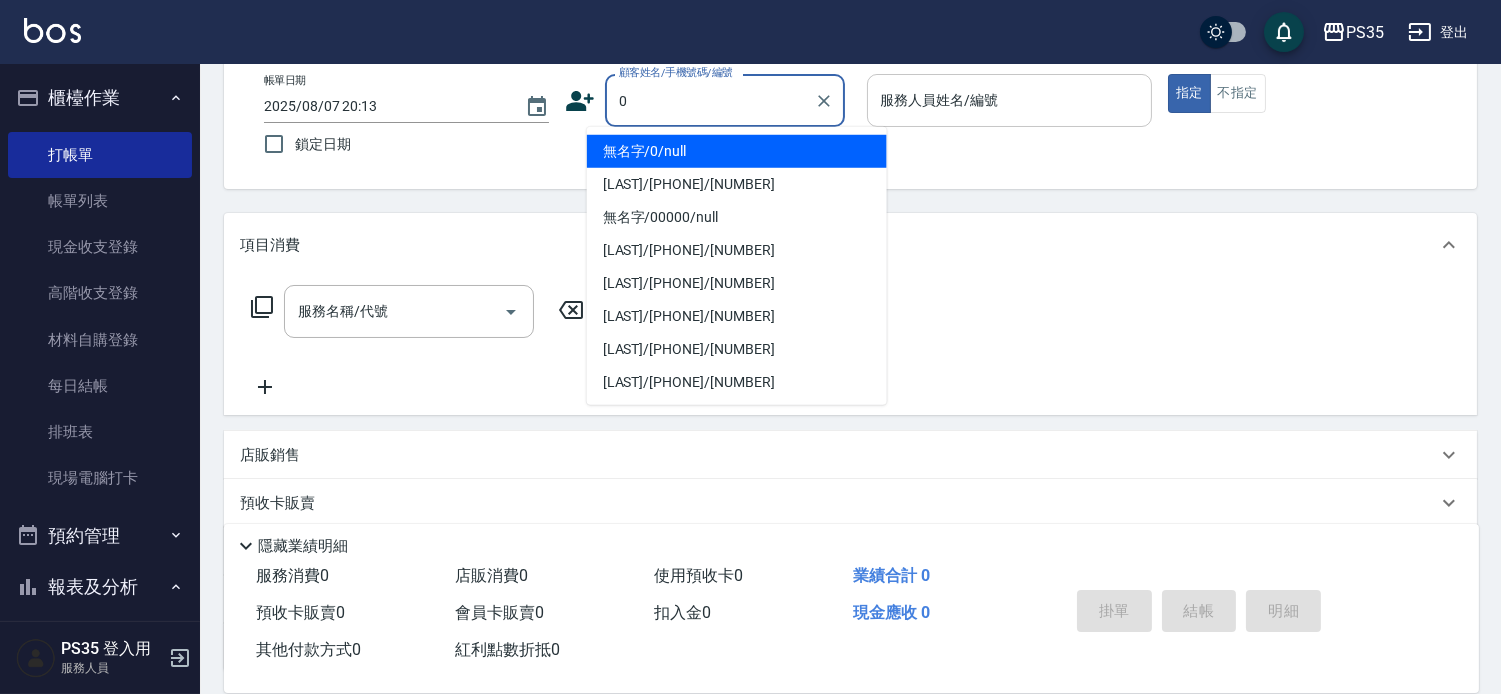 type on "無名字/0/null" 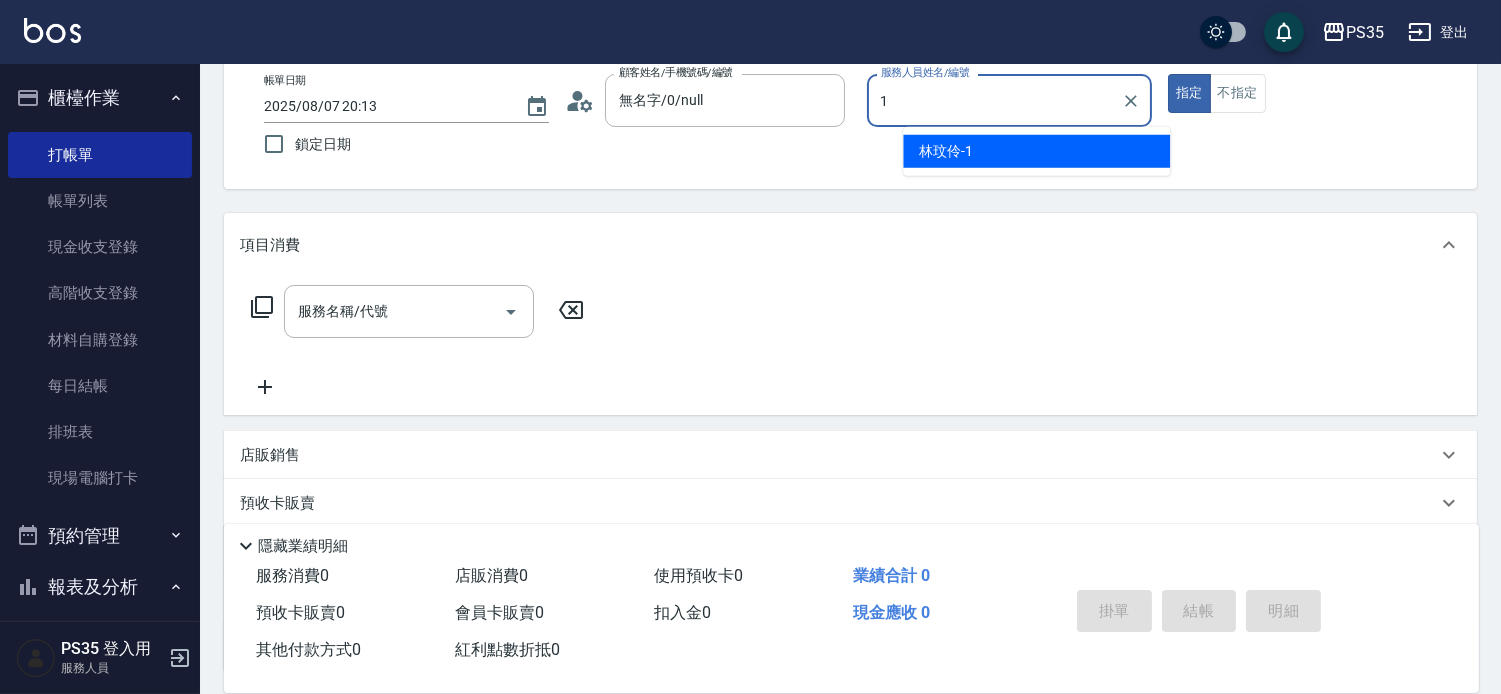 type on "[LAST]-[NUMBER]" 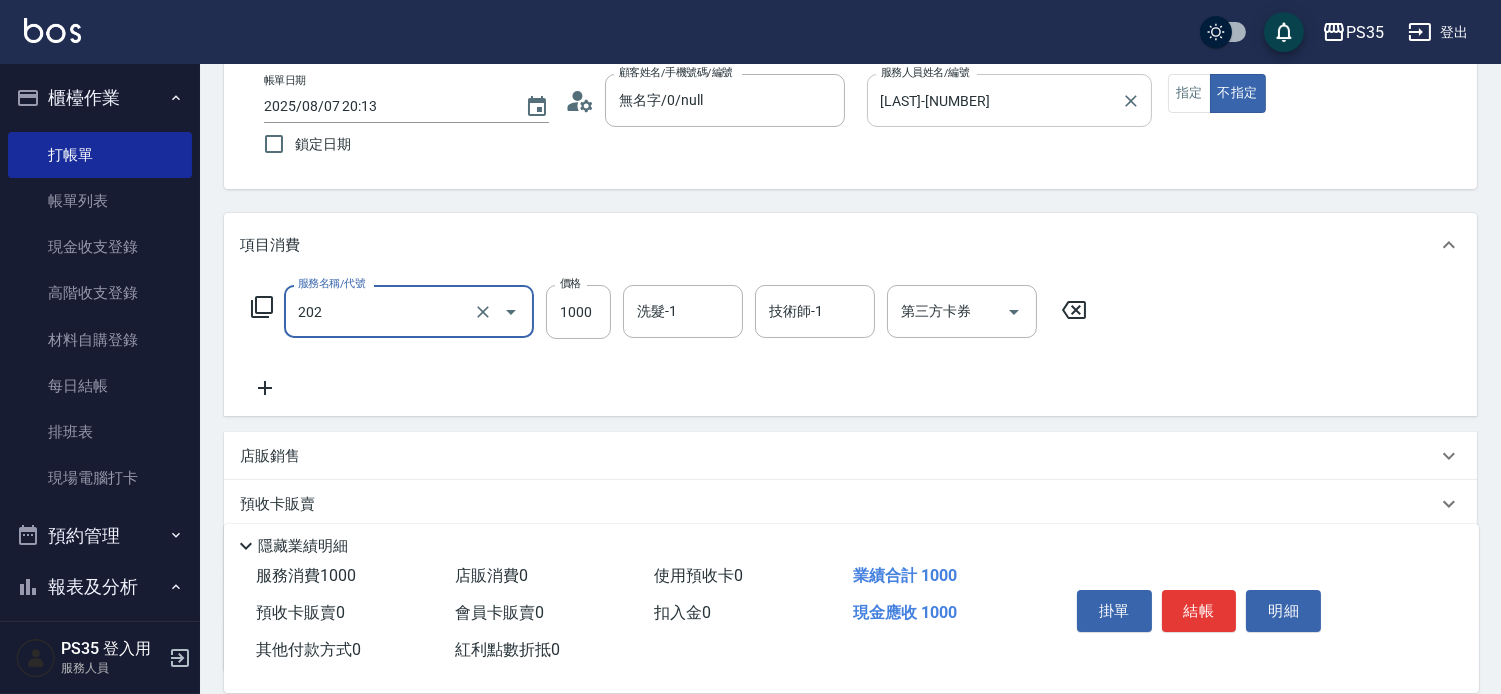 type on "燙髮(202)" 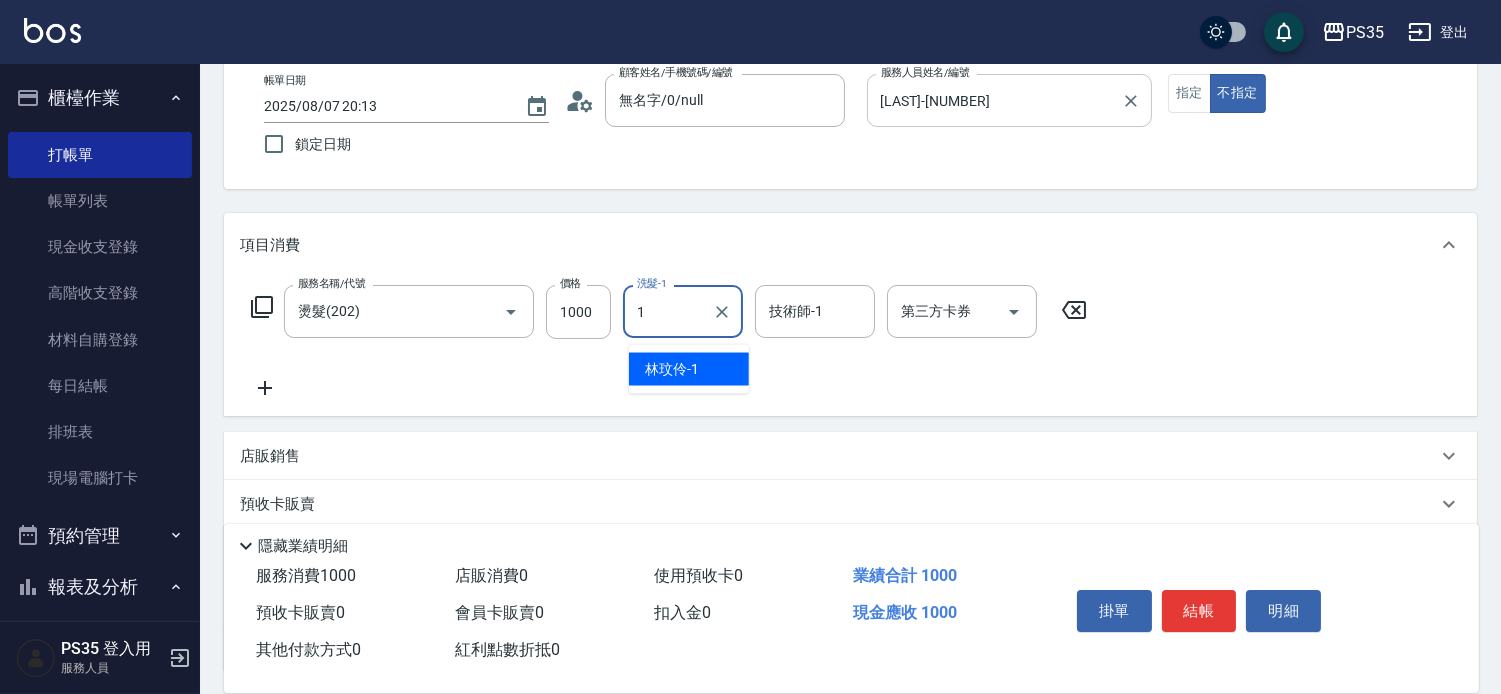 type on "[LAST]-[NUMBER]" 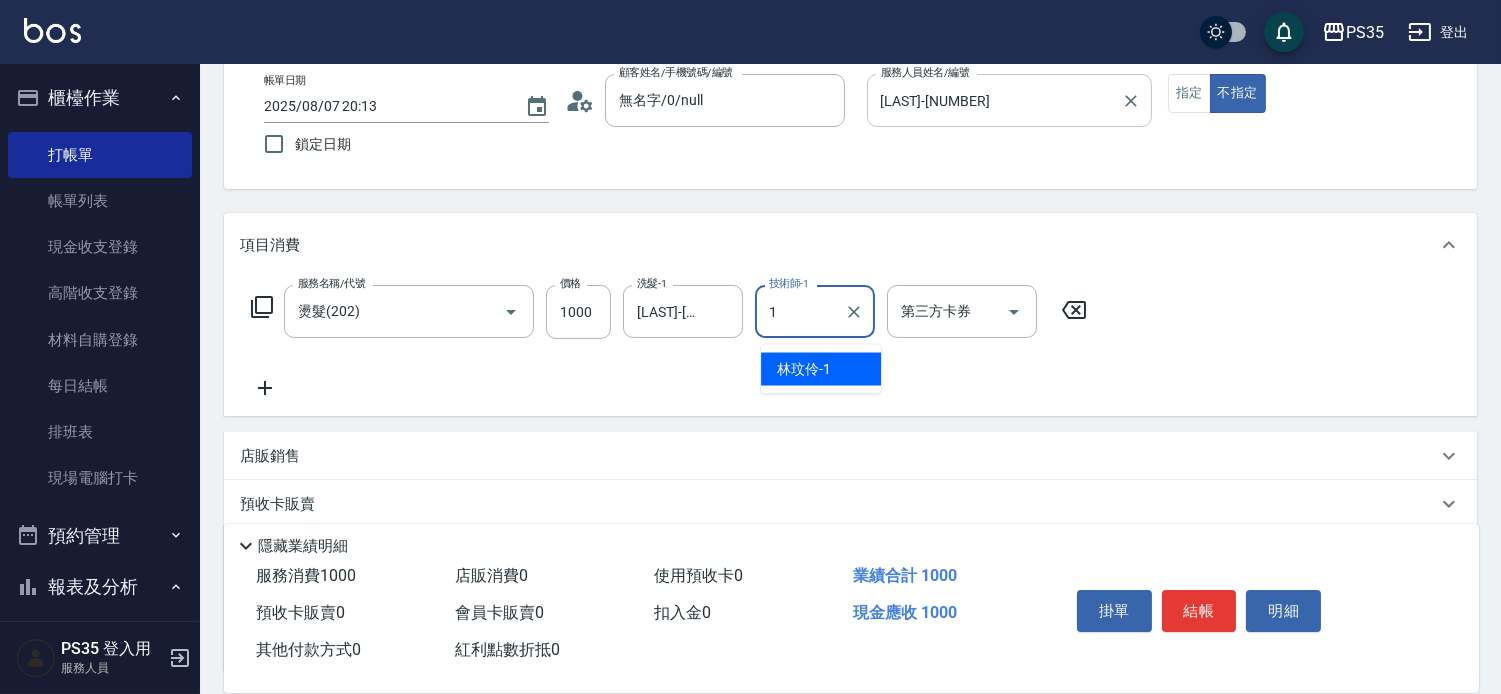 type on "[LAST]-[NUMBER]" 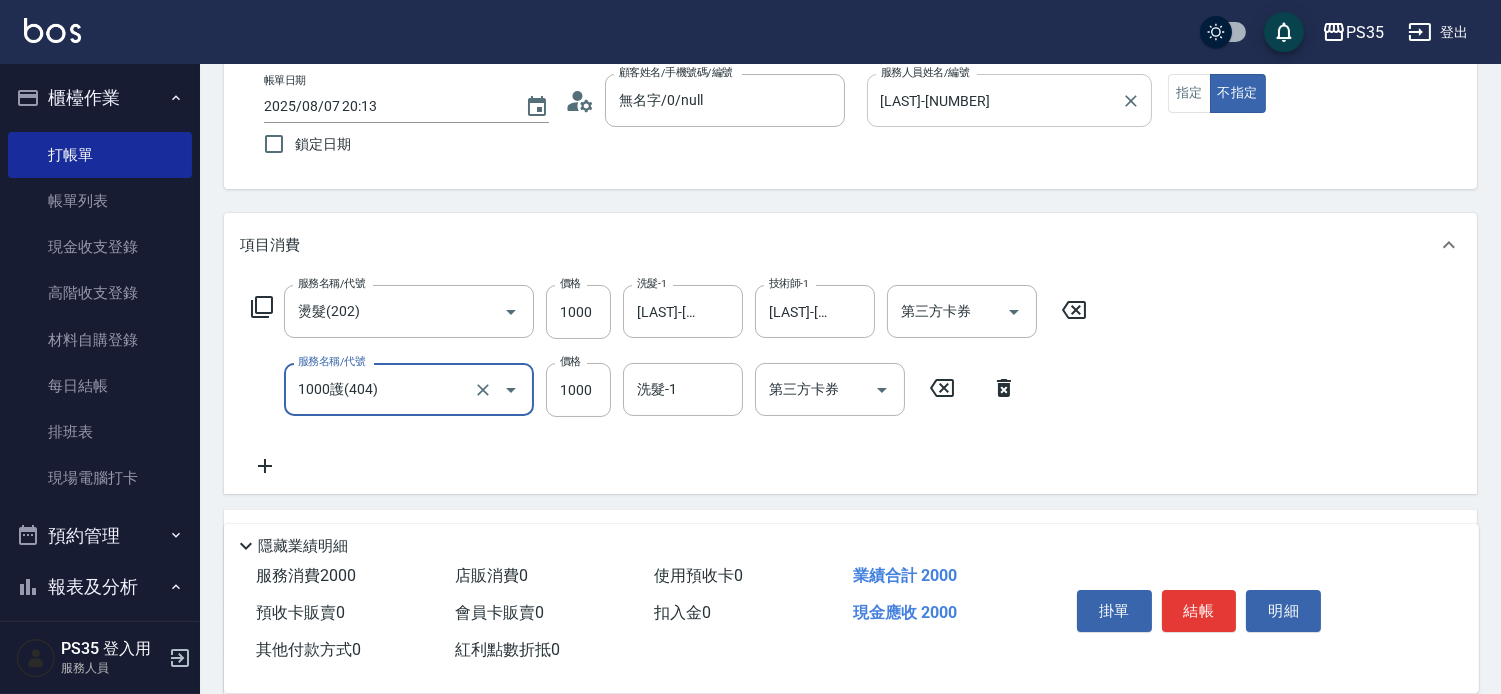 type on "1000護(404)" 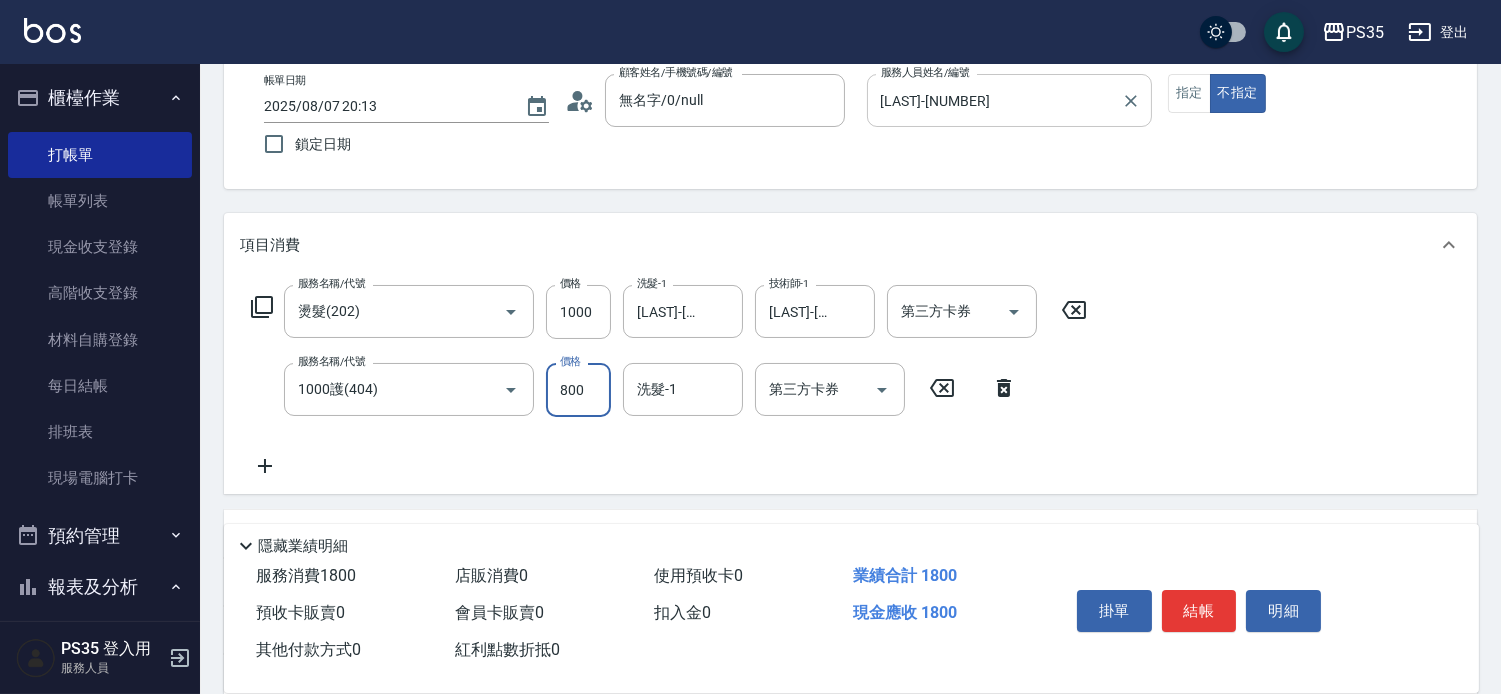 type on "800" 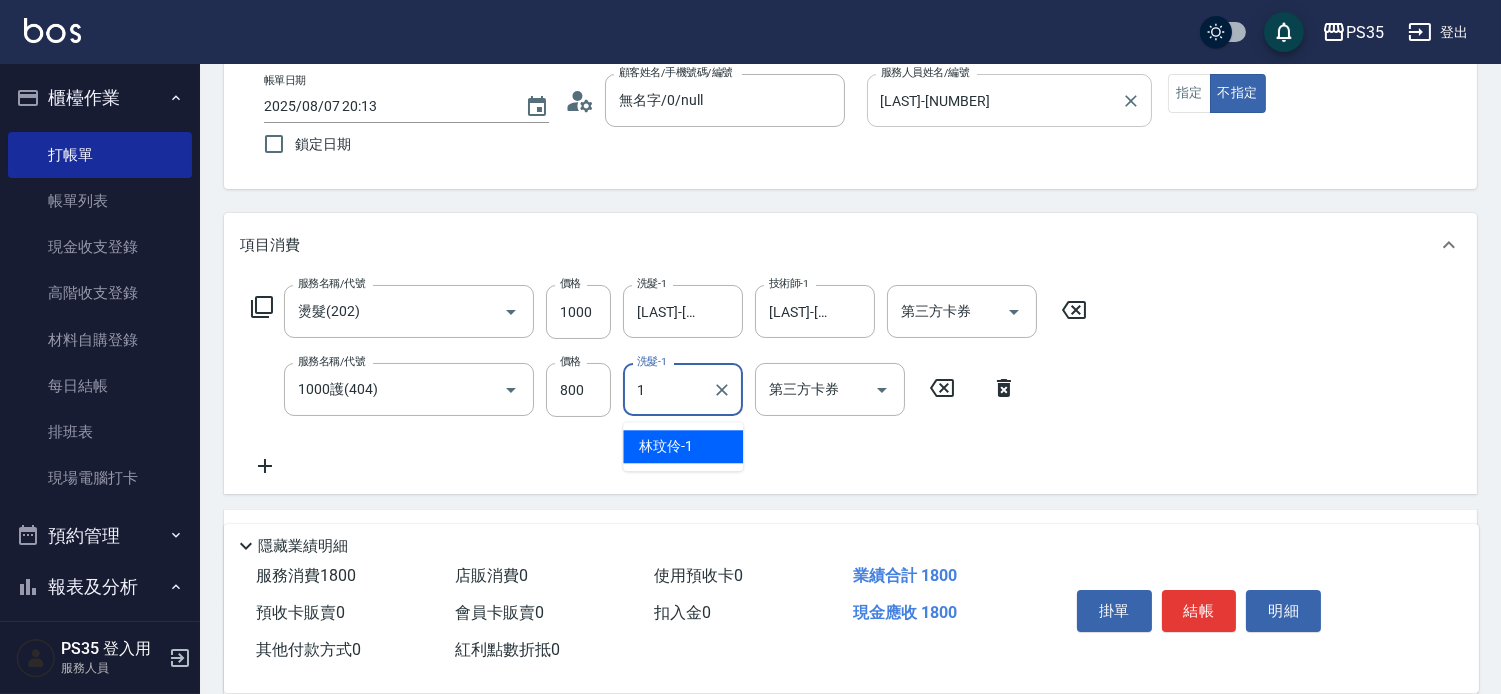 type on "[LAST]-[NUMBER]" 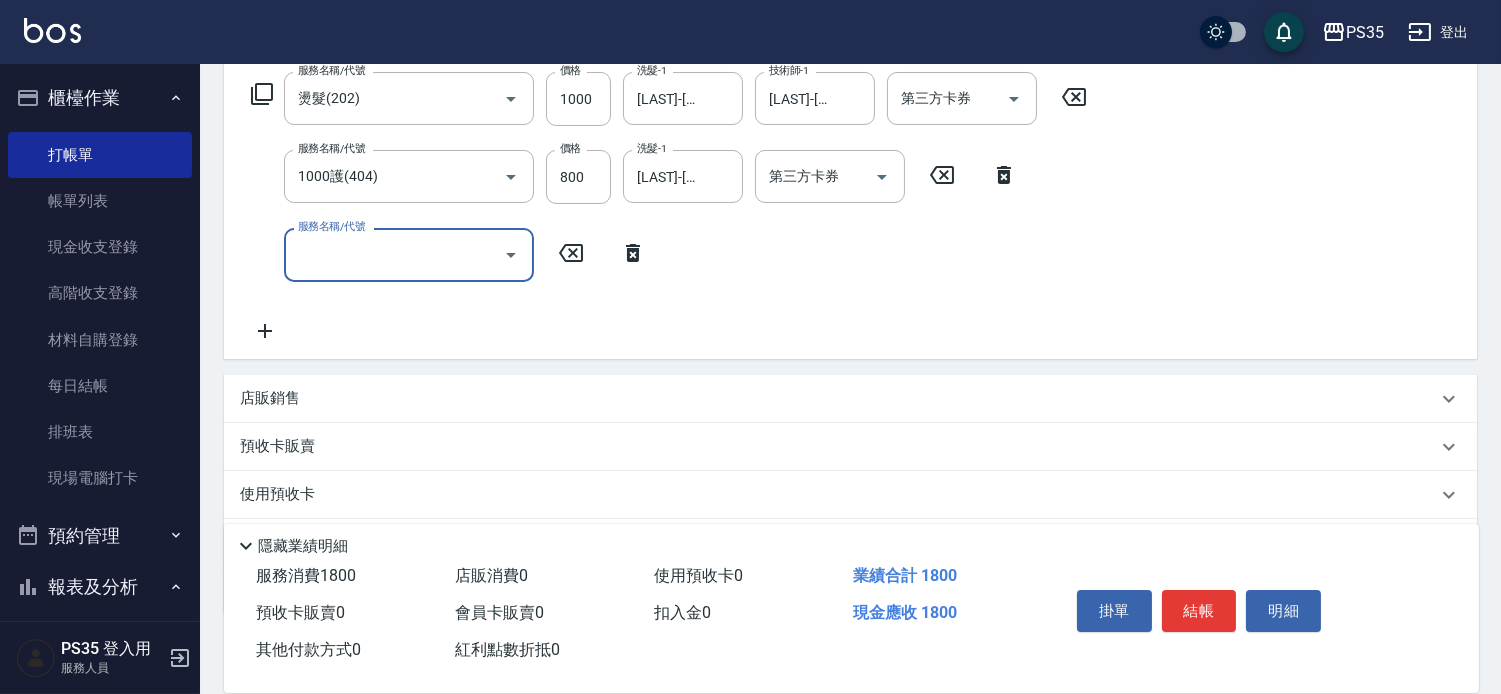 scroll, scrollTop: 333, scrollLeft: 0, axis: vertical 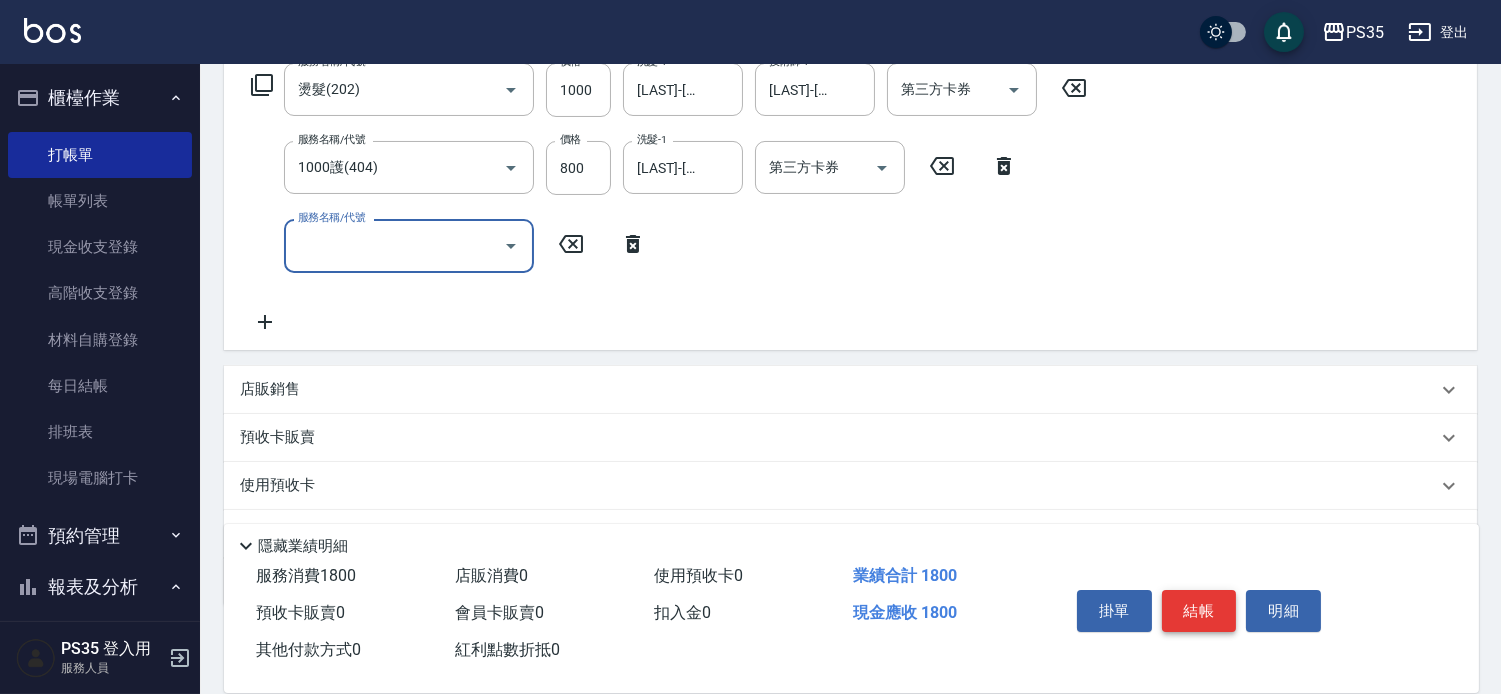 click on "結帳" at bounding box center [1199, 611] 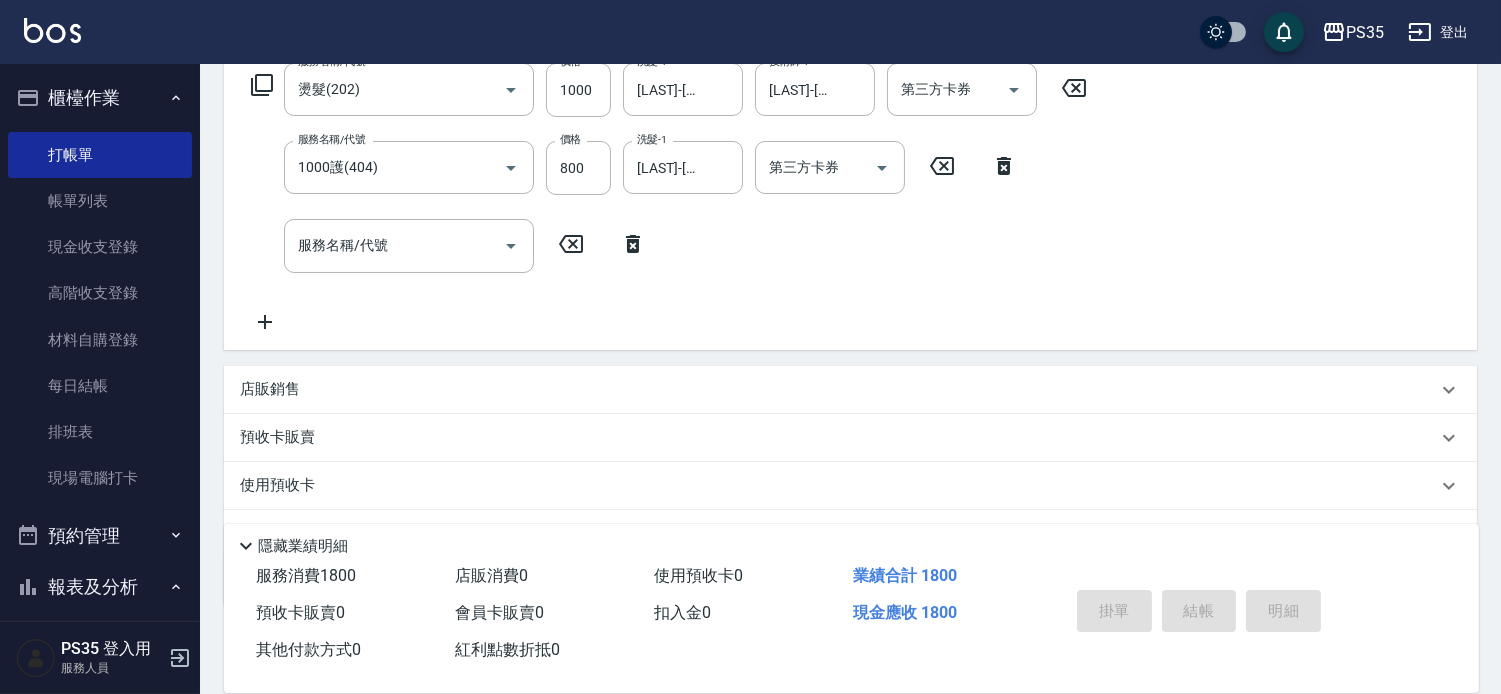 type 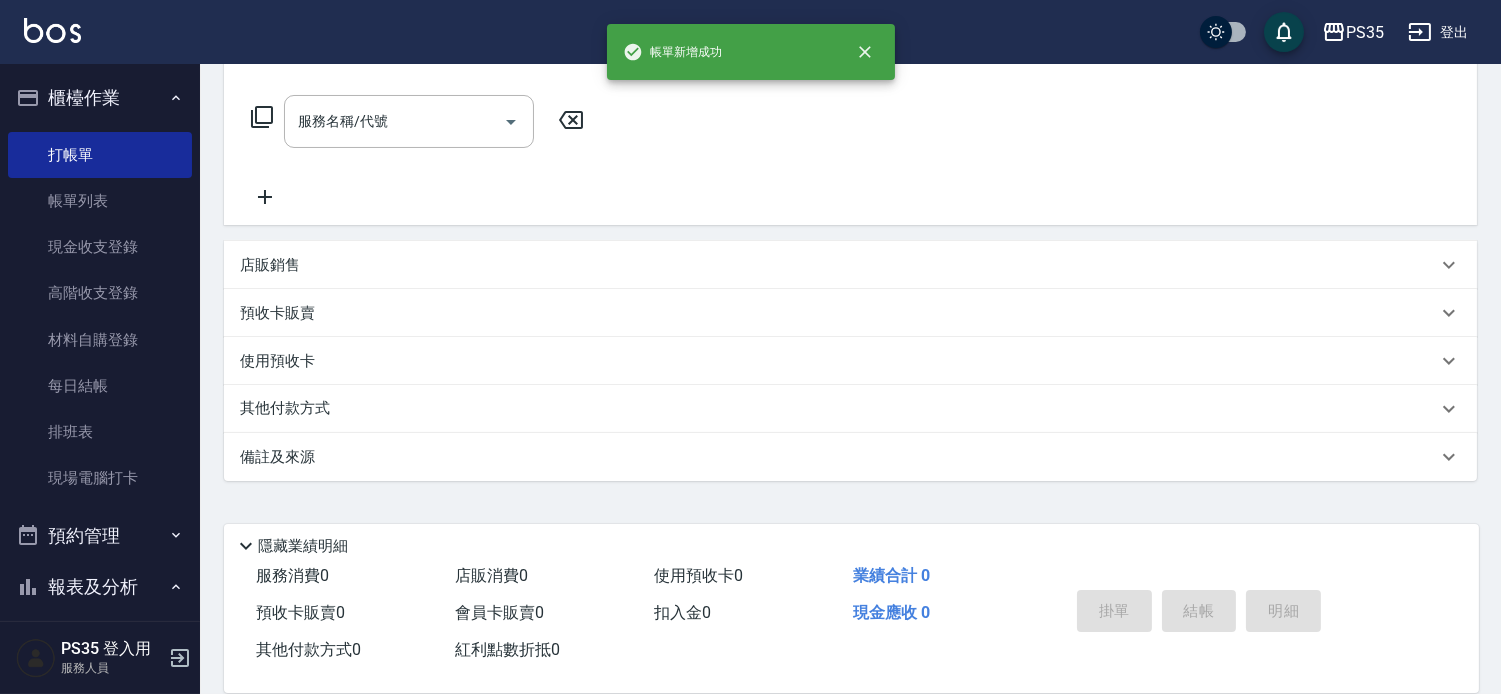 scroll, scrollTop: 0, scrollLeft: 0, axis: both 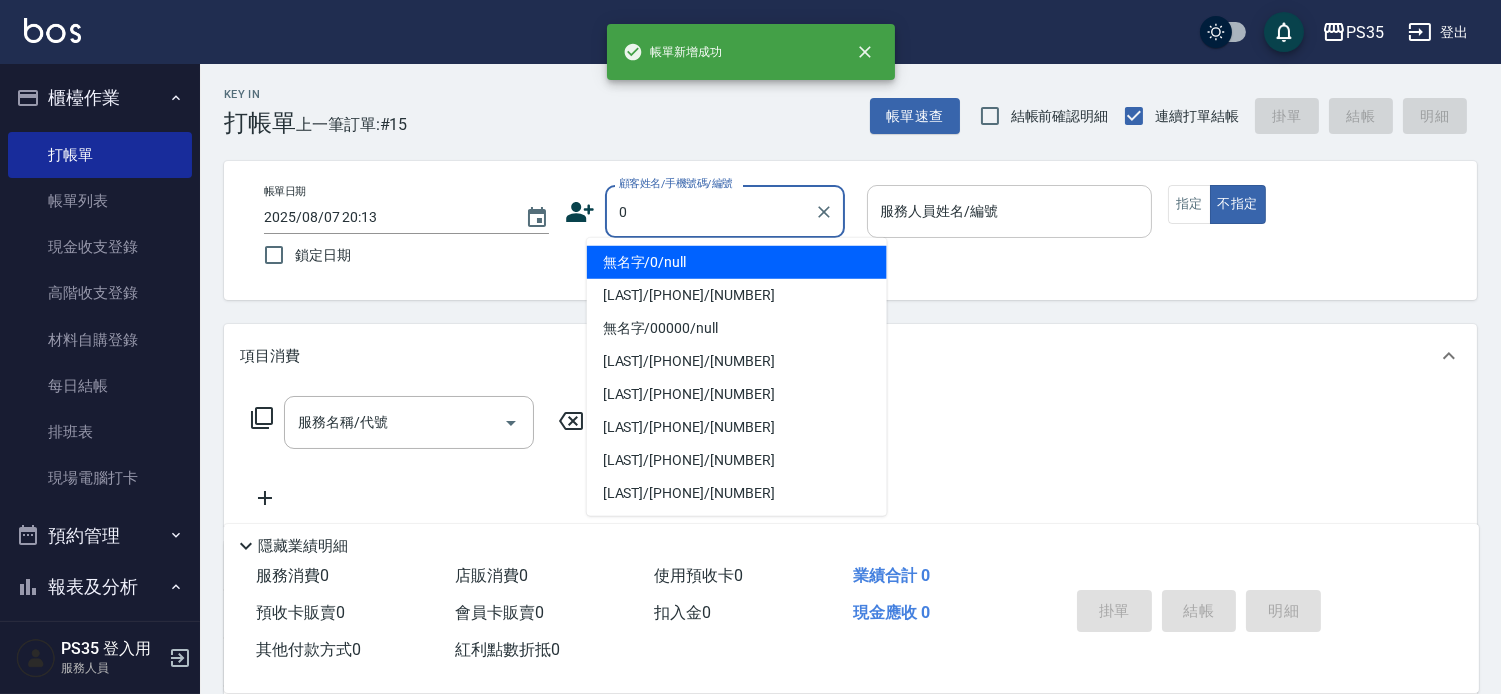 type on "無名字/0/null" 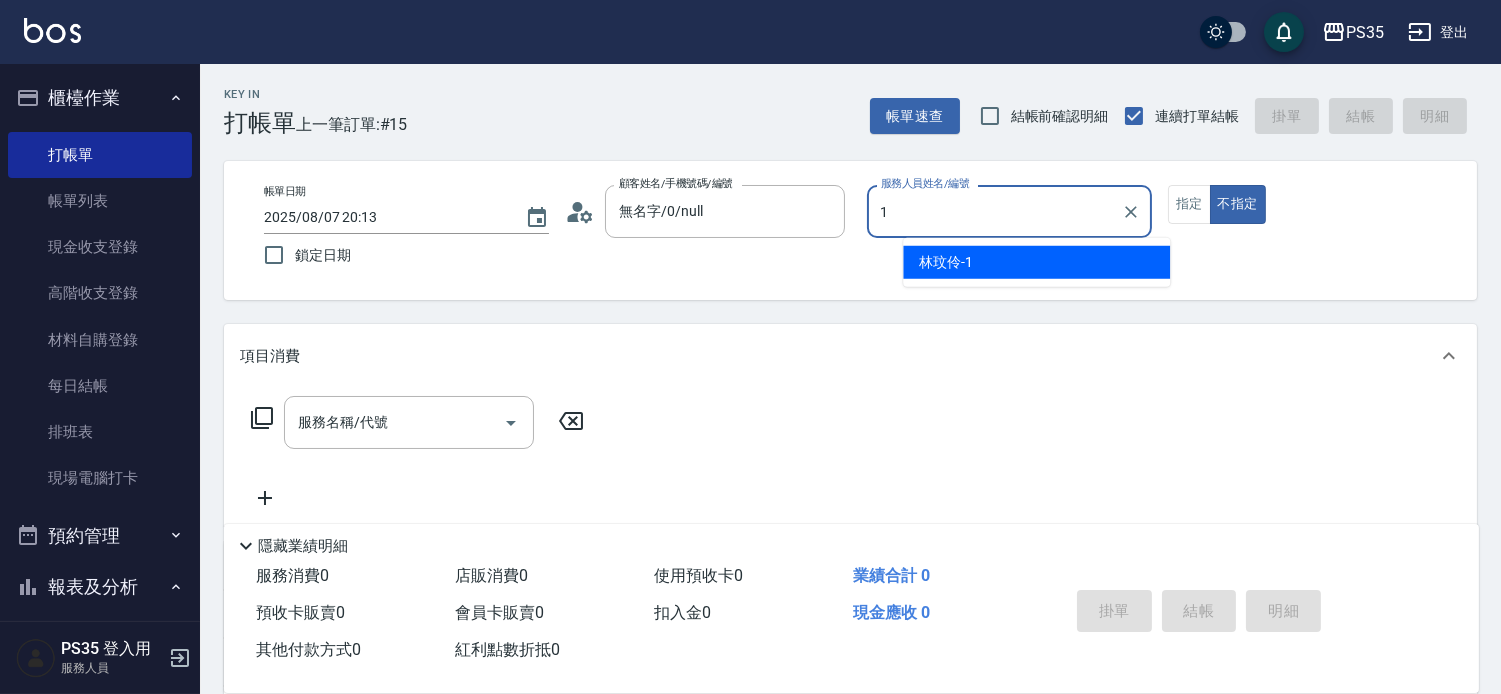 type on "[LAST]-[NUMBER]" 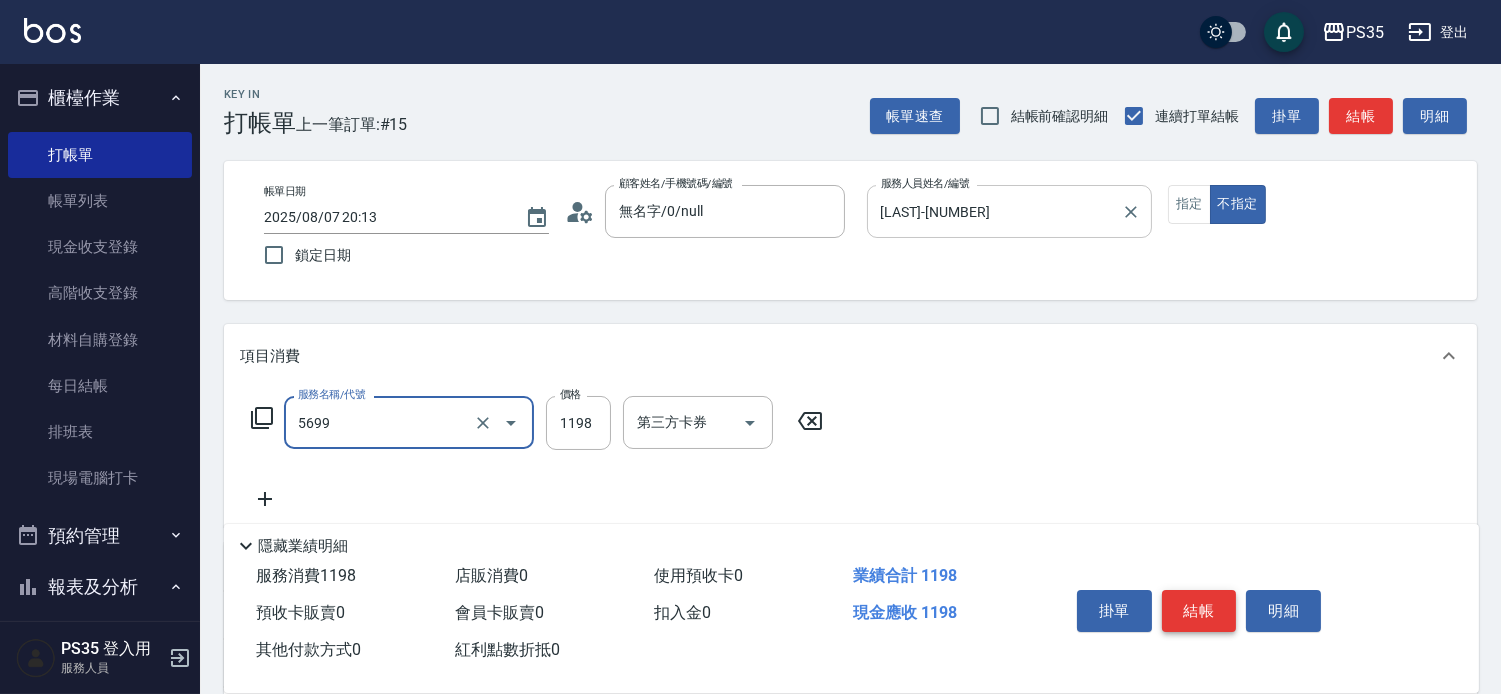 type on "水沁涼套餐(5699)" 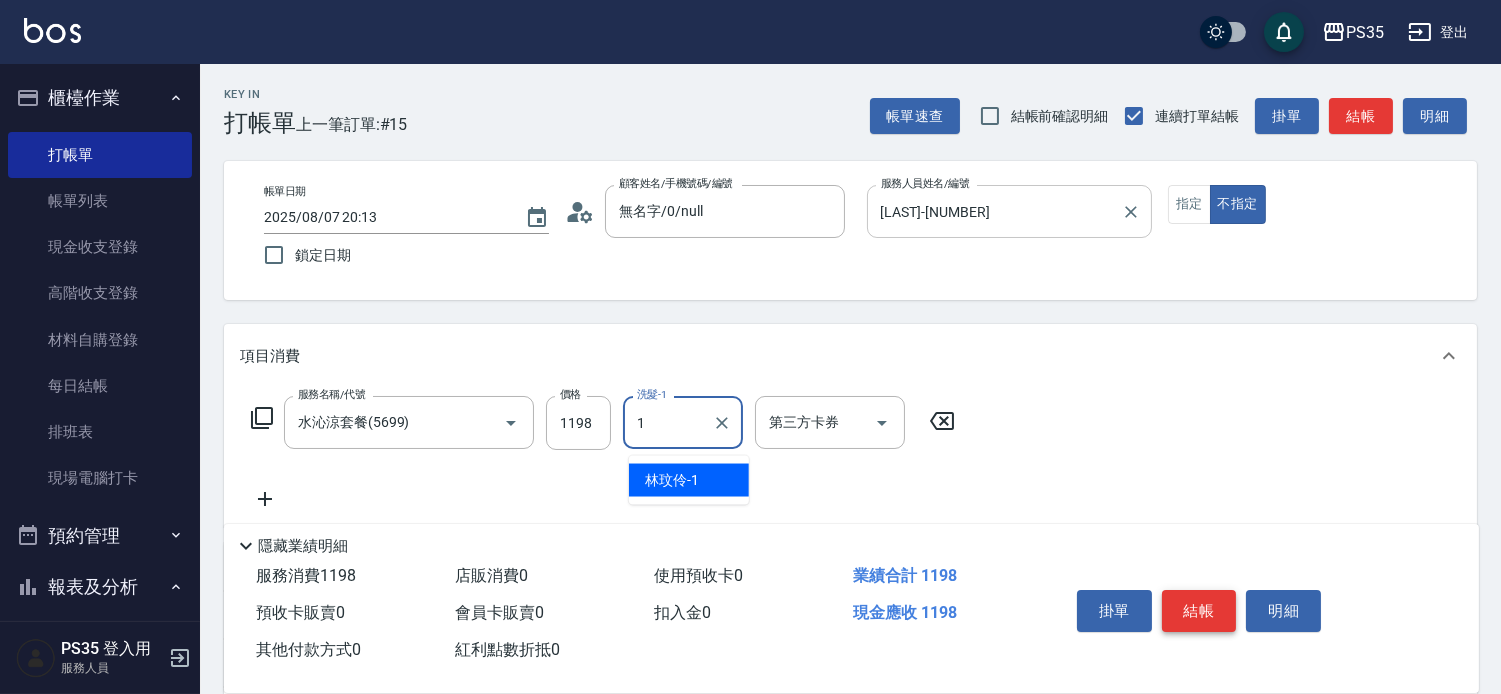 type on "[LAST]-[NUMBER]" 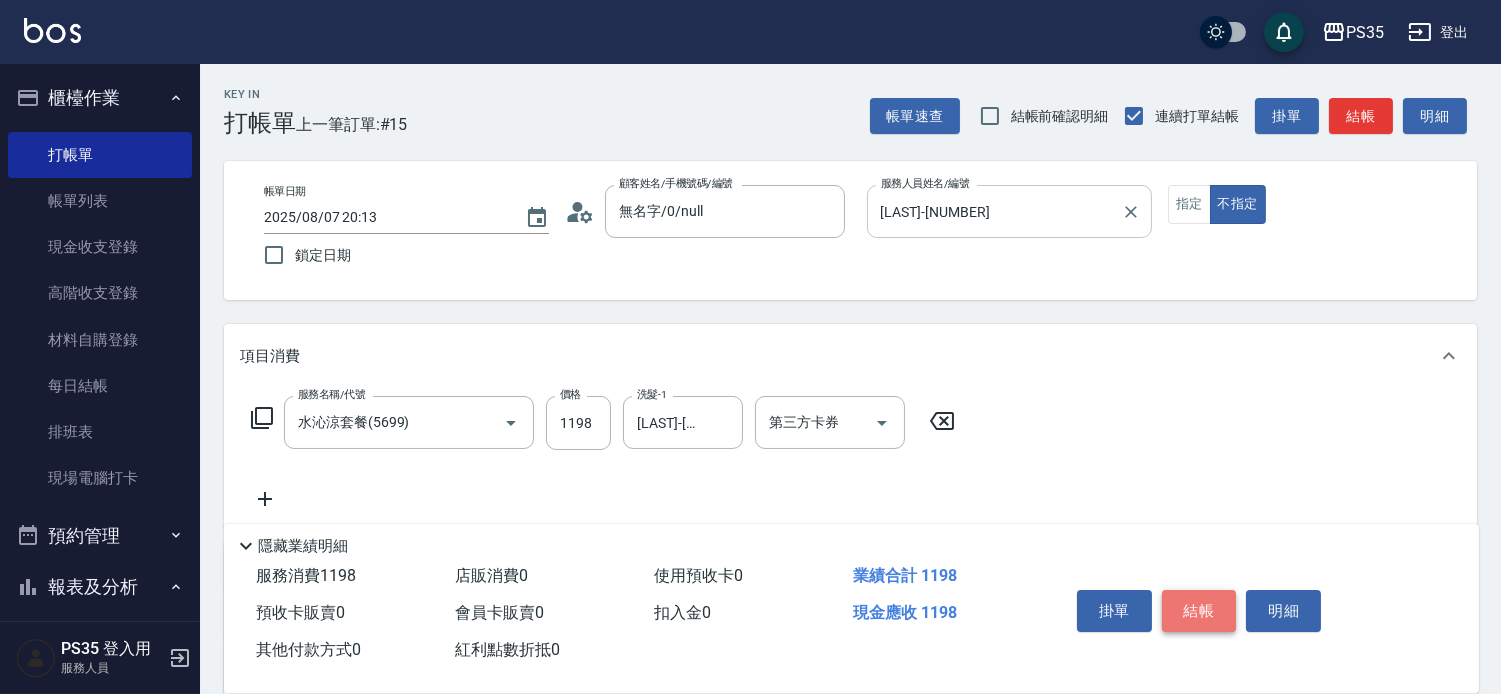 click on "結帳" at bounding box center [1199, 611] 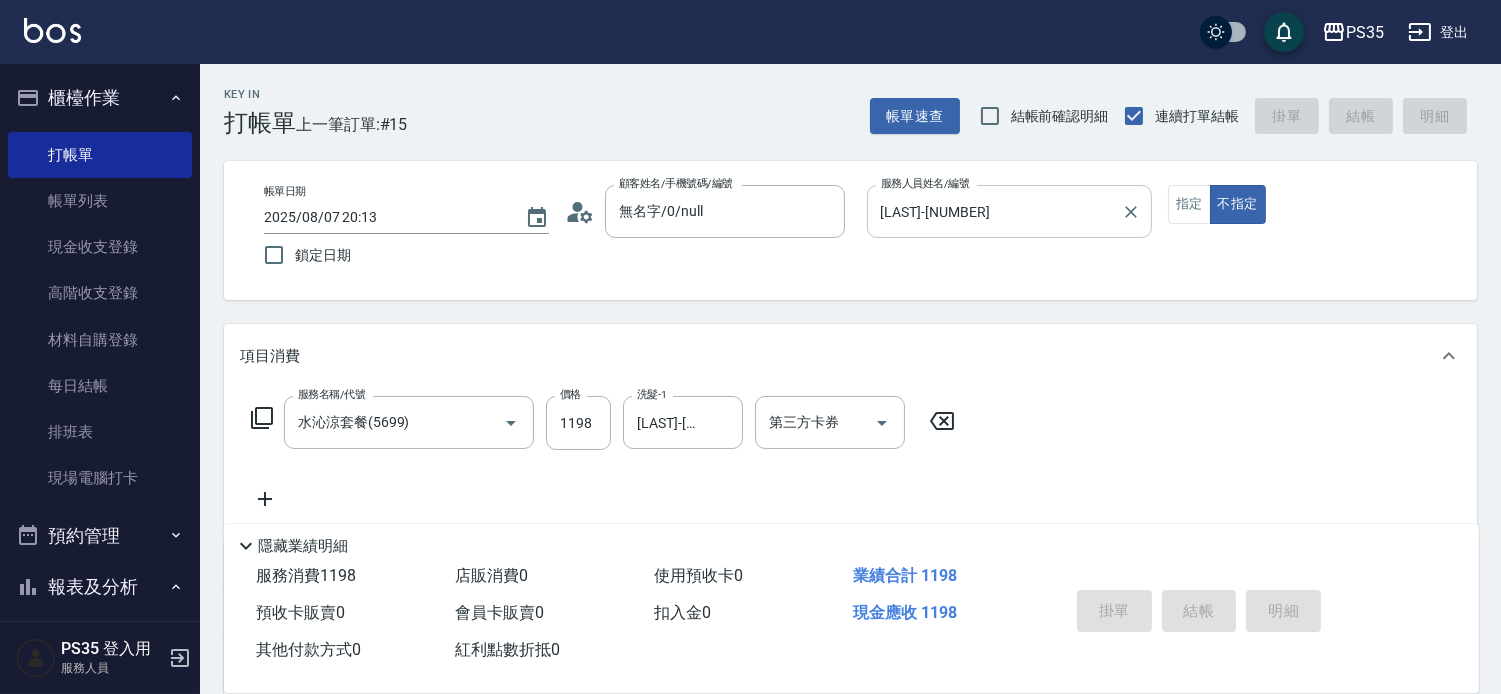 type on "2025/08/07 20:14" 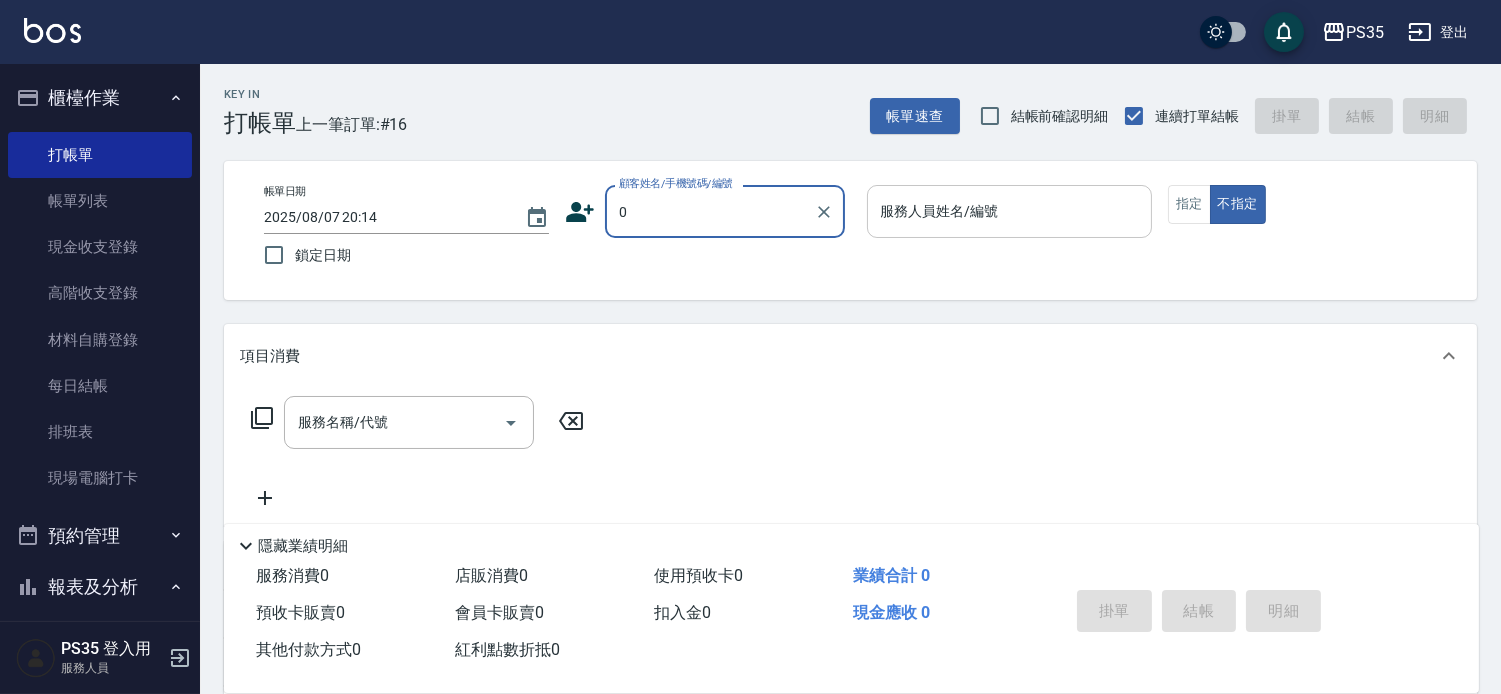 type on "無名字/0/null" 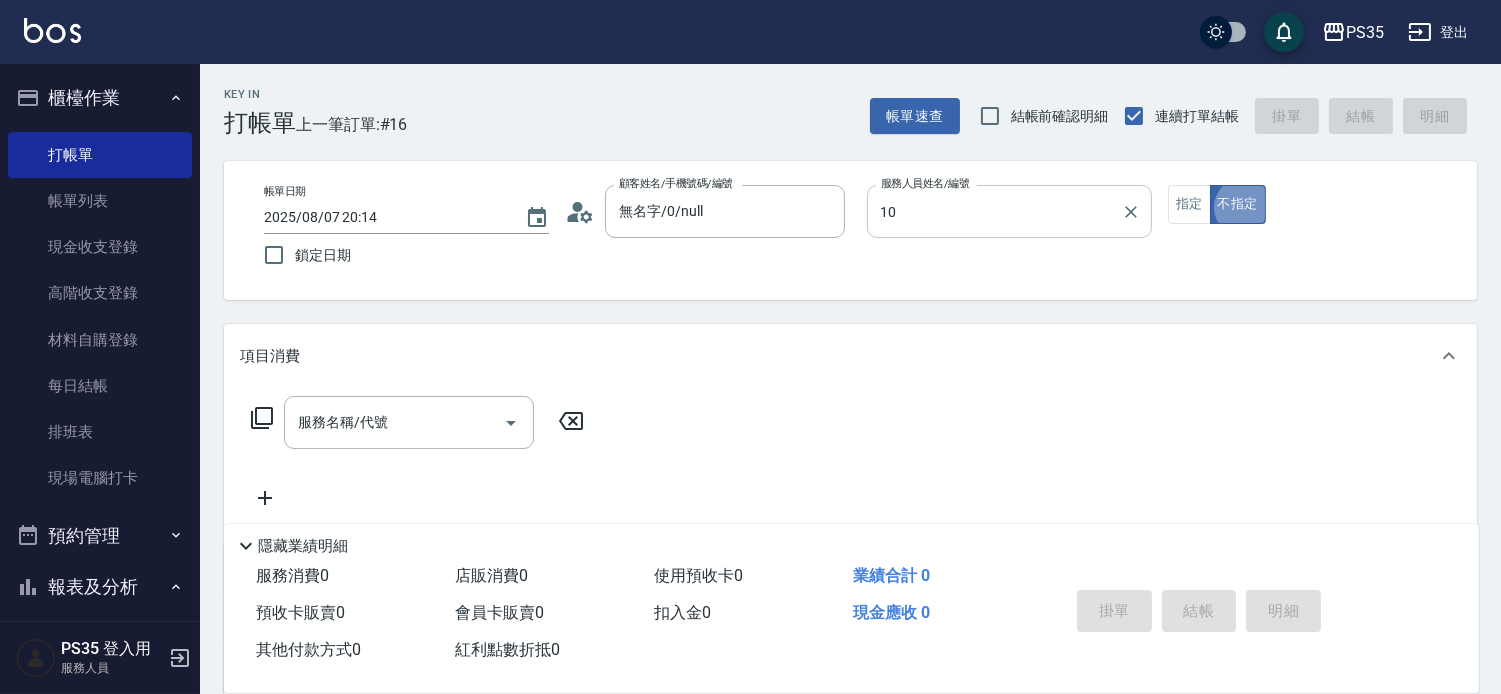 type on "盧淑媛-10" 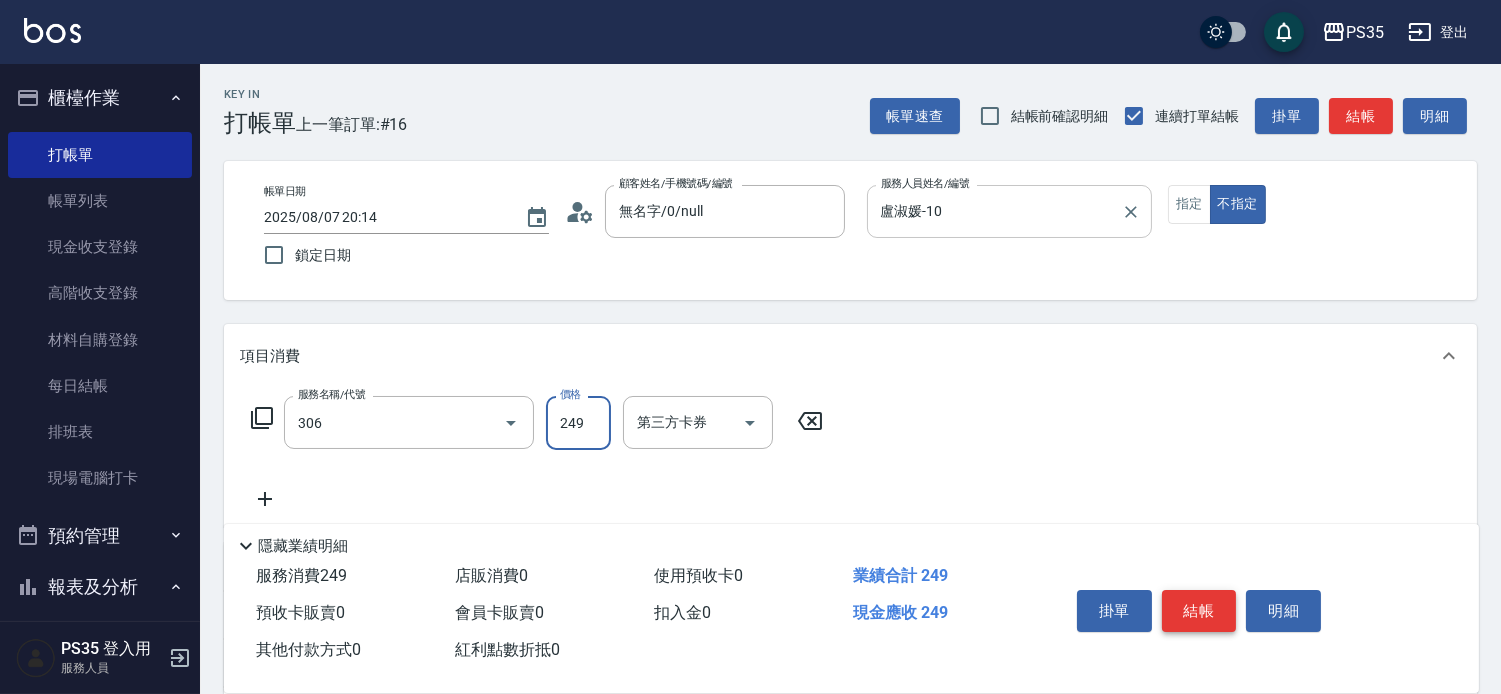 type on "剪髮(306)" 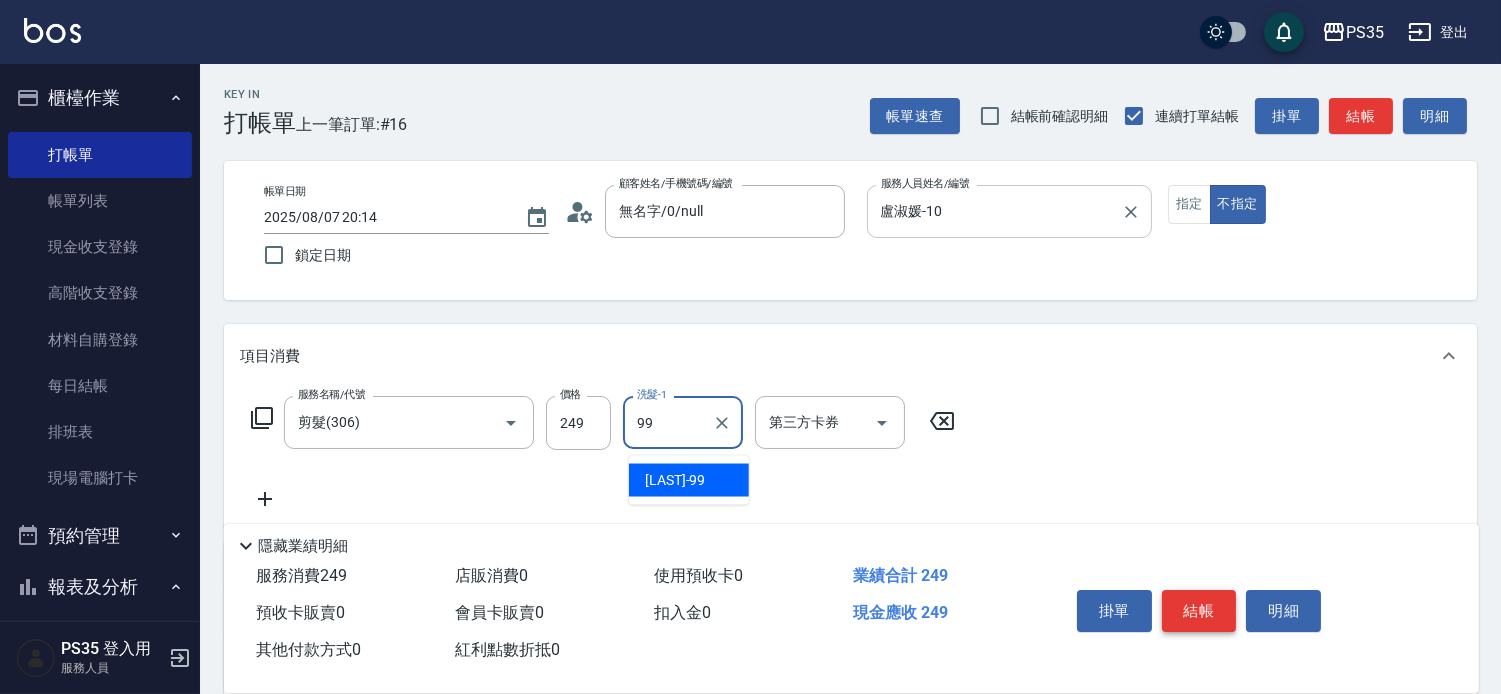 type on "[LAST]-[NUMBER]" 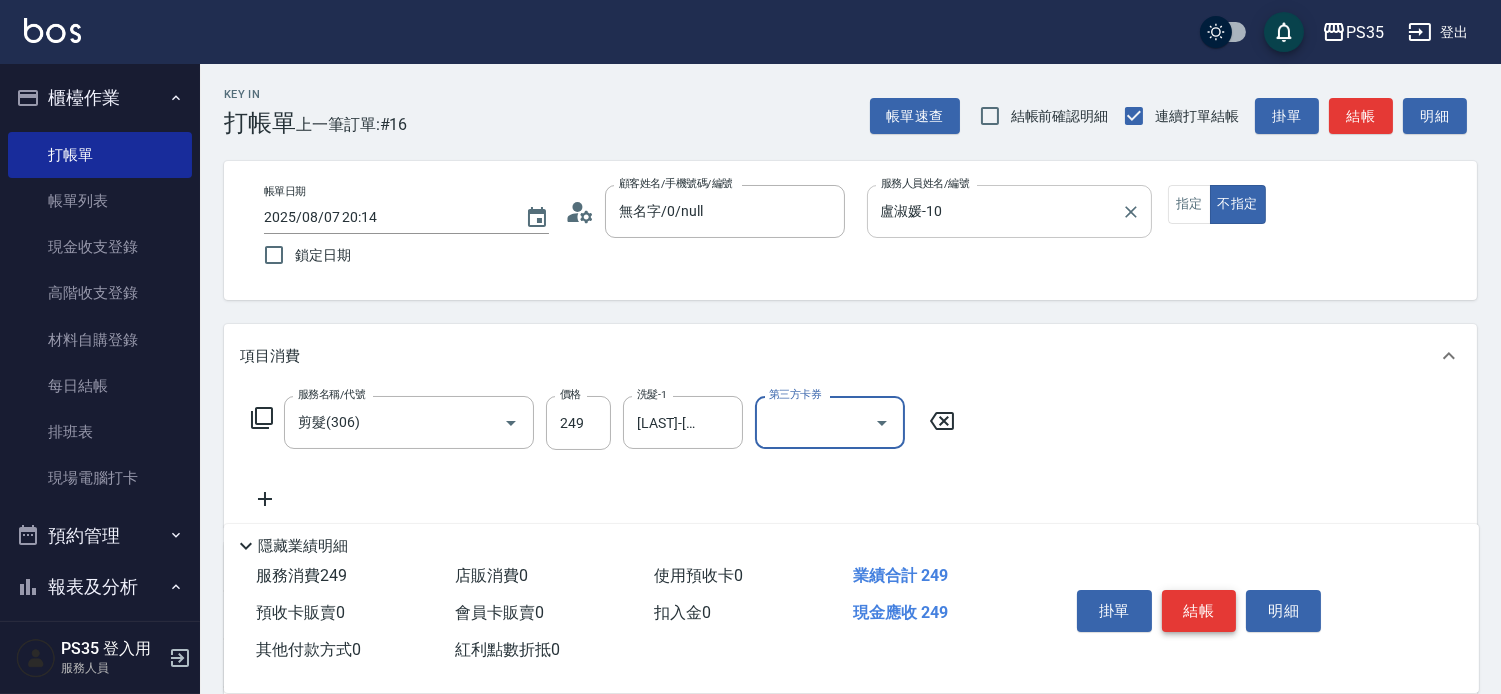 click on "結帳" at bounding box center [1199, 611] 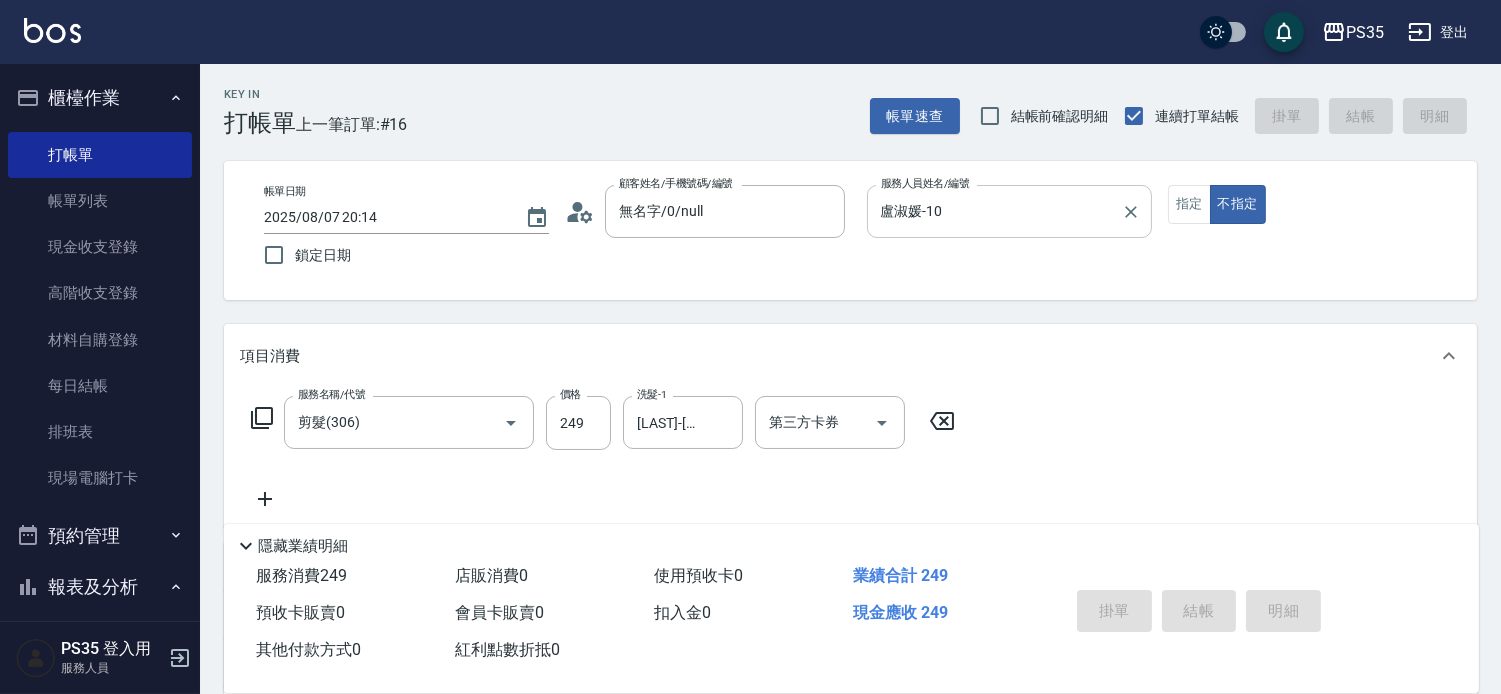 type on "2025/08/07 20:15" 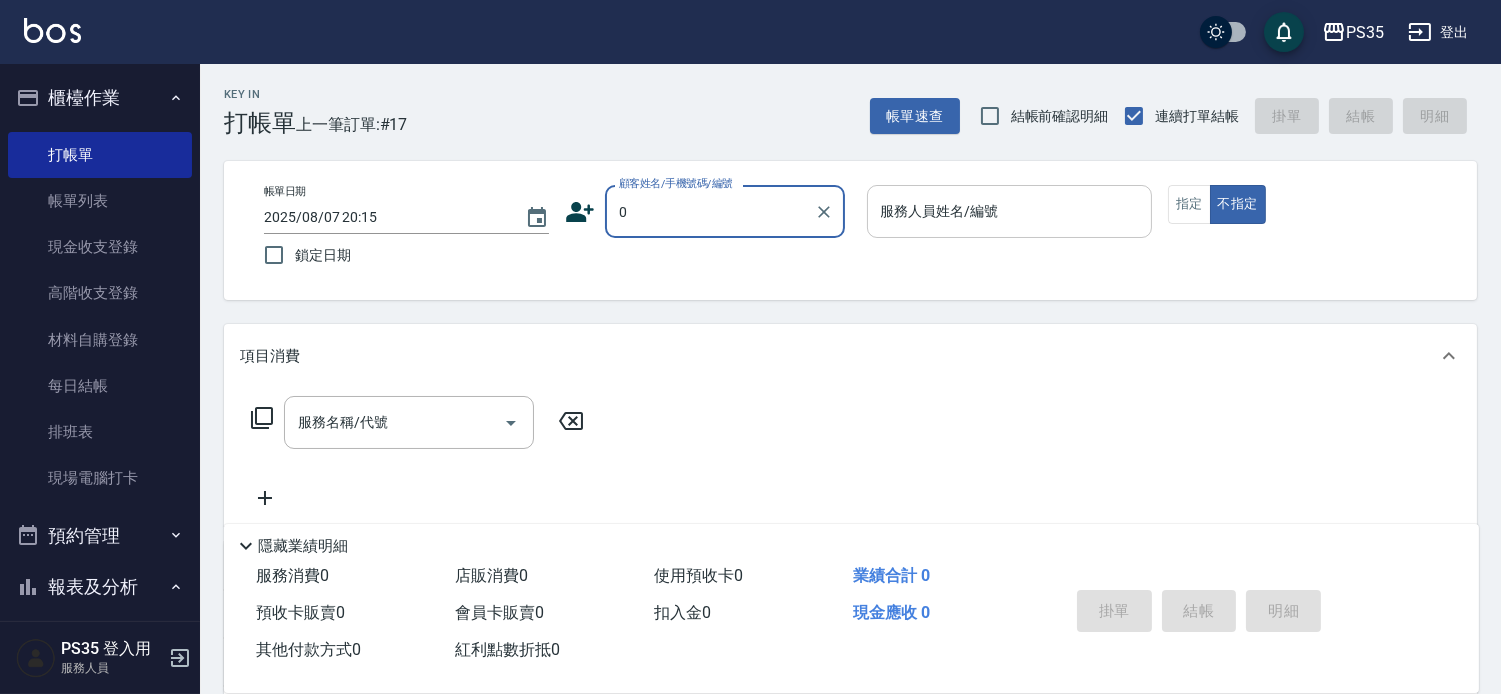 type on "0" 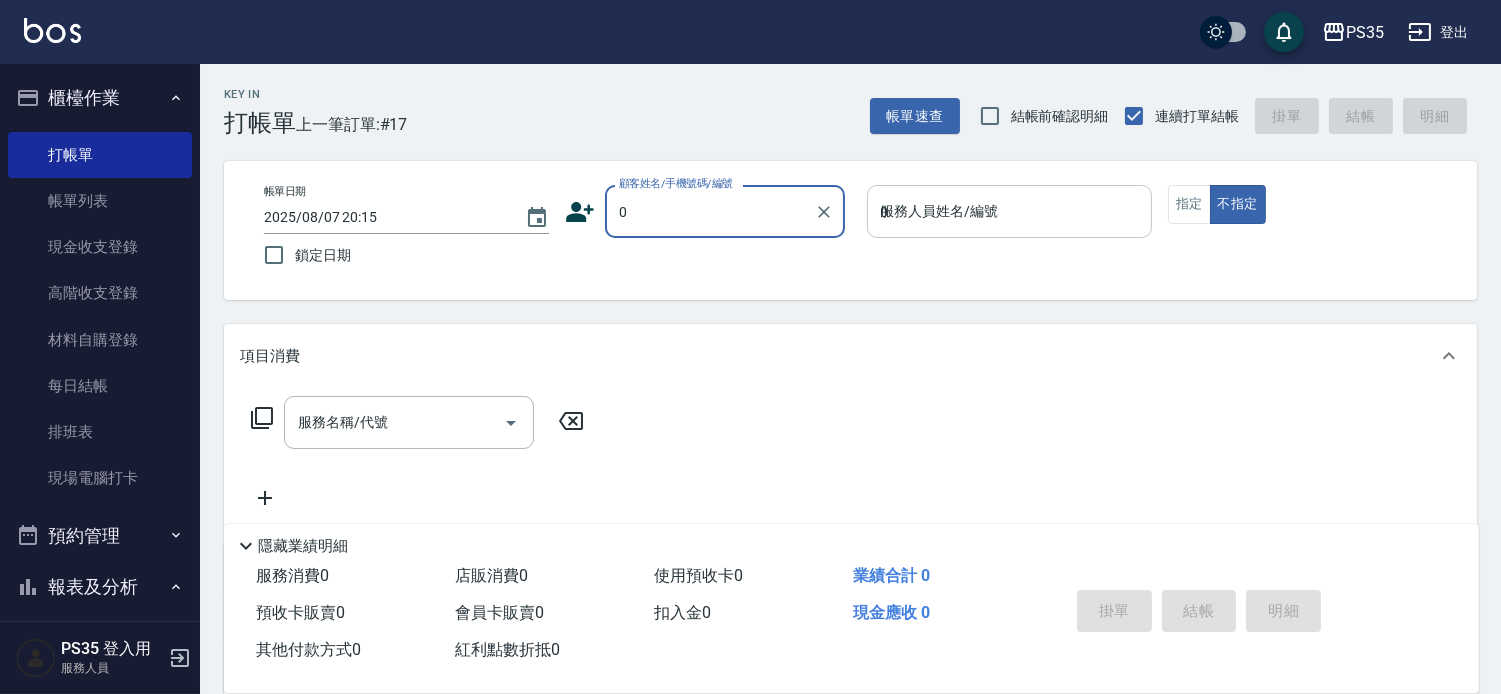 type on "無名字/0/null" 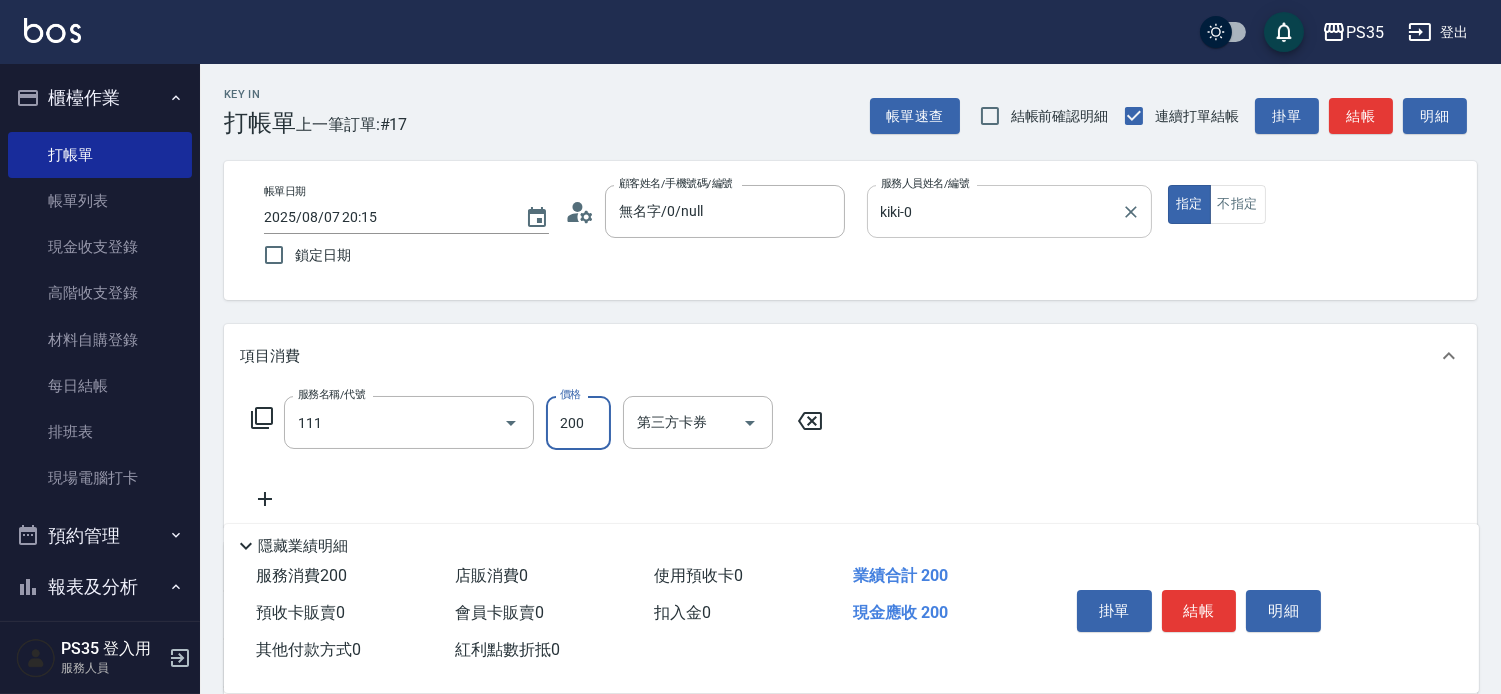 type on "200(111)" 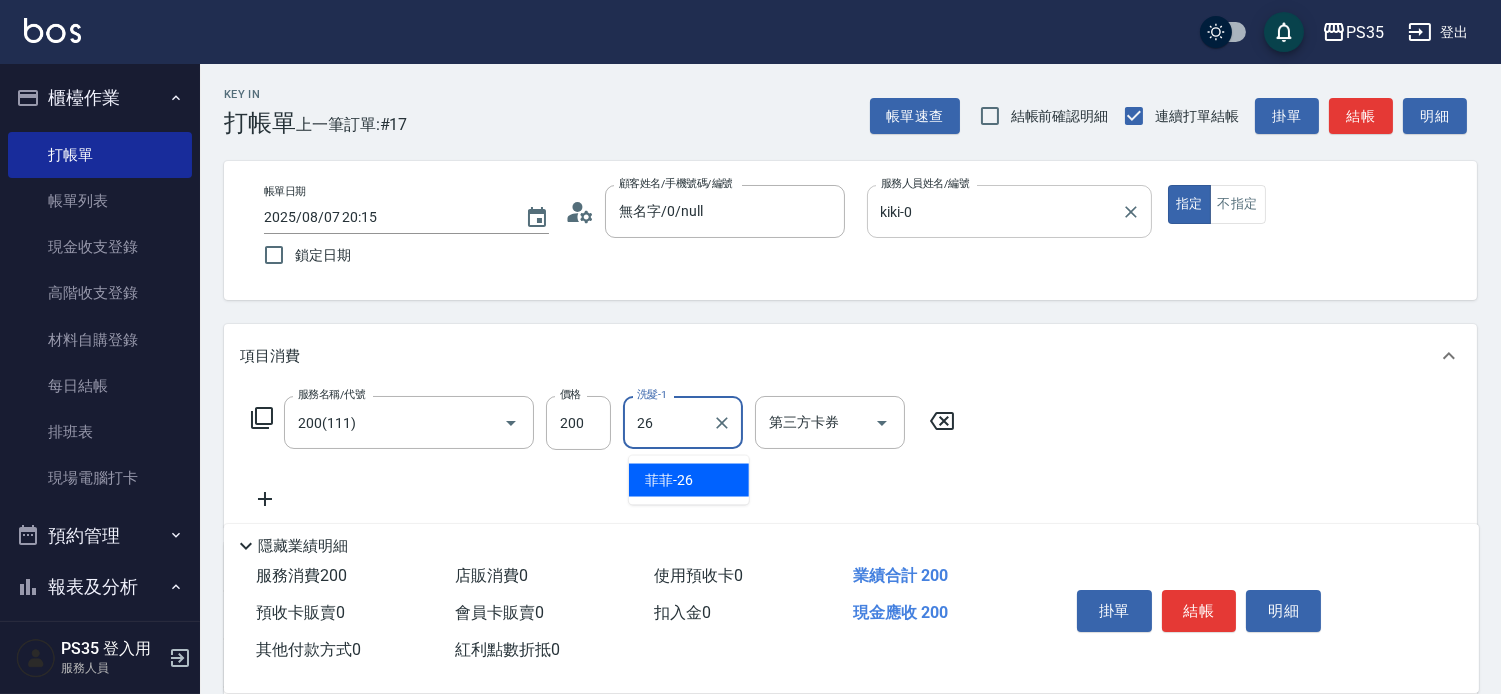 type on "[LAST]-[NUMBER]" 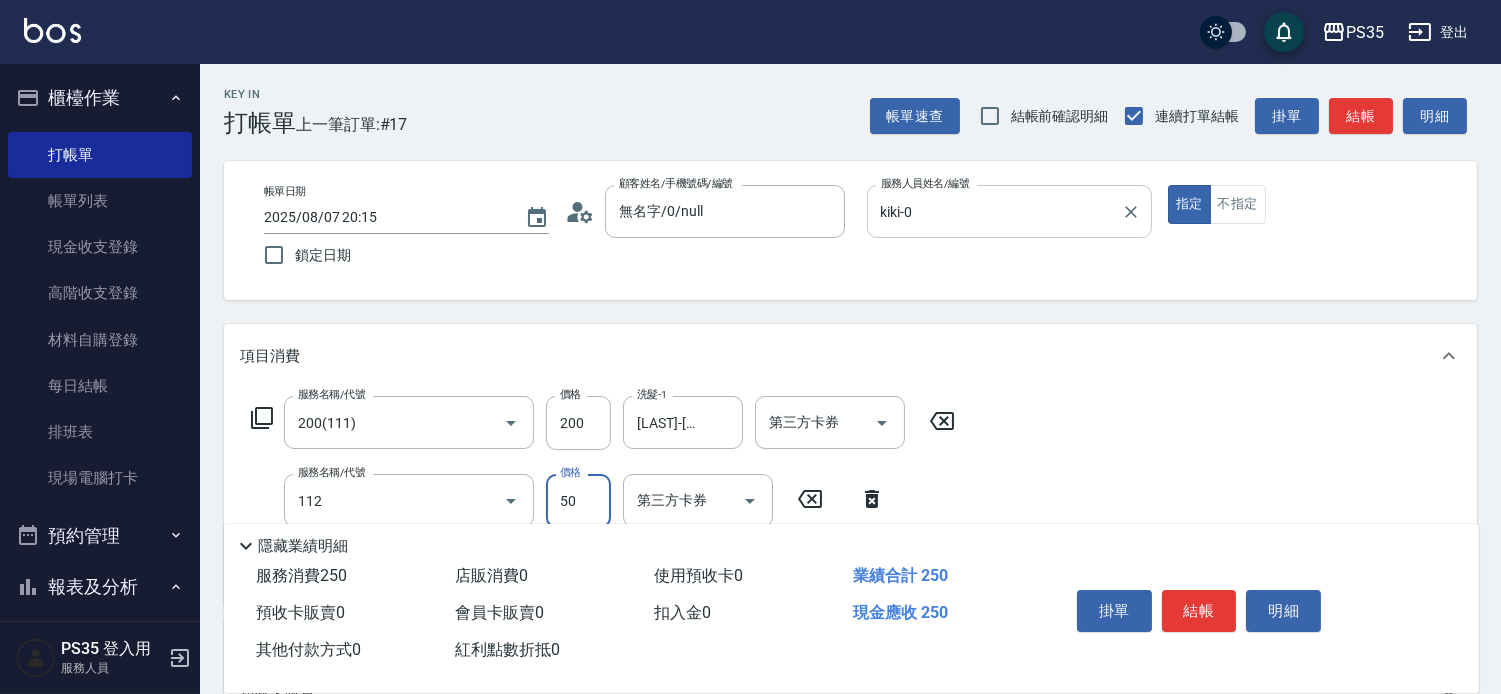 type on "精油50(112)" 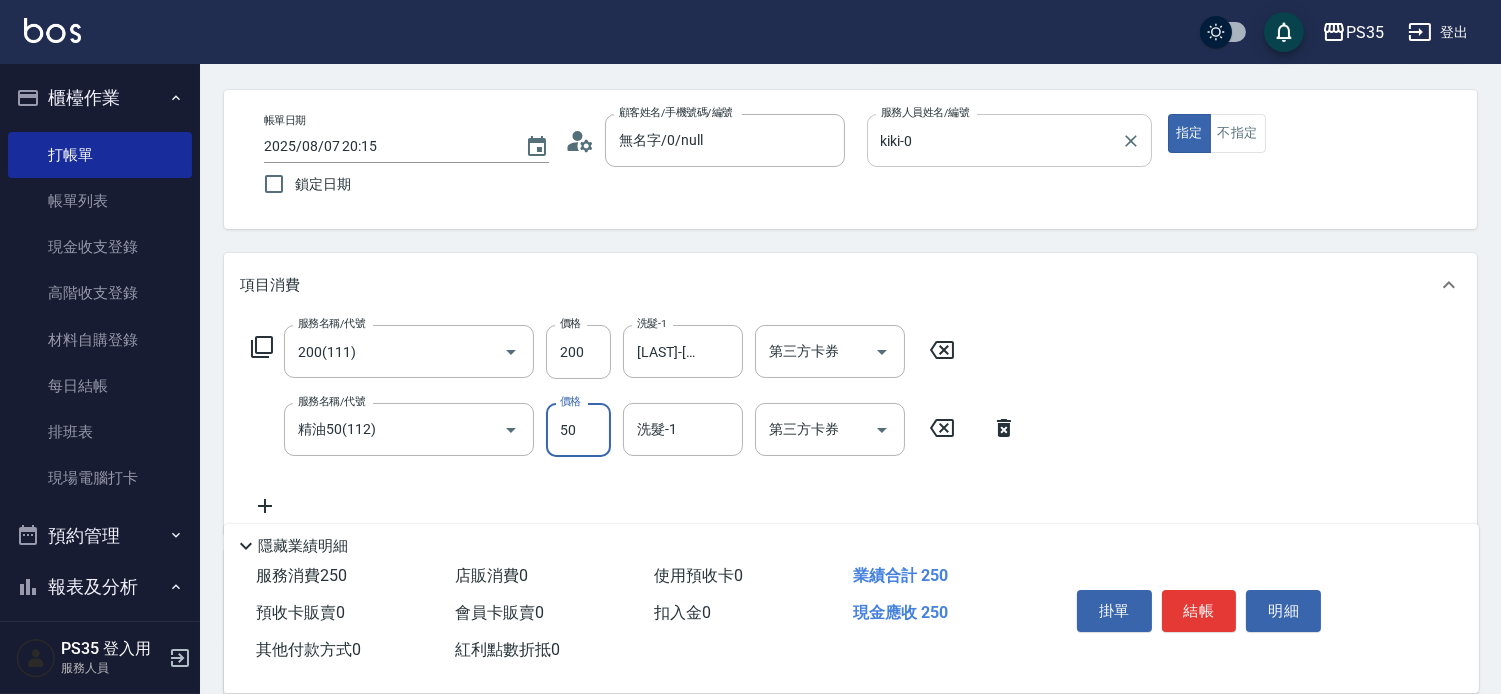 scroll, scrollTop: 111, scrollLeft: 0, axis: vertical 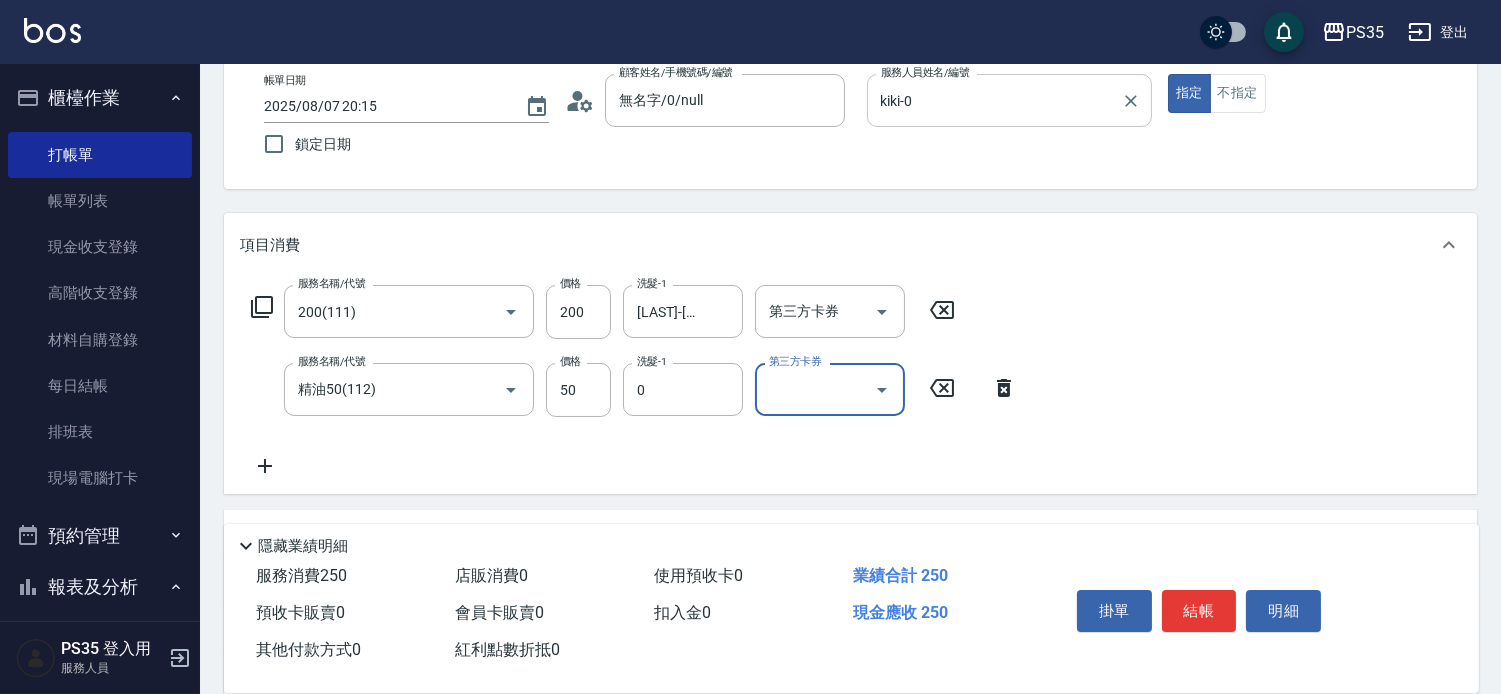 type on "kiki-0" 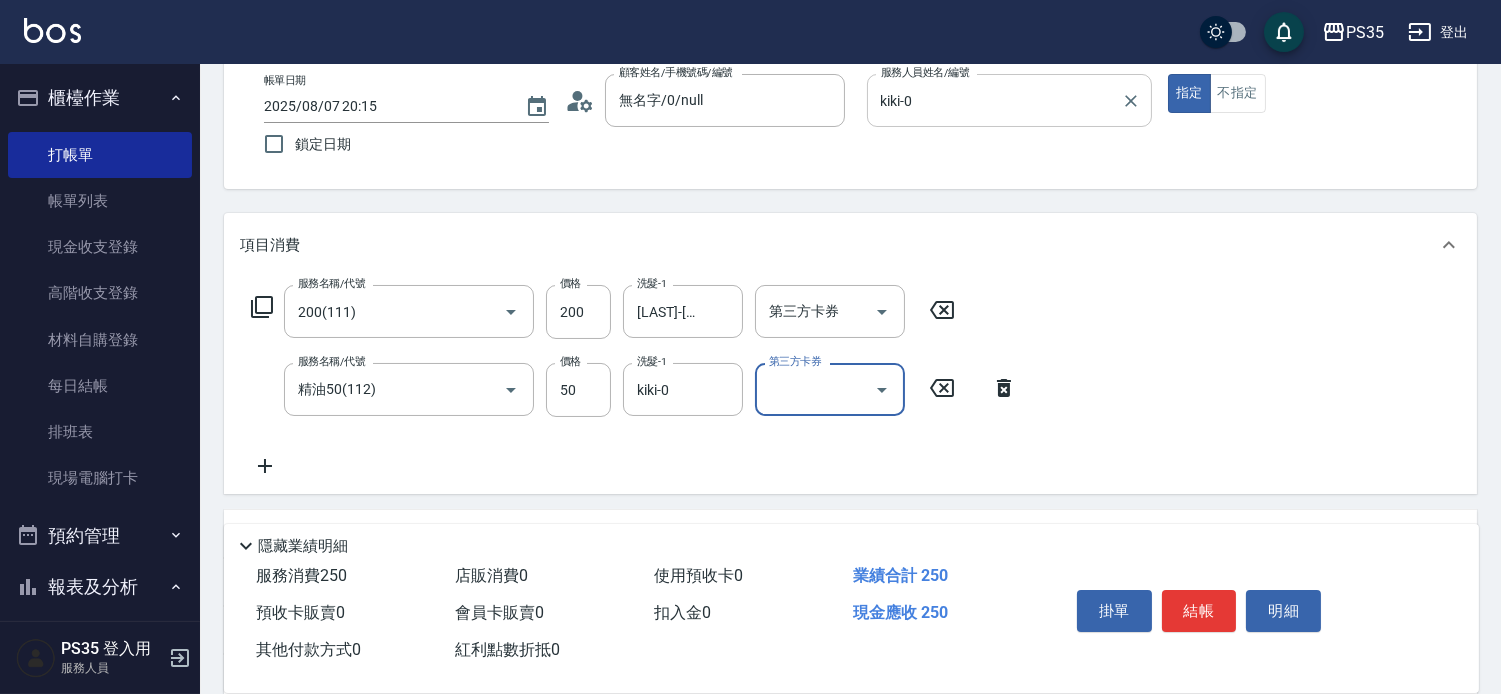 click on "結帳" at bounding box center [1199, 611] 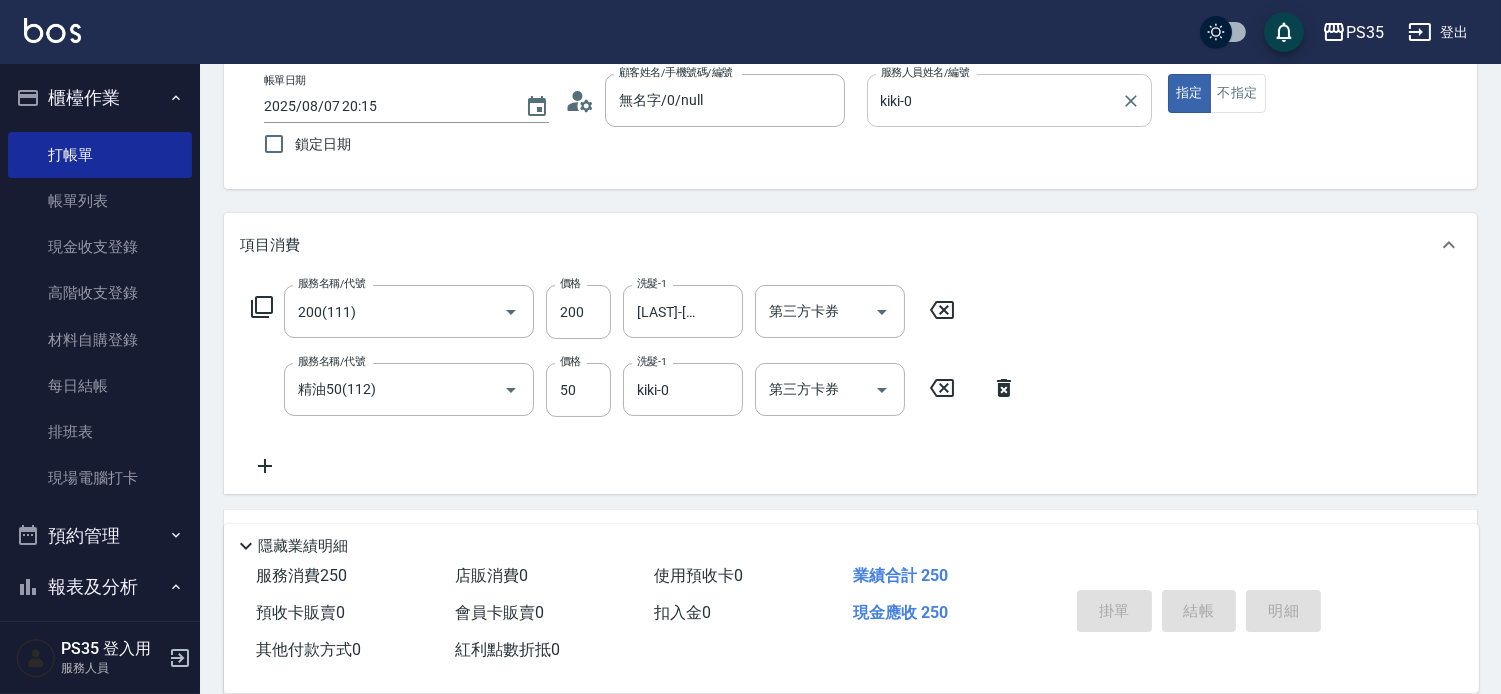 type on "2025/08/07 20:16" 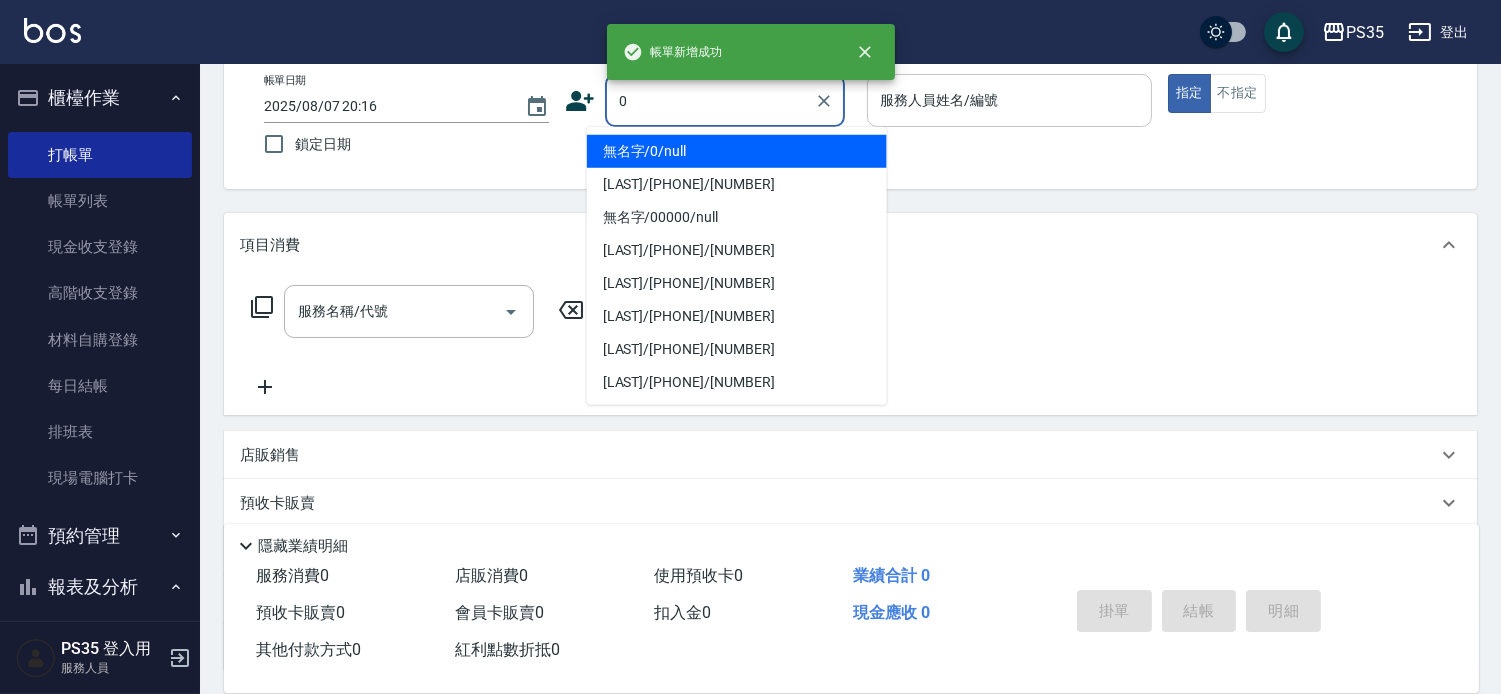 type on "0" 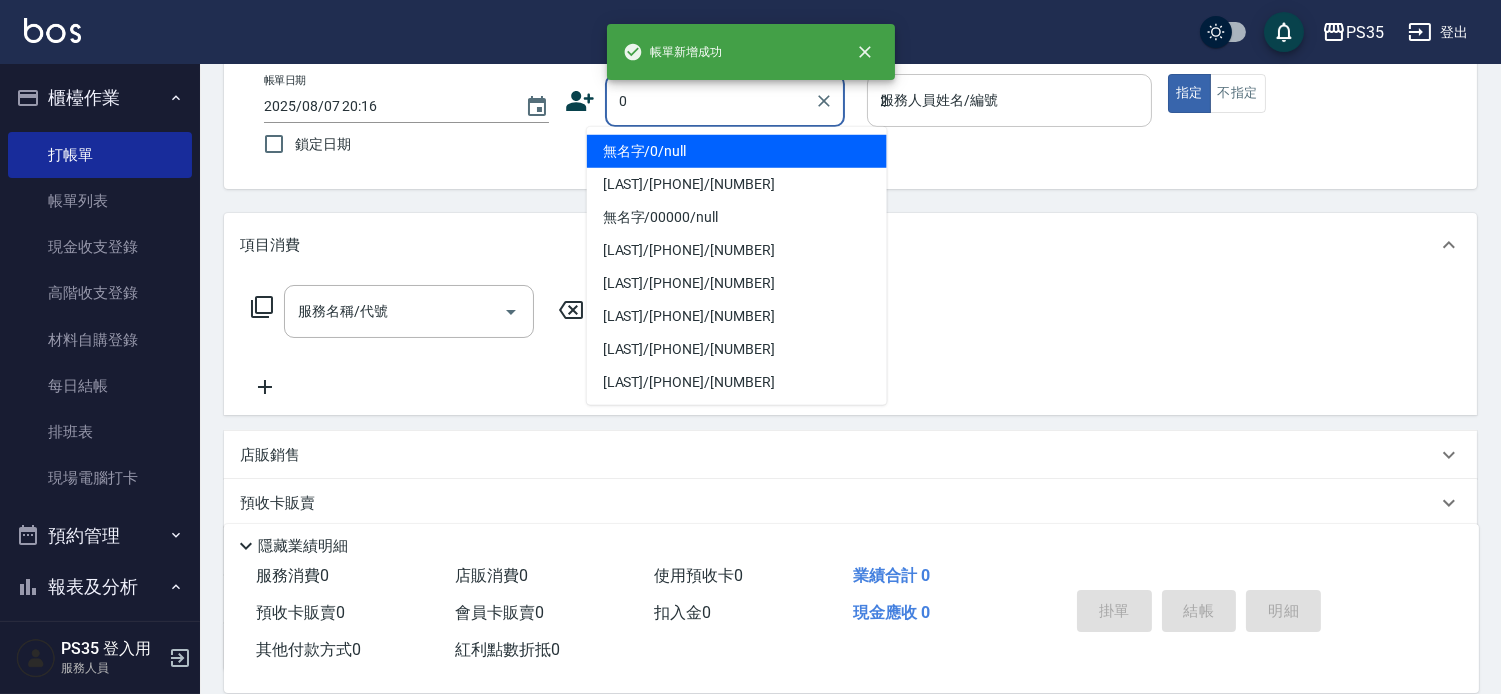 type on "無名字/0/null" 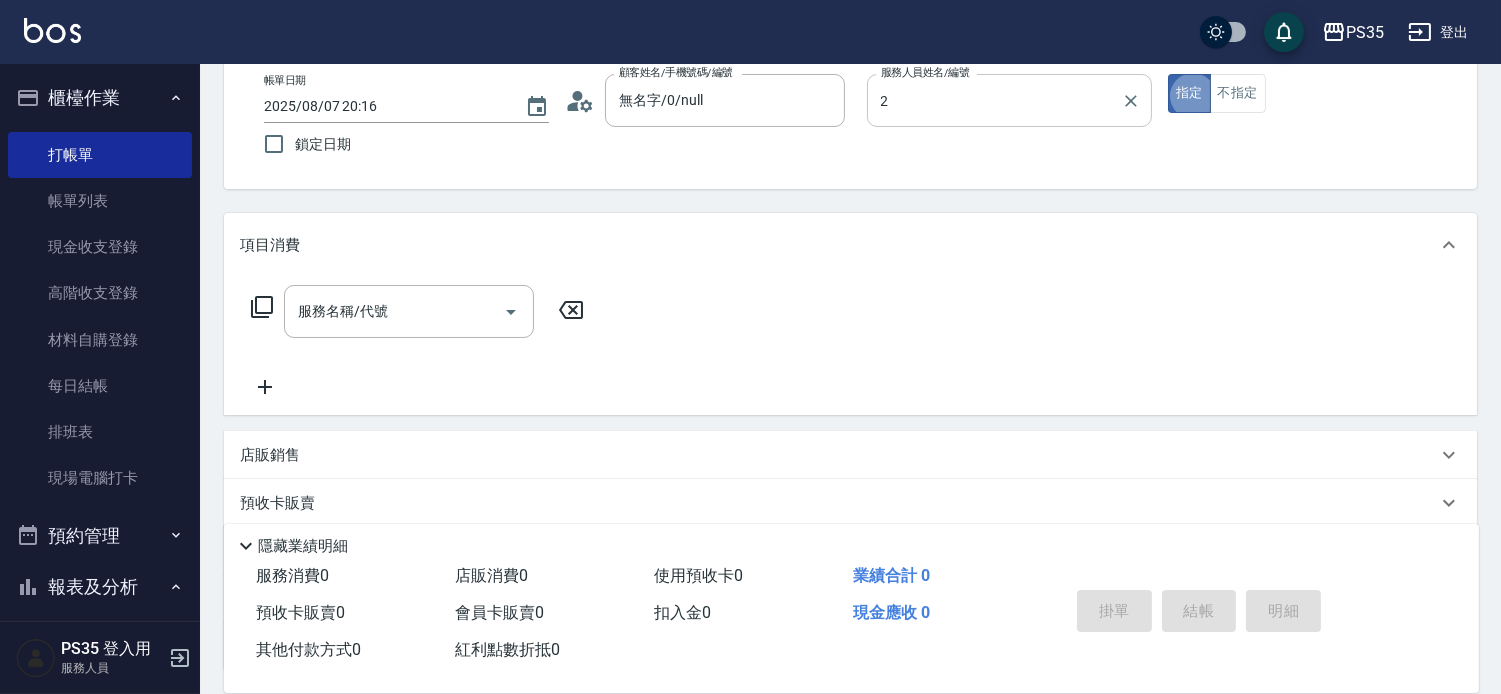 type on "[LAST]-[NUMBER]" 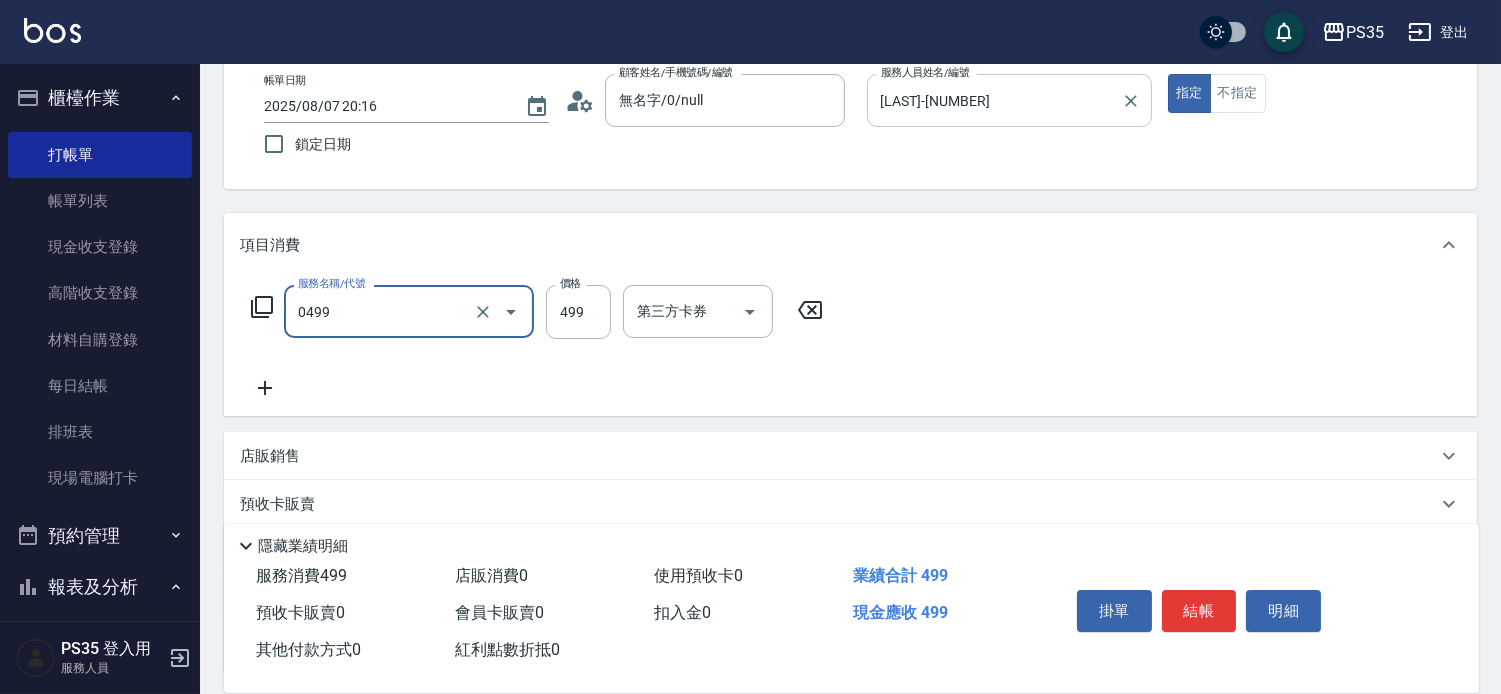 type on "伊黛莉499(0499)" 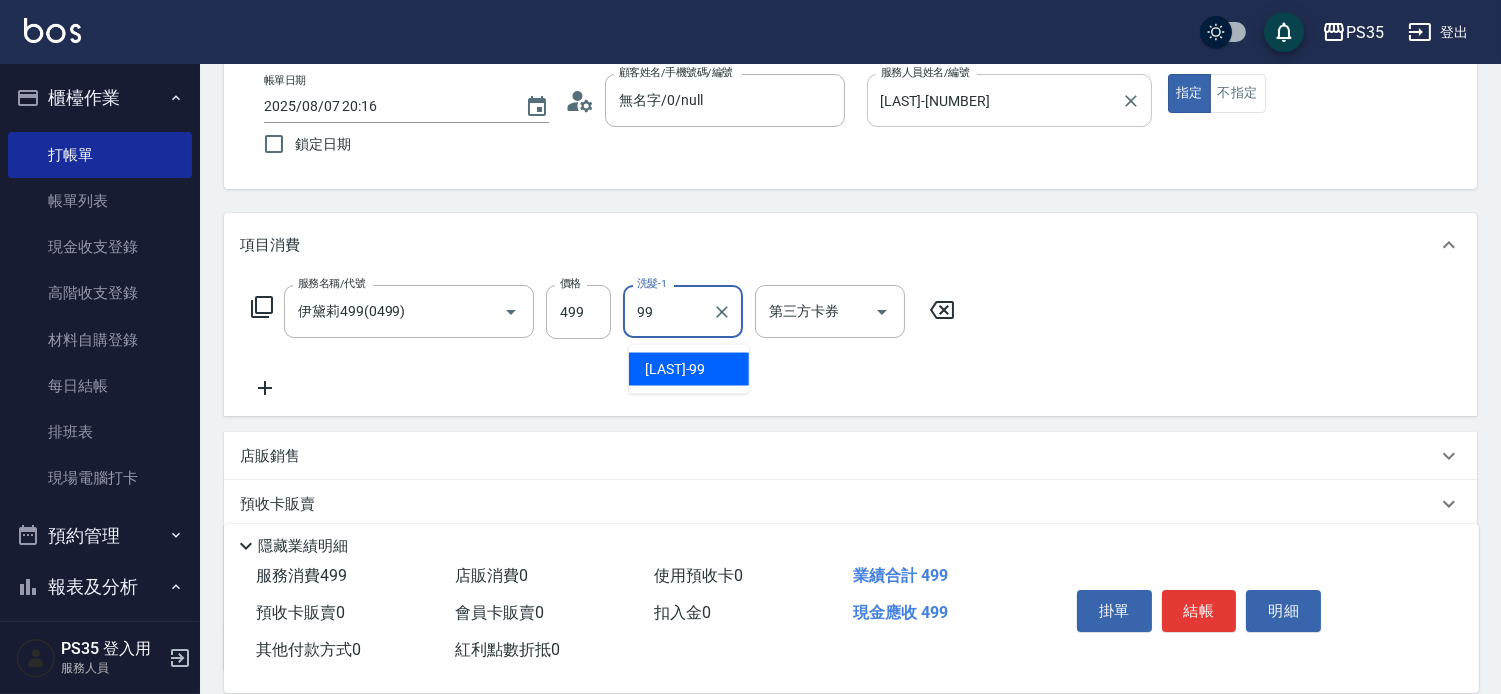 type on "[LAST]-[NUMBER]" 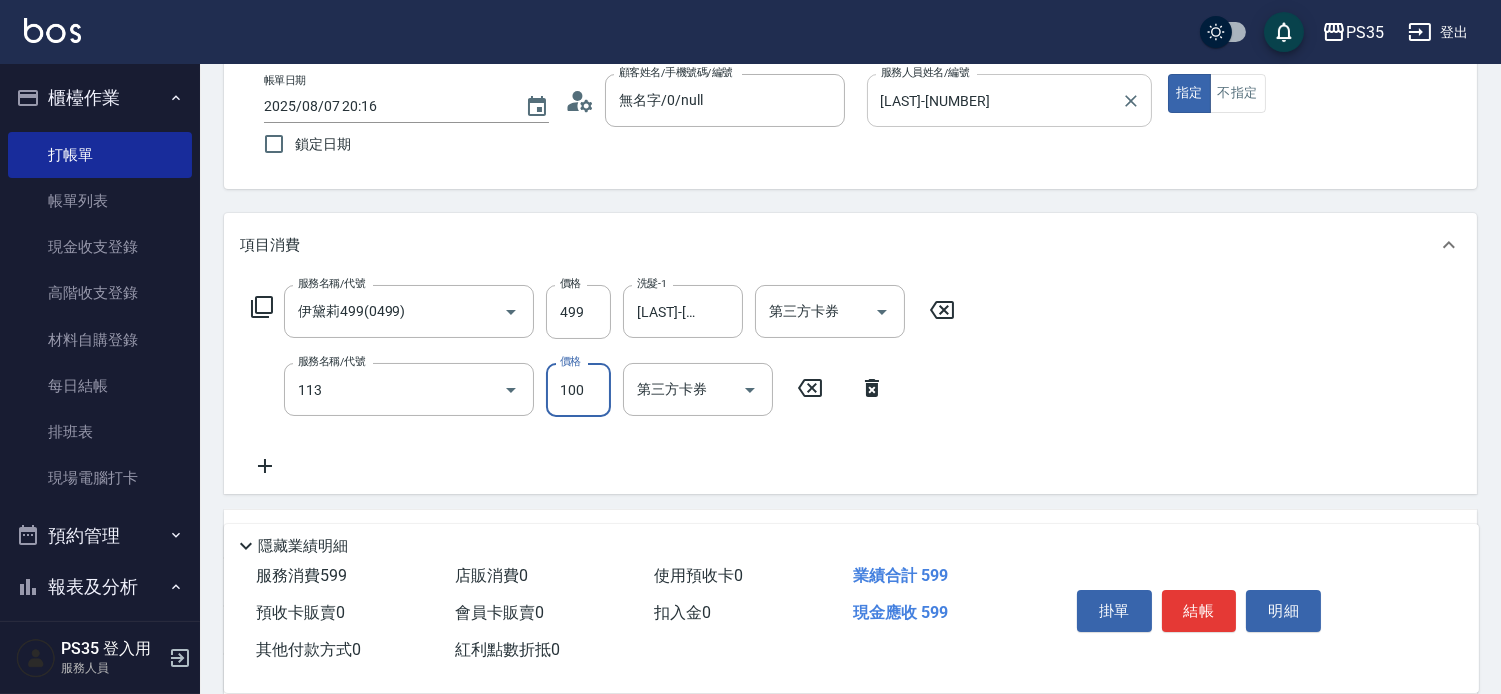 type on "瞬護100(113)" 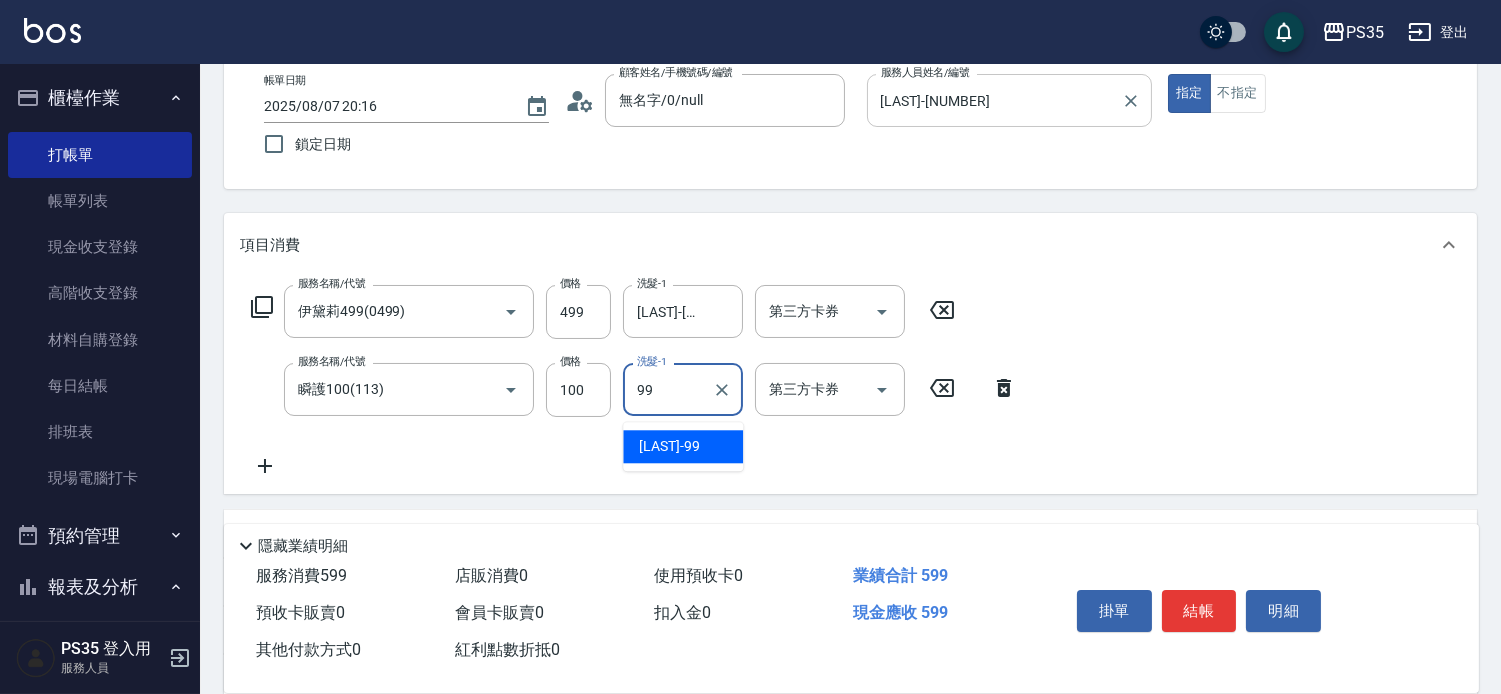 type 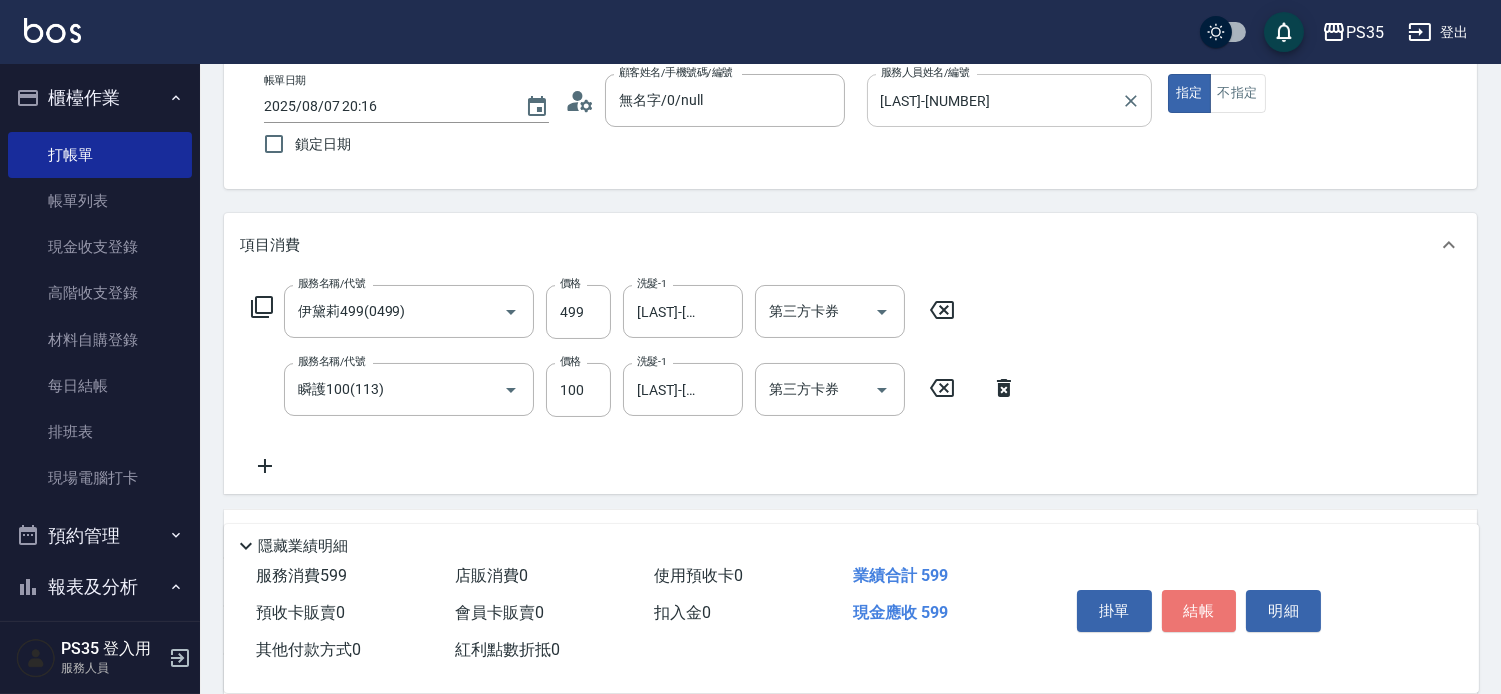 click on "結帳" at bounding box center (1199, 611) 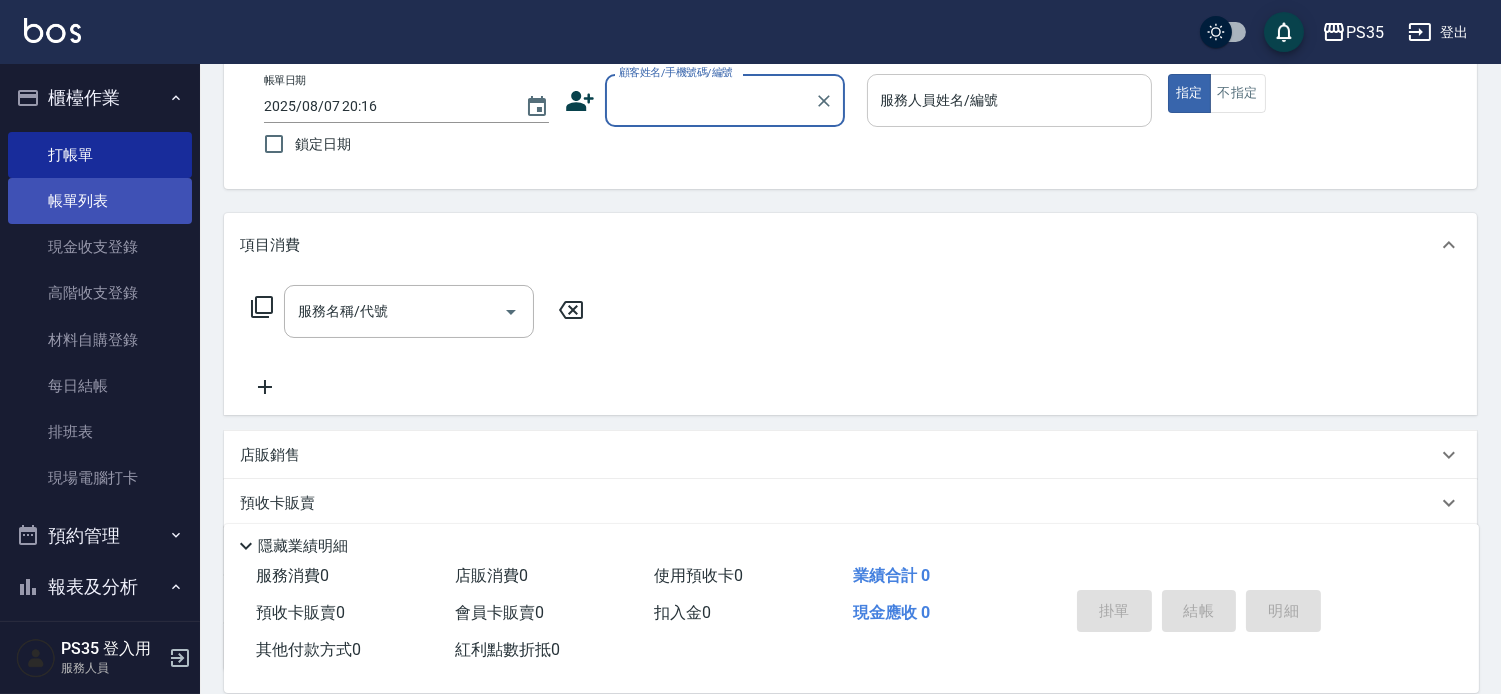click on "帳單列表" at bounding box center [100, 201] 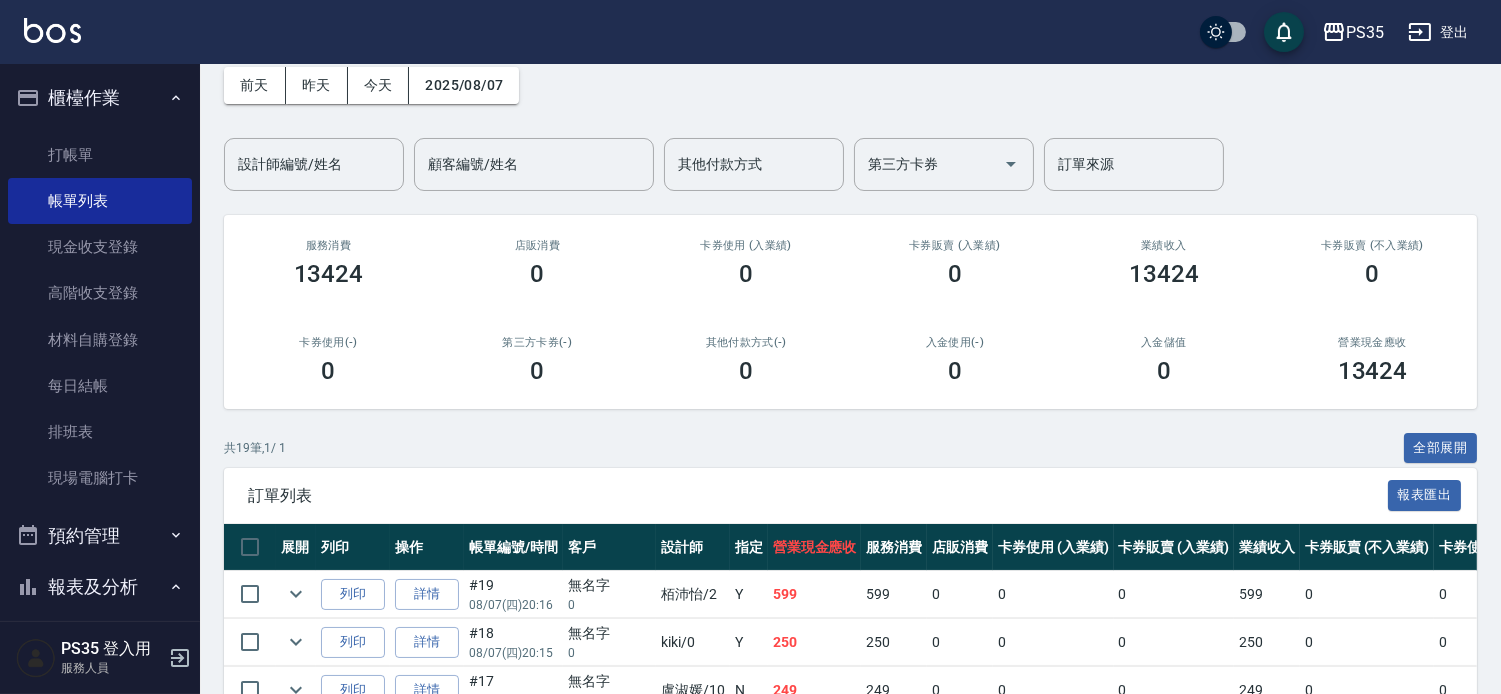 scroll, scrollTop: 222, scrollLeft: 0, axis: vertical 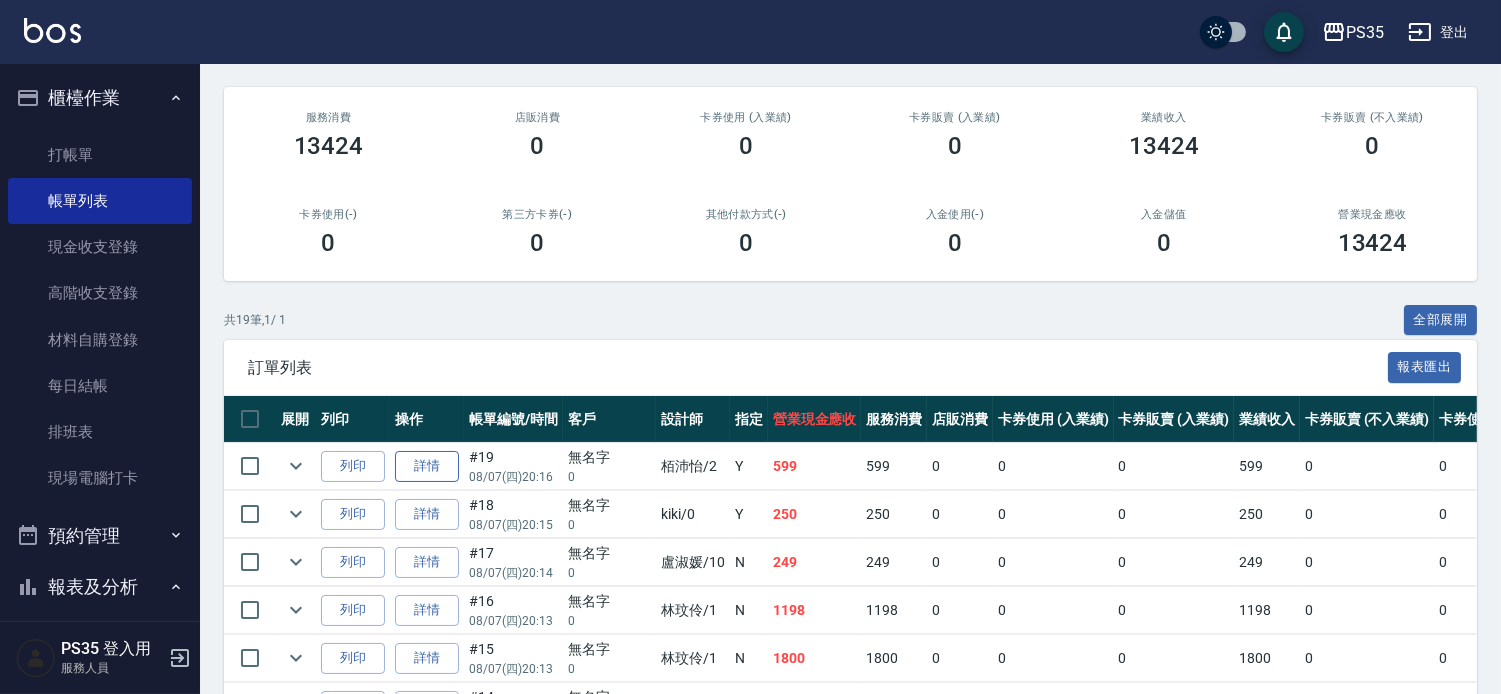 click on "詳情" at bounding box center (427, 466) 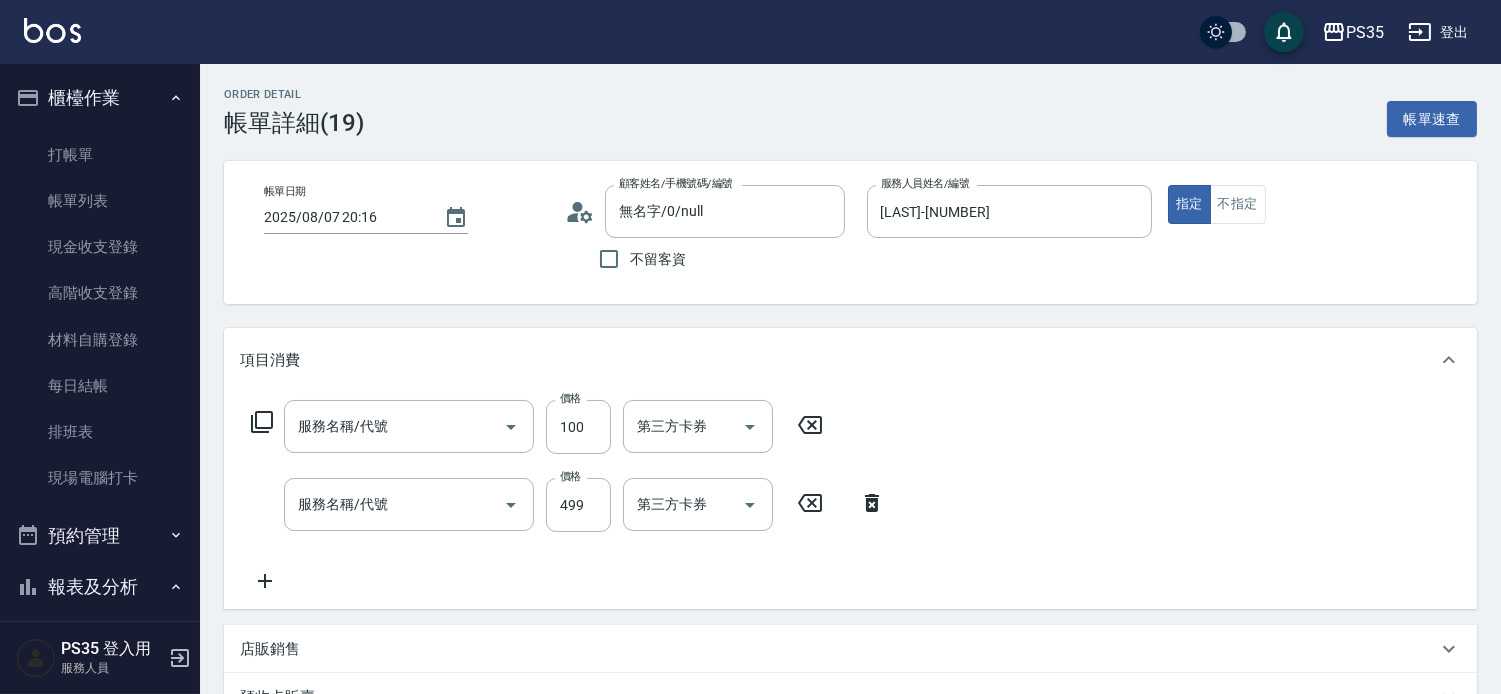 scroll, scrollTop: 205, scrollLeft: 0, axis: vertical 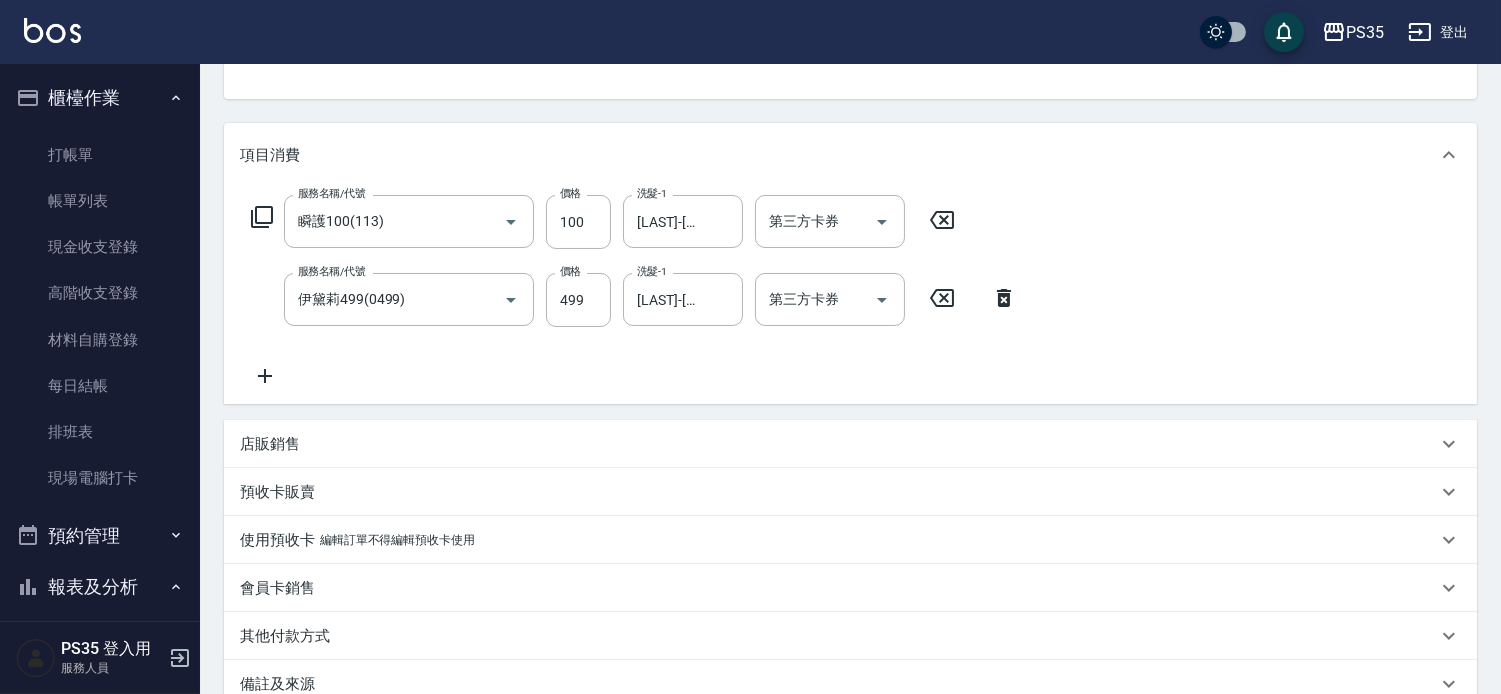 click 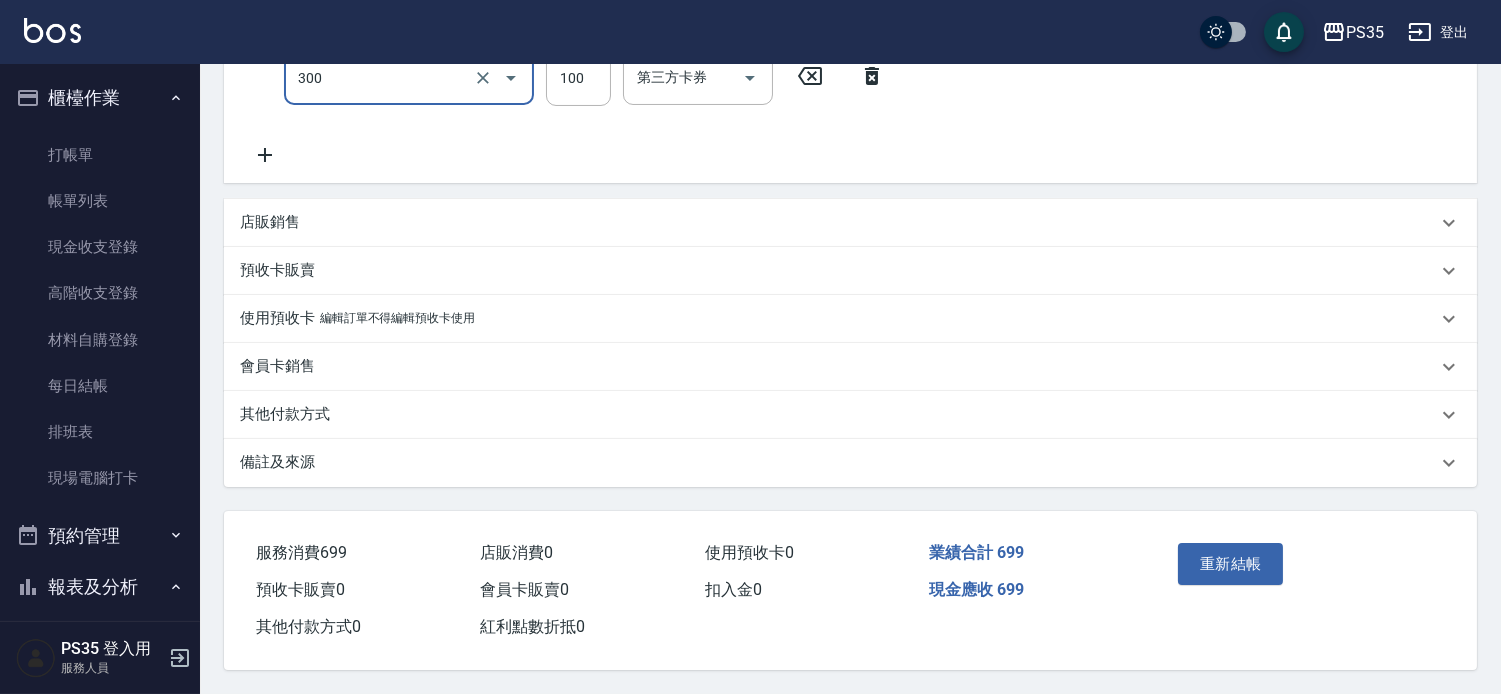 scroll, scrollTop: 538, scrollLeft: 0, axis: vertical 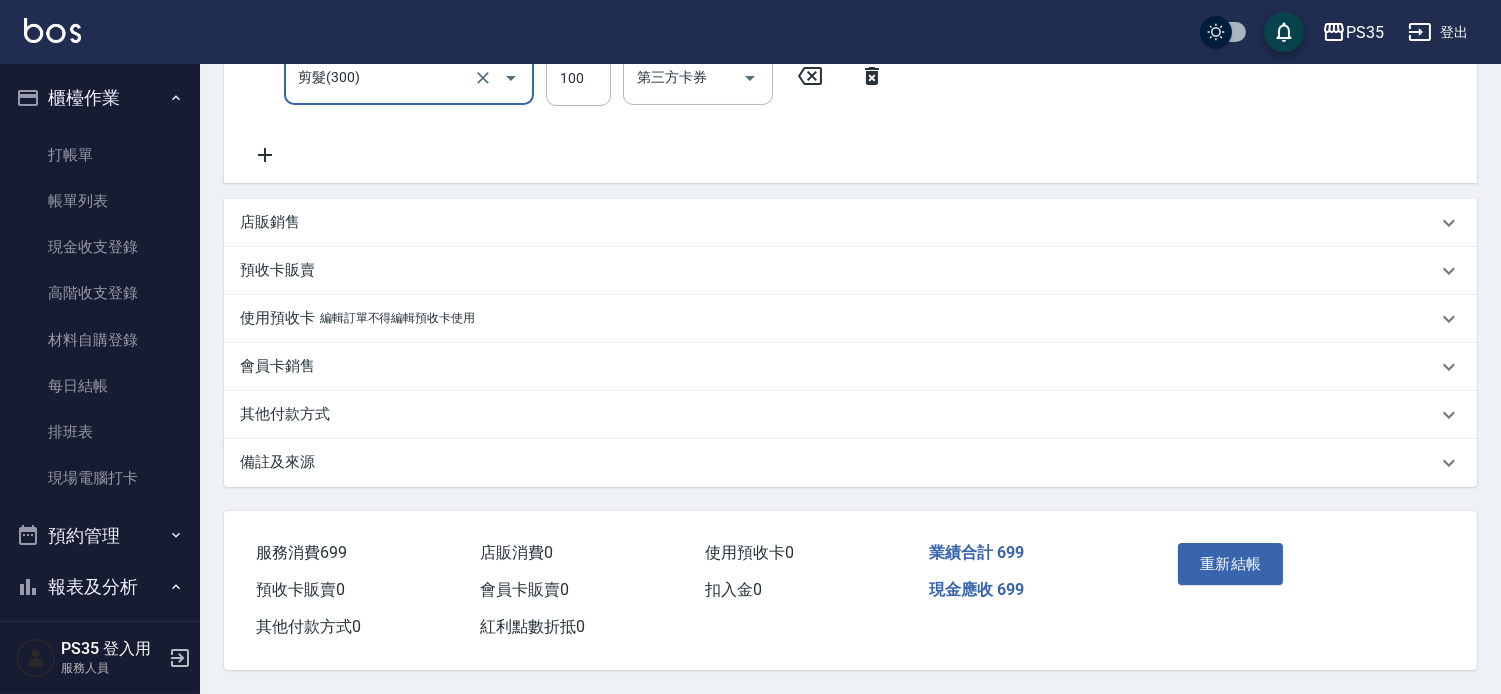 click on "重新結帳" at bounding box center [1231, 564] 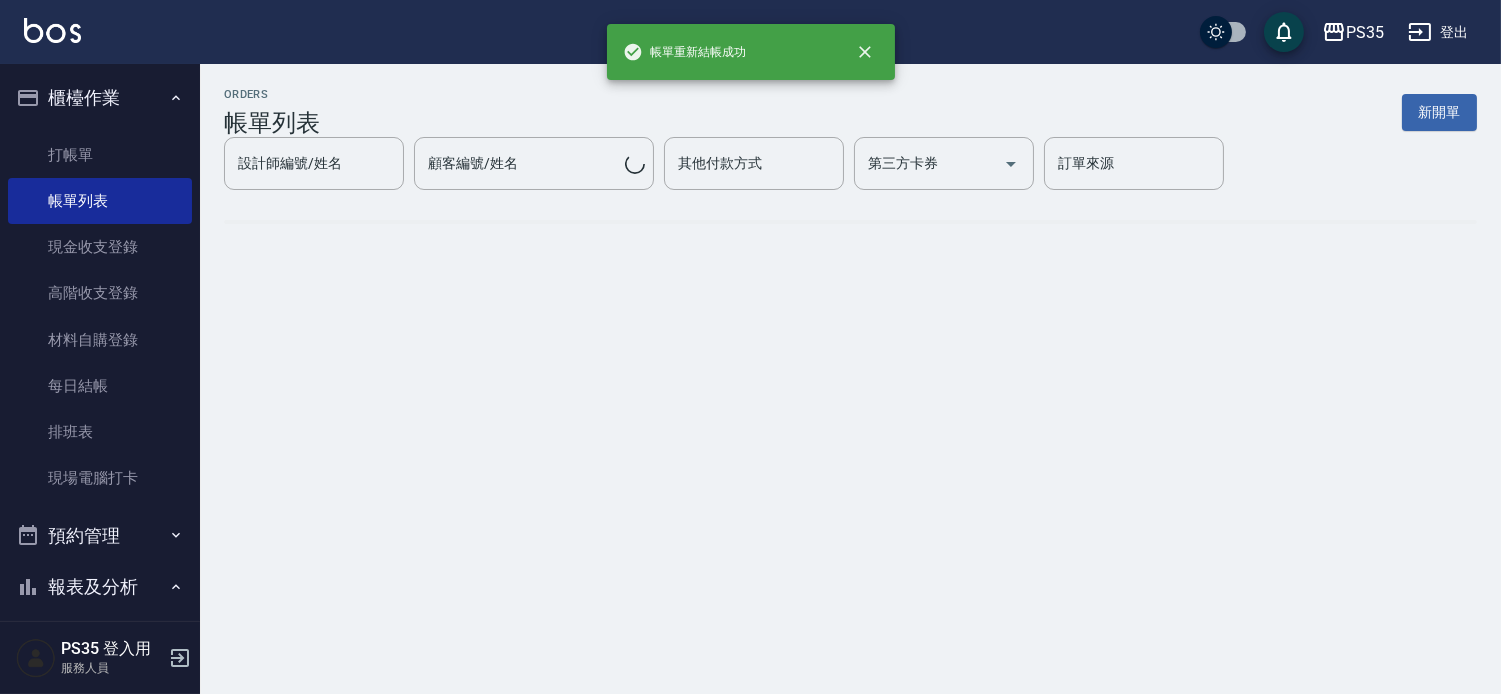 scroll, scrollTop: 0, scrollLeft: 0, axis: both 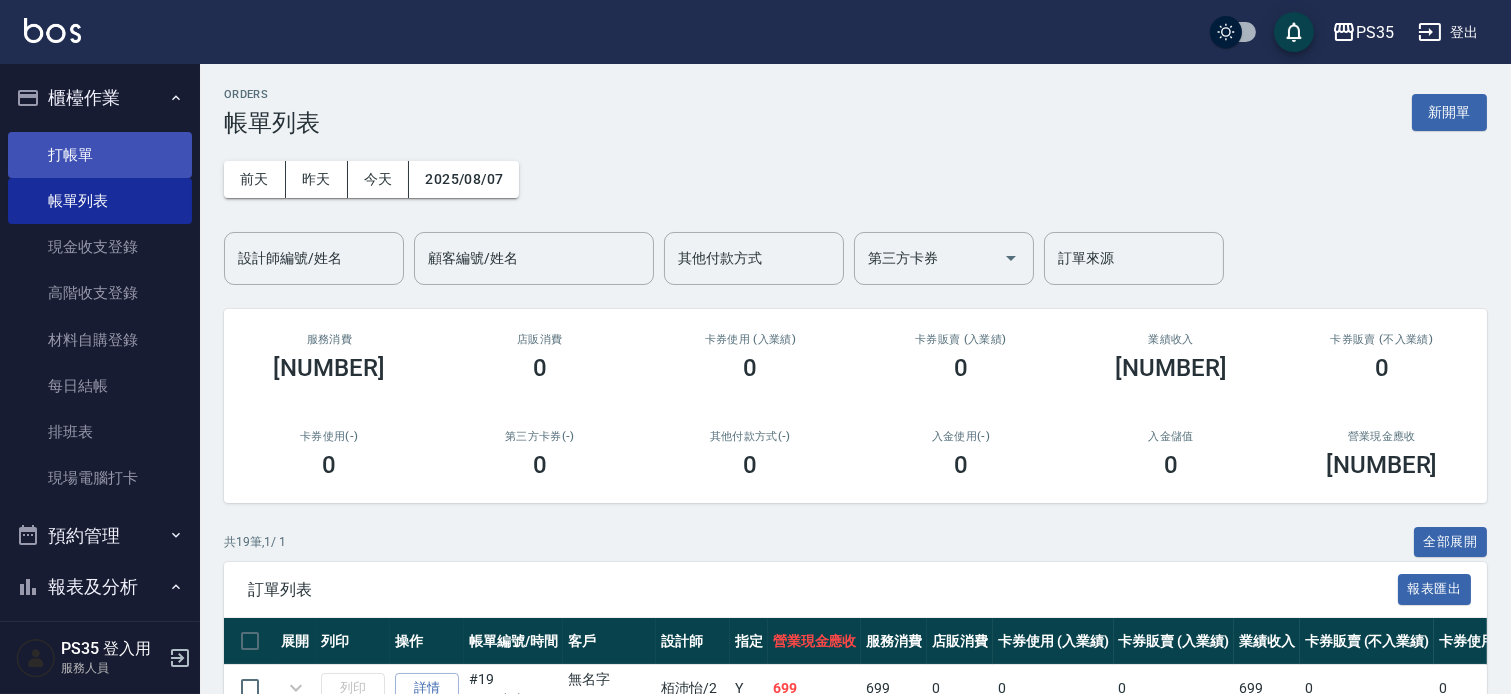 click on "打帳單" at bounding box center [100, 155] 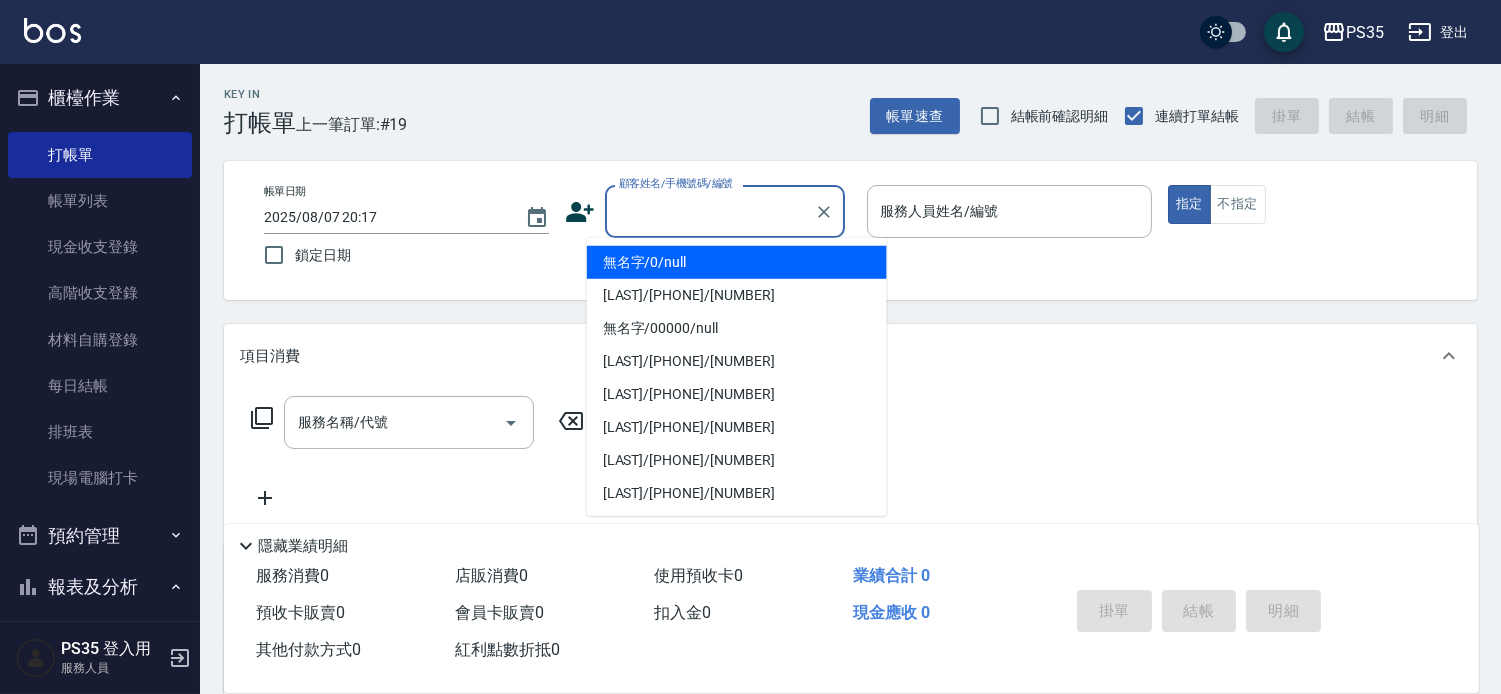click on "顧客姓名/手機號碼/編號" at bounding box center [710, 211] 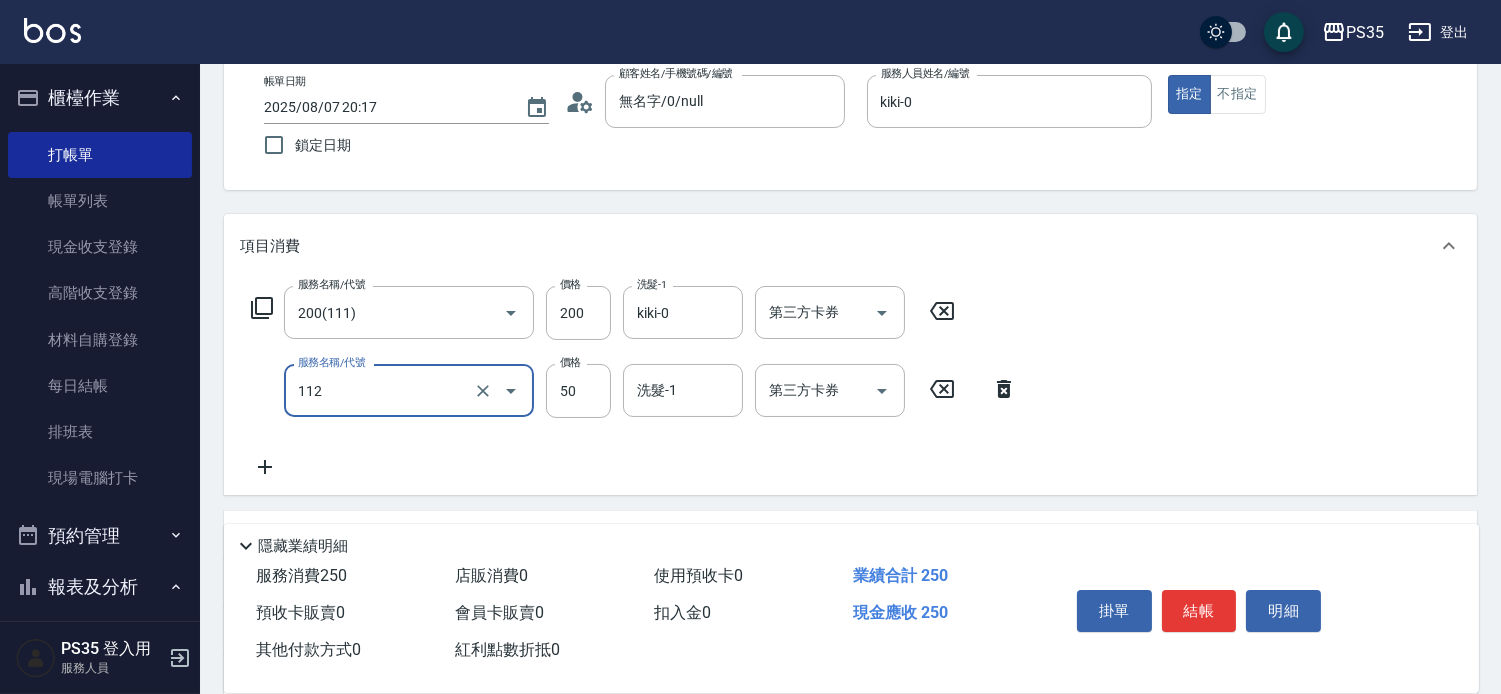 scroll, scrollTop: 111, scrollLeft: 0, axis: vertical 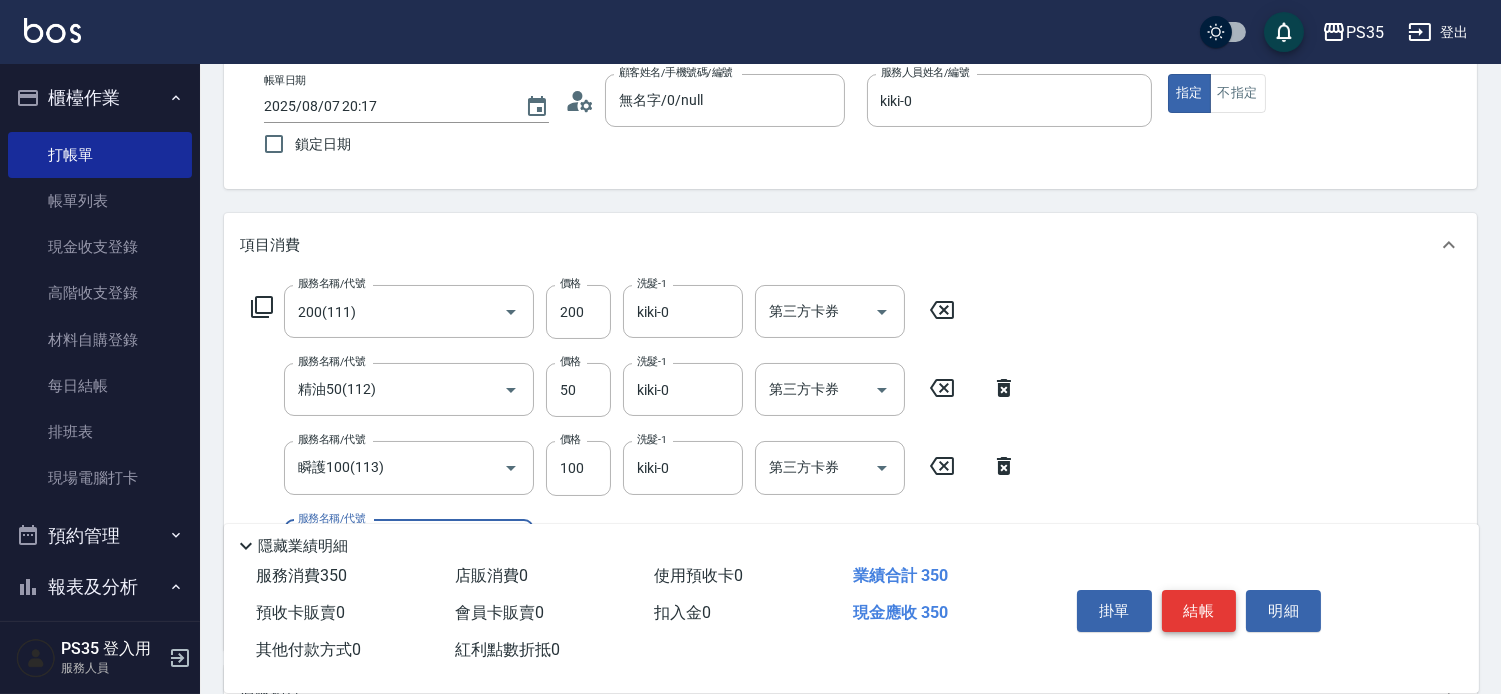 click on "結帳" at bounding box center (1199, 611) 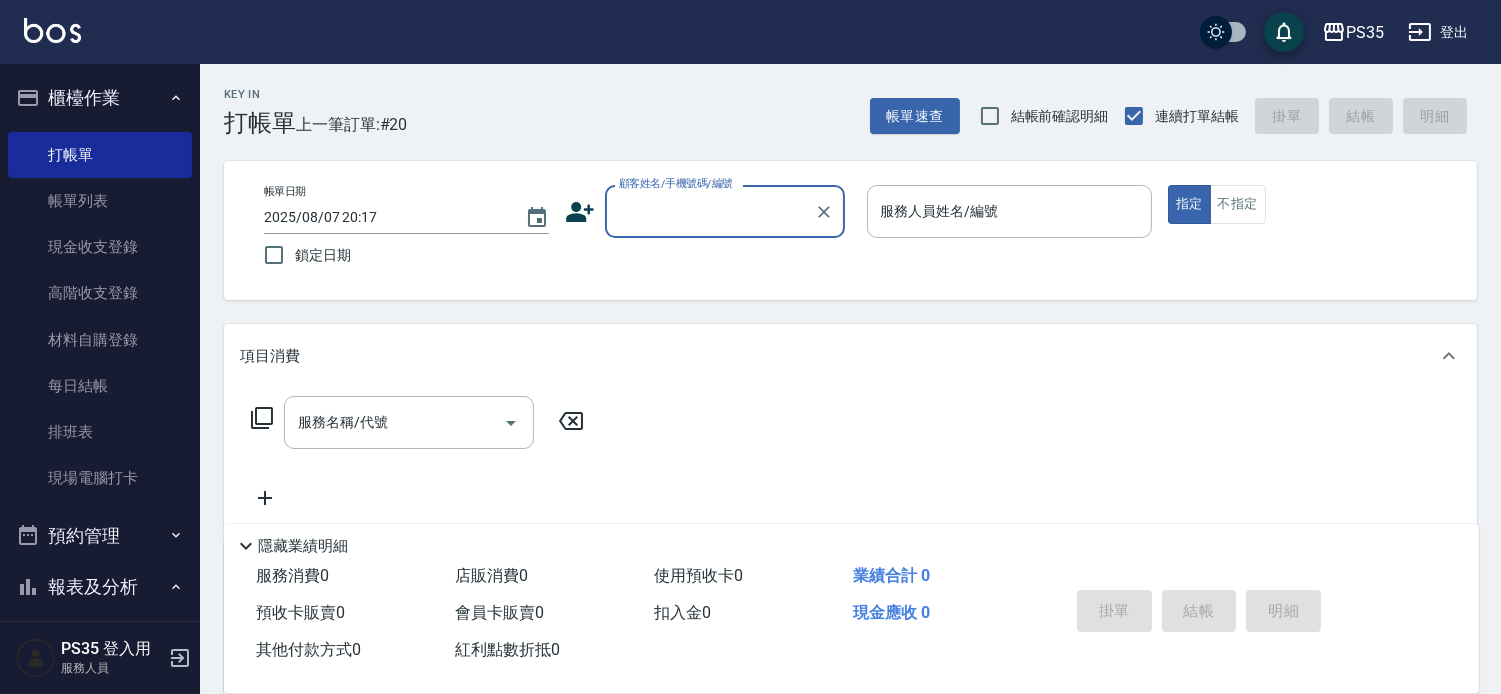 scroll, scrollTop: 111, scrollLeft: 0, axis: vertical 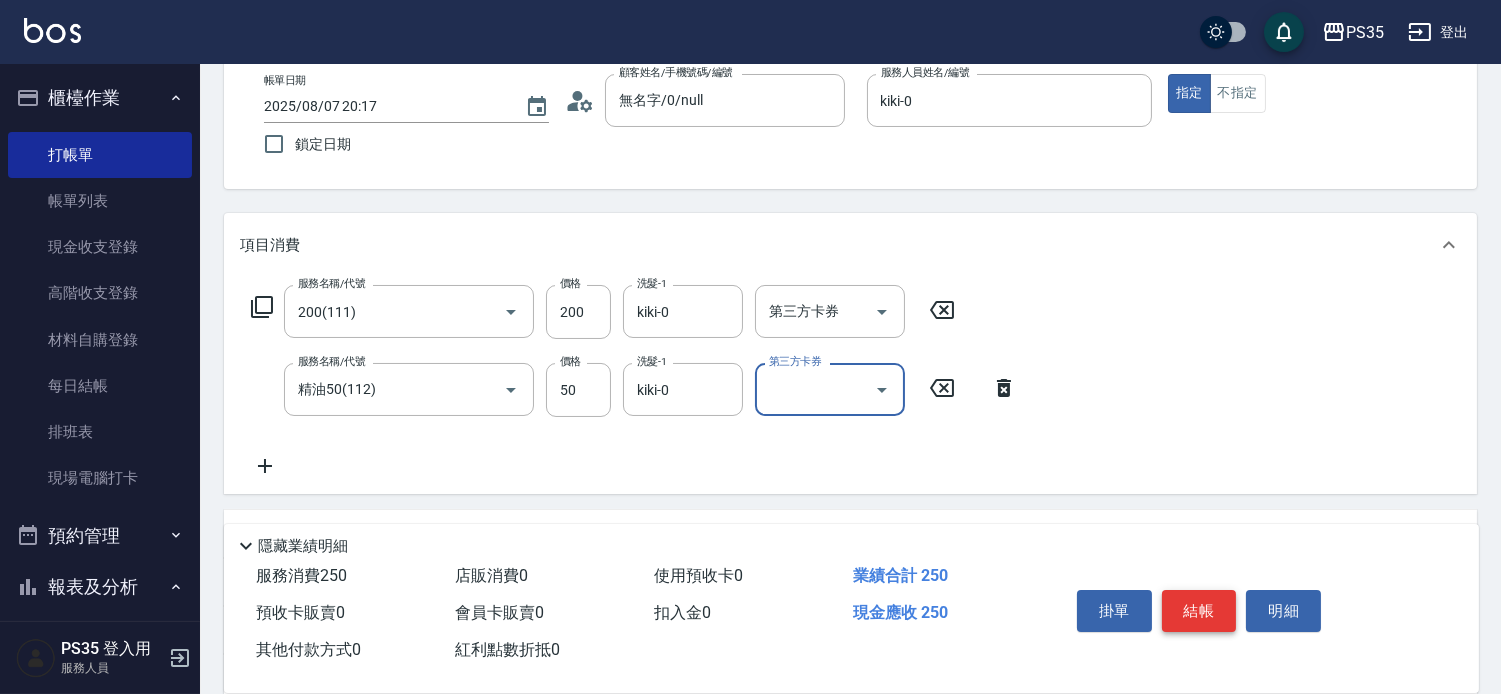 click on "結帳" at bounding box center [1199, 611] 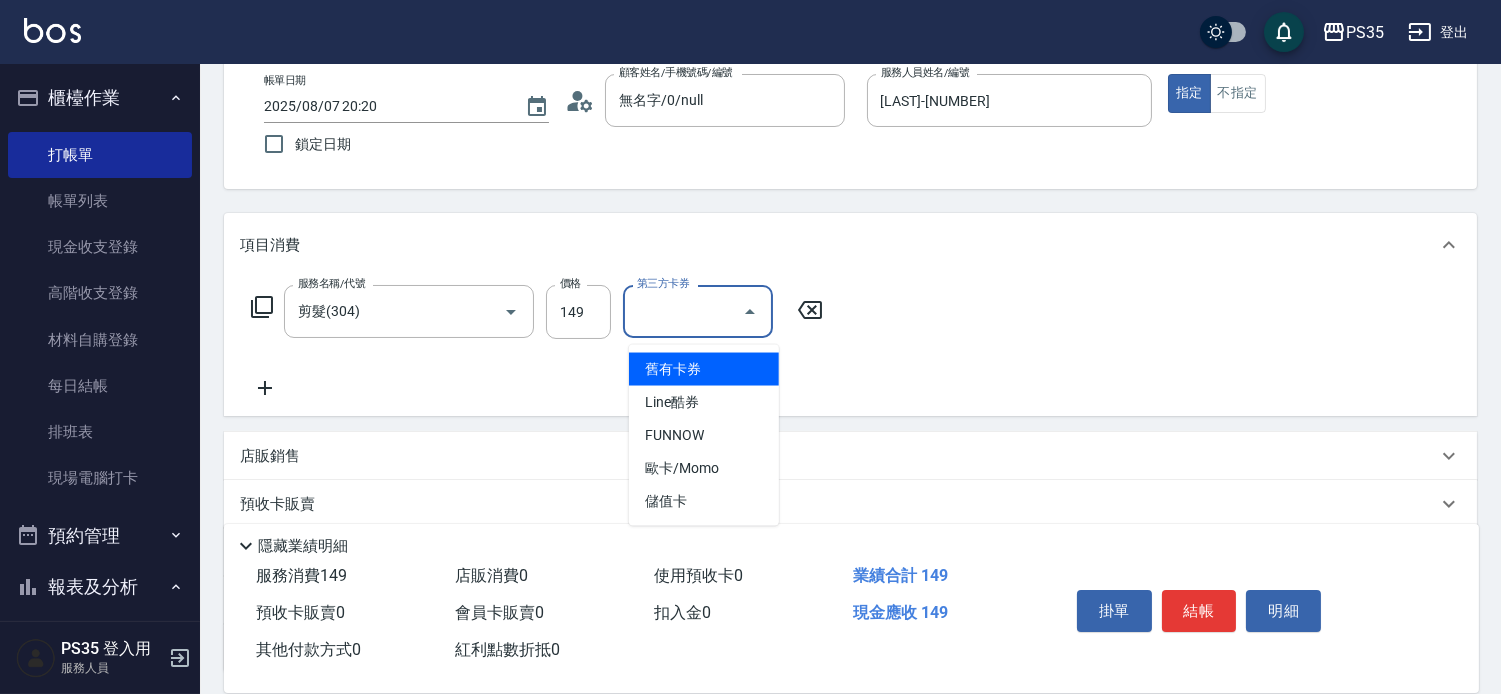 click on "服務名稱/代號 剪髮(304) 服務名稱/代號 價格 [PRICE] 價格 第三方卡券 第三方卡券" at bounding box center [850, 346] 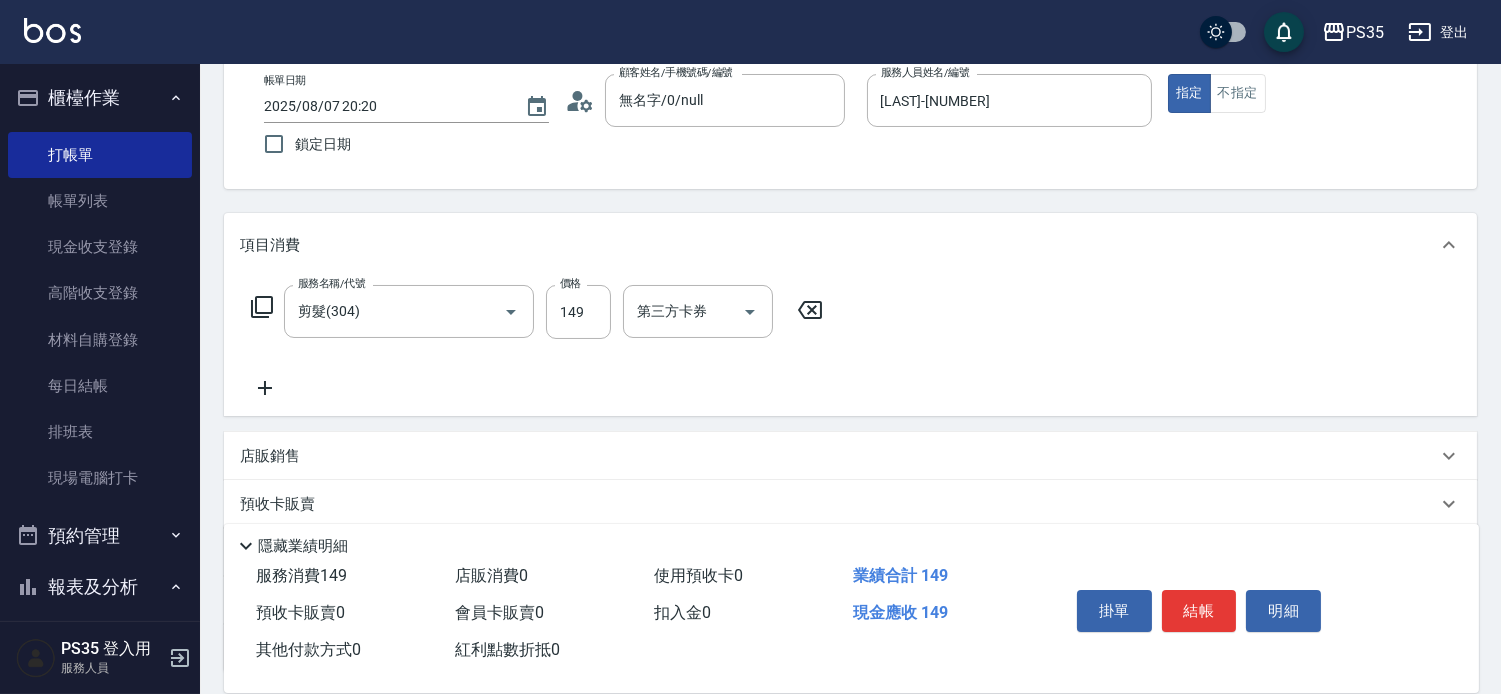 click on "結帳" at bounding box center [1199, 611] 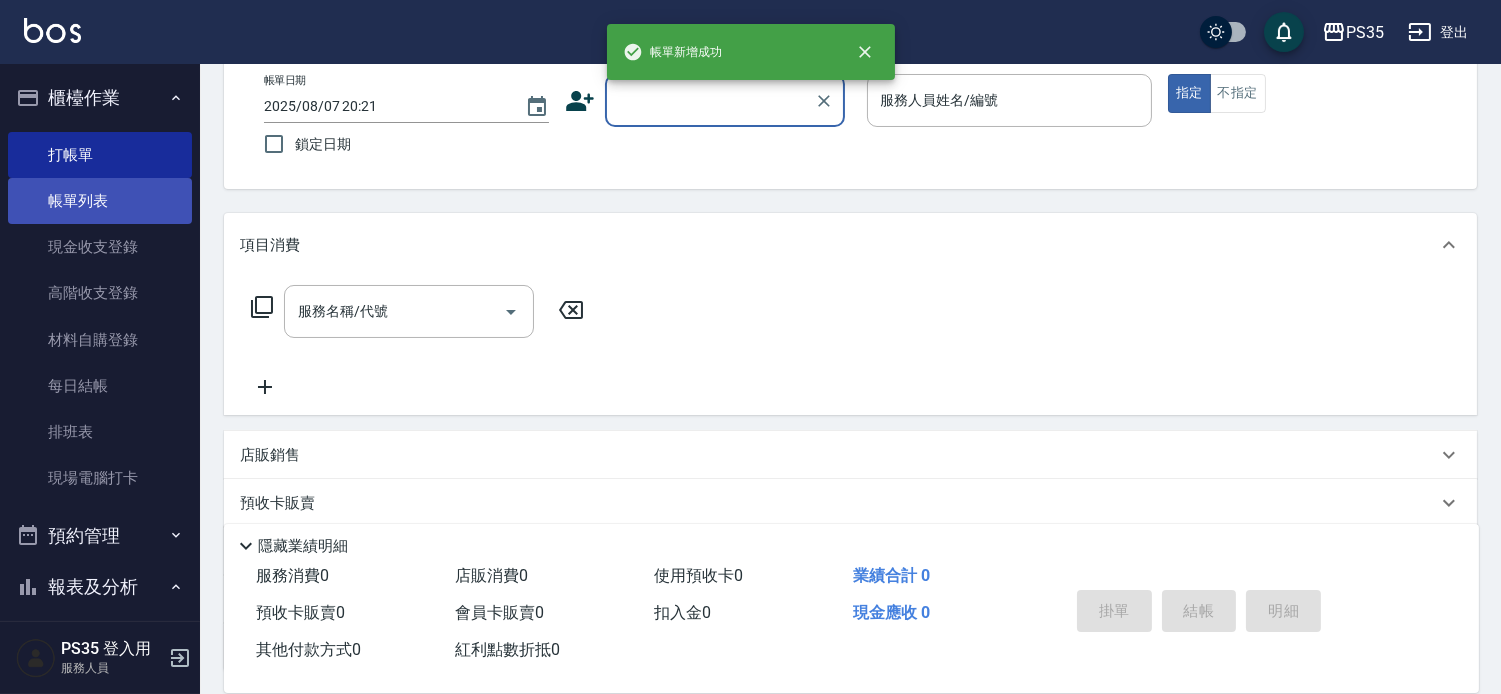 click on "帳單列表" at bounding box center (100, 201) 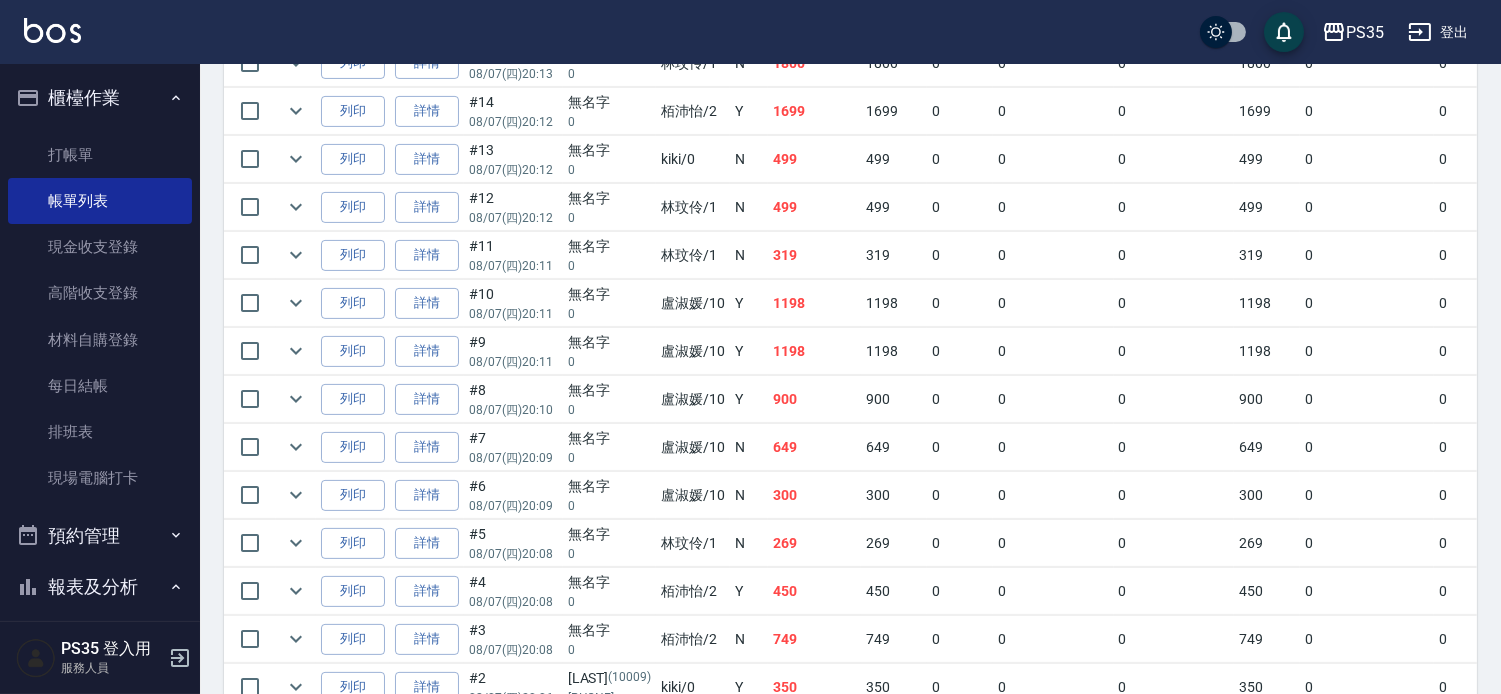 scroll, scrollTop: 1000, scrollLeft: 0, axis: vertical 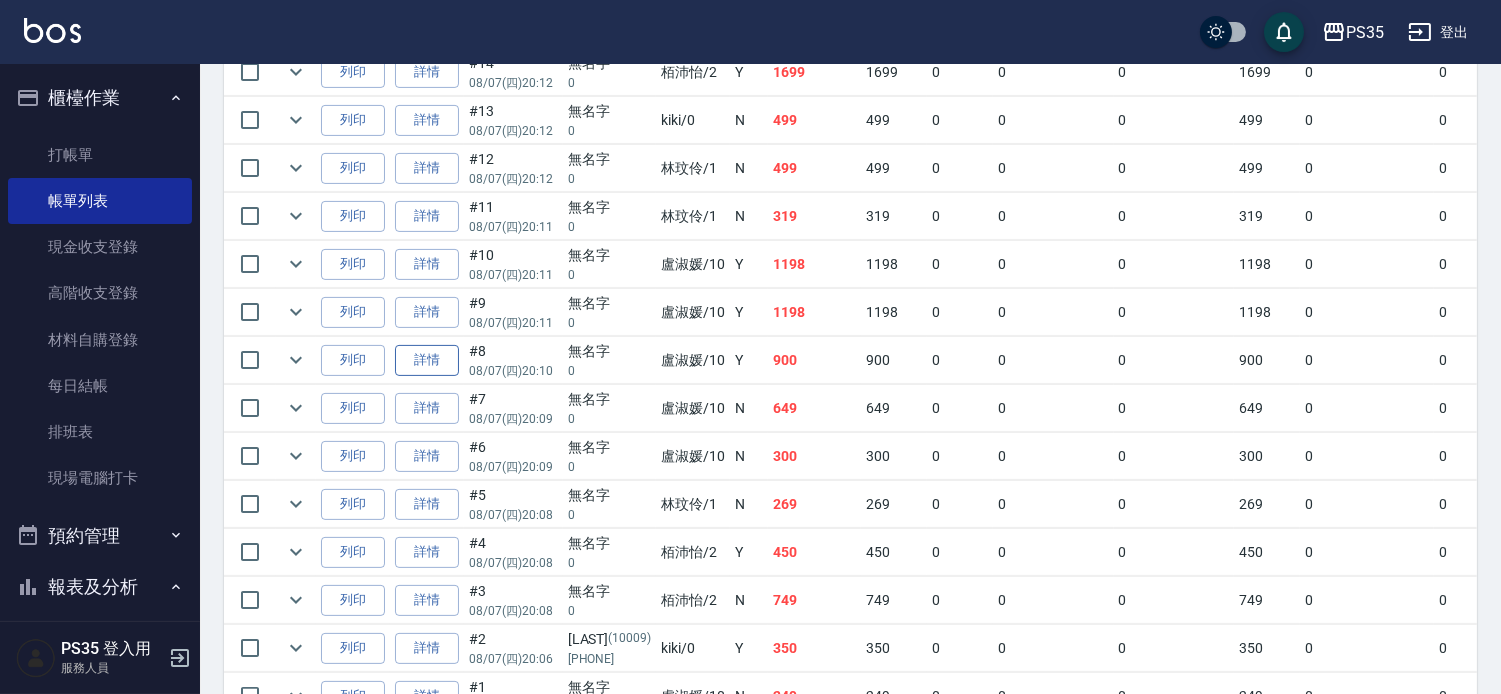 click on "詳情" at bounding box center [427, 360] 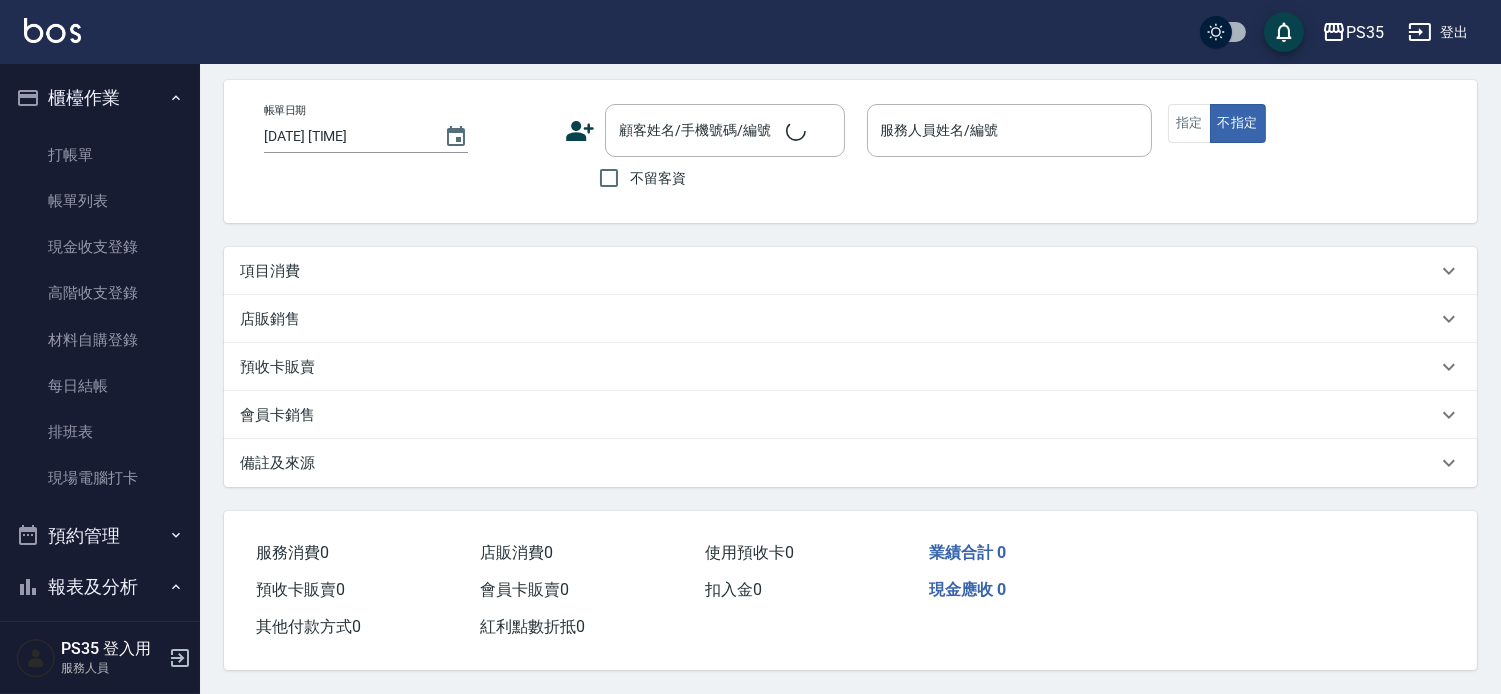 scroll, scrollTop: 0, scrollLeft: 0, axis: both 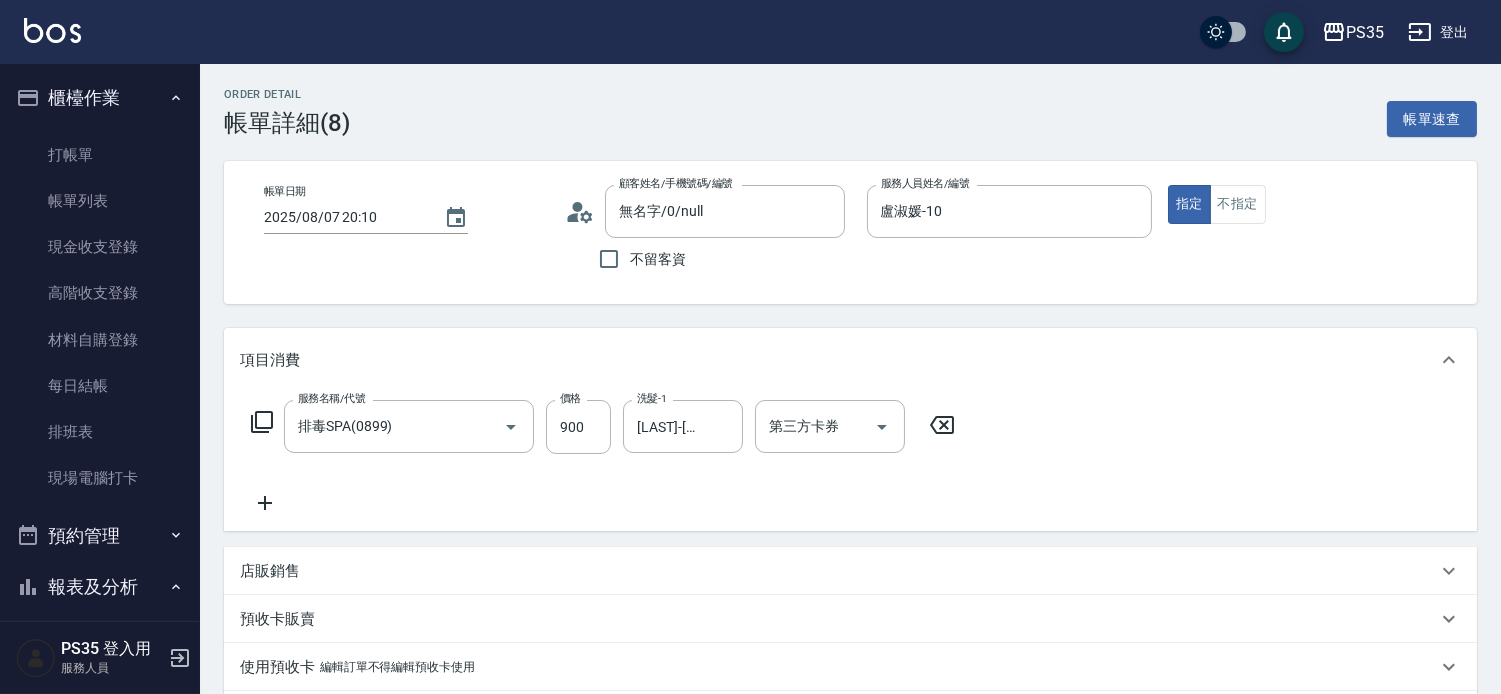 click 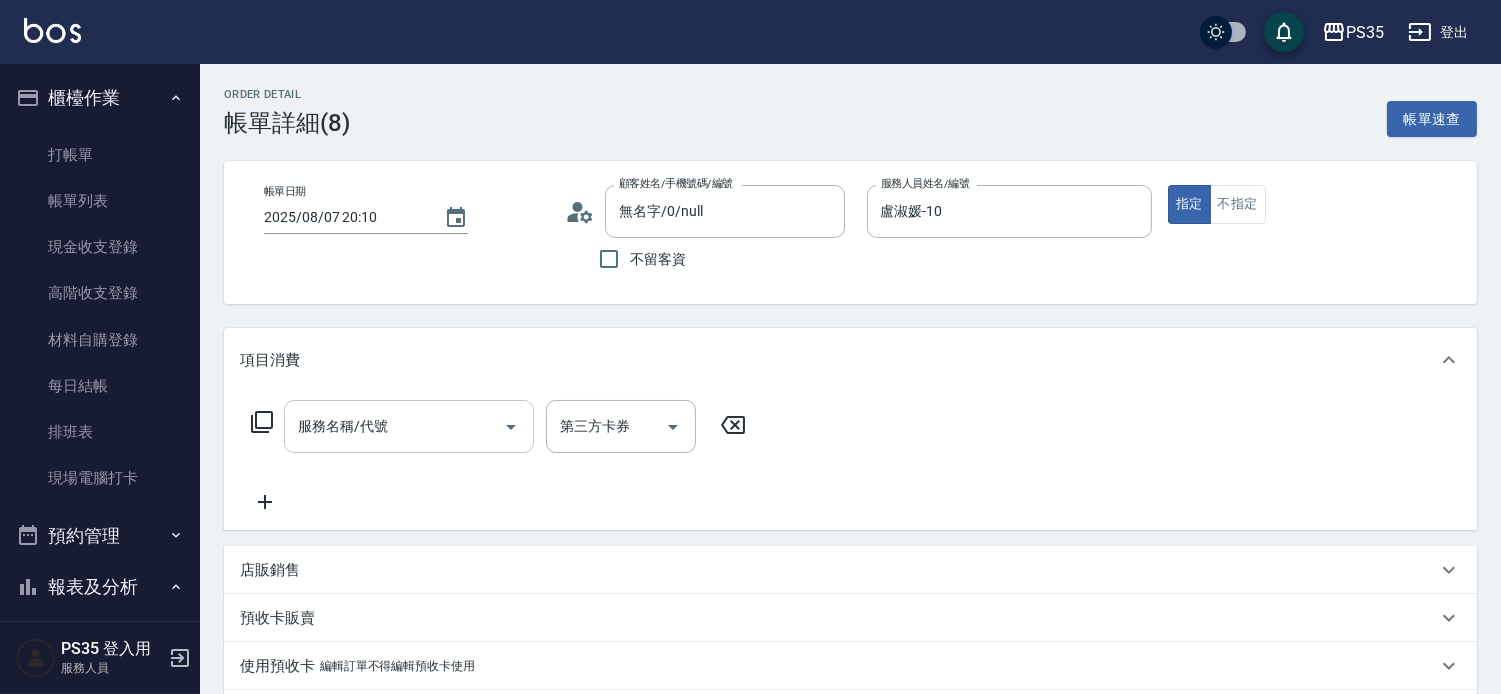 click on "服務名稱/代號" at bounding box center (394, 426) 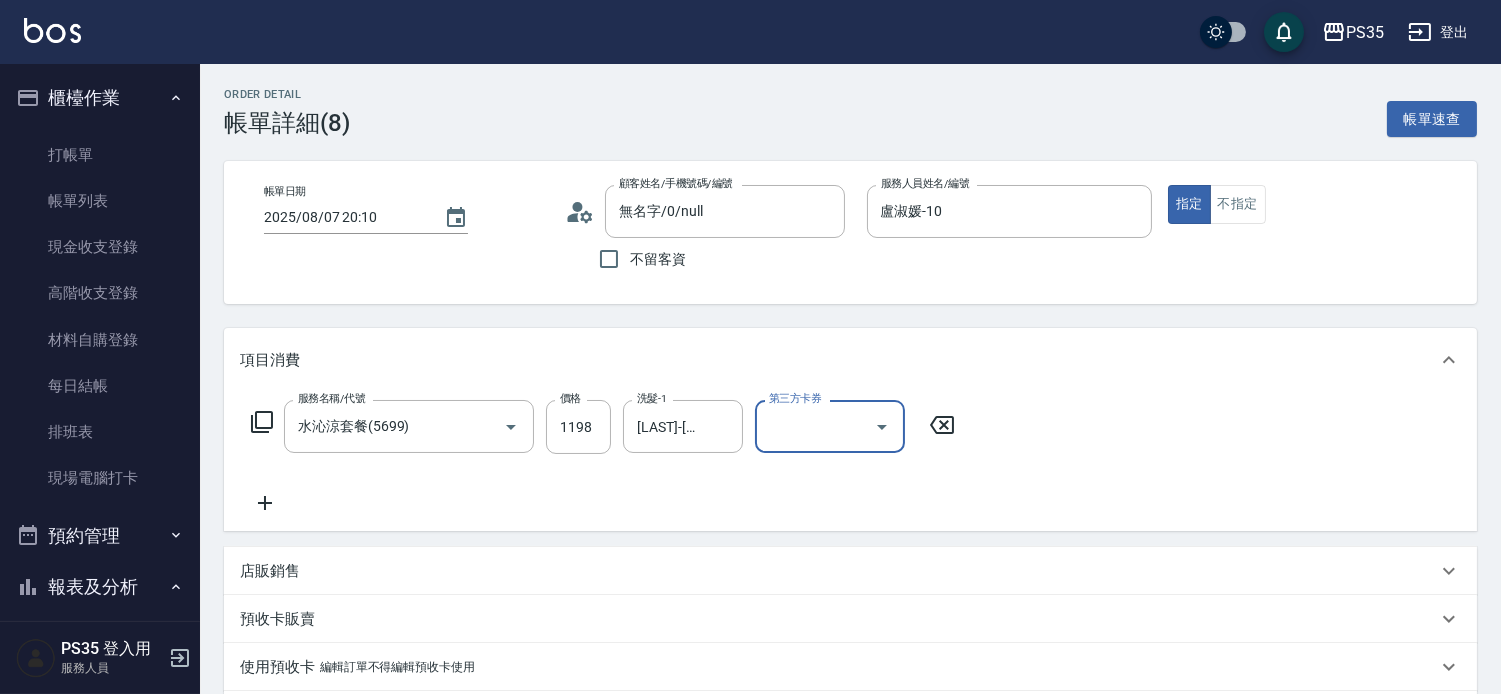 scroll, scrollTop: 383, scrollLeft: 0, axis: vertical 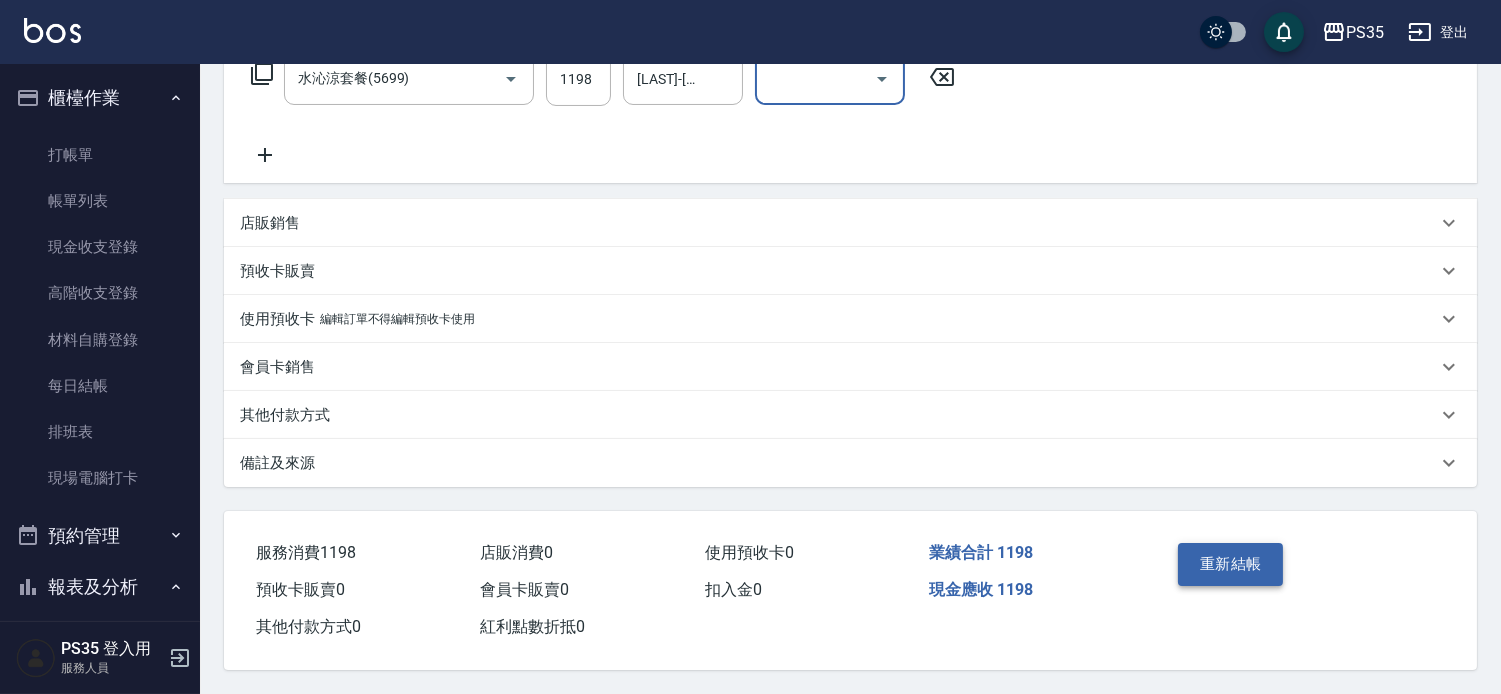 click on "重新結帳" at bounding box center (1231, 564) 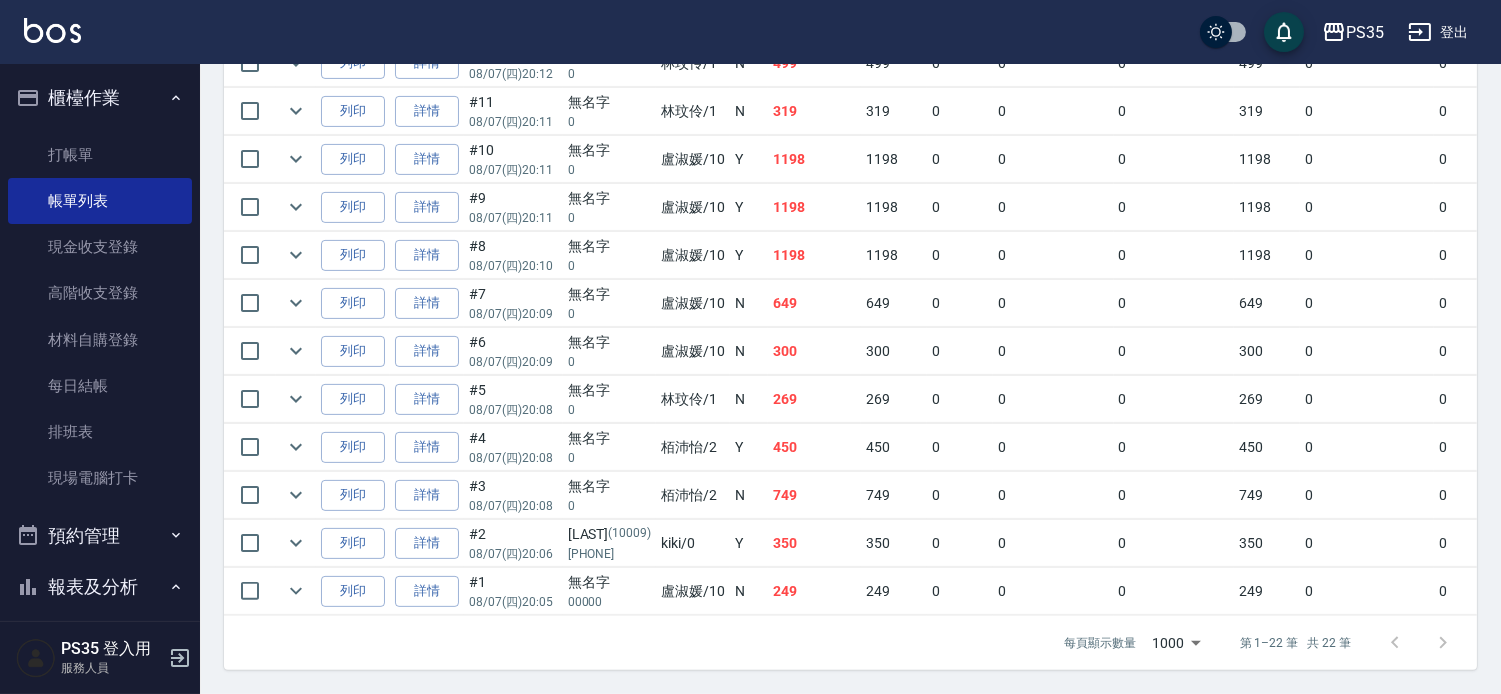 scroll, scrollTop: 1222, scrollLeft: 0, axis: vertical 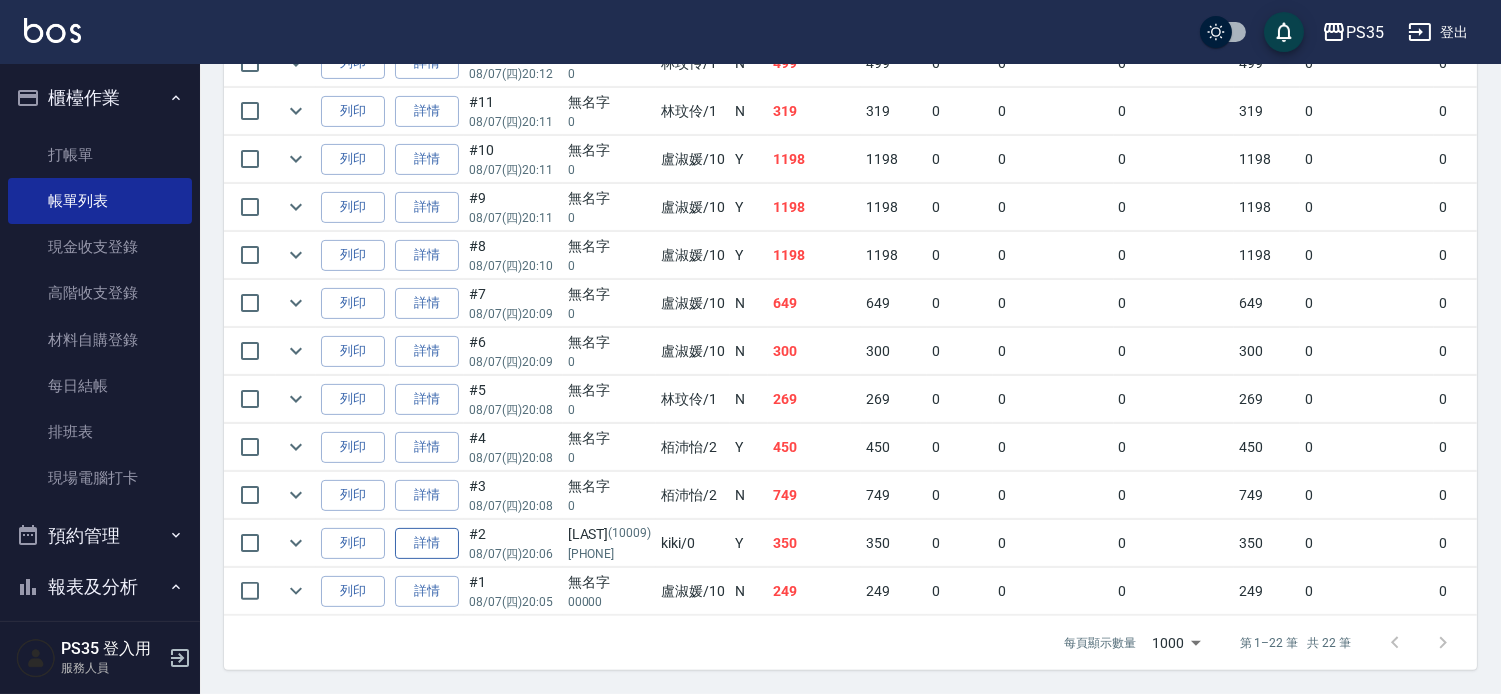 click on "詳情" at bounding box center [427, 543] 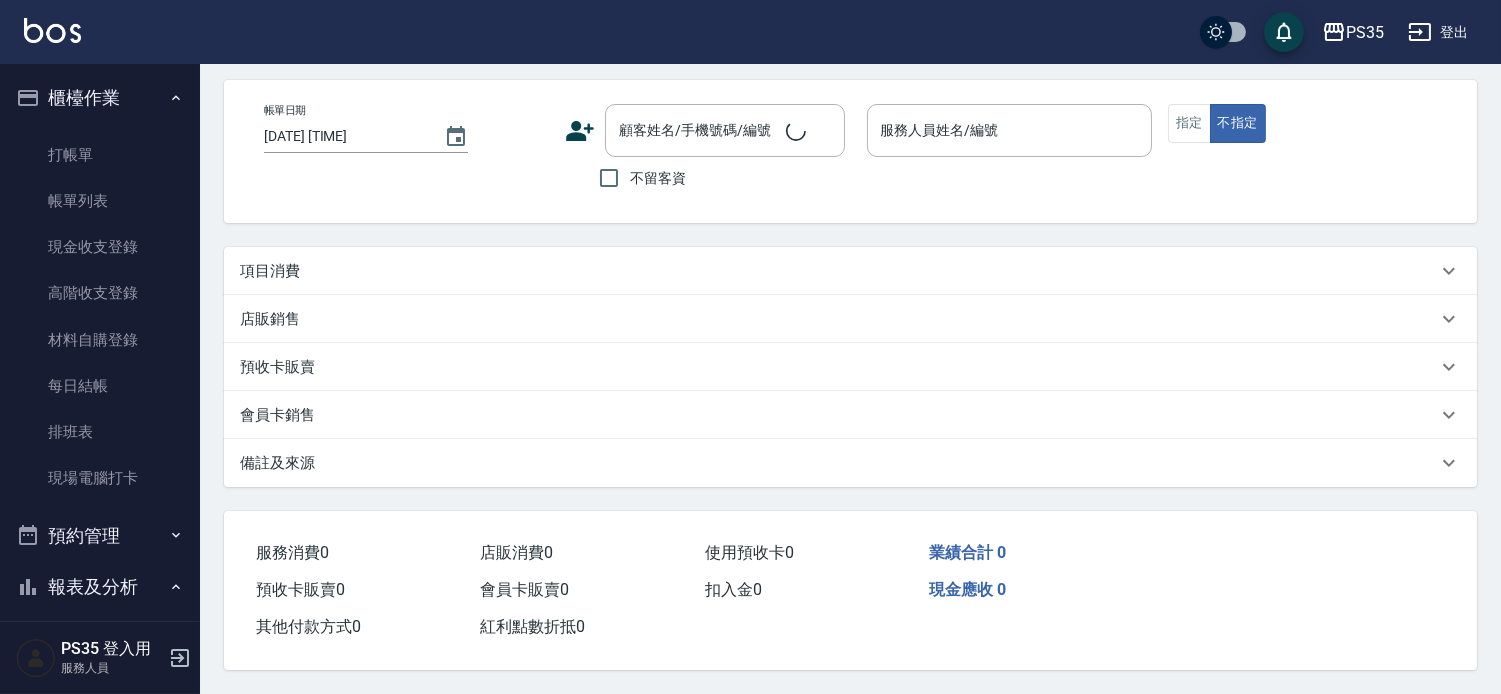 scroll, scrollTop: 0, scrollLeft: 0, axis: both 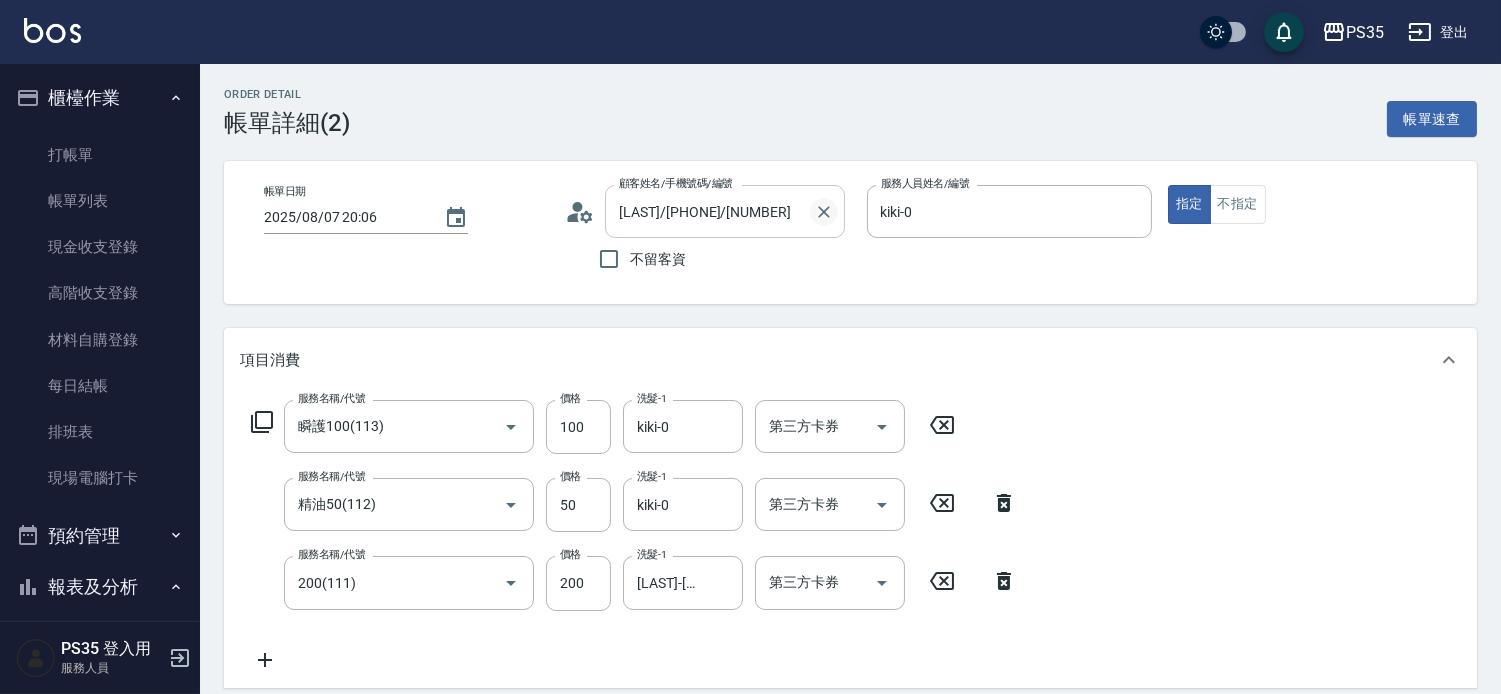 click 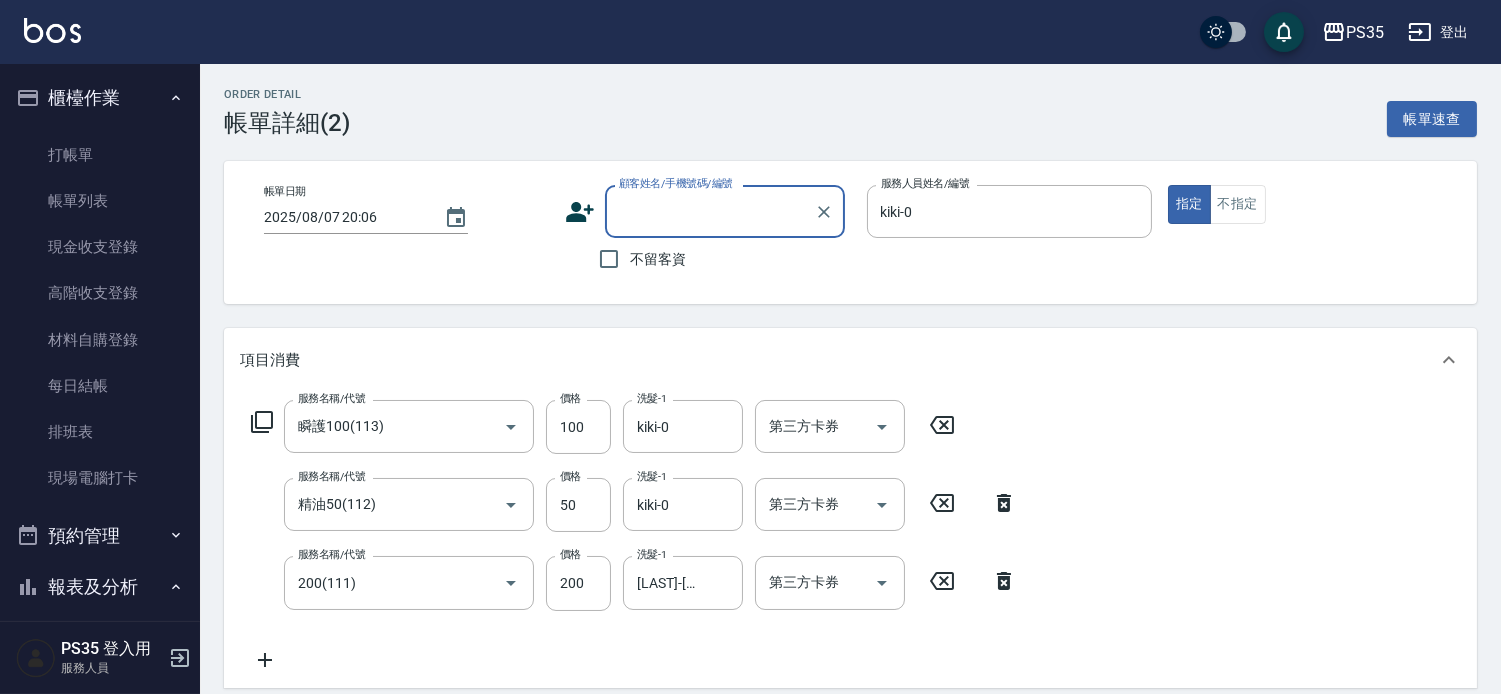 click on "顧客姓名/手機號碼/編號" at bounding box center [710, 211] 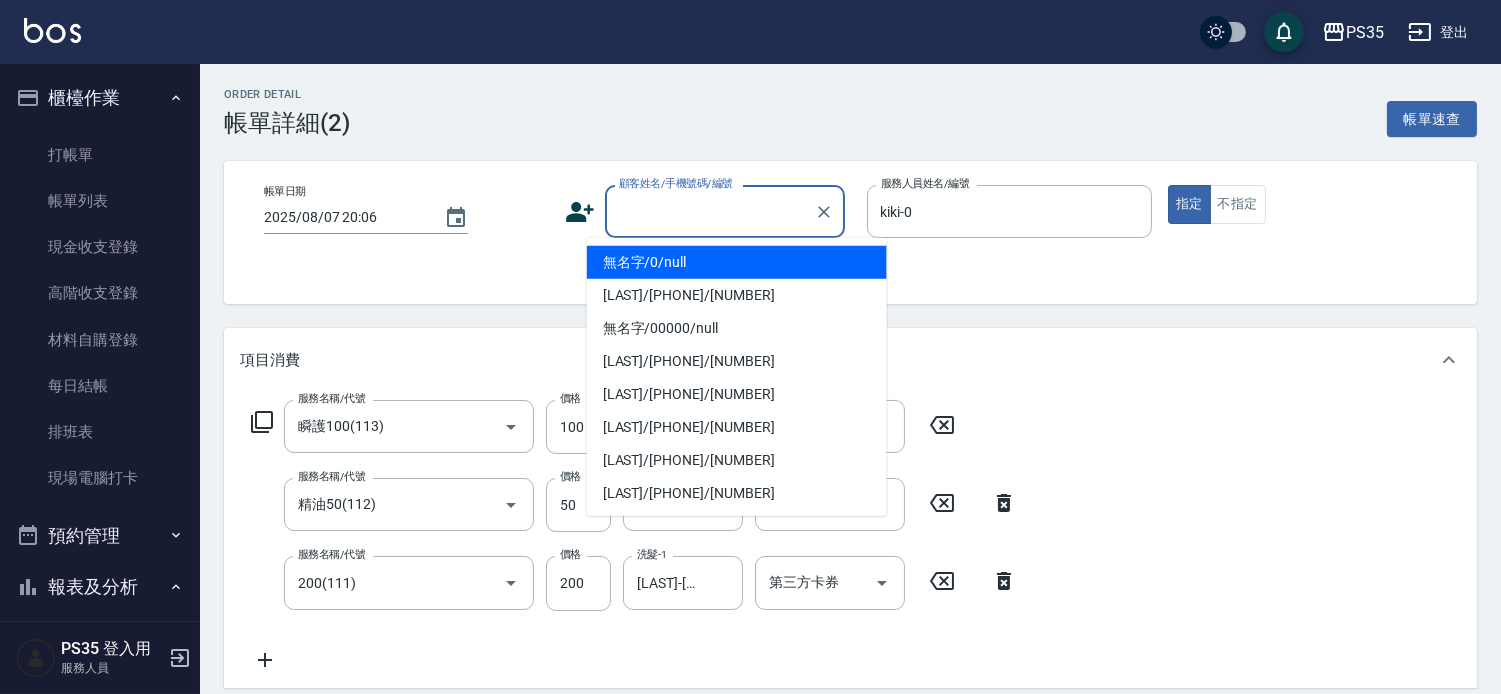 click on "無名字/0/null" at bounding box center (737, 262) 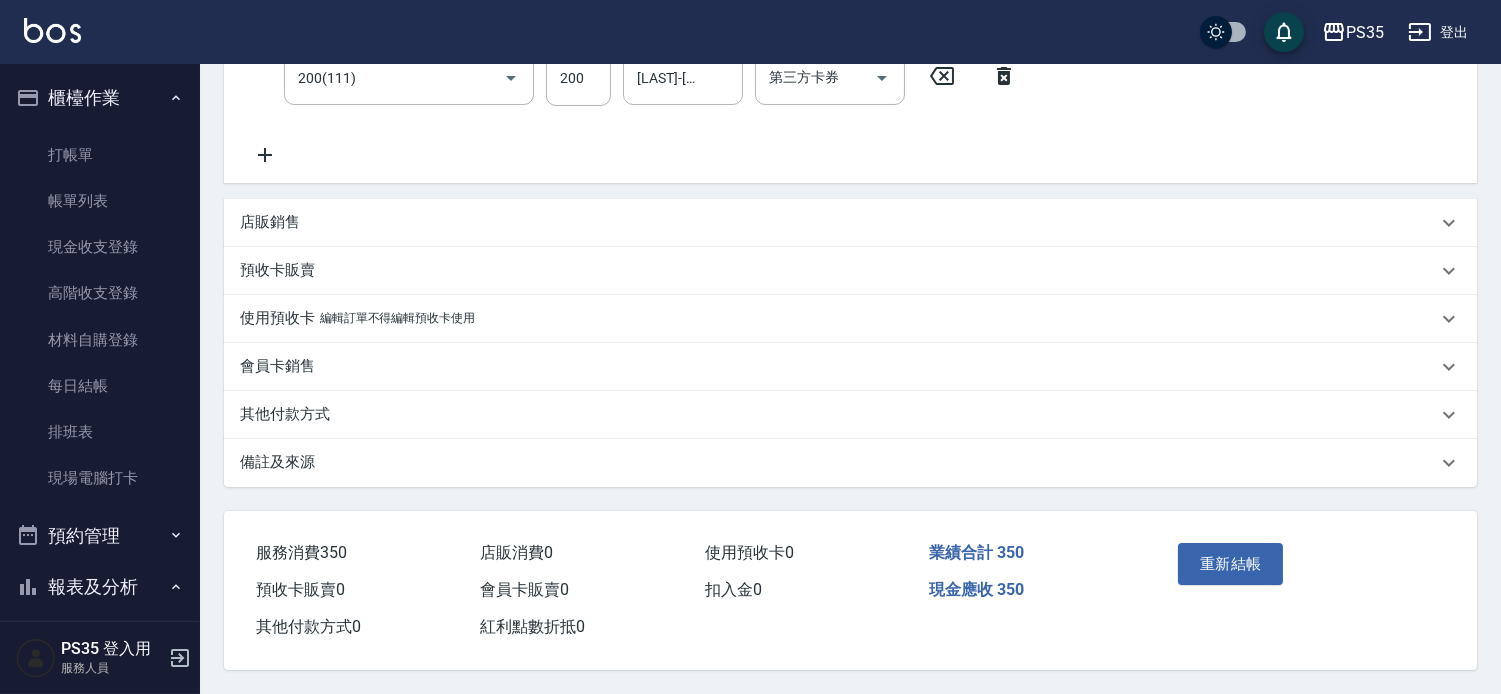 scroll, scrollTop: 538, scrollLeft: 0, axis: vertical 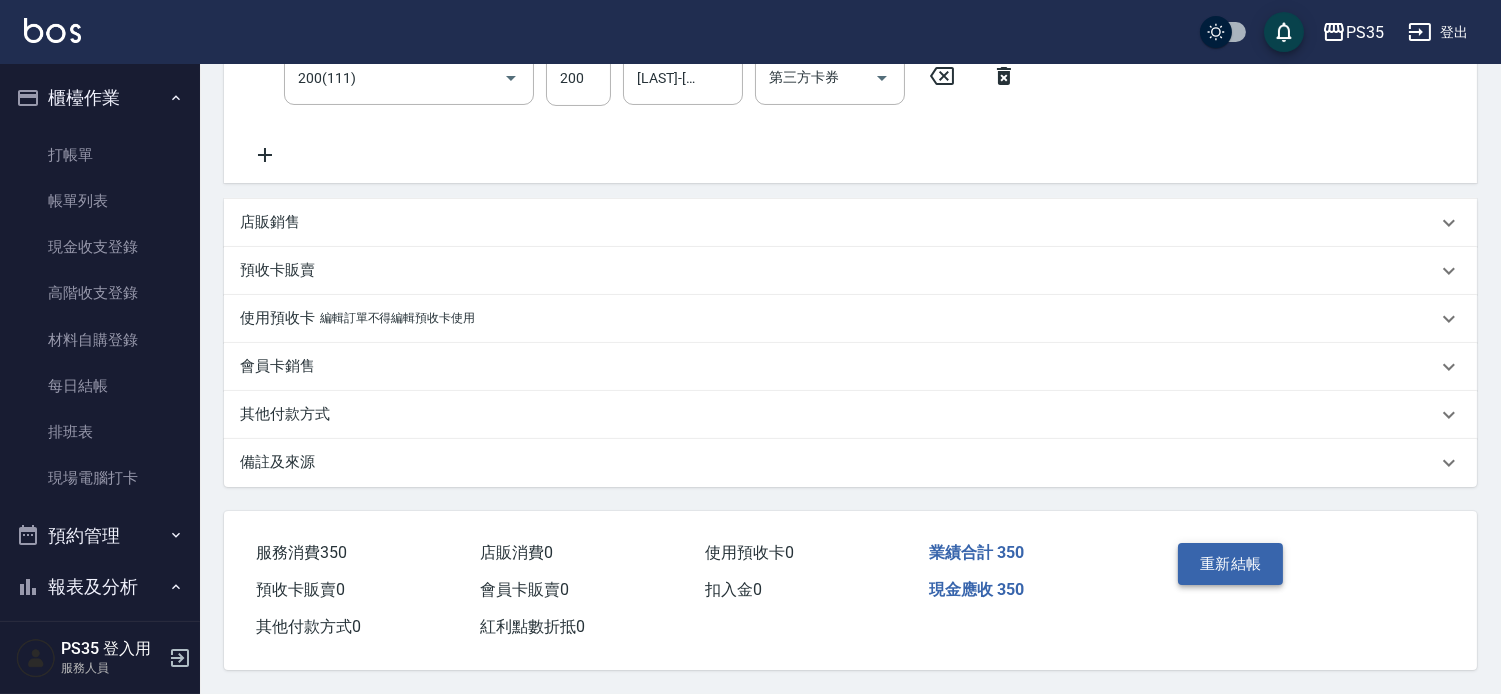 click on "重新結帳" at bounding box center (1231, 564) 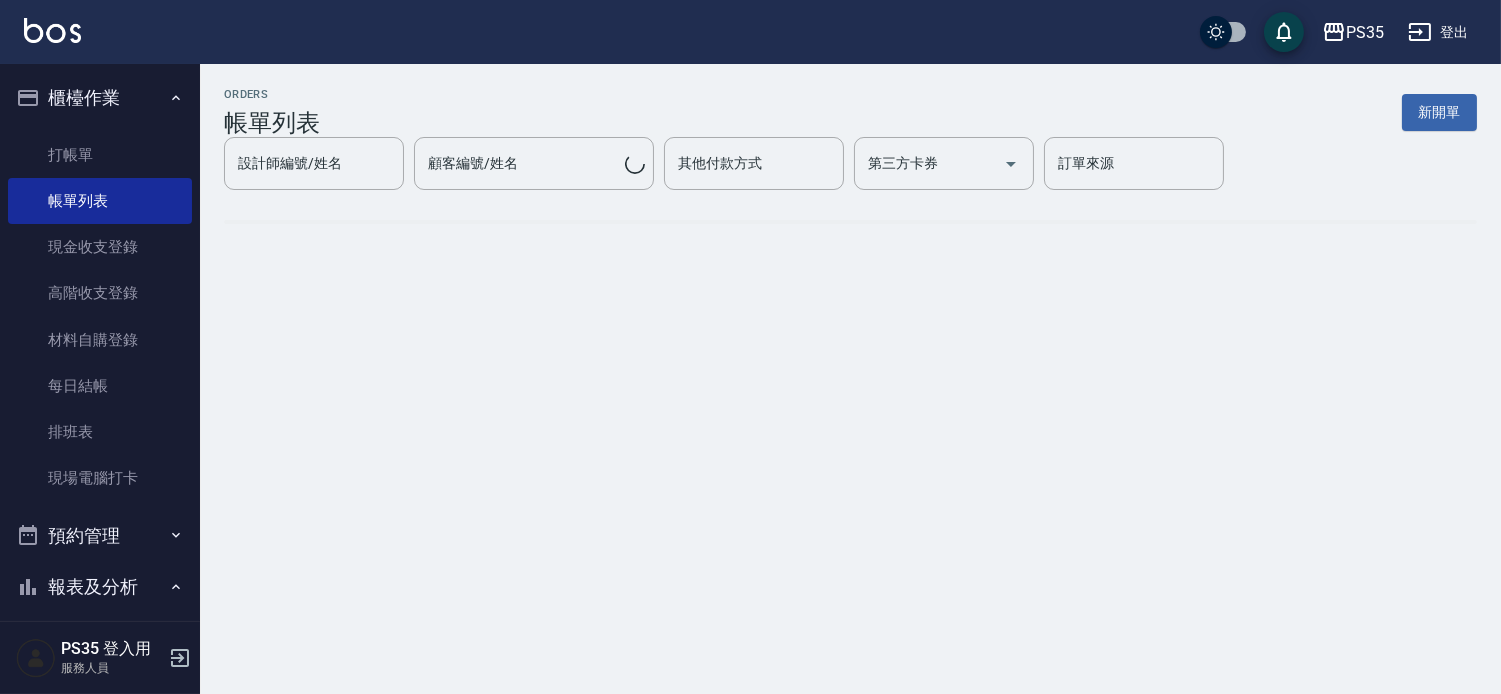 scroll, scrollTop: 0, scrollLeft: 0, axis: both 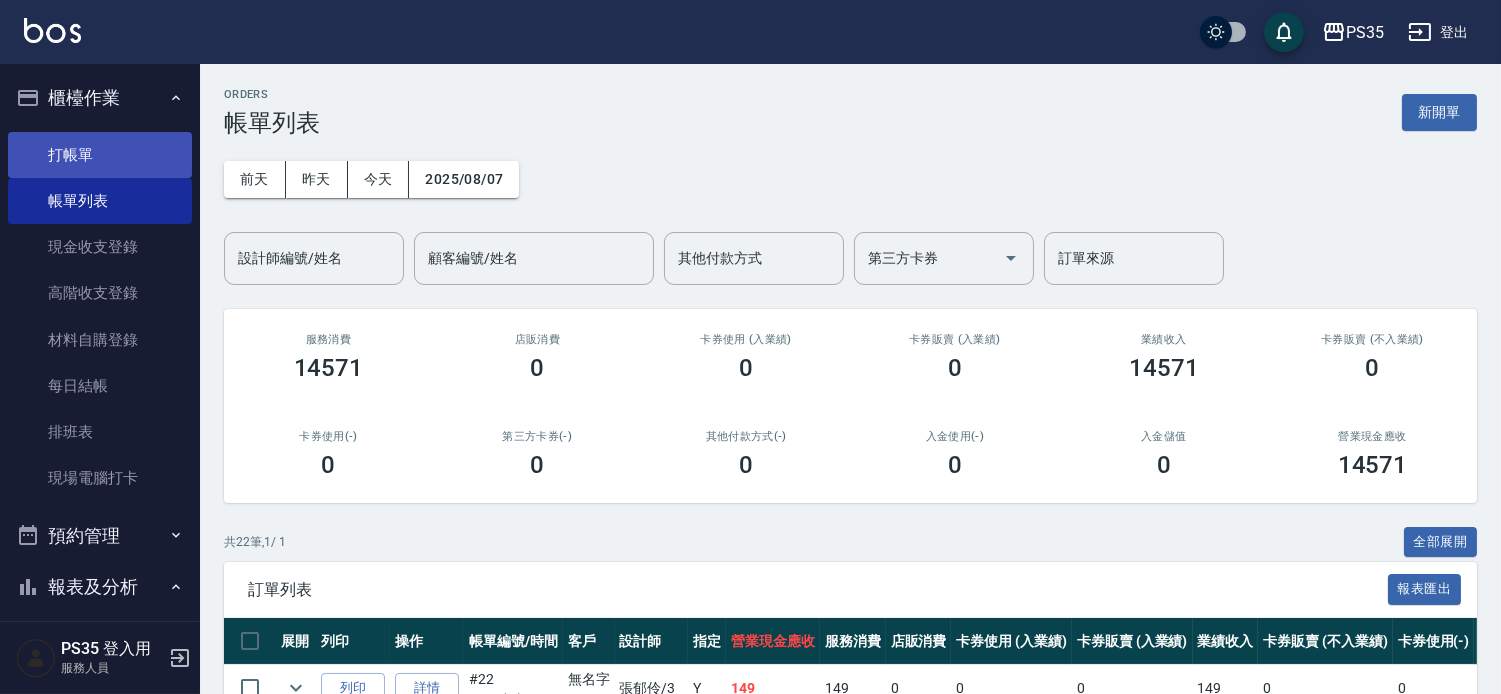 click on "打帳單" at bounding box center (100, 155) 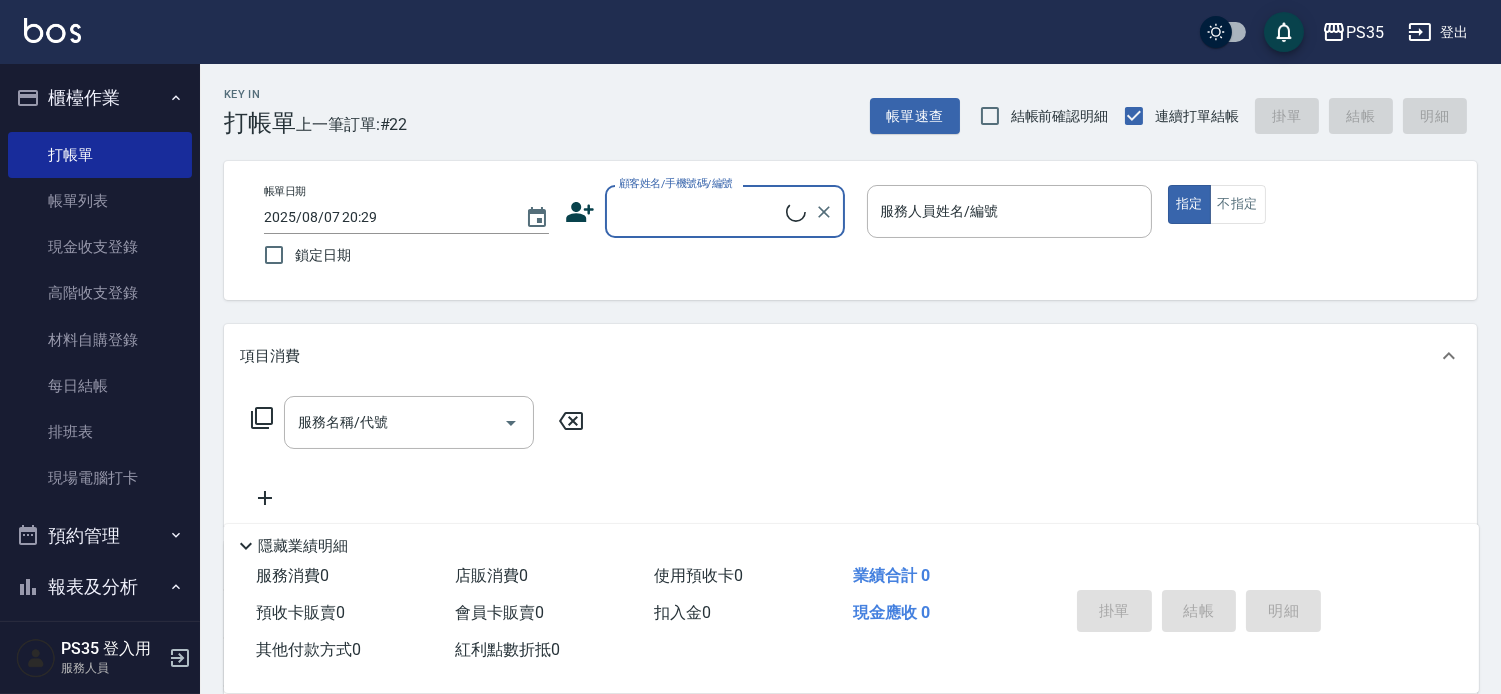 click on "顧客姓名/手機號碼/編號" at bounding box center (700, 211) 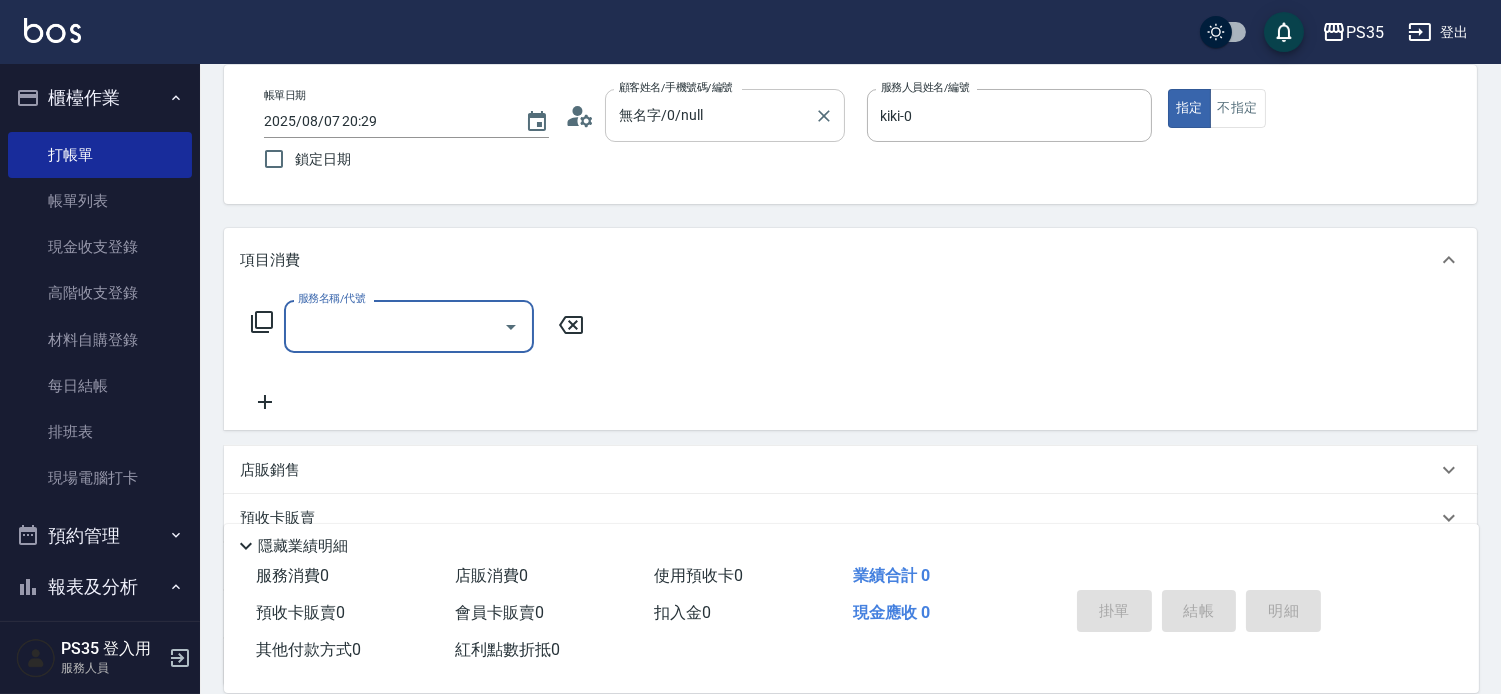 scroll, scrollTop: 312, scrollLeft: 0, axis: vertical 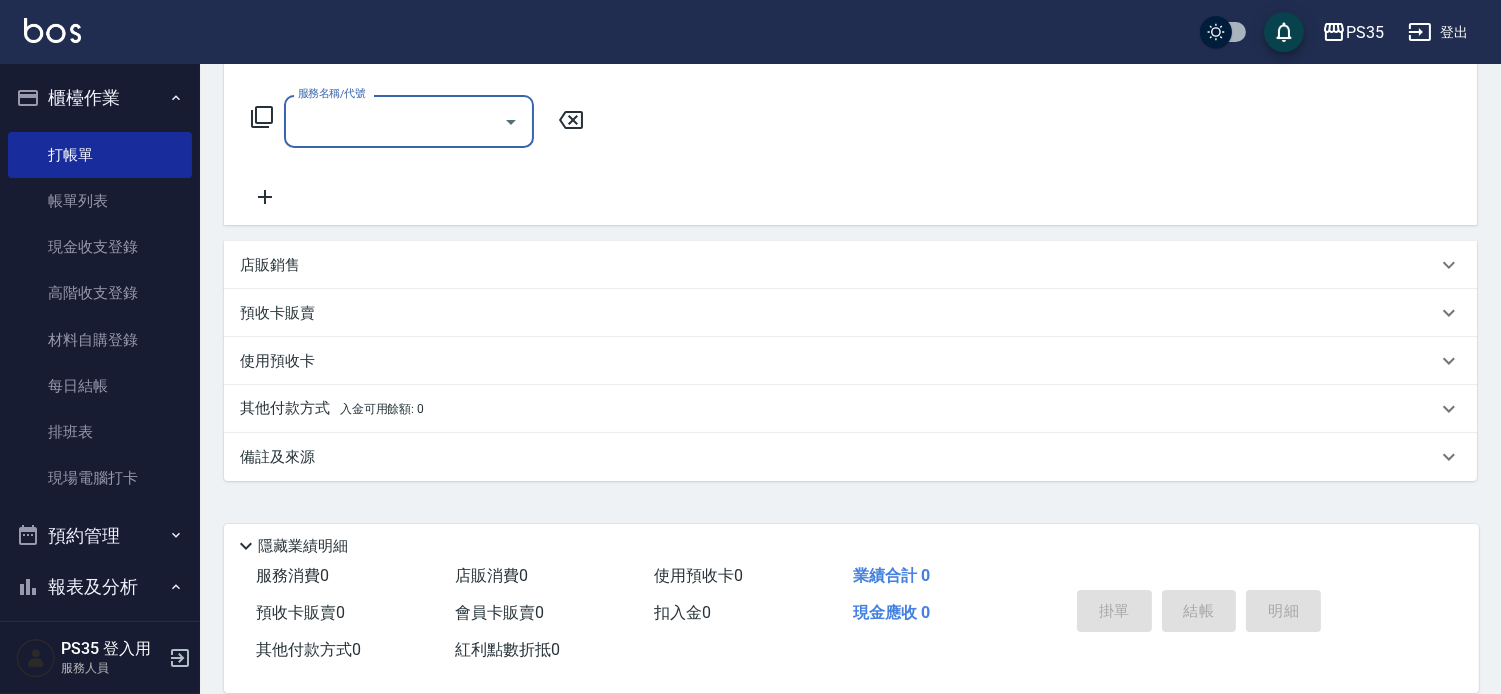 click on "店販銷售" at bounding box center [838, 265] 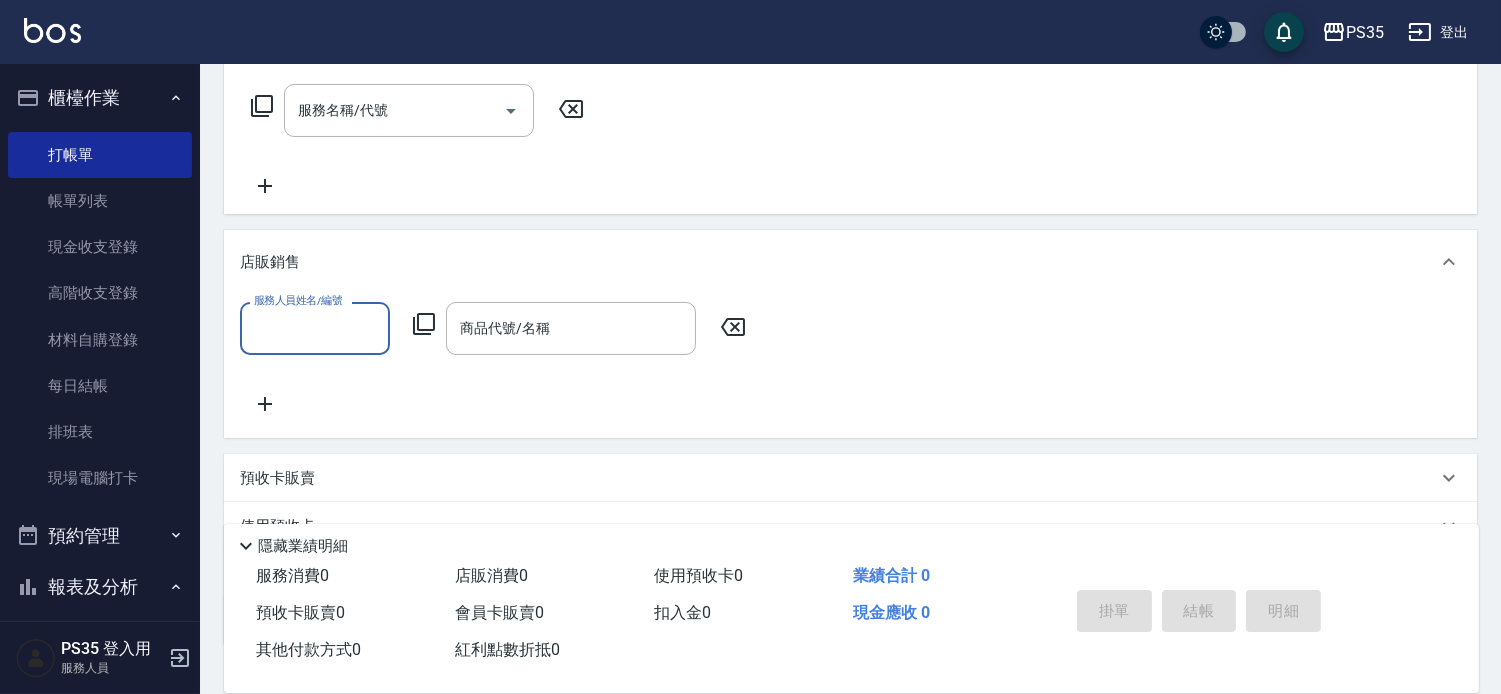 scroll, scrollTop: 0, scrollLeft: 0, axis: both 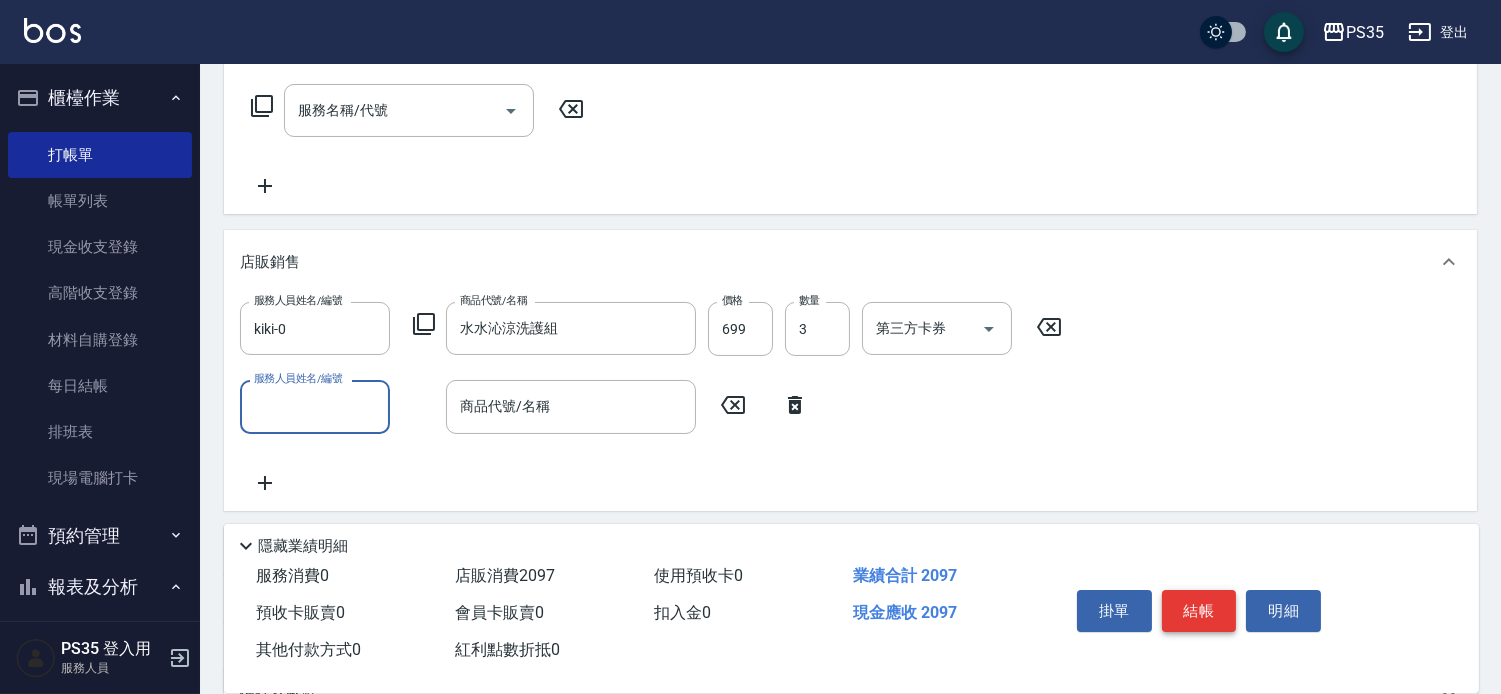 click on "結帳" at bounding box center (1199, 611) 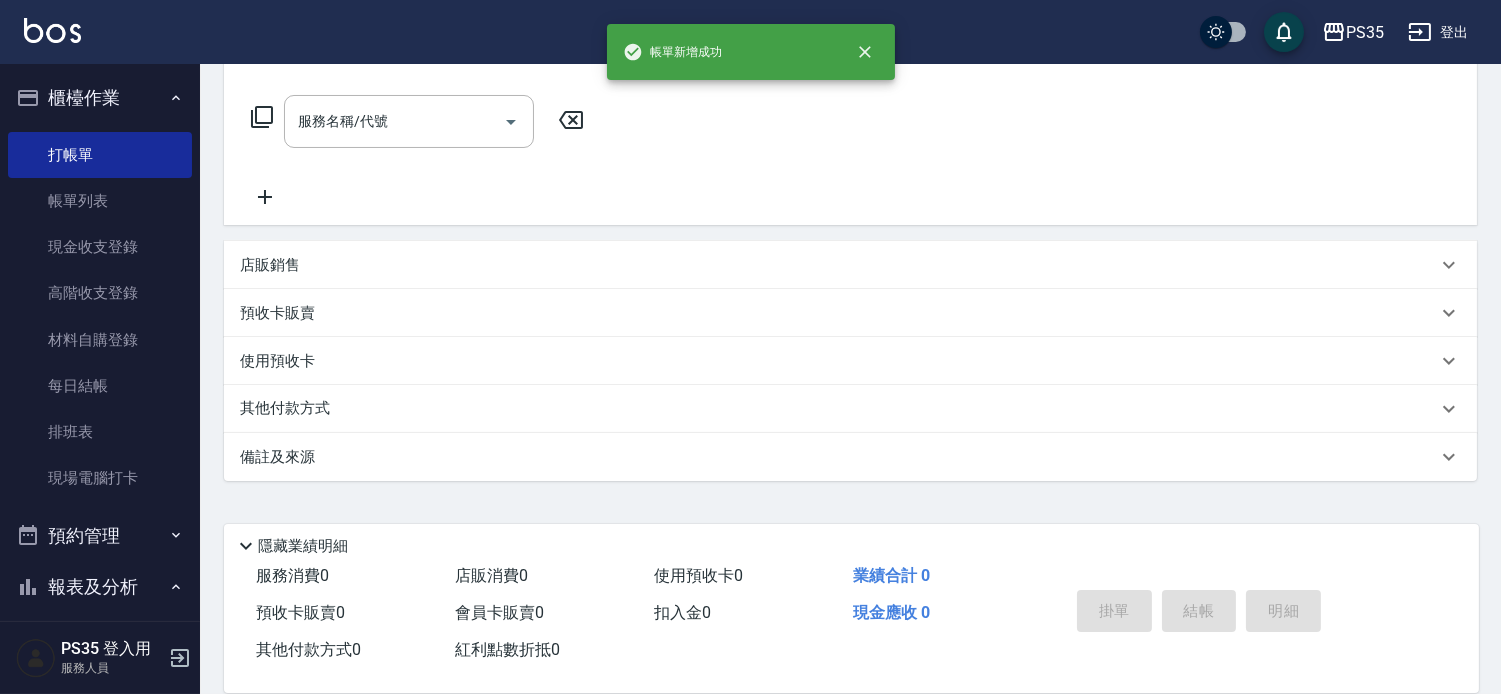 scroll, scrollTop: 0, scrollLeft: 0, axis: both 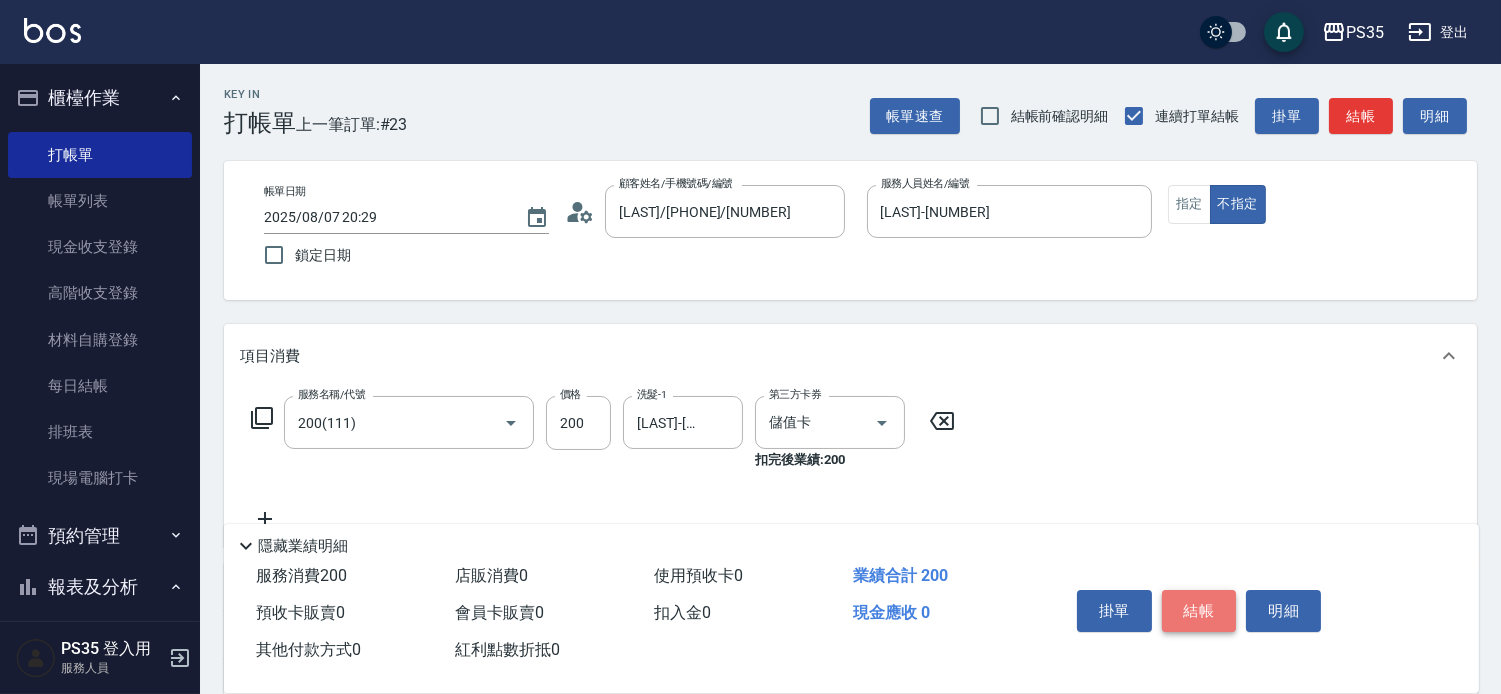 click on "結帳" at bounding box center (1199, 611) 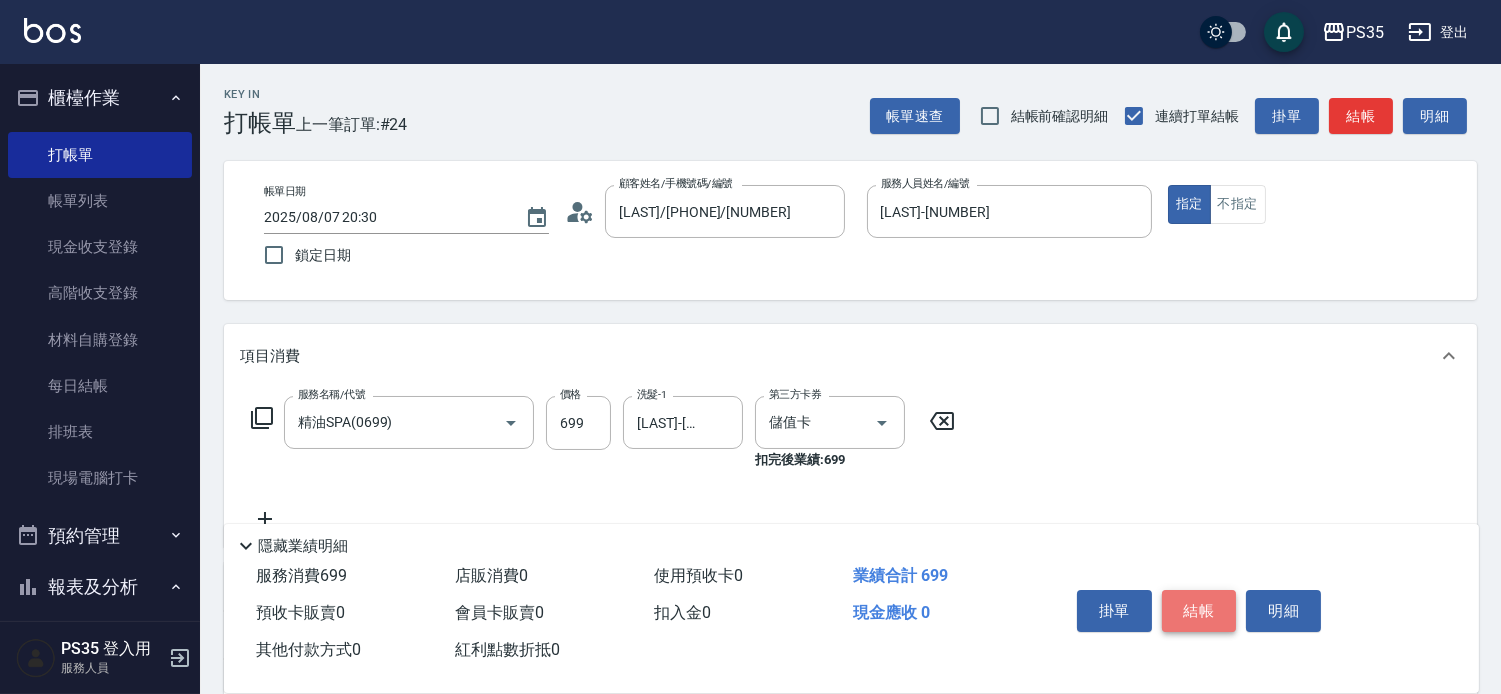 click on "結帳" at bounding box center [1199, 611] 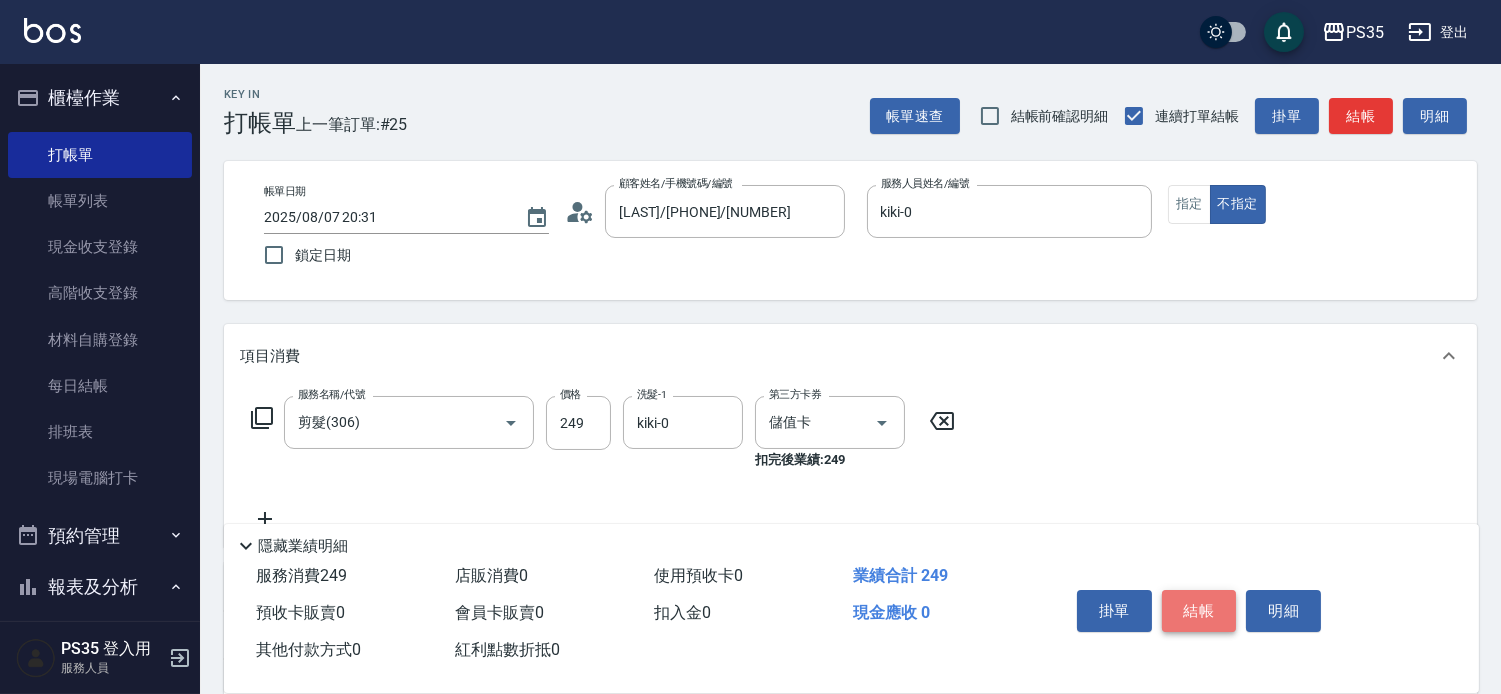 click on "結帳" at bounding box center (1199, 611) 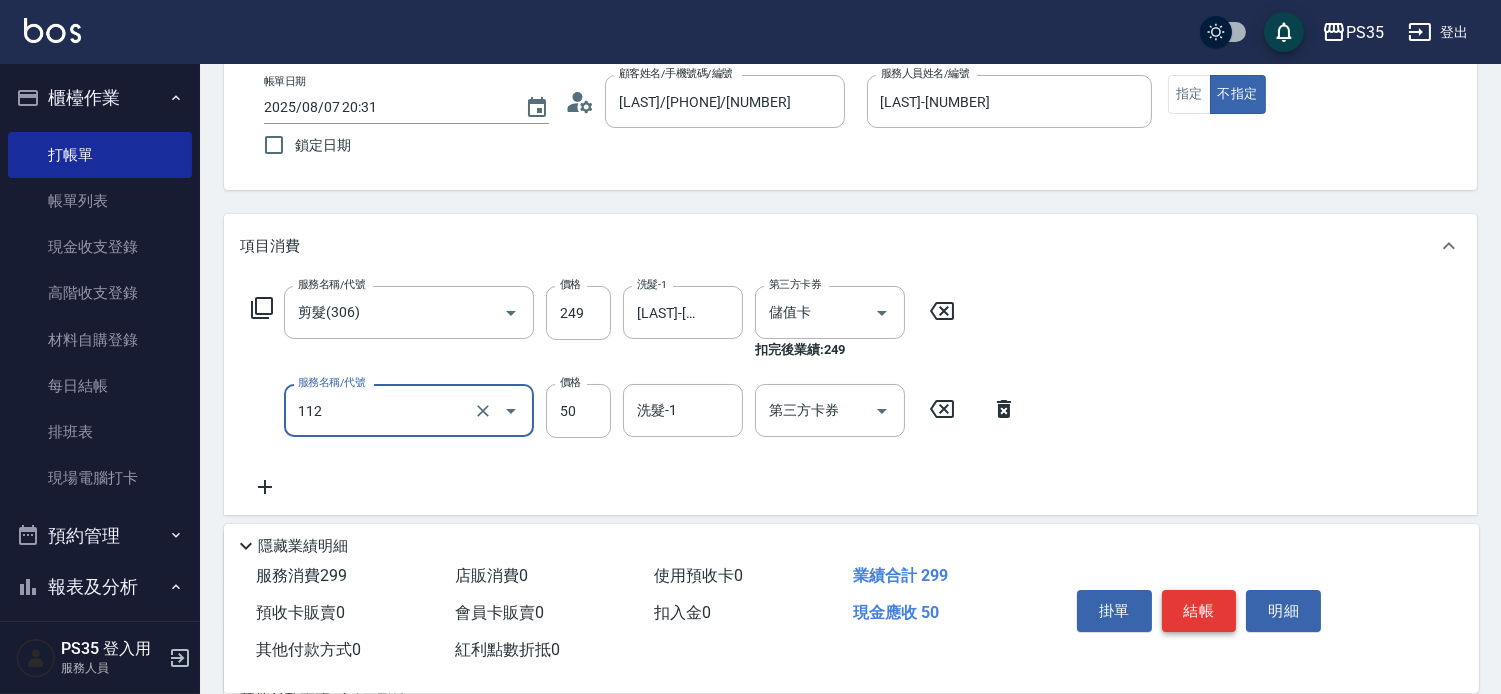 scroll, scrollTop: 111, scrollLeft: 0, axis: vertical 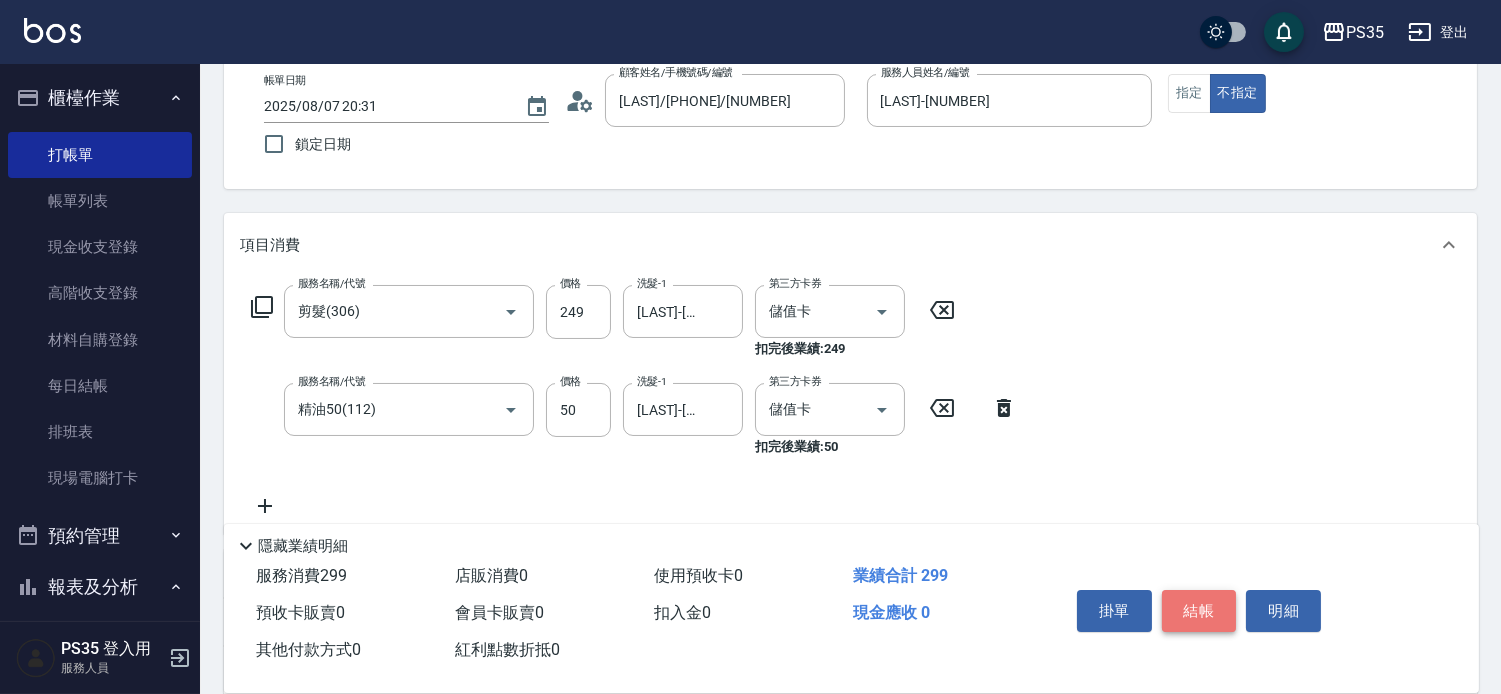 click on "結帳" at bounding box center (1199, 611) 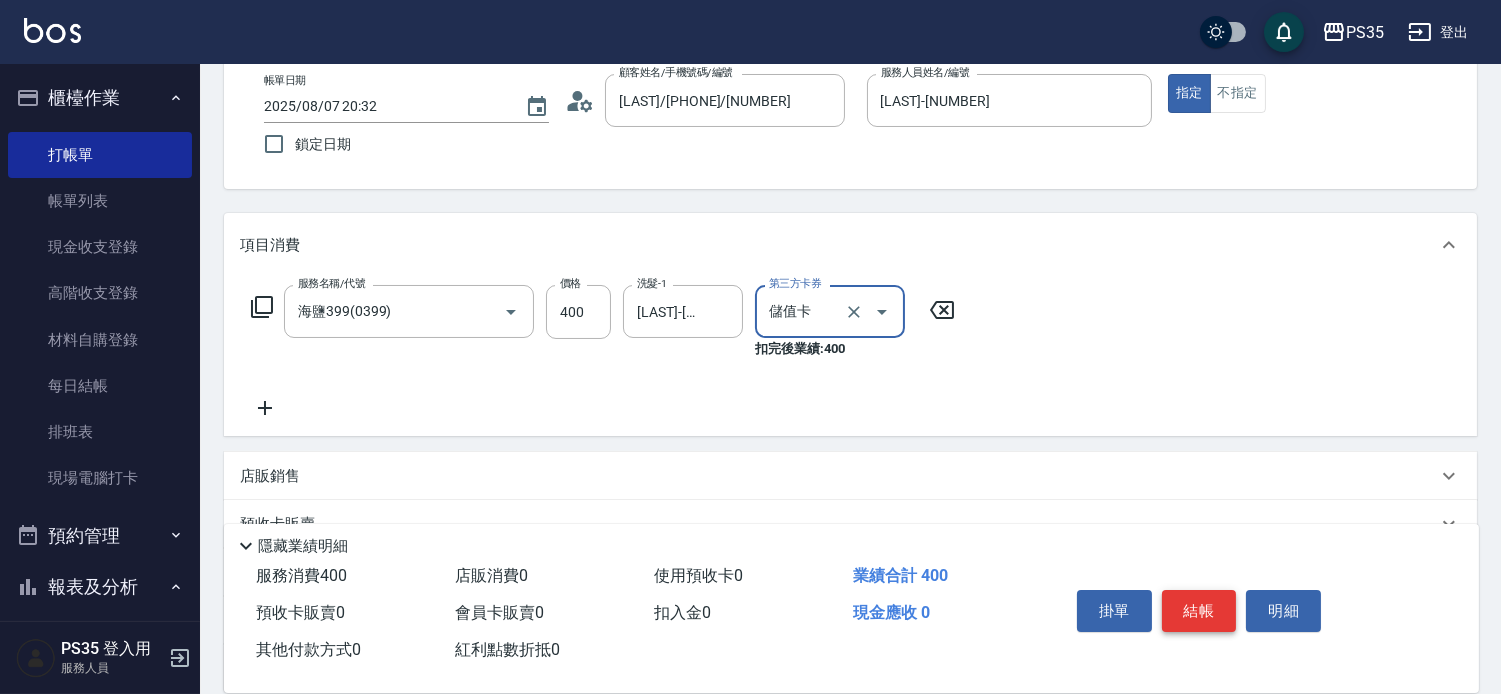 click on "結帳" at bounding box center [1199, 611] 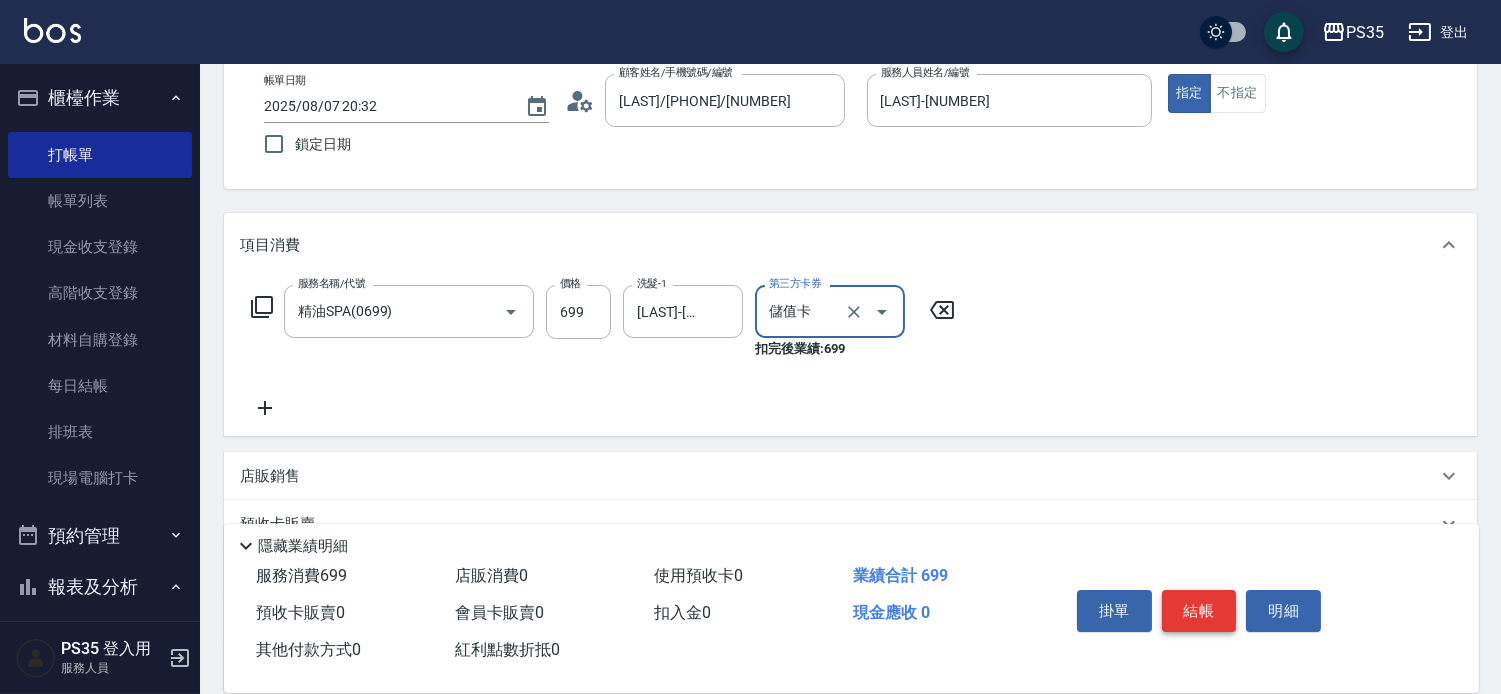 click on "結帳" at bounding box center (1199, 611) 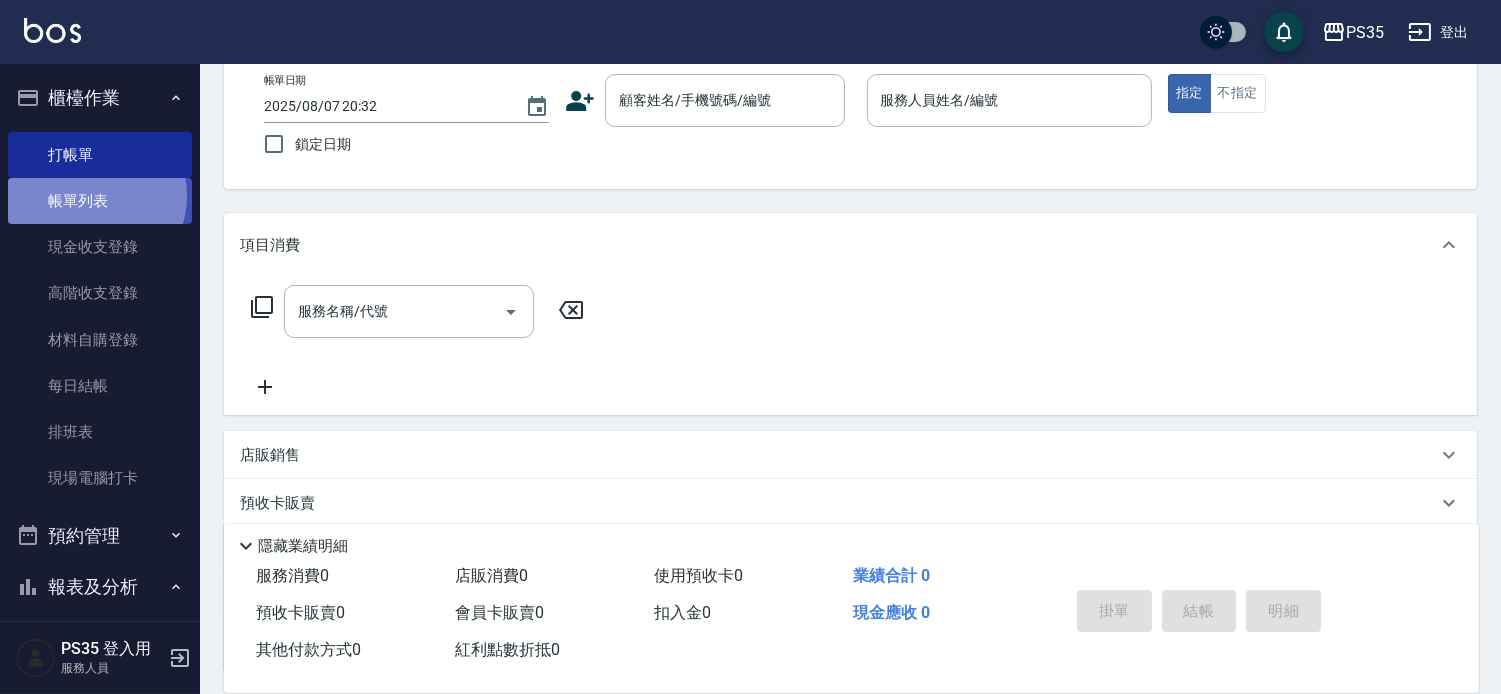 click on "帳單列表" at bounding box center [100, 201] 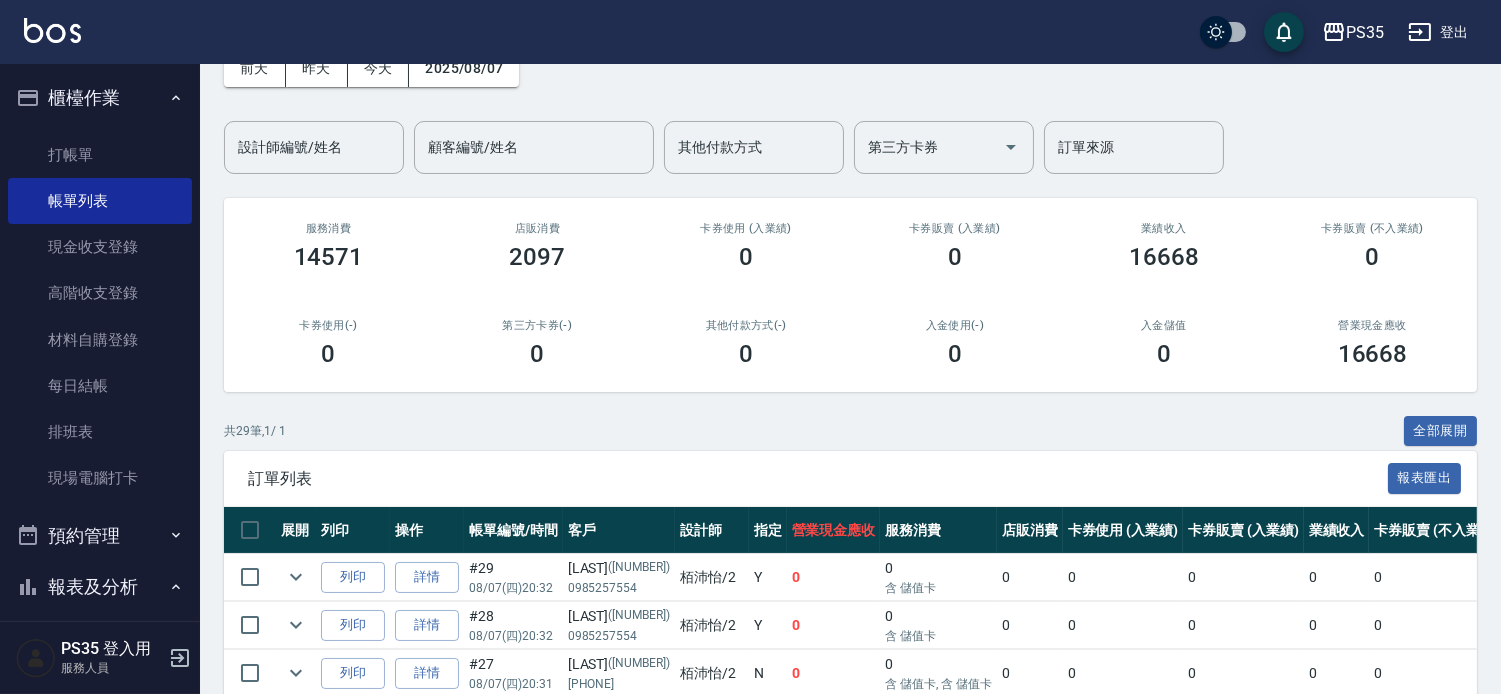 scroll, scrollTop: 0, scrollLeft: 0, axis: both 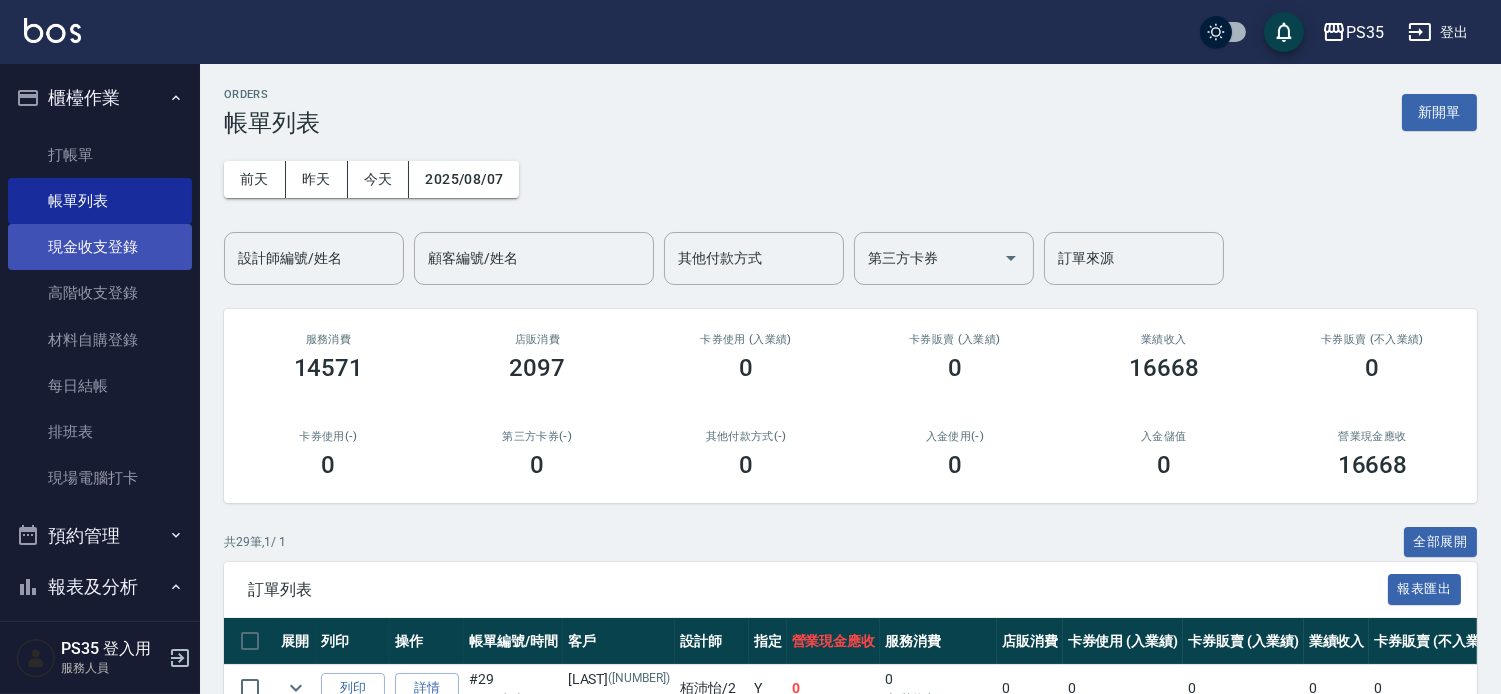 click on "現金收支登錄" at bounding box center (100, 247) 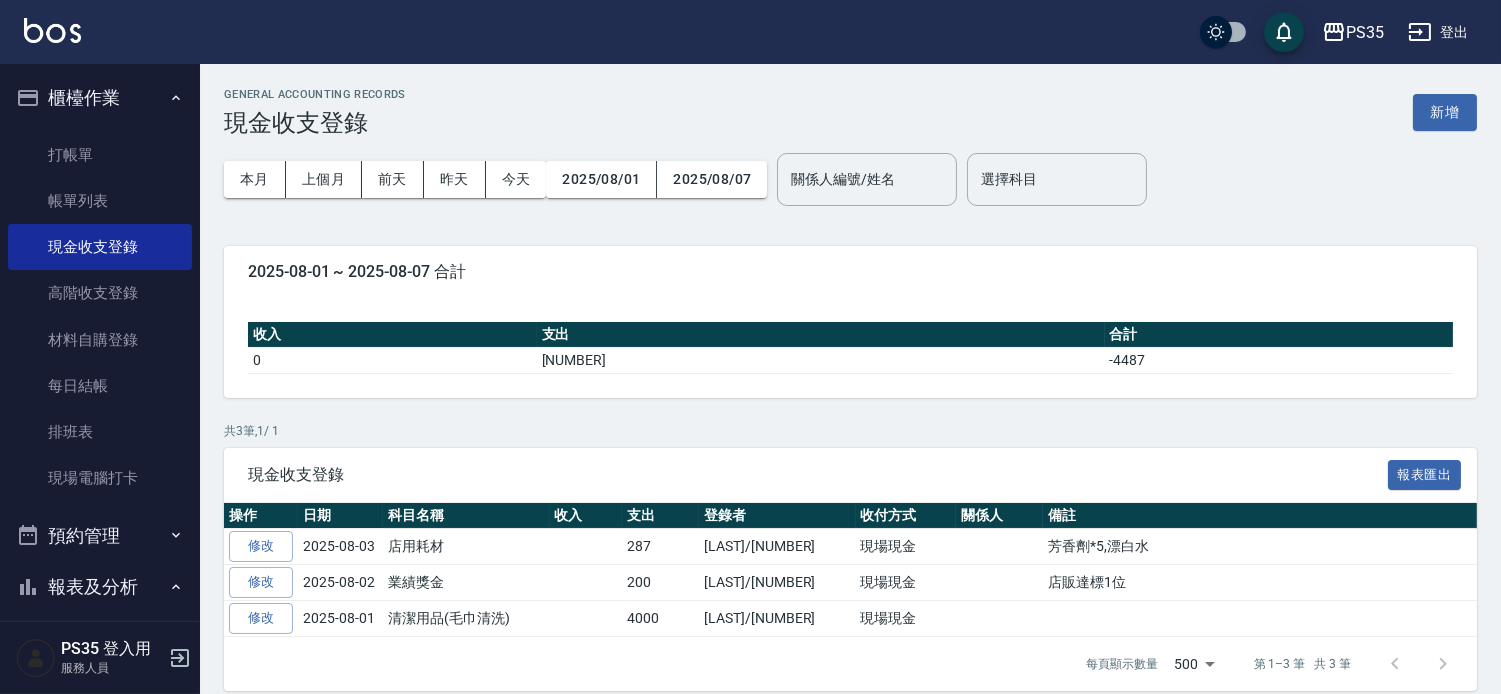 click on "新增" at bounding box center (1445, 112) 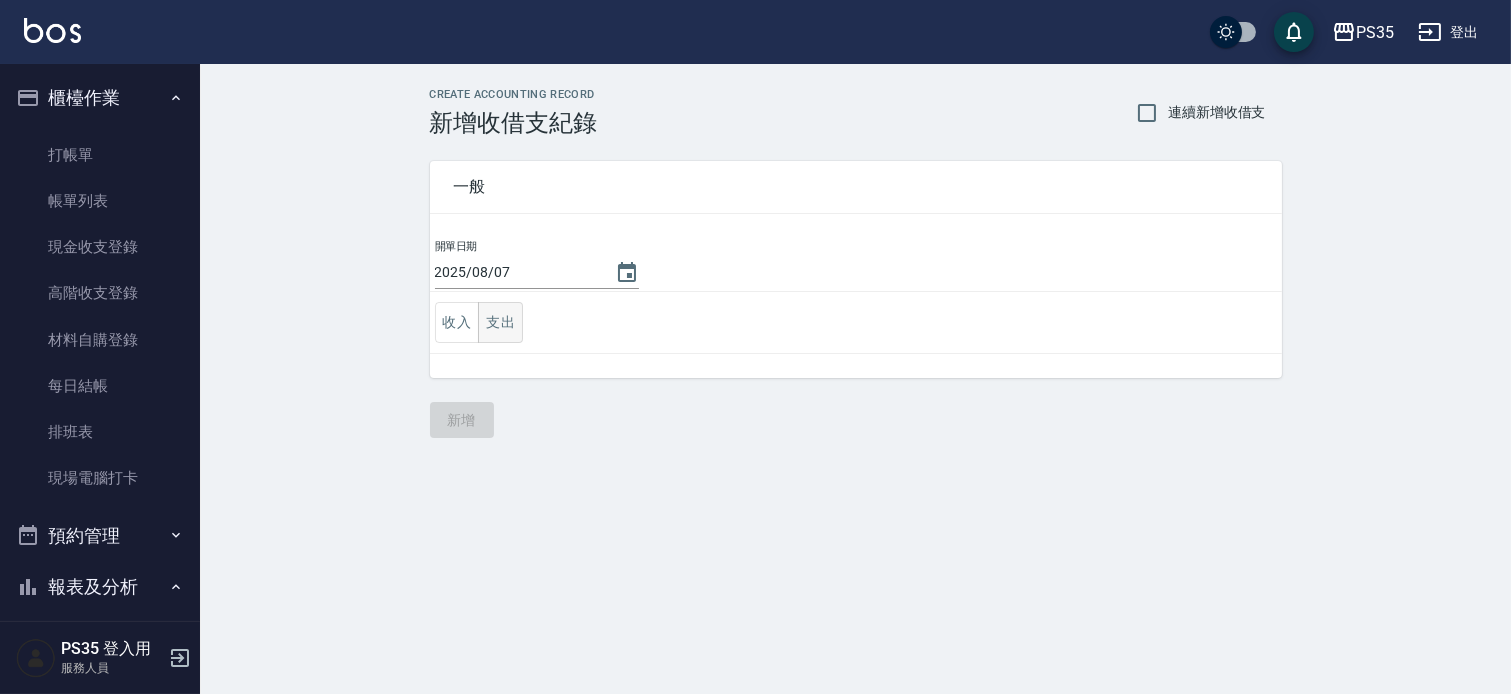 click on "支出" at bounding box center [500, 322] 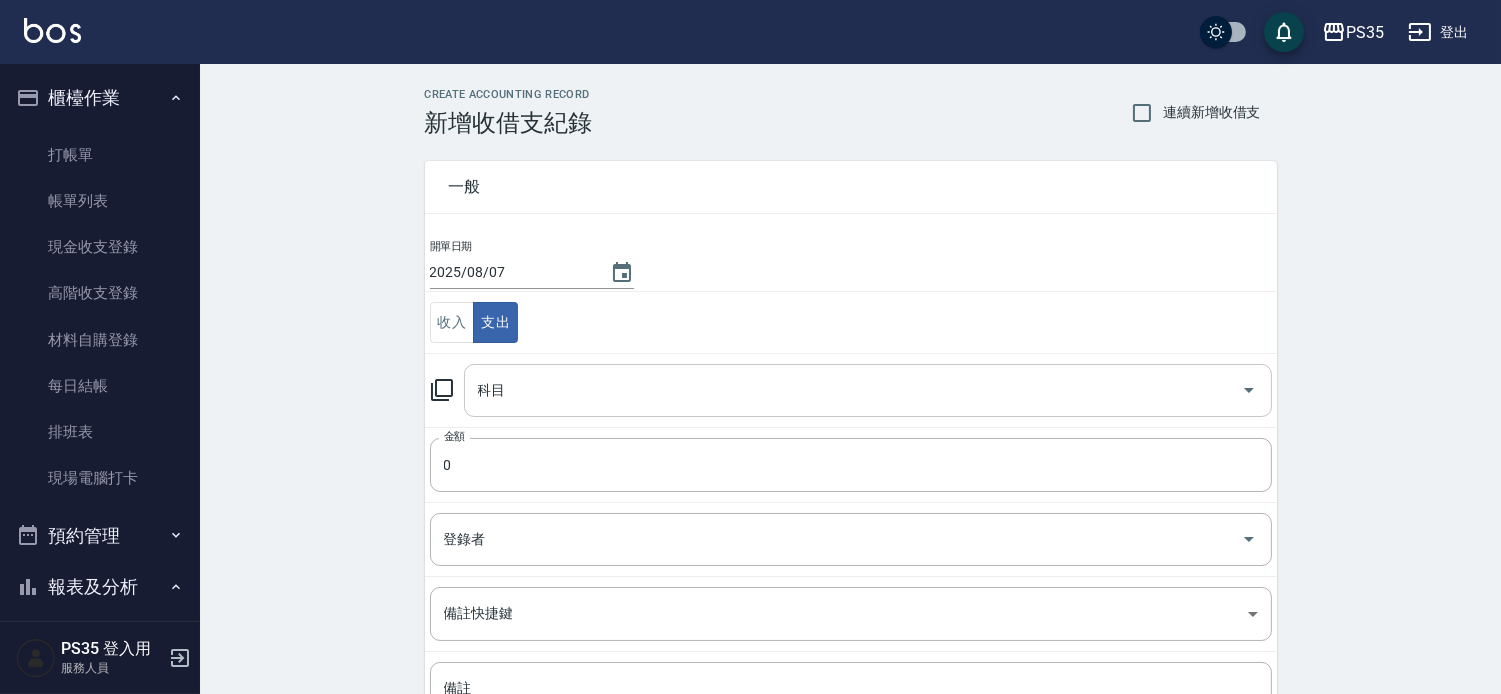 click on "科目" at bounding box center [853, 390] 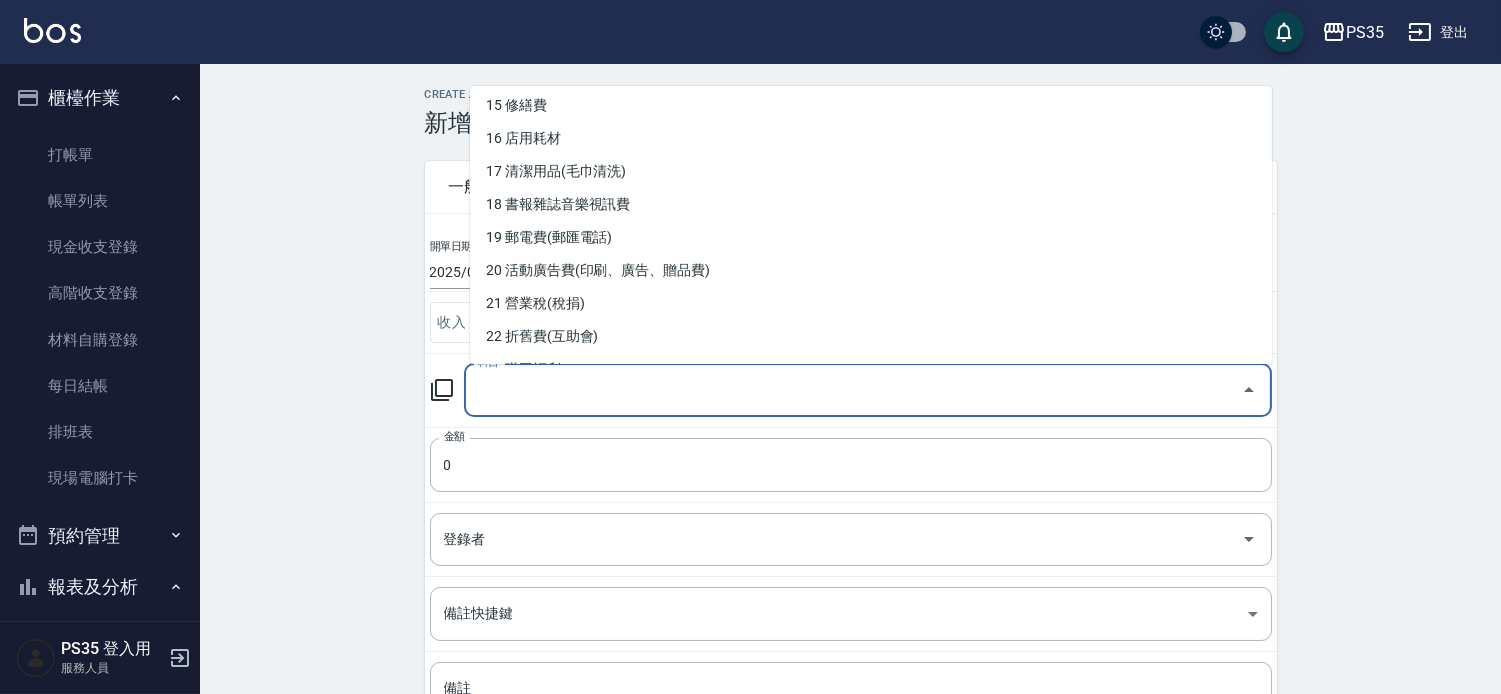 scroll, scrollTop: 555, scrollLeft: 0, axis: vertical 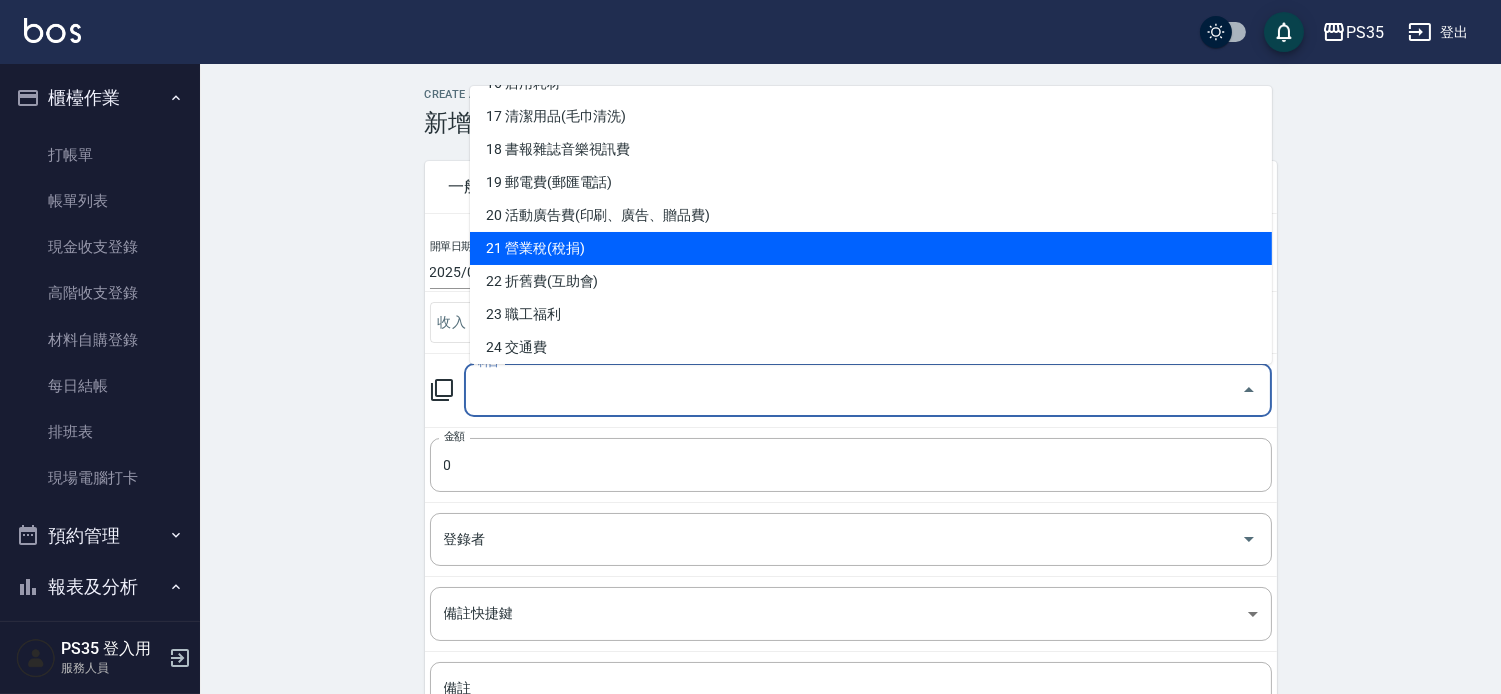 click on "21 營業稅(稅捐)" at bounding box center [871, 248] 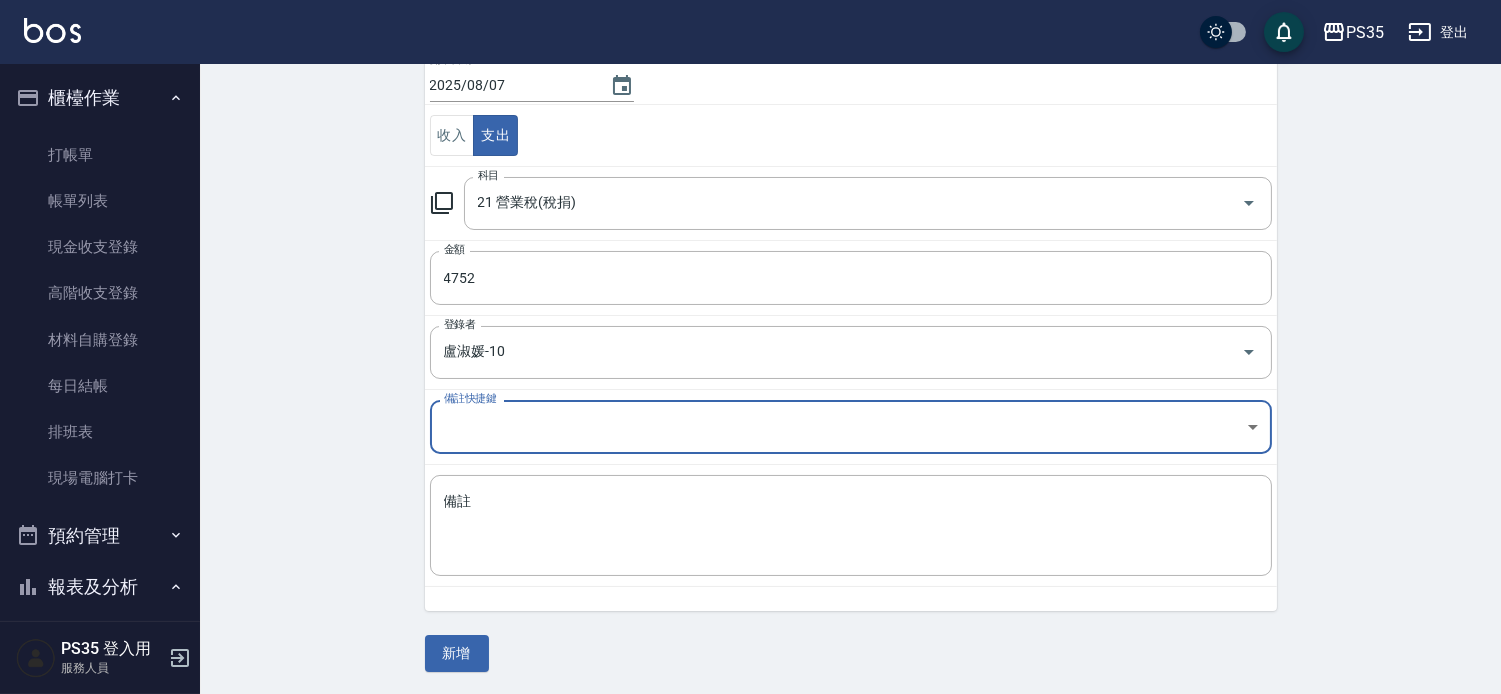 scroll, scrollTop: 188, scrollLeft: 0, axis: vertical 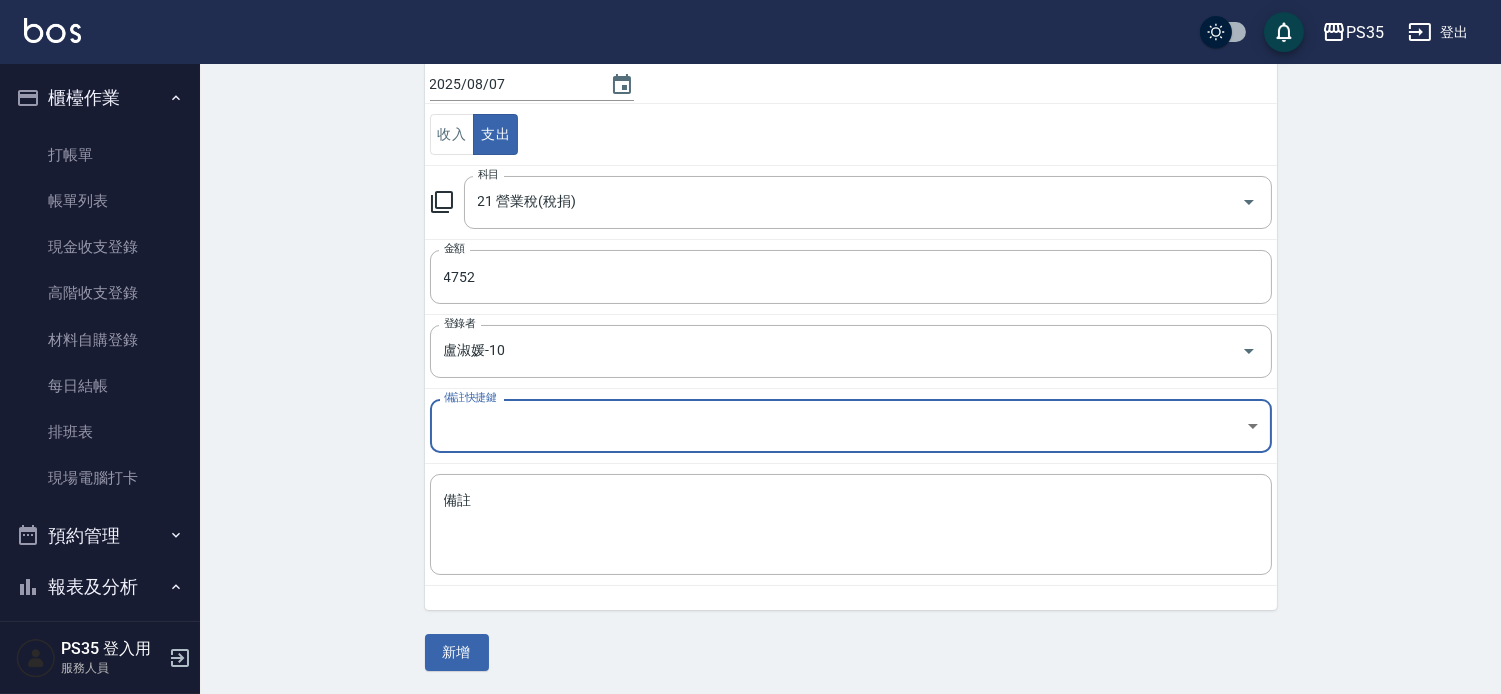 click on "新增" at bounding box center [457, 652] 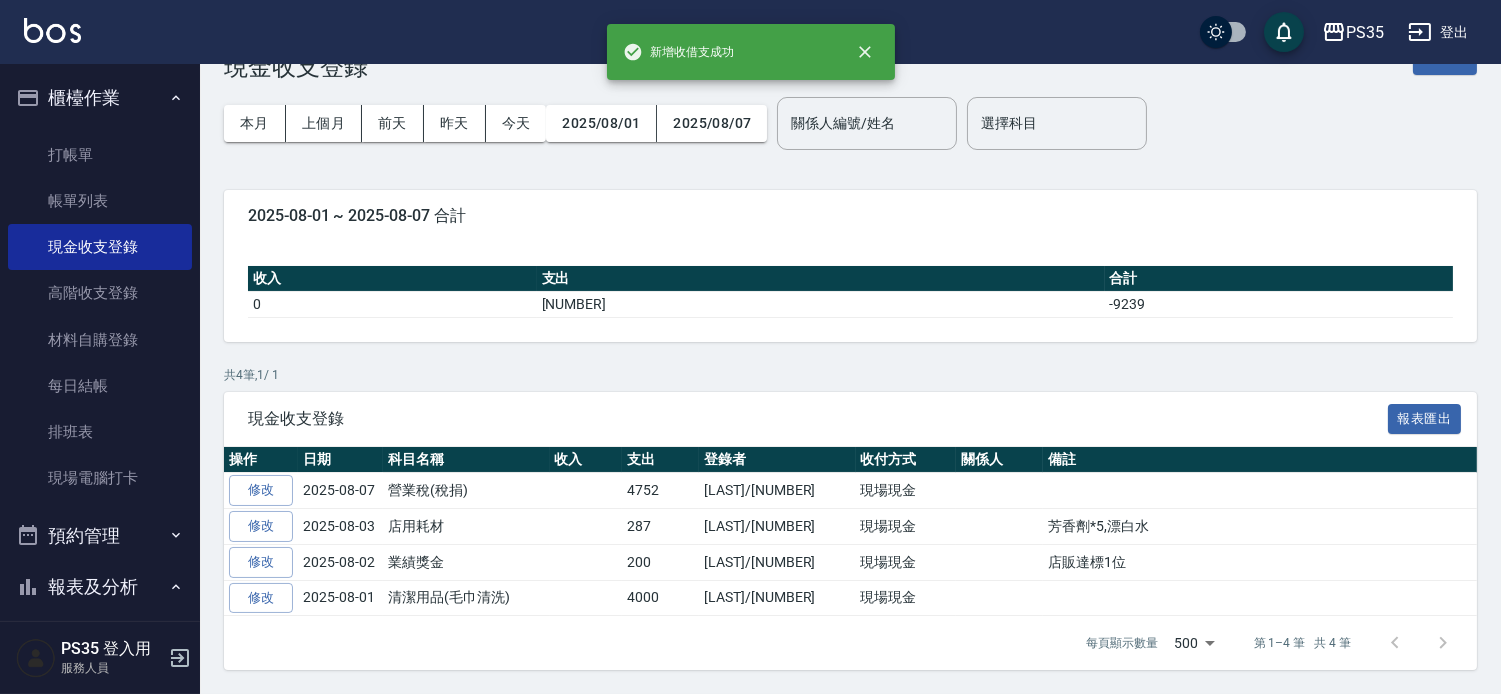 scroll, scrollTop: 0, scrollLeft: 0, axis: both 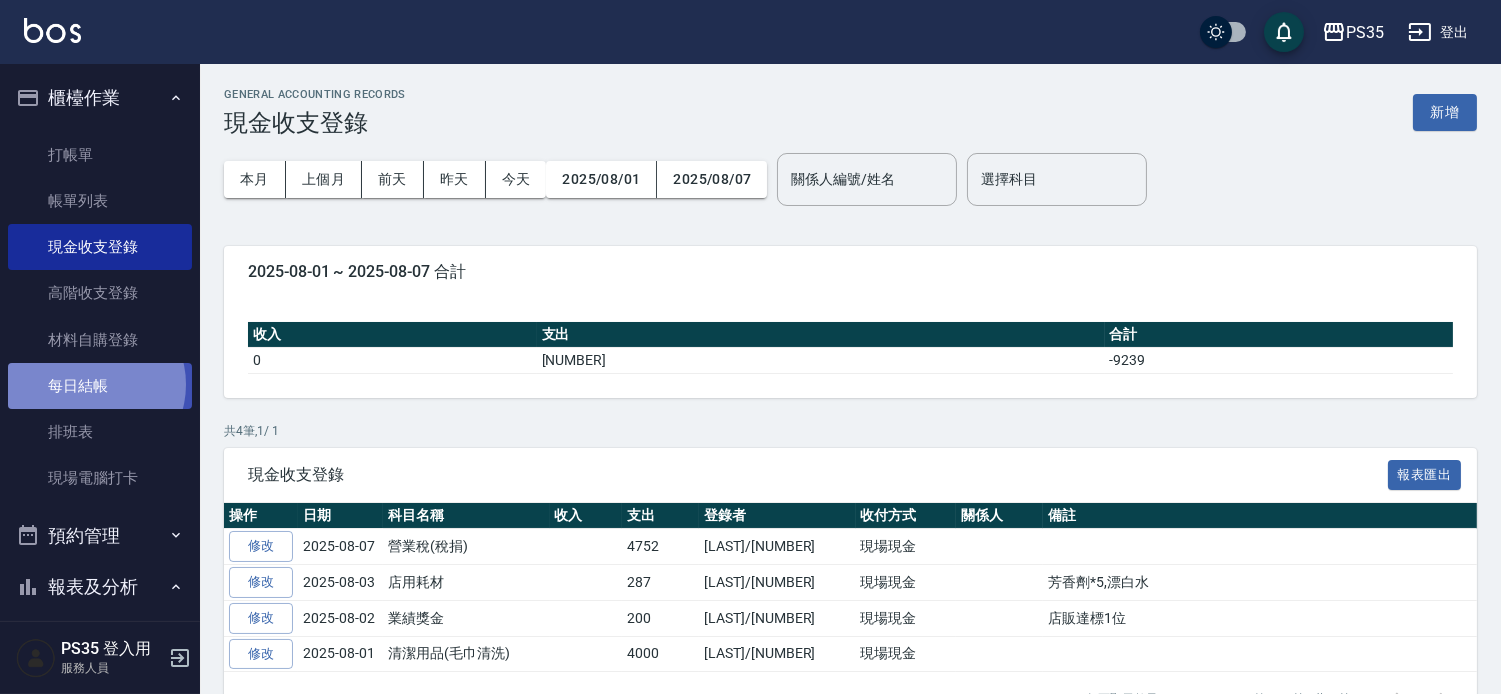 click on "每日結帳" at bounding box center (100, 386) 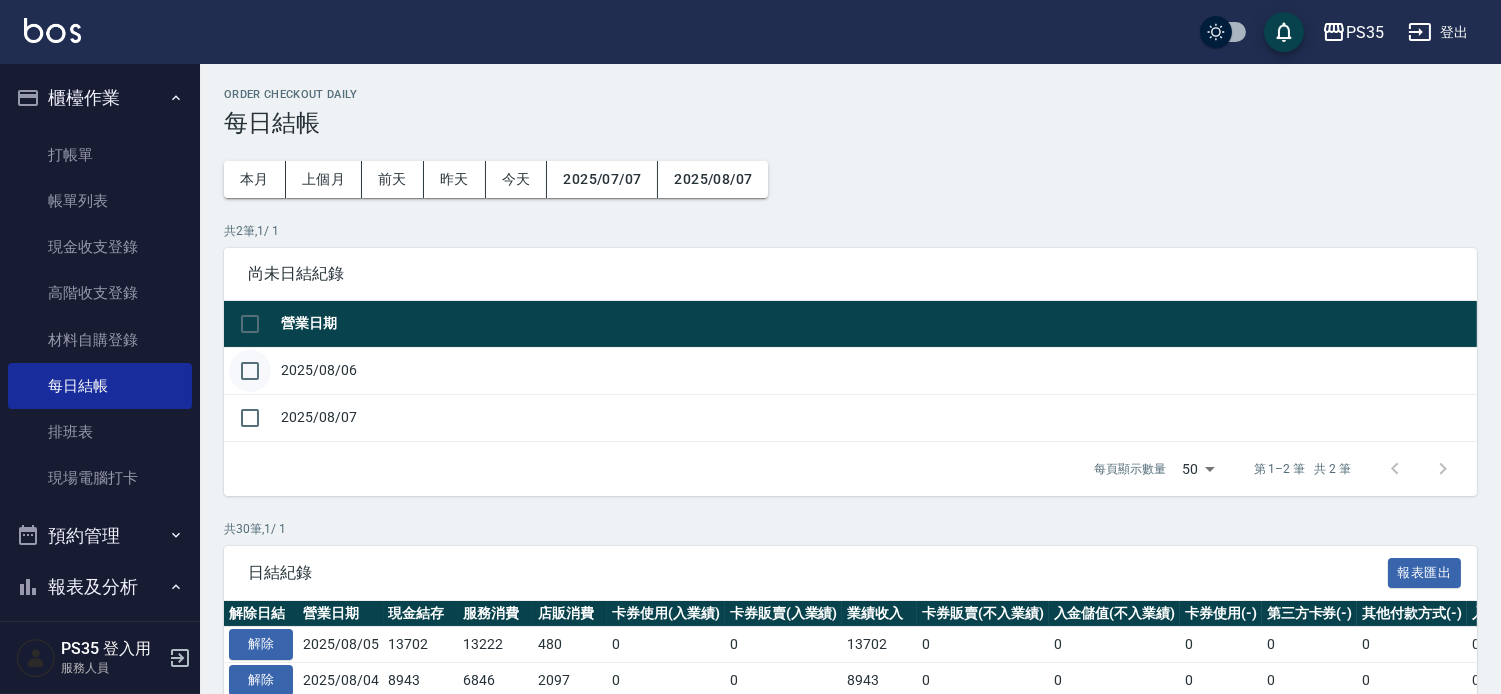 click at bounding box center (250, 371) 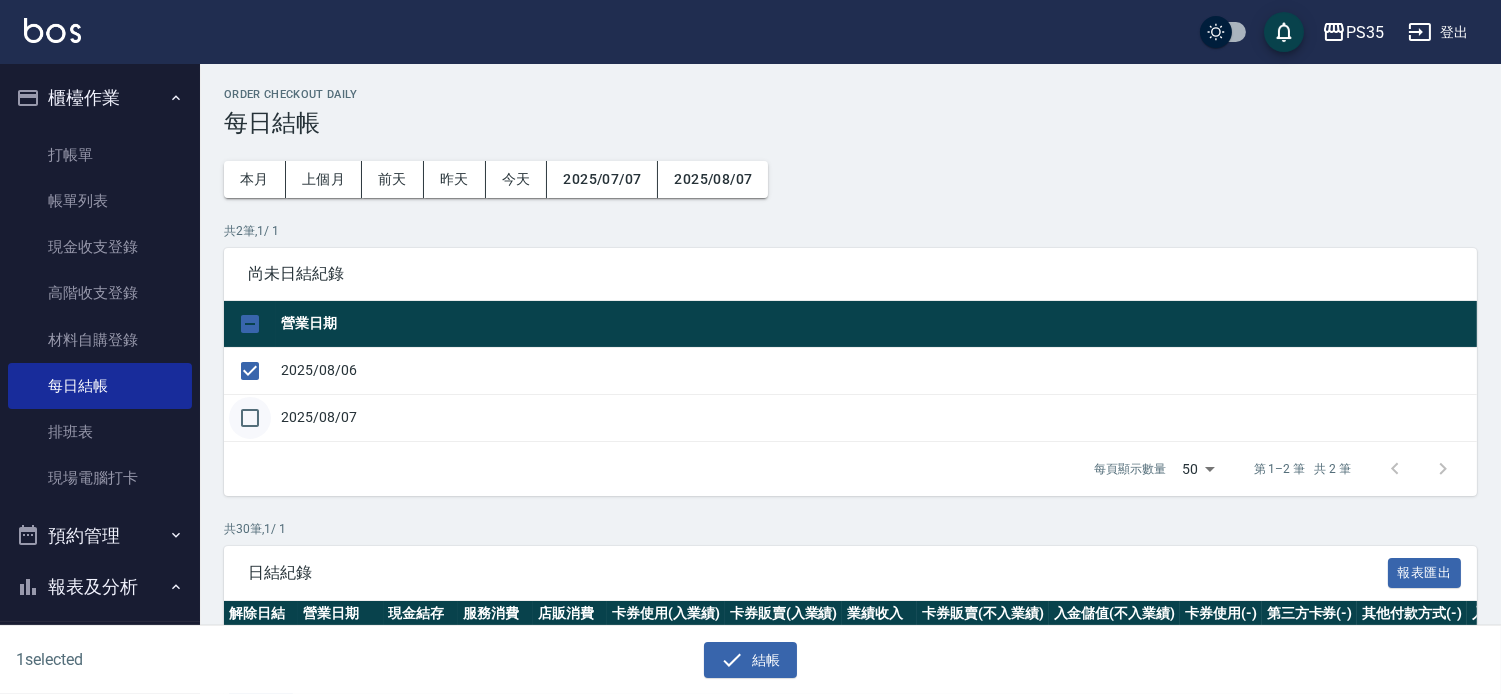 click at bounding box center (250, 418) 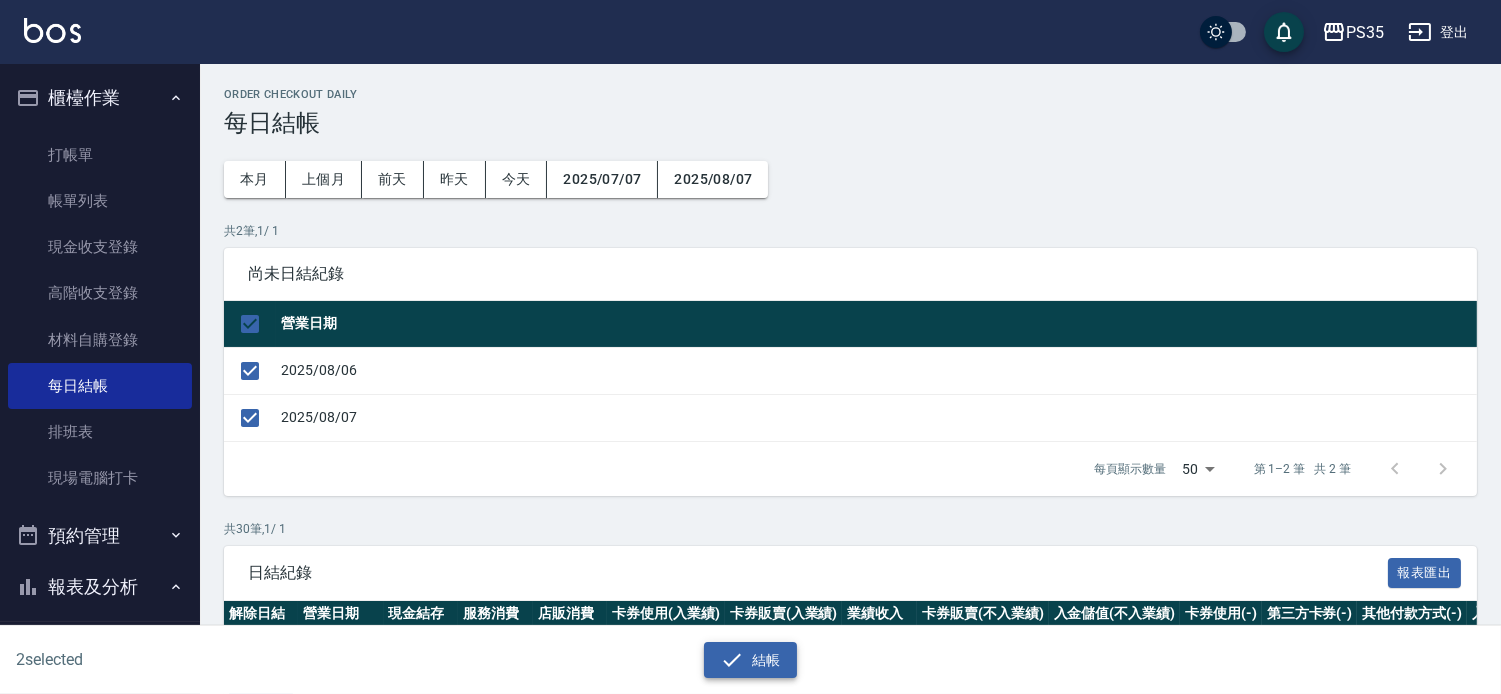 click 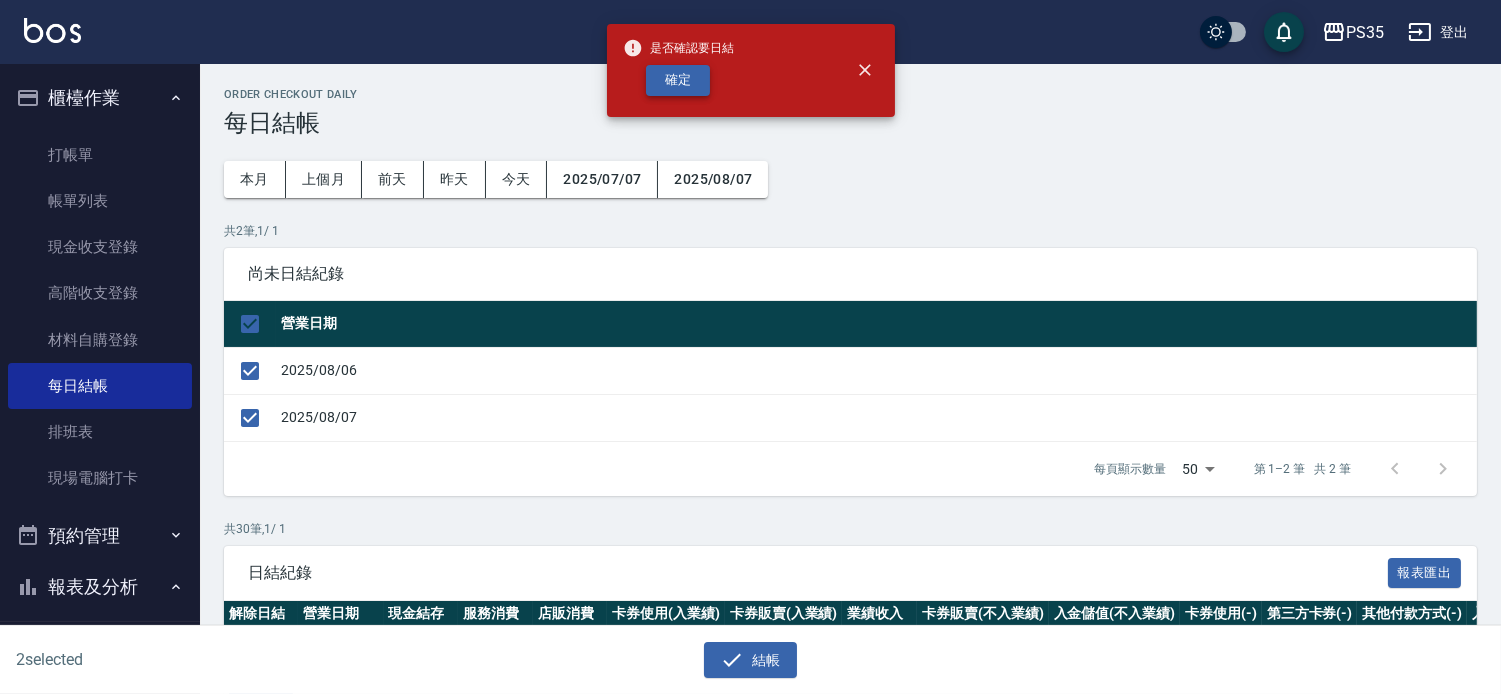 click on "確定" at bounding box center (678, 80) 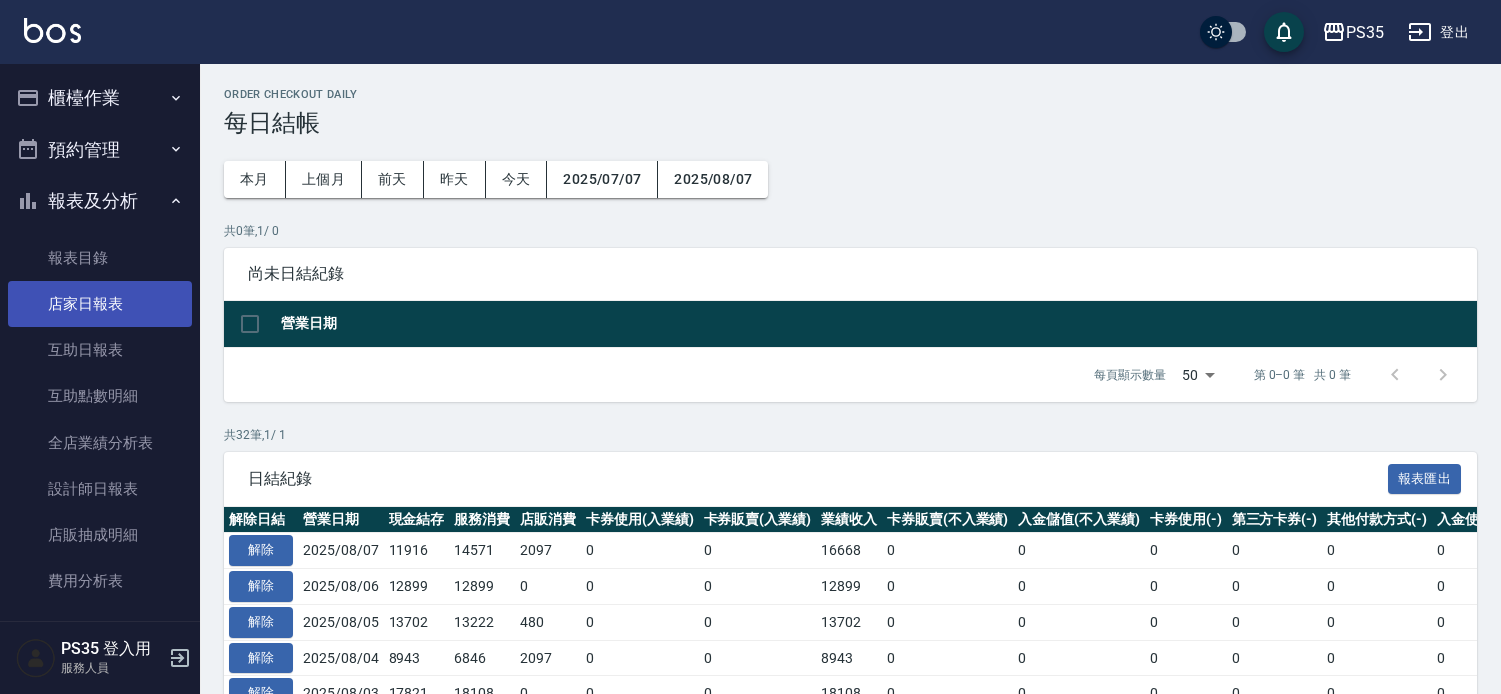 scroll, scrollTop: 0, scrollLeft: 0, axis: both 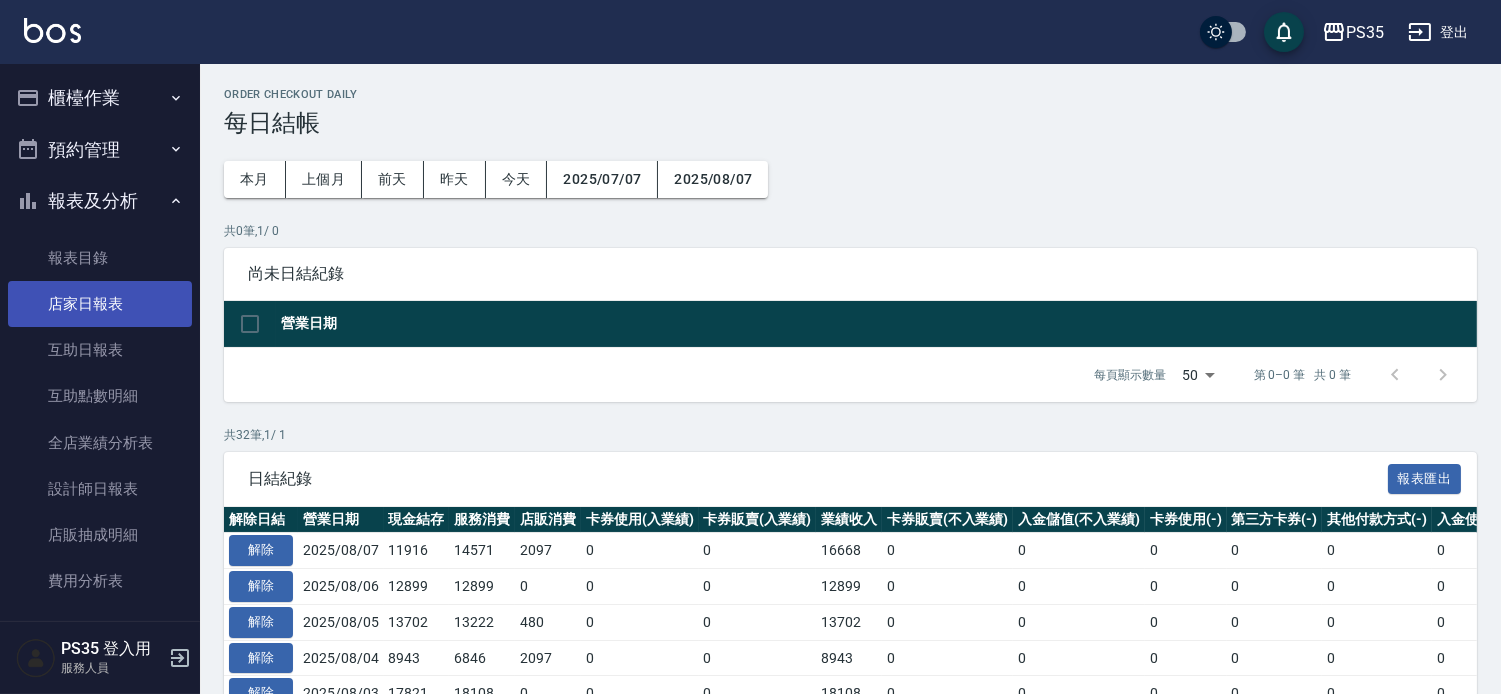 click on "店家日報表" at bounding box center (100, 304) 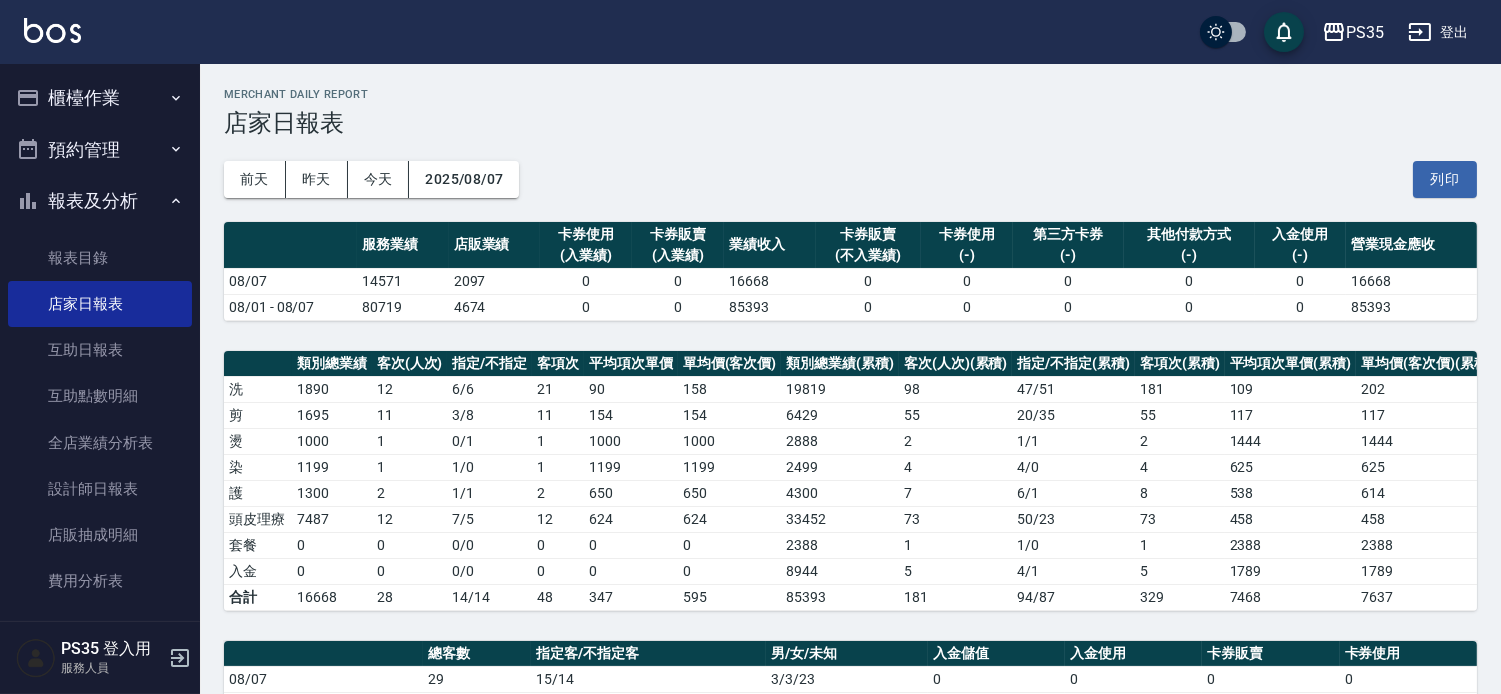 scroll, scrollTop: 555, scrollLeft: 0, axis: vertical 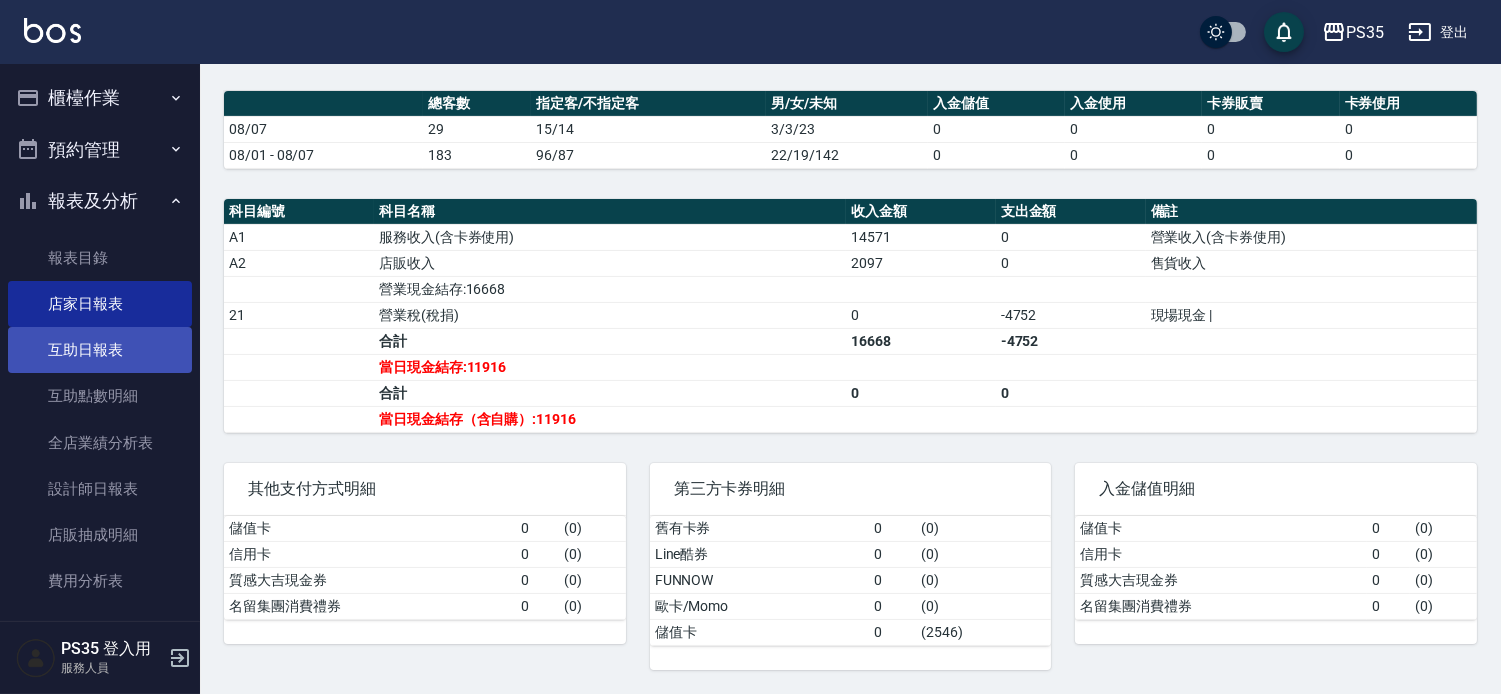 click on "互助日報表" at bounding box center (100, 350) 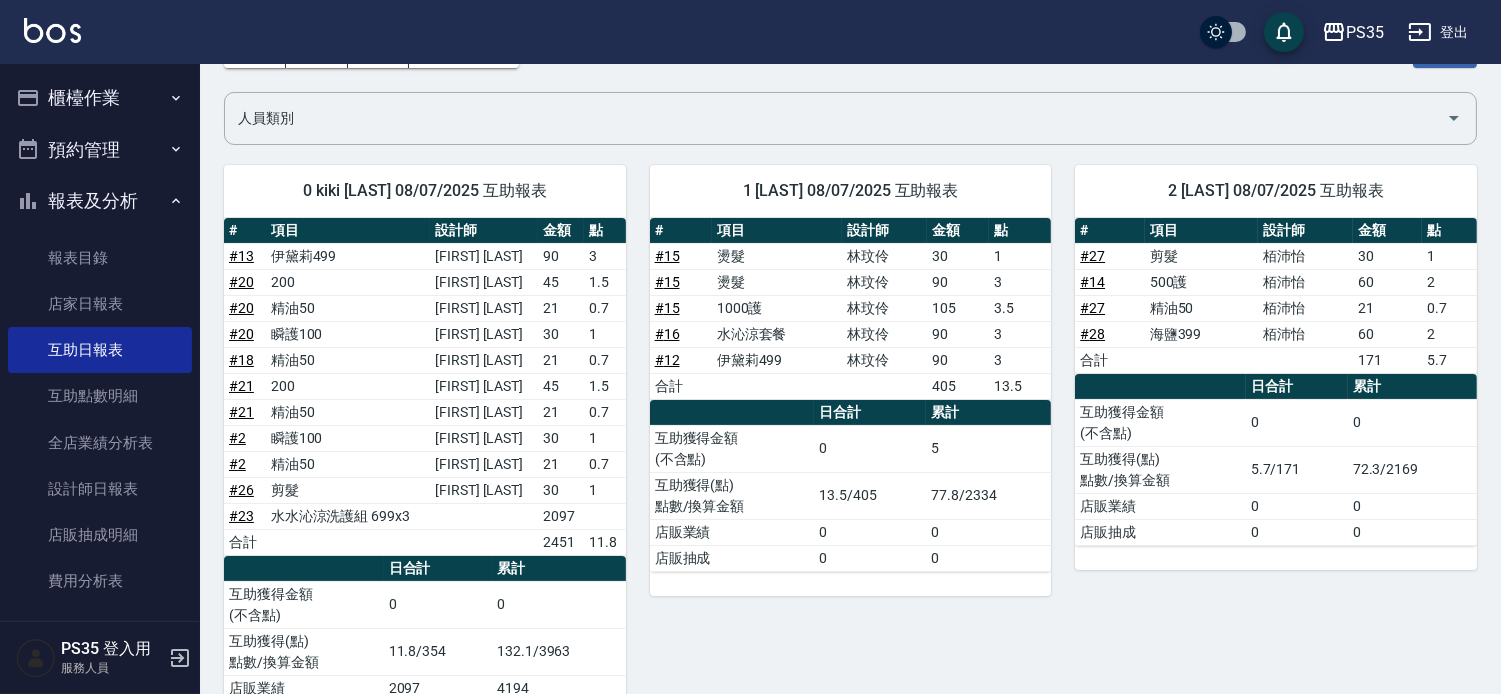 scroll, scrollTop: 118, scrollLeft: 0, axis: vertical 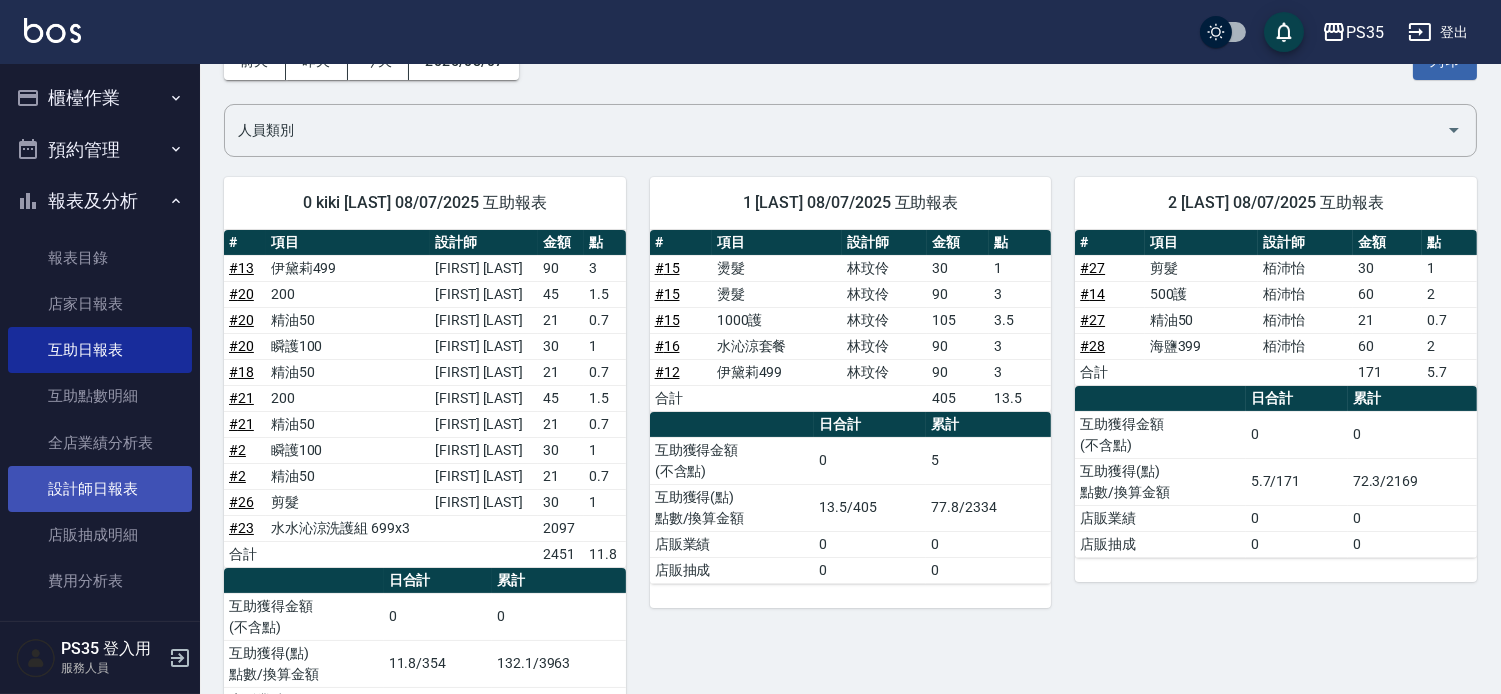 click on "設計師日報表" at bounding box center (100, 489) 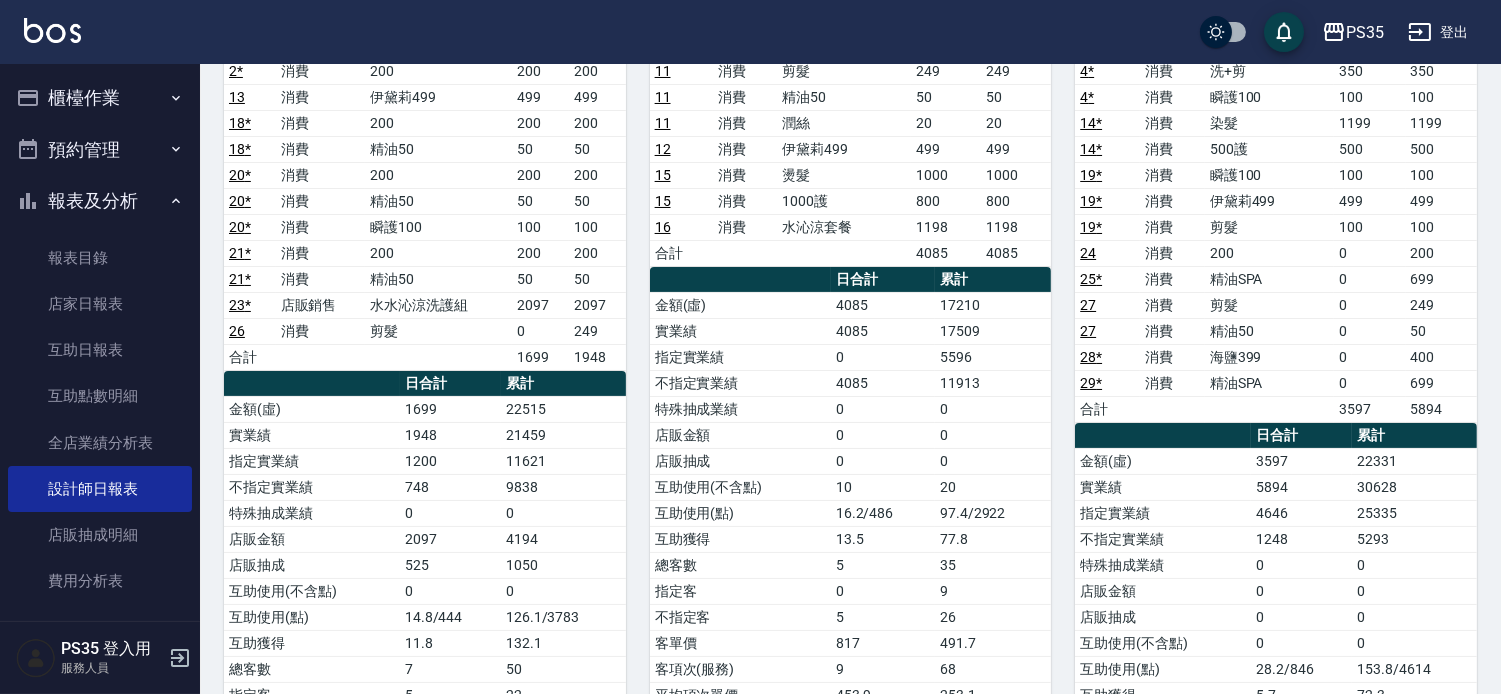 scroll, scrollTop: 333, scrollLeft: 0, axis: vertical 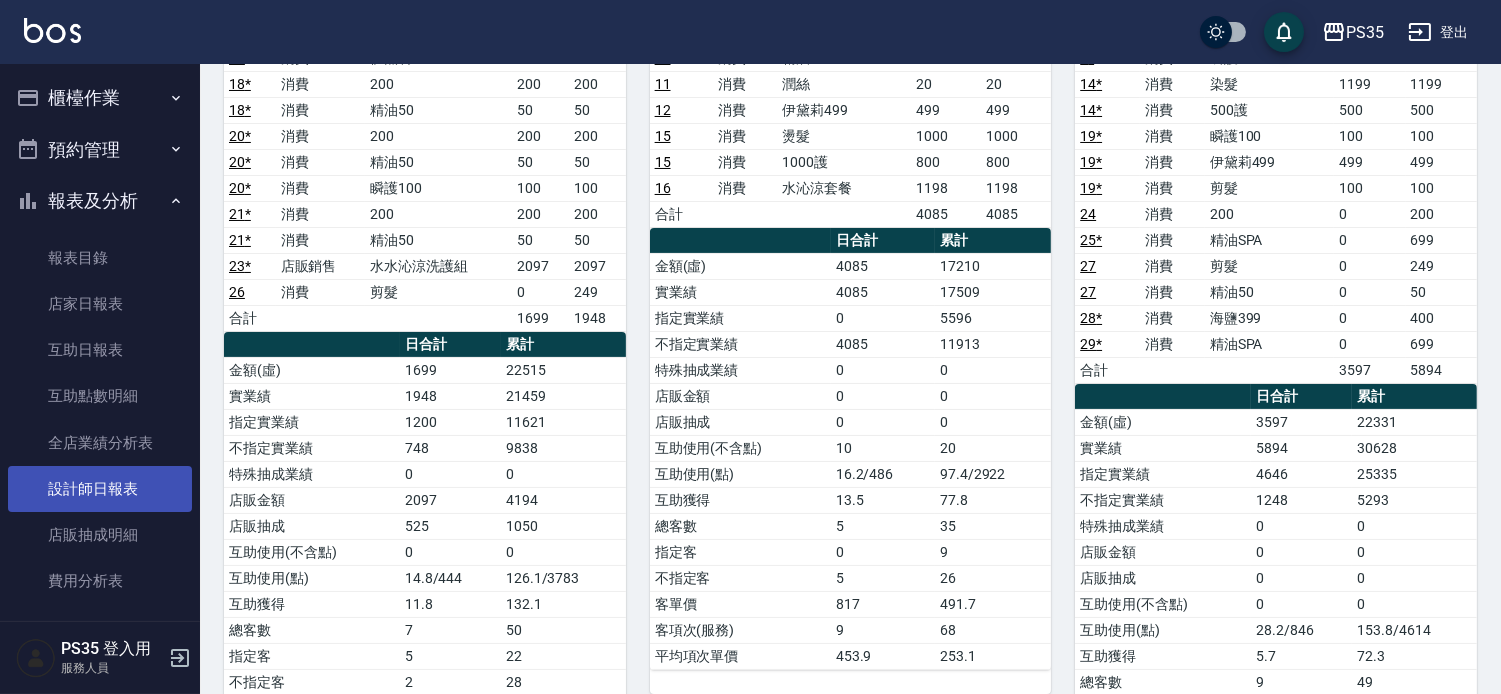 click on "設計師日報表" at bounding box center (100, 489) 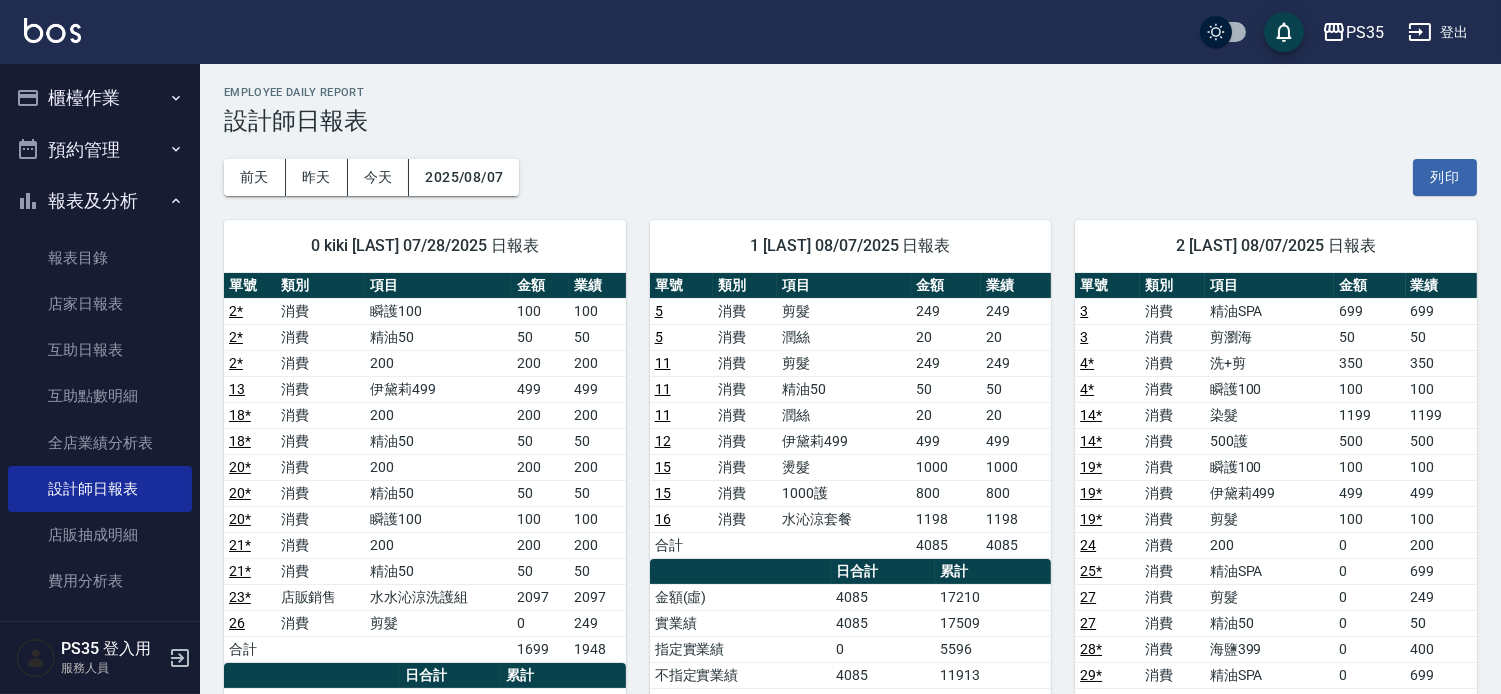 scroll, scrollTop: 0, scrollLeft: 0, axis: both 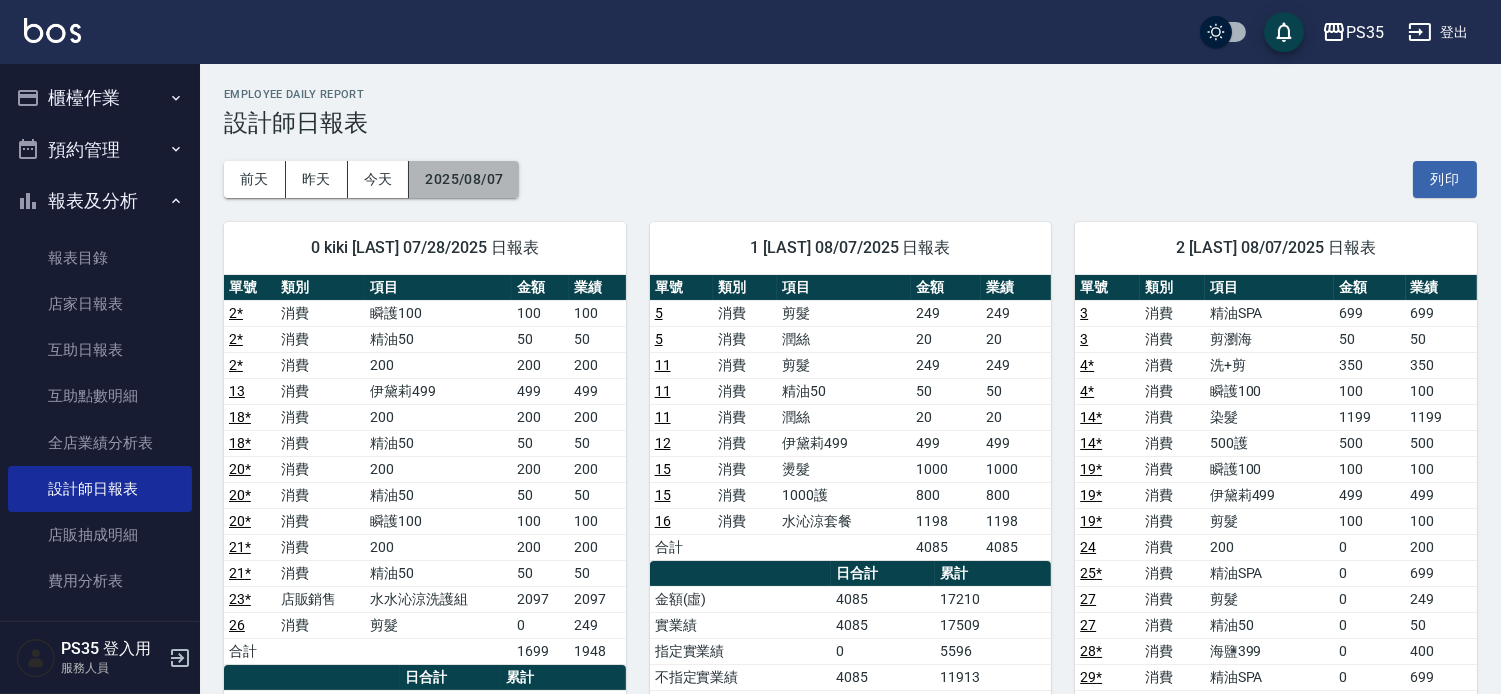 click on "2025/08/07" at bounding box center (464, 179) 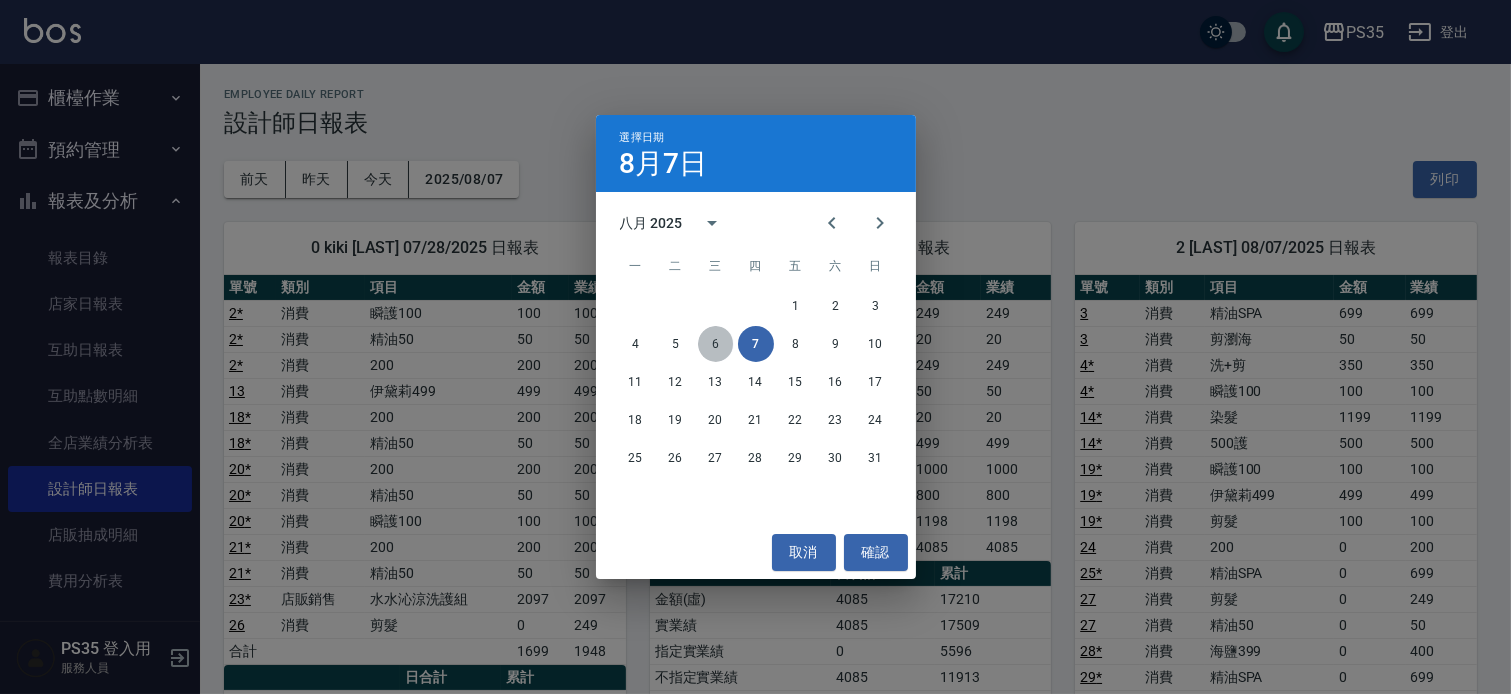 click on "6" at bounding box center [716, 344] 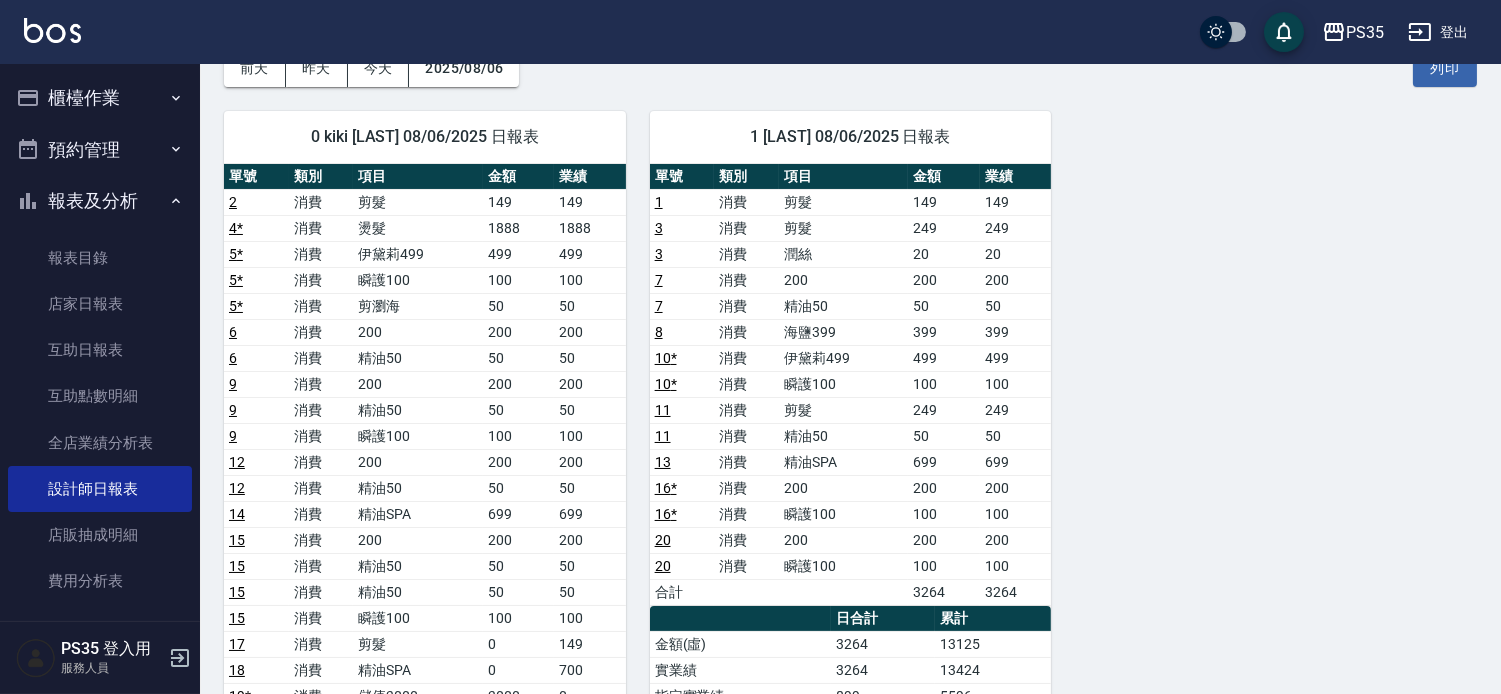 scroll, scrollTop: 0, scrollLeft: 0, axis: both 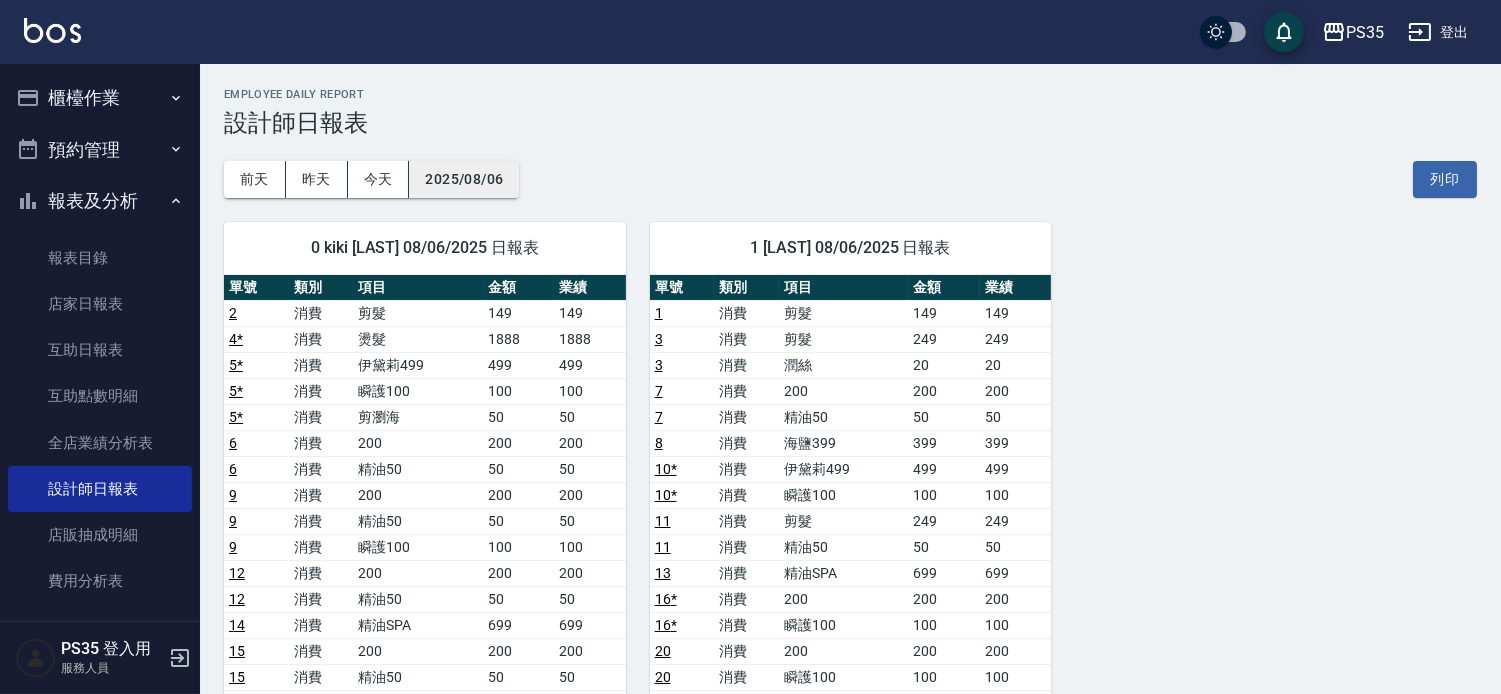 click on "2025/08/06" at bounding box center (464, 179) 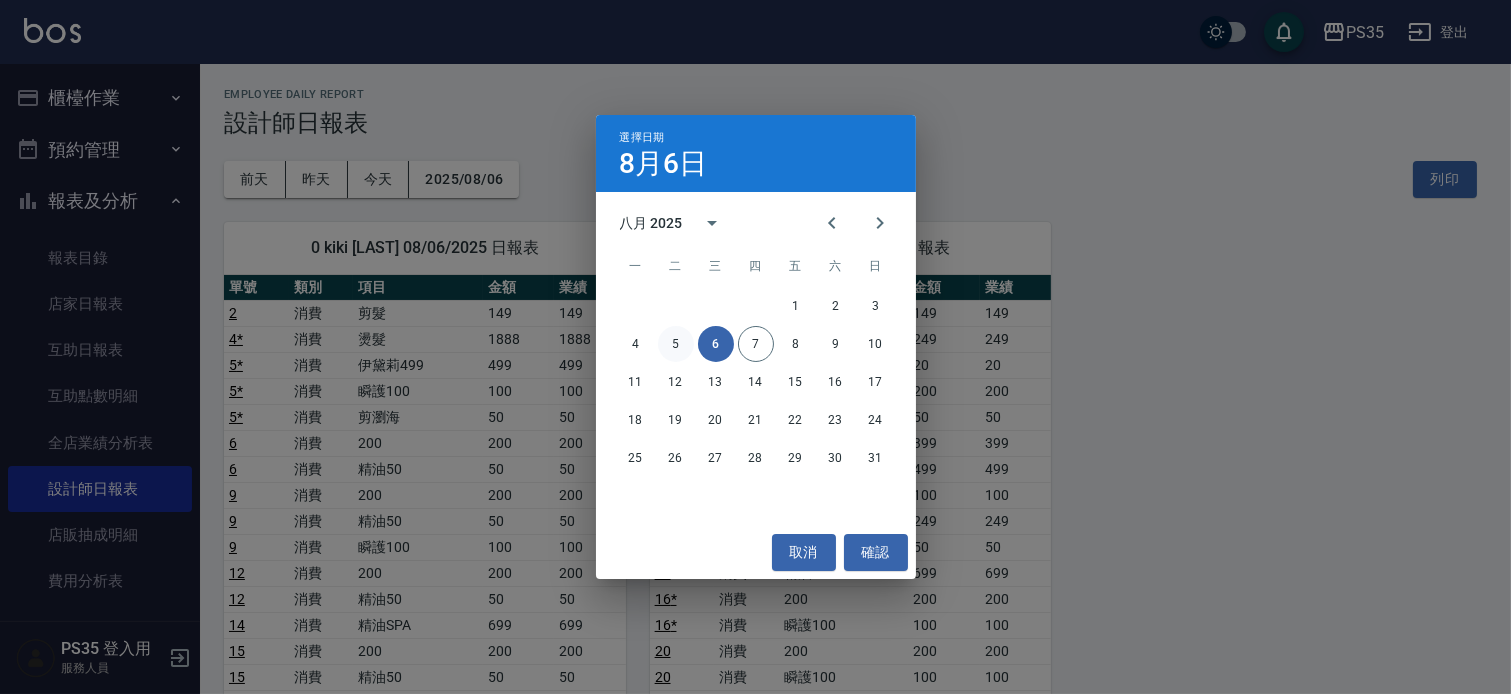 click on "5" at bounding box center (676, 344) 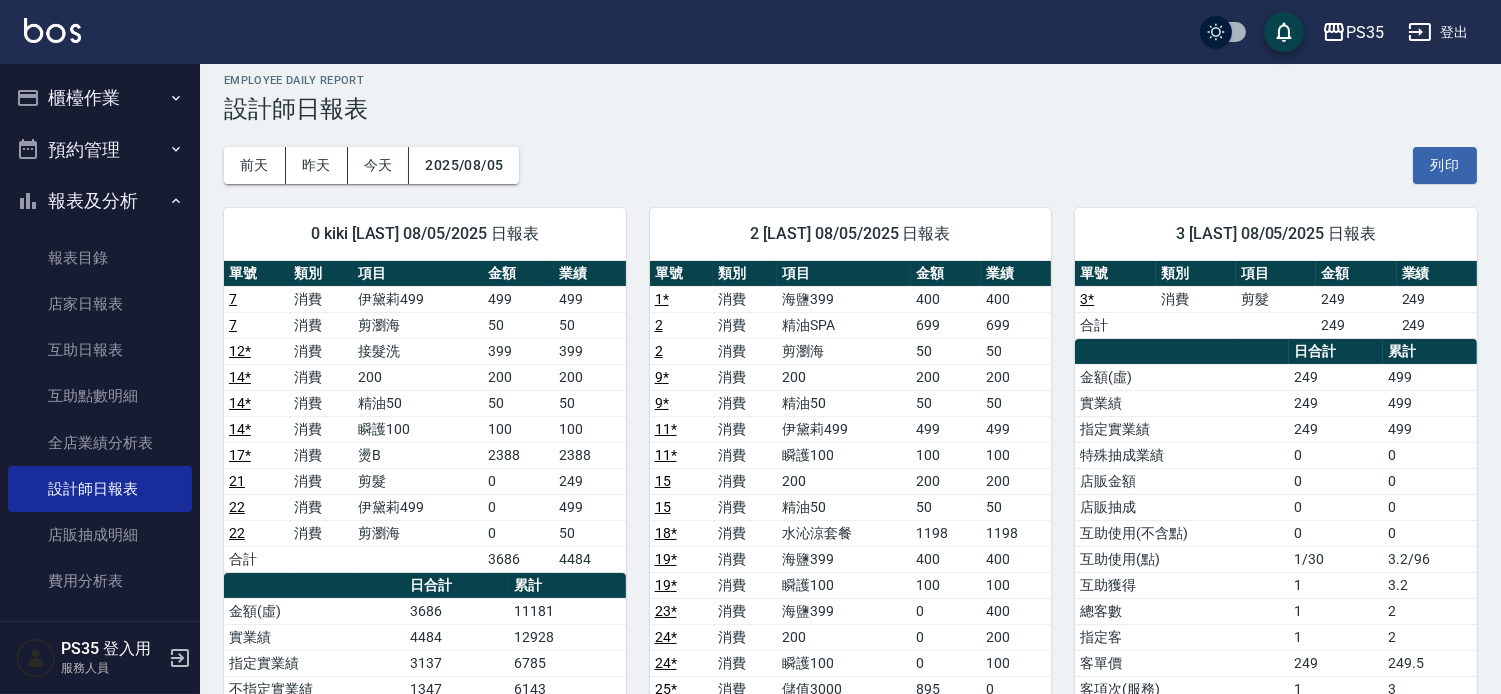 scroll, scrollTop: 0, scrollLeft: 0, axis: both 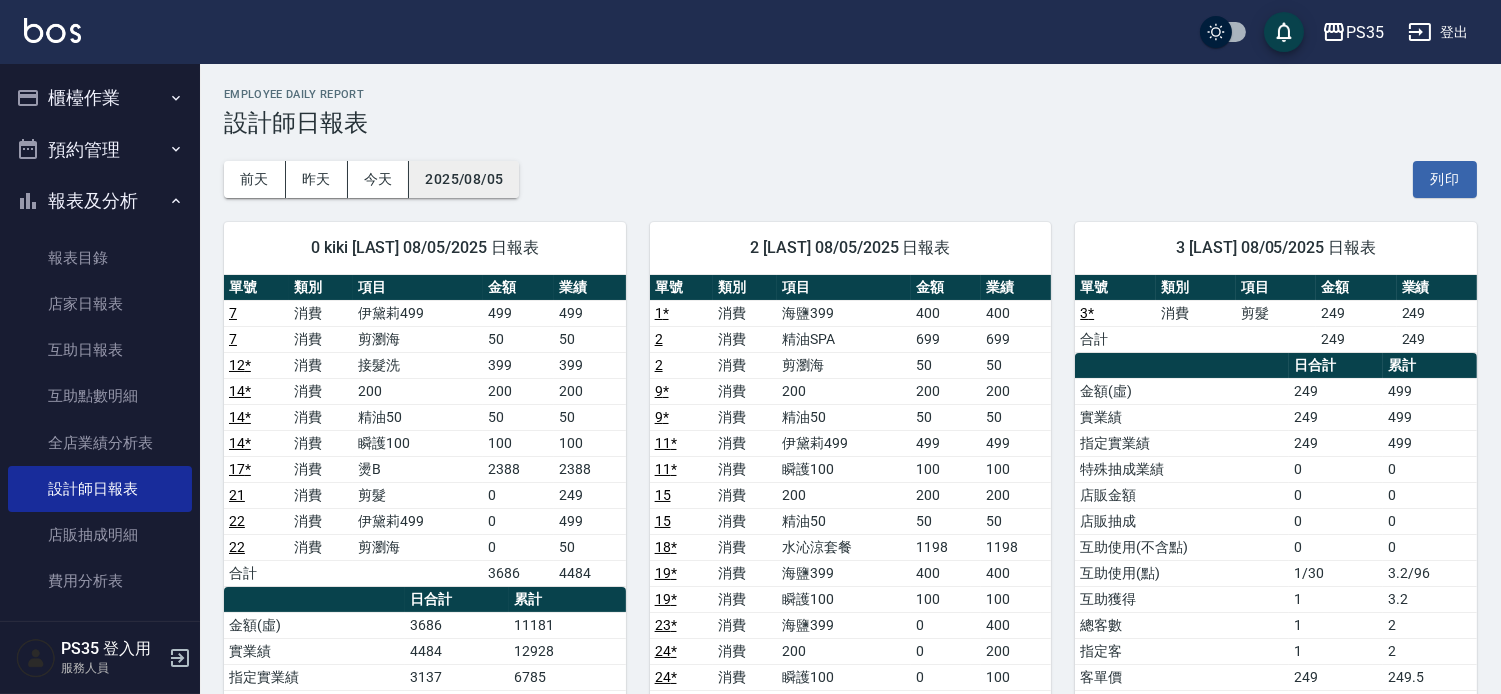 click on "2025/08/05" at bounding box center (464, 179) 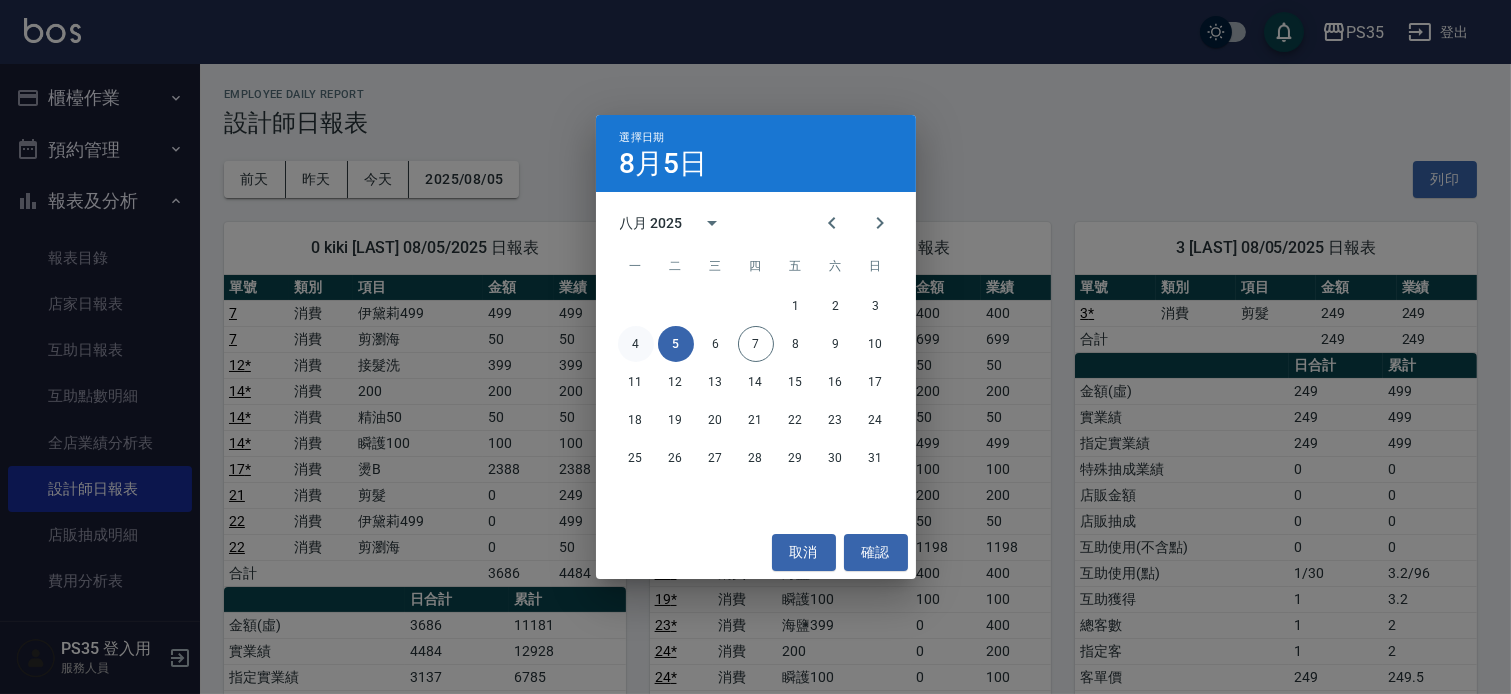 click on "4" at bounding box center (636, 344) 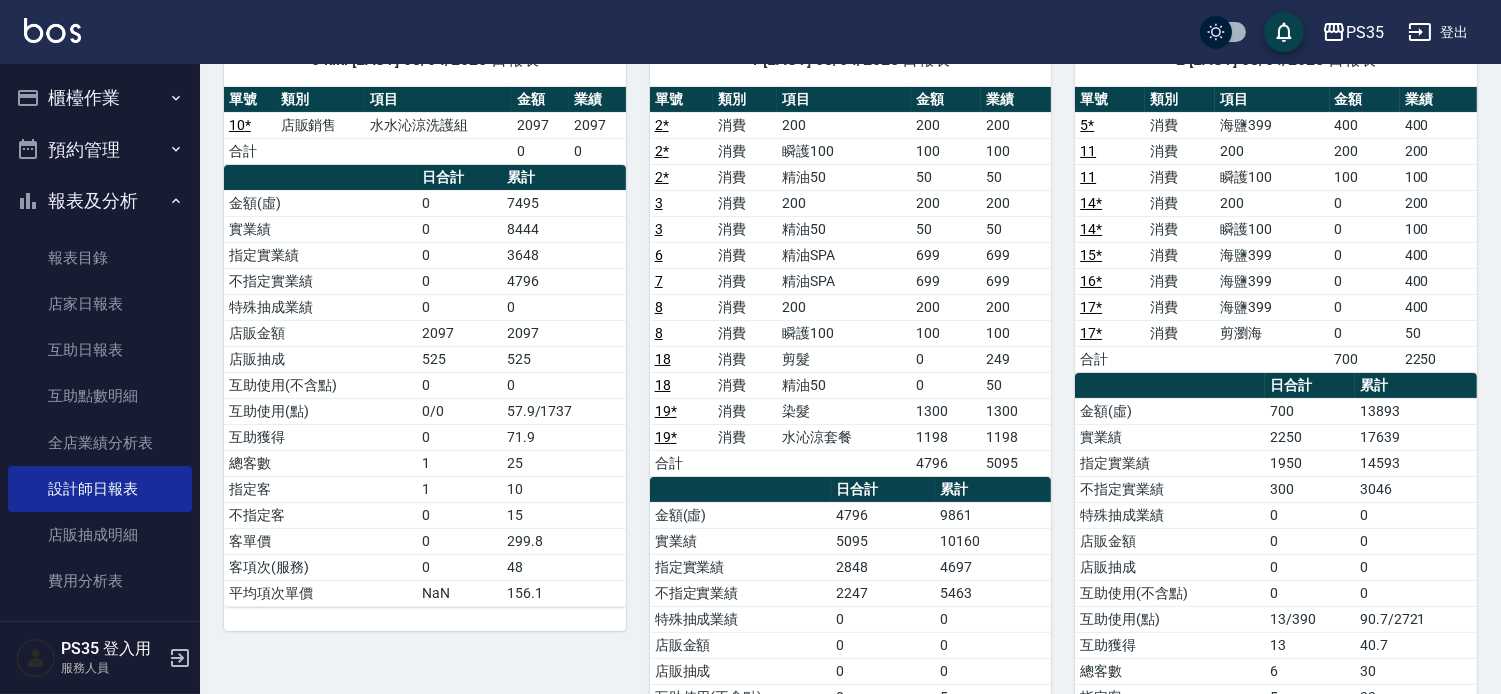scroll, scrollTop: 0, scrollLeft: 0, axis: both 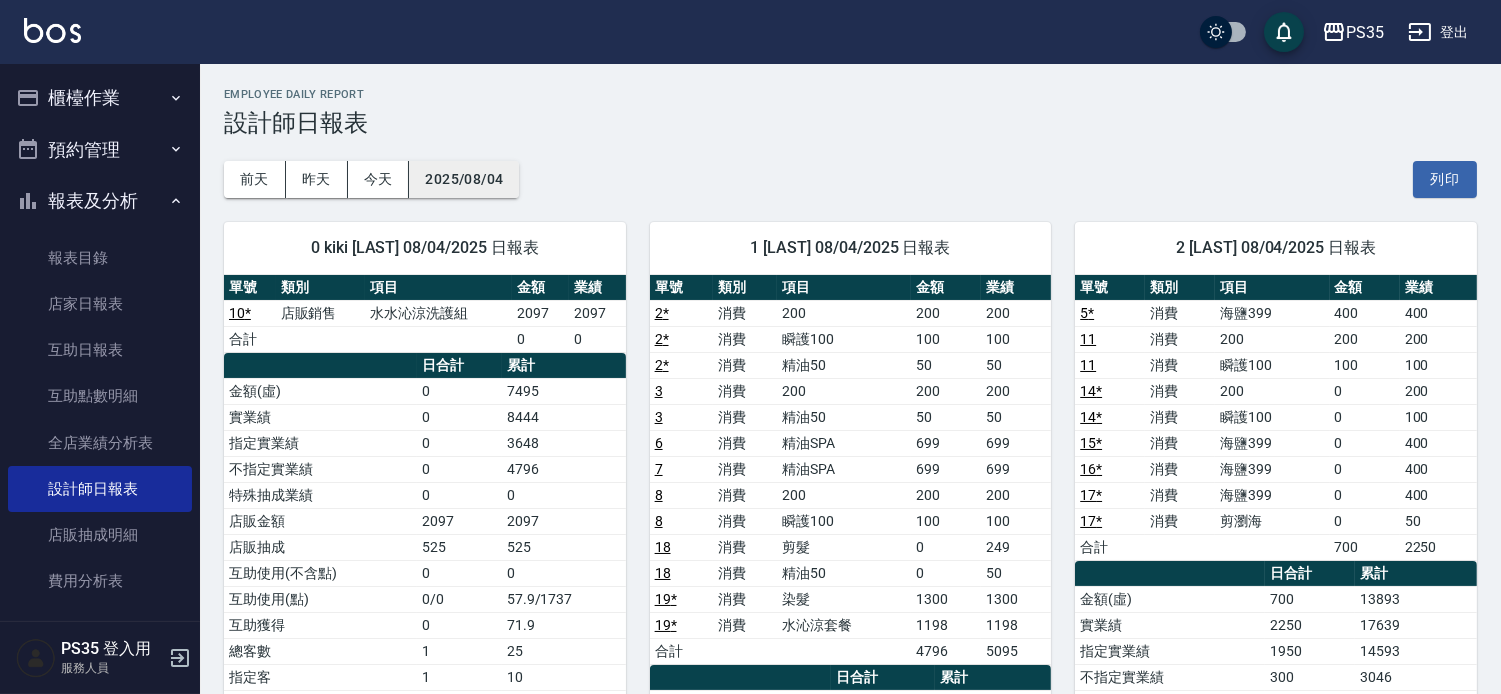 click on "2025/08/04" at bounding box center [464, 179] 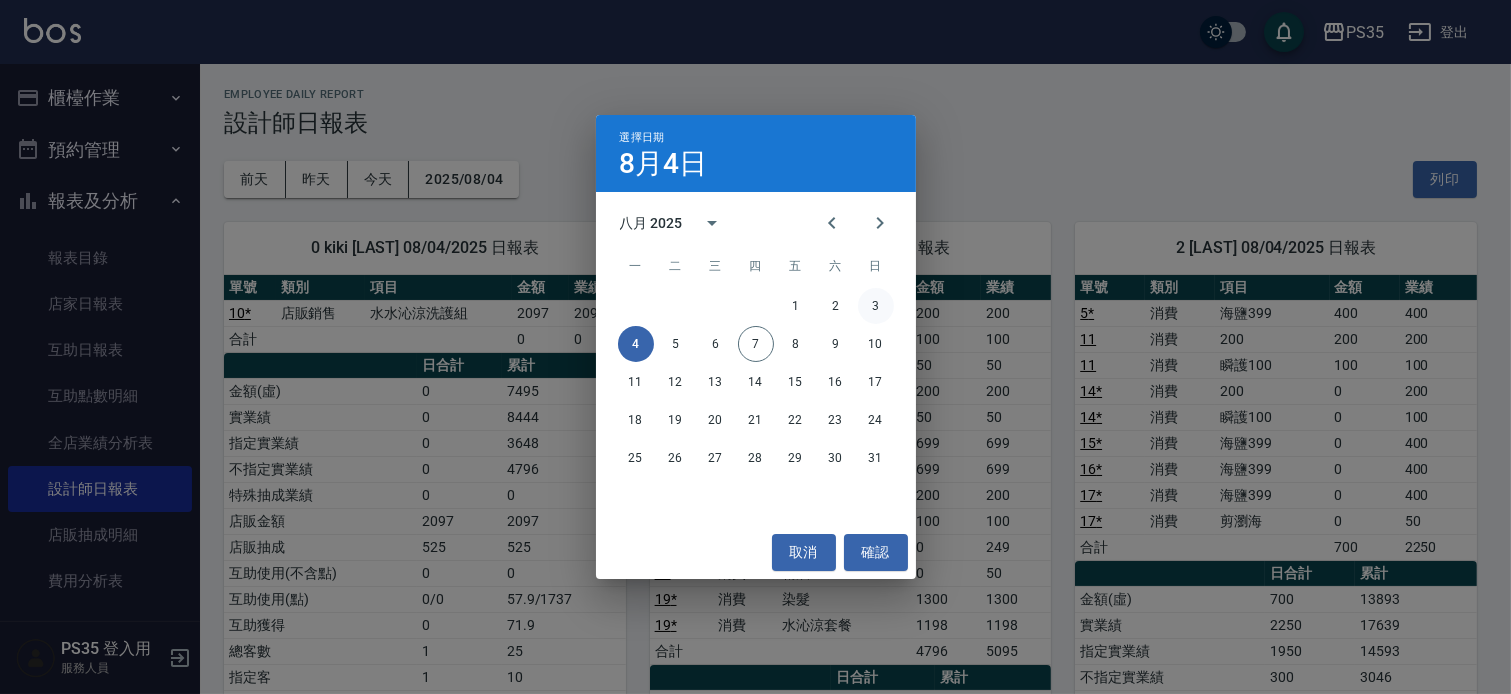click on "3" at bounding box center [876, 306] 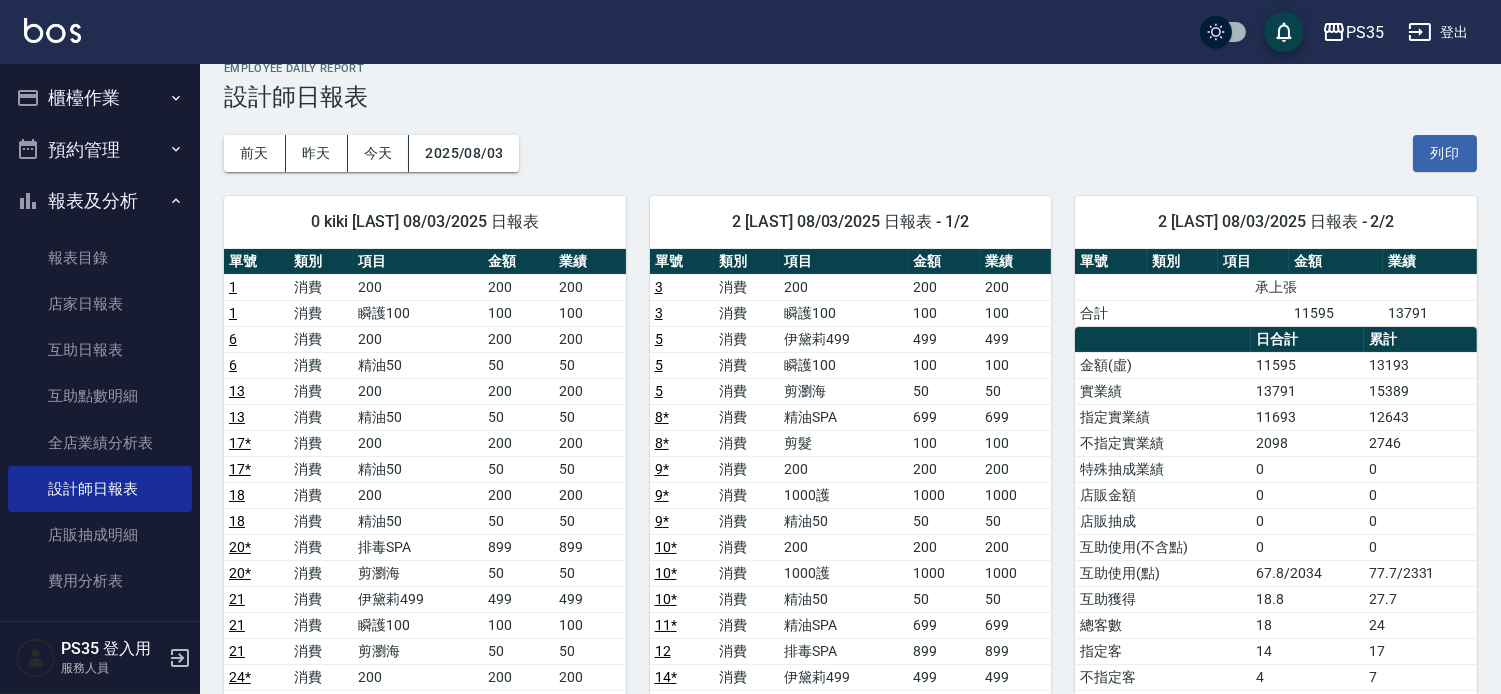 scroll, scrollTop: 0, scrollLeft: 0, axis: both 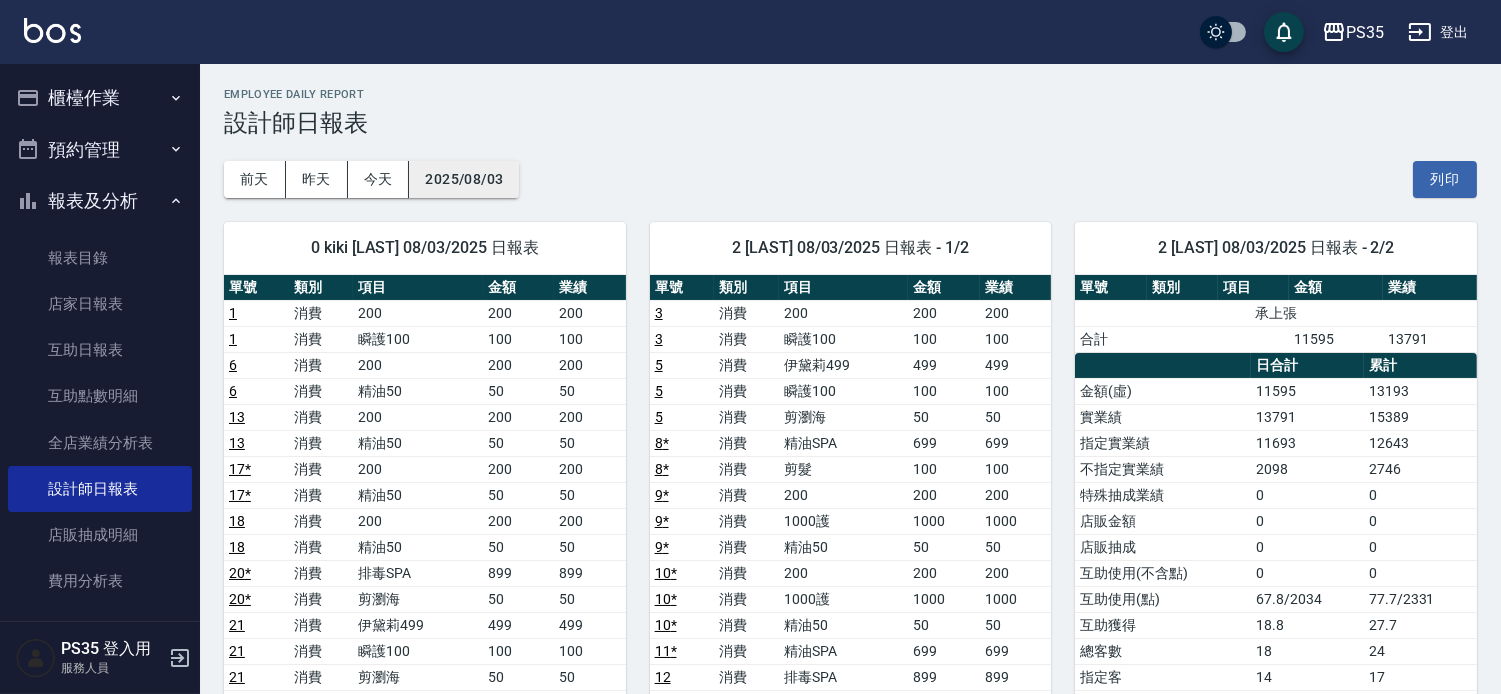 click on "2025/08/03" at bounding box center (464, 179) 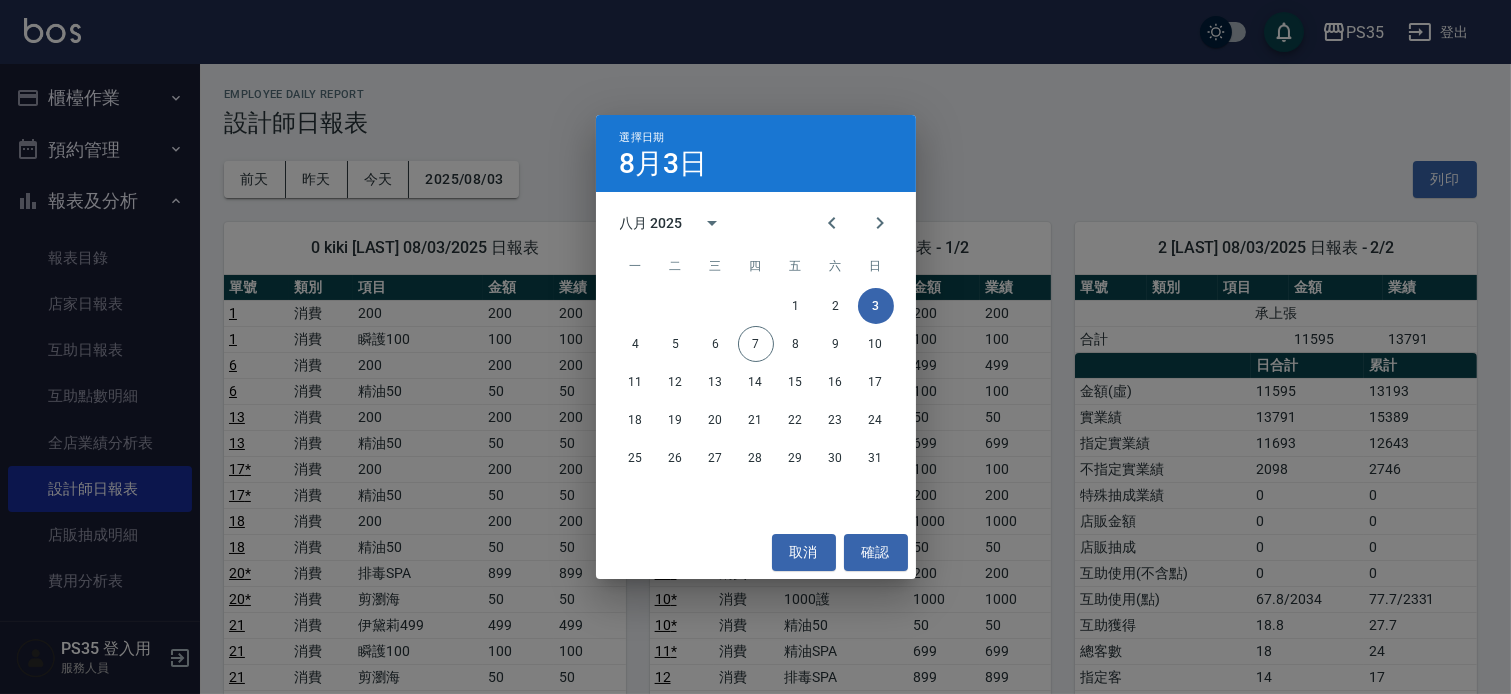 click on "選擇日期 8月3日 八月 2025 一 二 三 四 五 六 日 1 2 3 4 5 6 7 8 9 10 11 12 13 14 15 16 17 18 19 20 21 22 23 24 25 26 27 28 29 30 31 取消 確認" at bounding box center (755, 347) 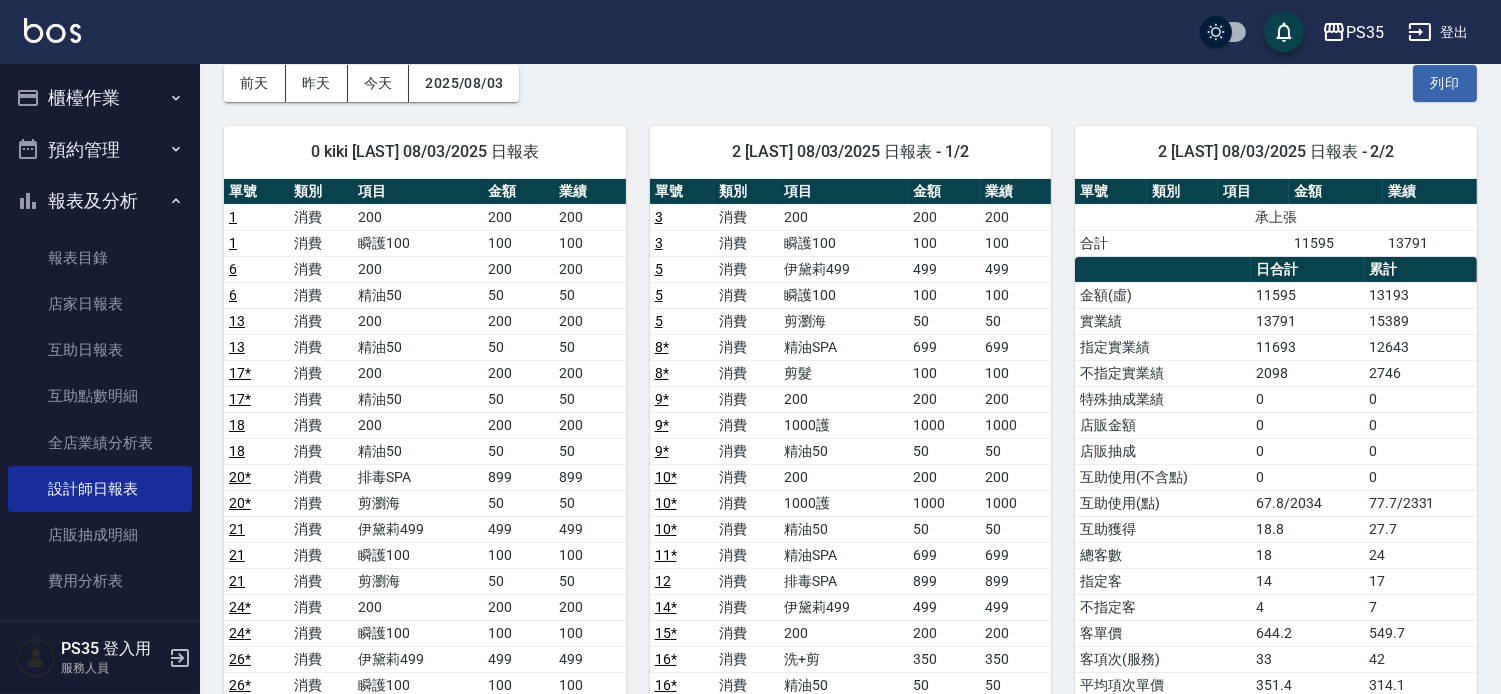 scroll, scrollTop: 0, scrollLeft: 0, axis: both 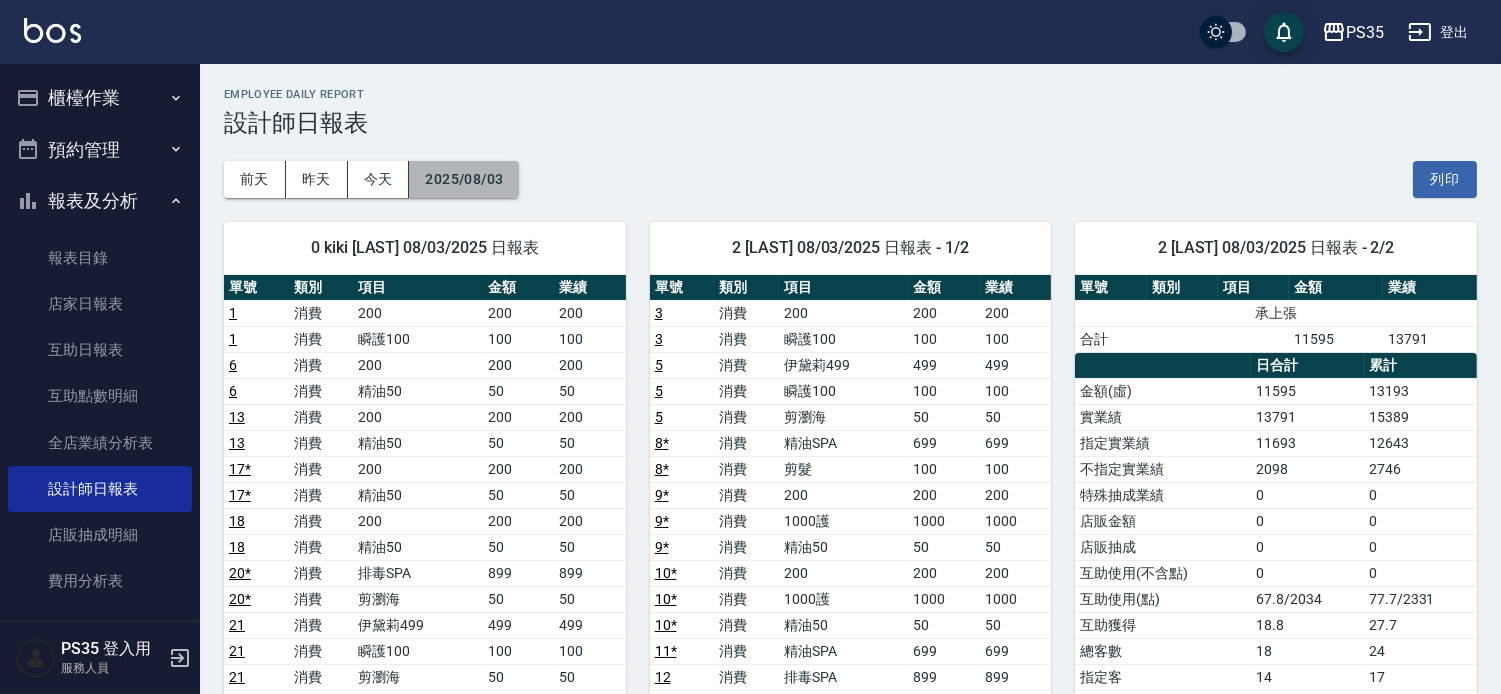 click on "2025/08/03" at bounding box center (464, 179) 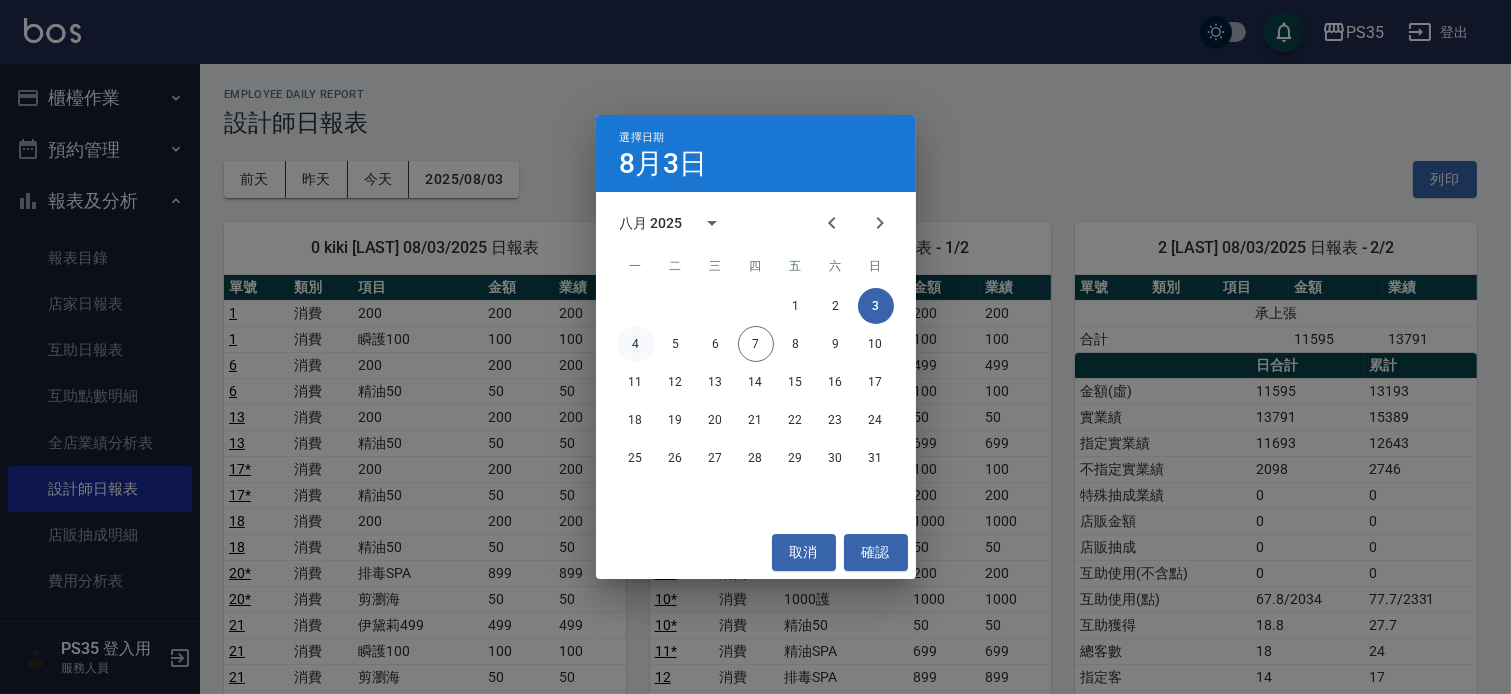 click on "4" at bounding box center [636, 344] 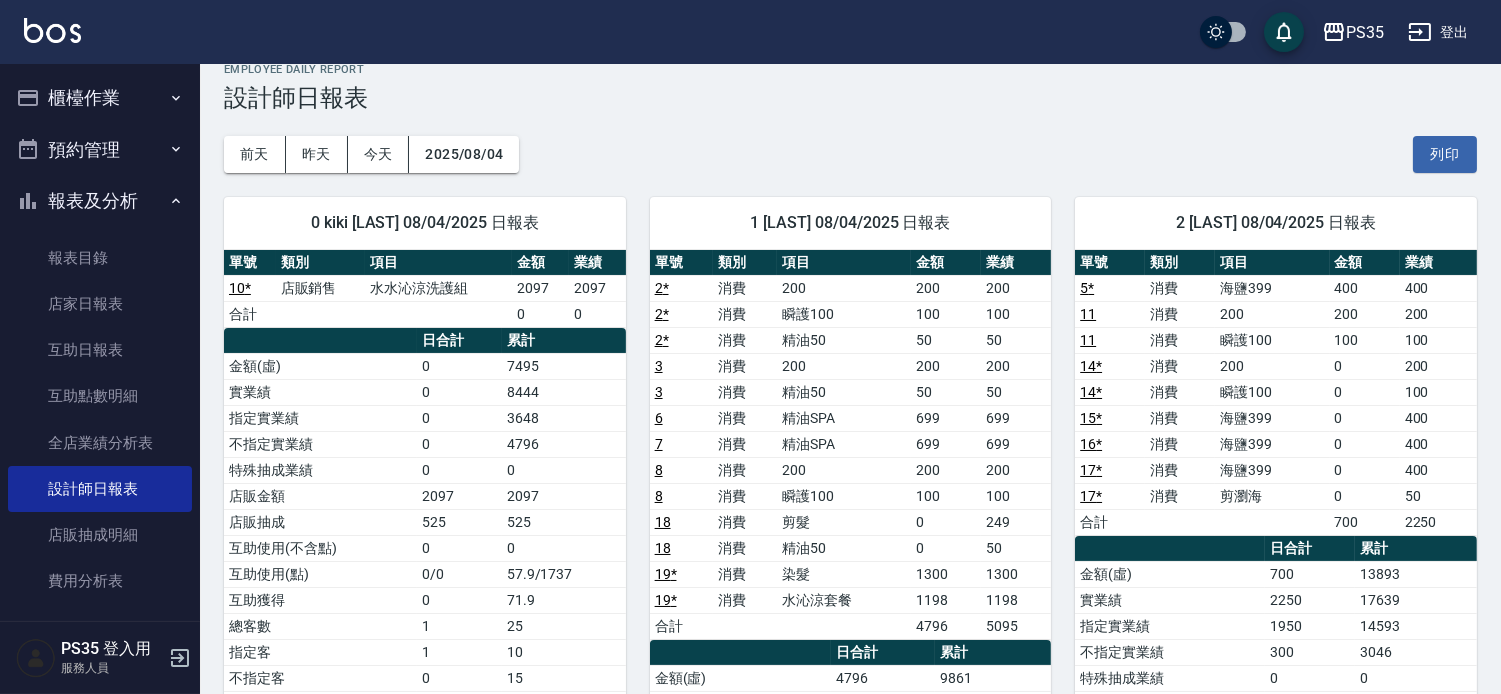 scroll, scrollTop: 0, scrollLeft: 0, axis: both 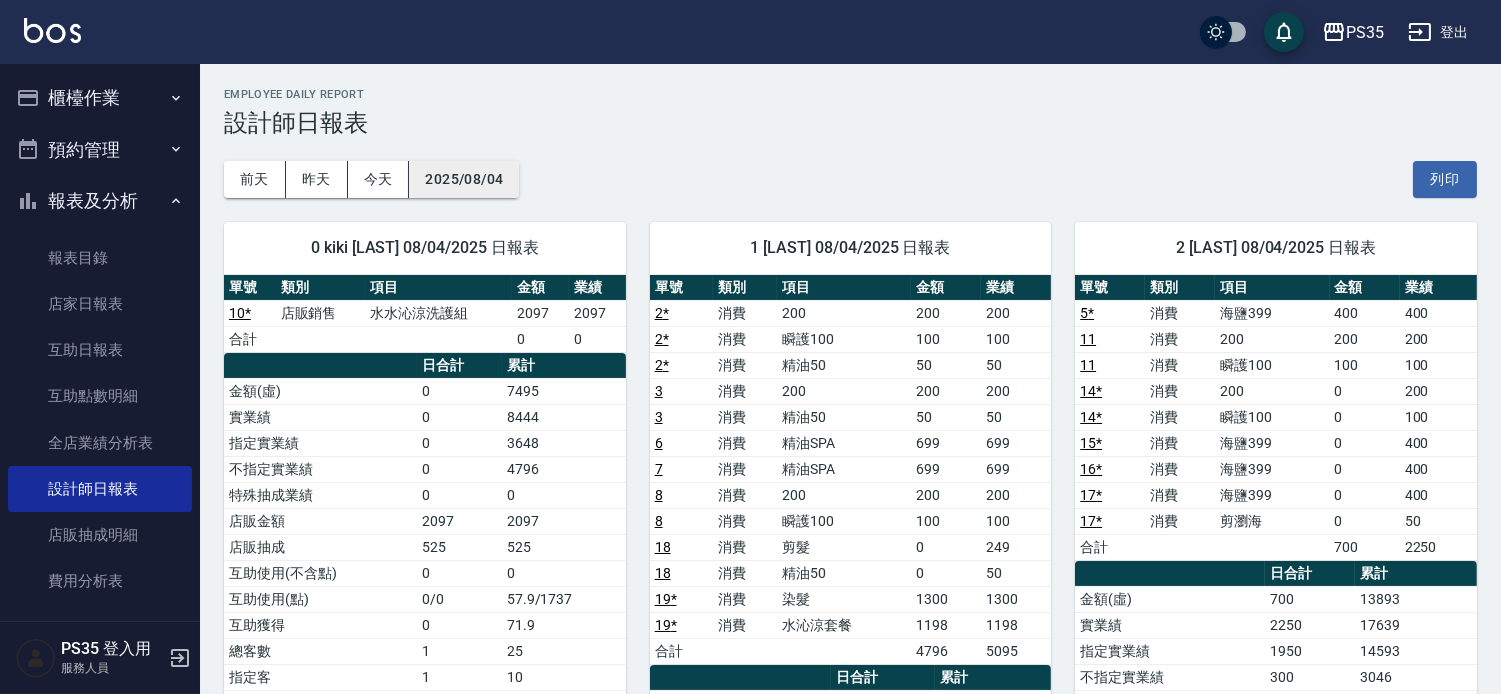 click on "2025/08/04" at bounding box center (464, 179) 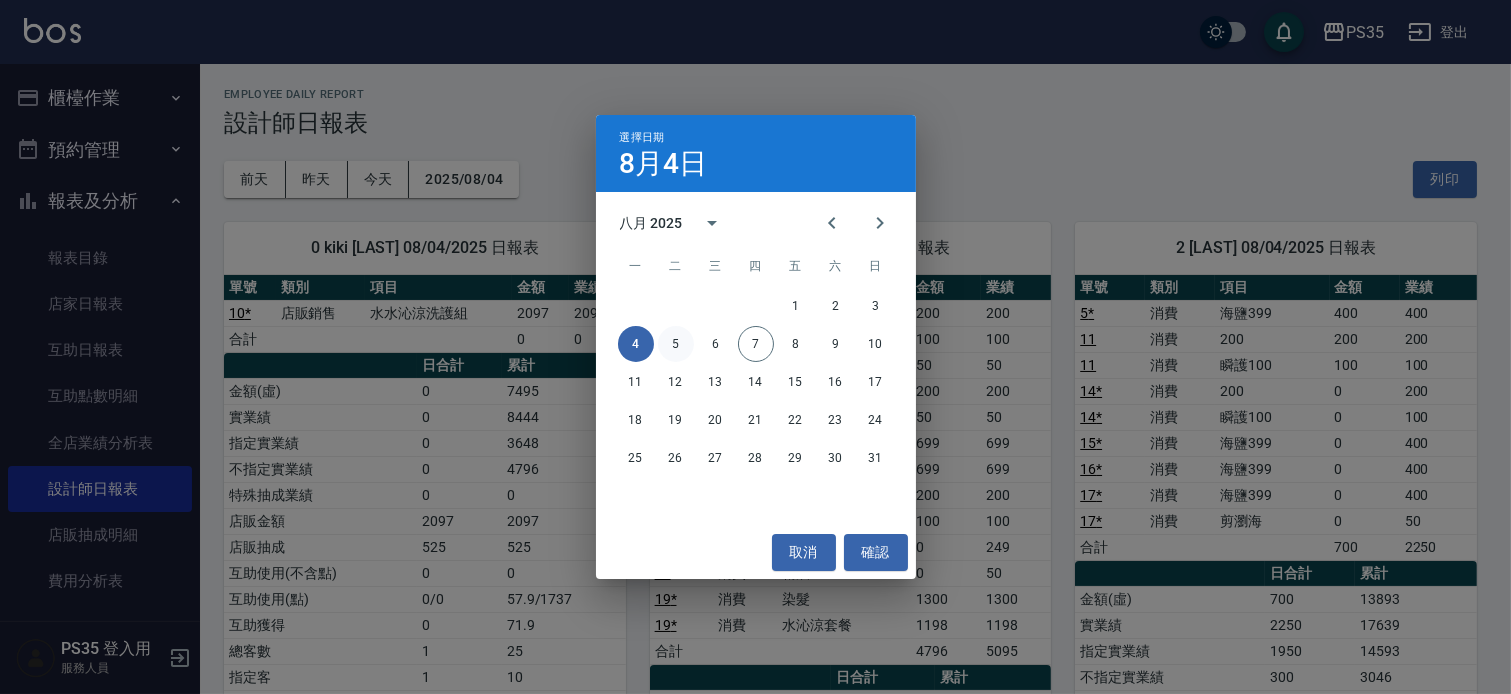 click on "5" at bounding box center (676, 344) 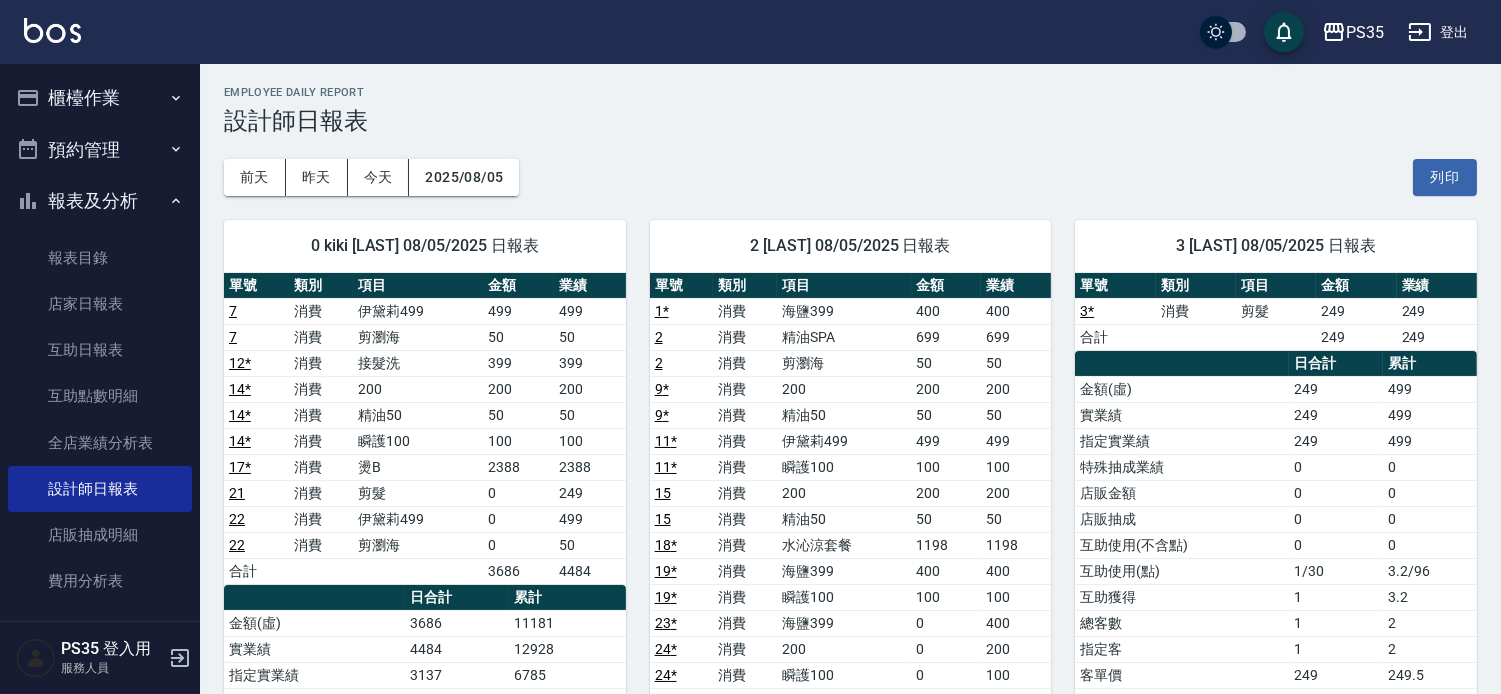 scroll, scrollTop: 0, scrollLeft: 0, axis: both 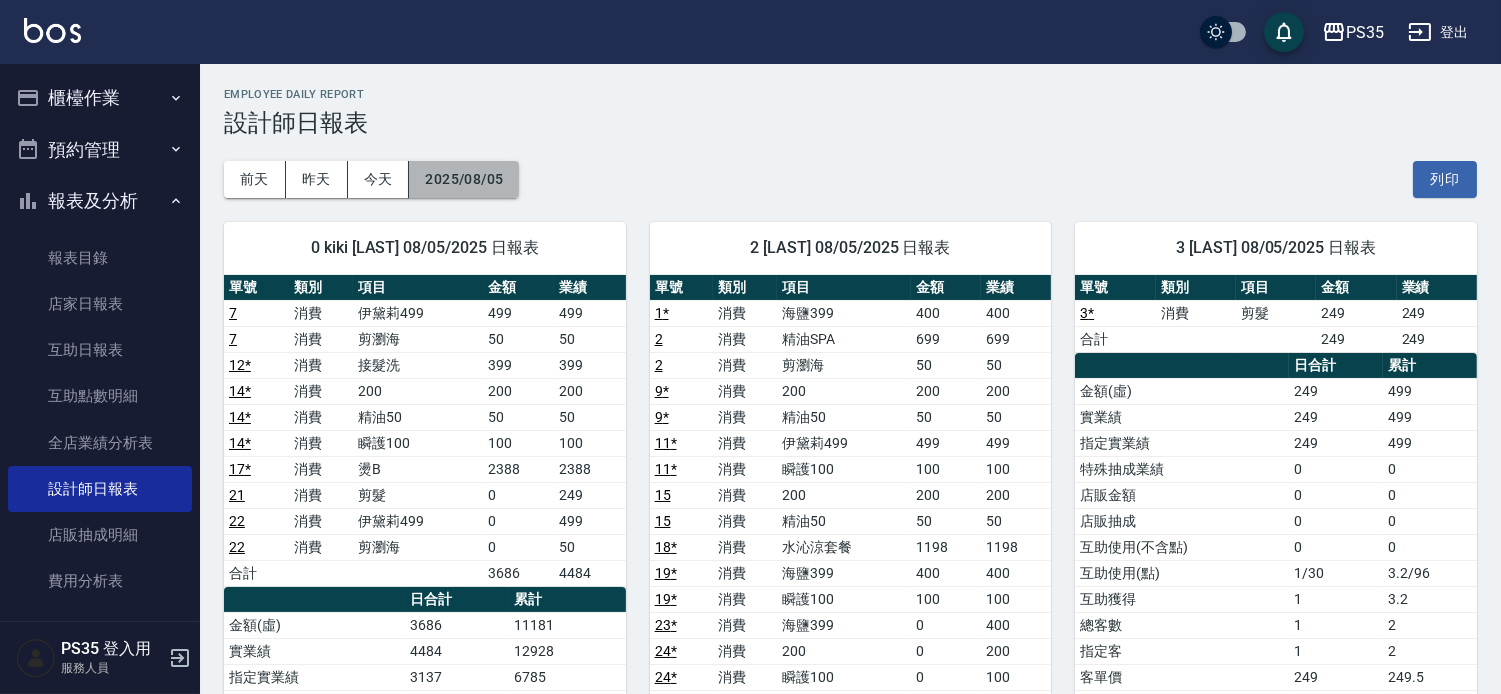 click on "2025/08/05" at bounding box center [464, 179] 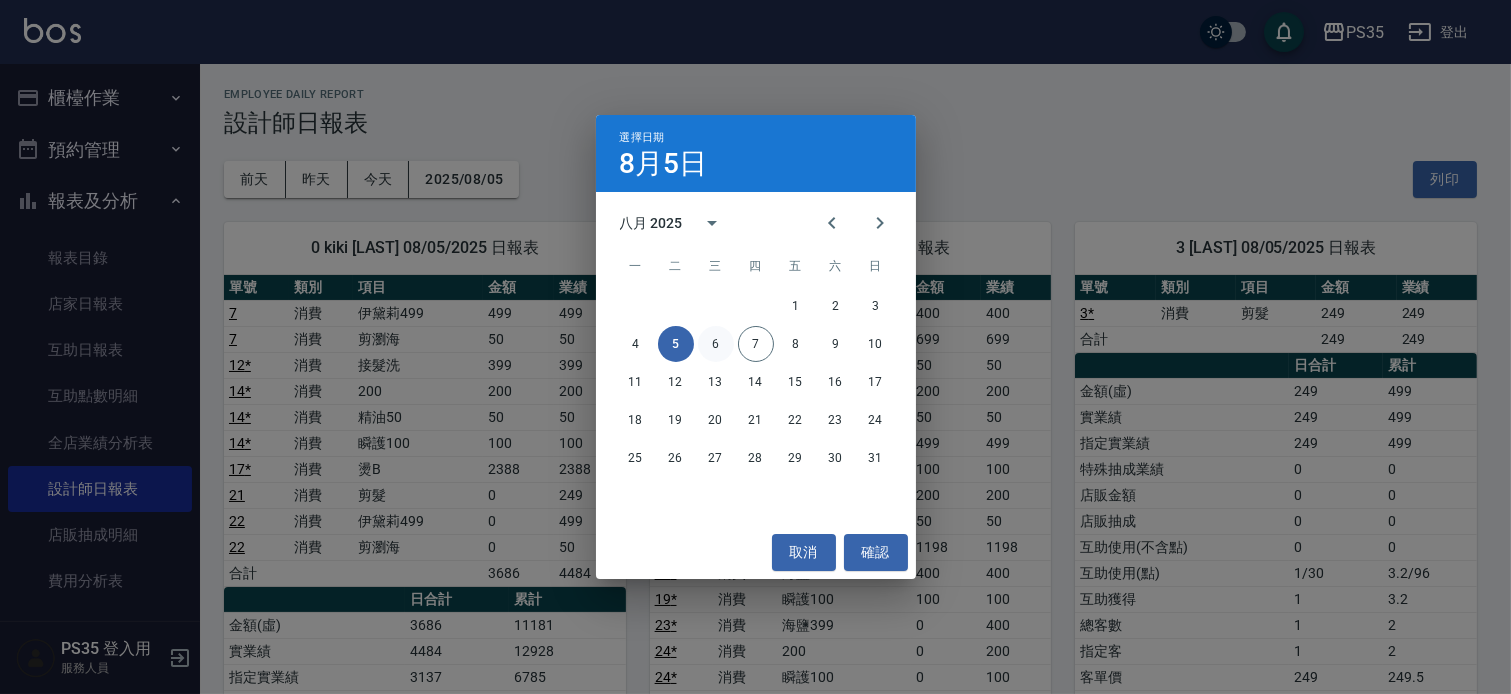 click on "6" at bounding box center [716, 344] 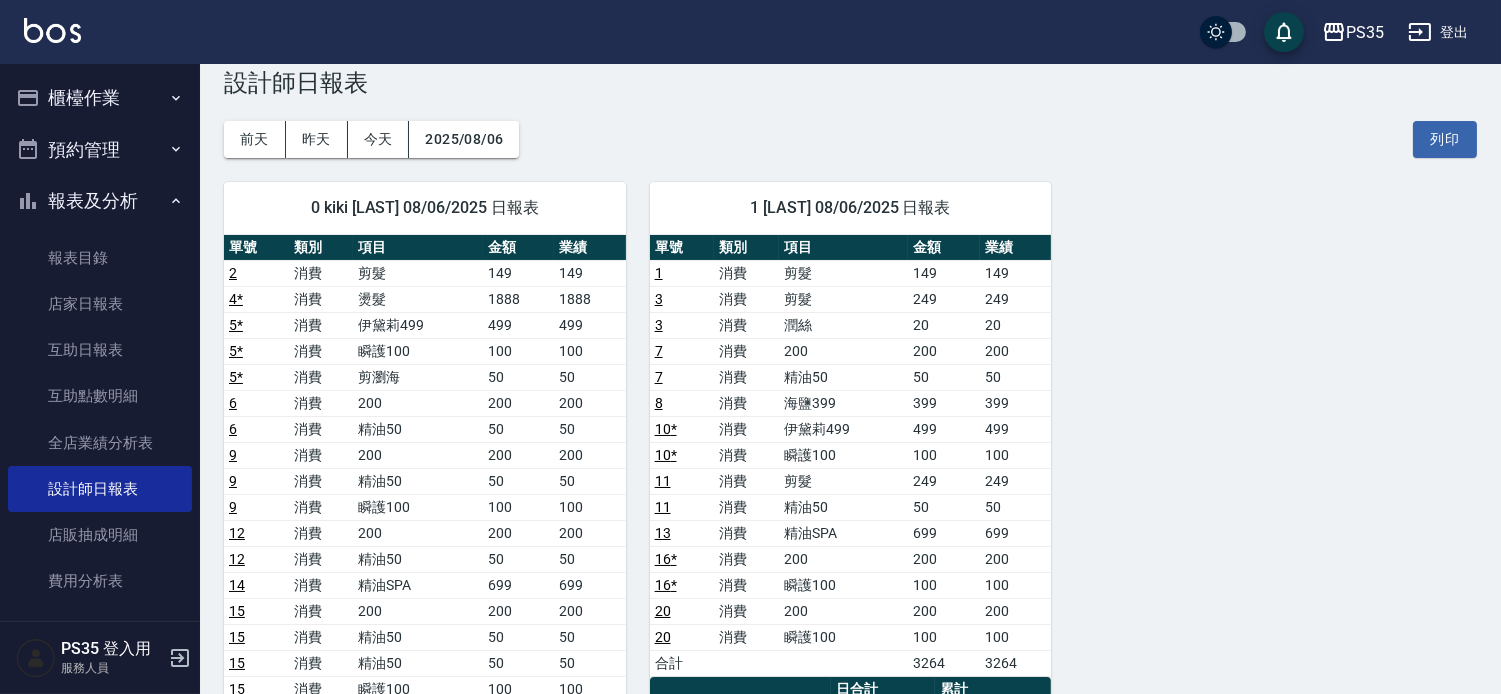 scroll, scrollTop: 0, scrollLeft: 0, axis: both 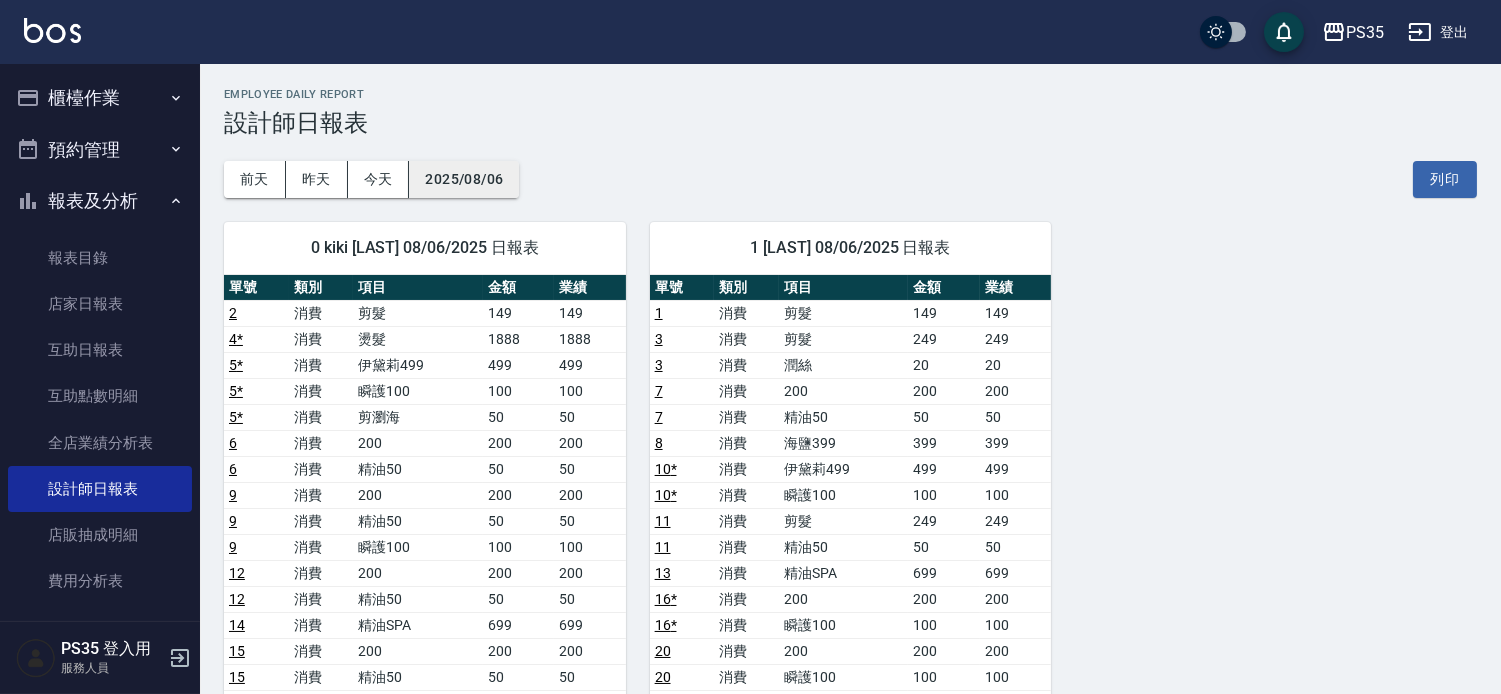 click on "2025/08/06" at bounding box center [464, 179] 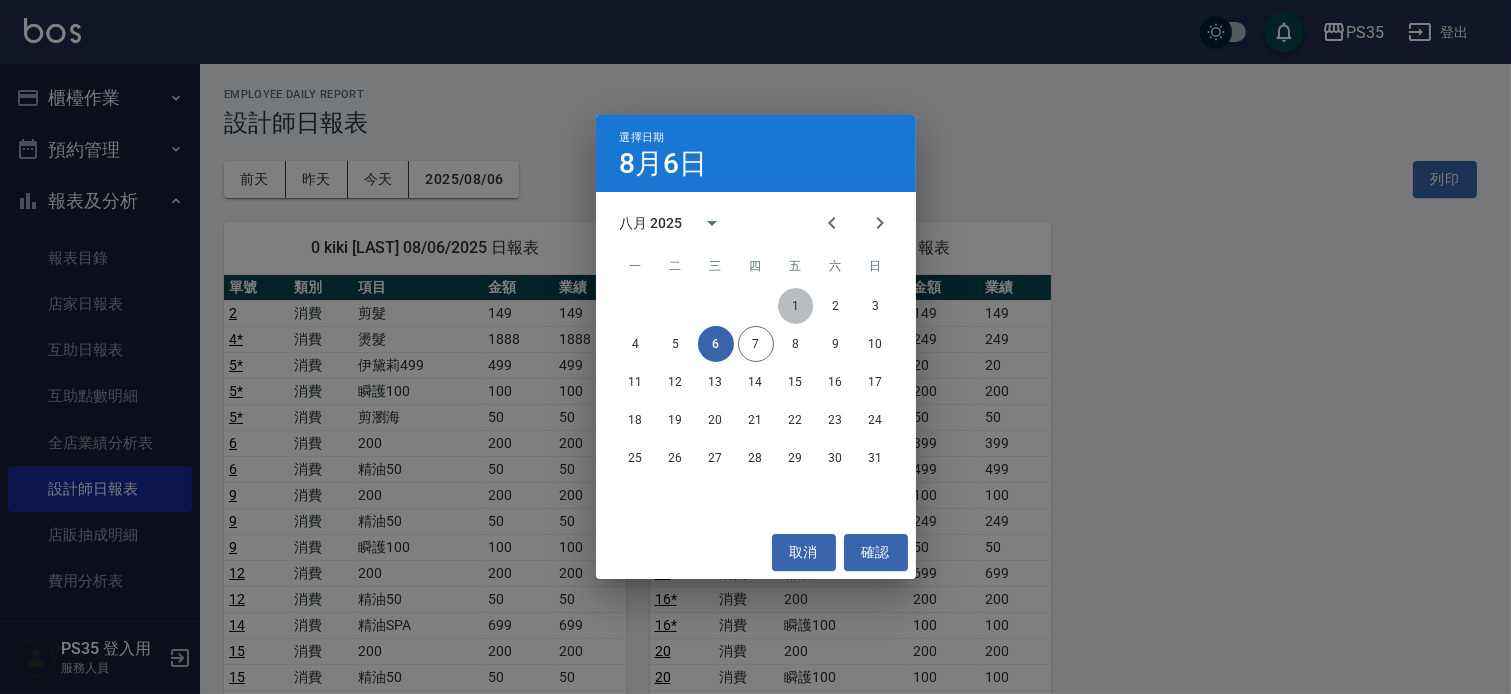click on "1" at bounding box center [796, 306] 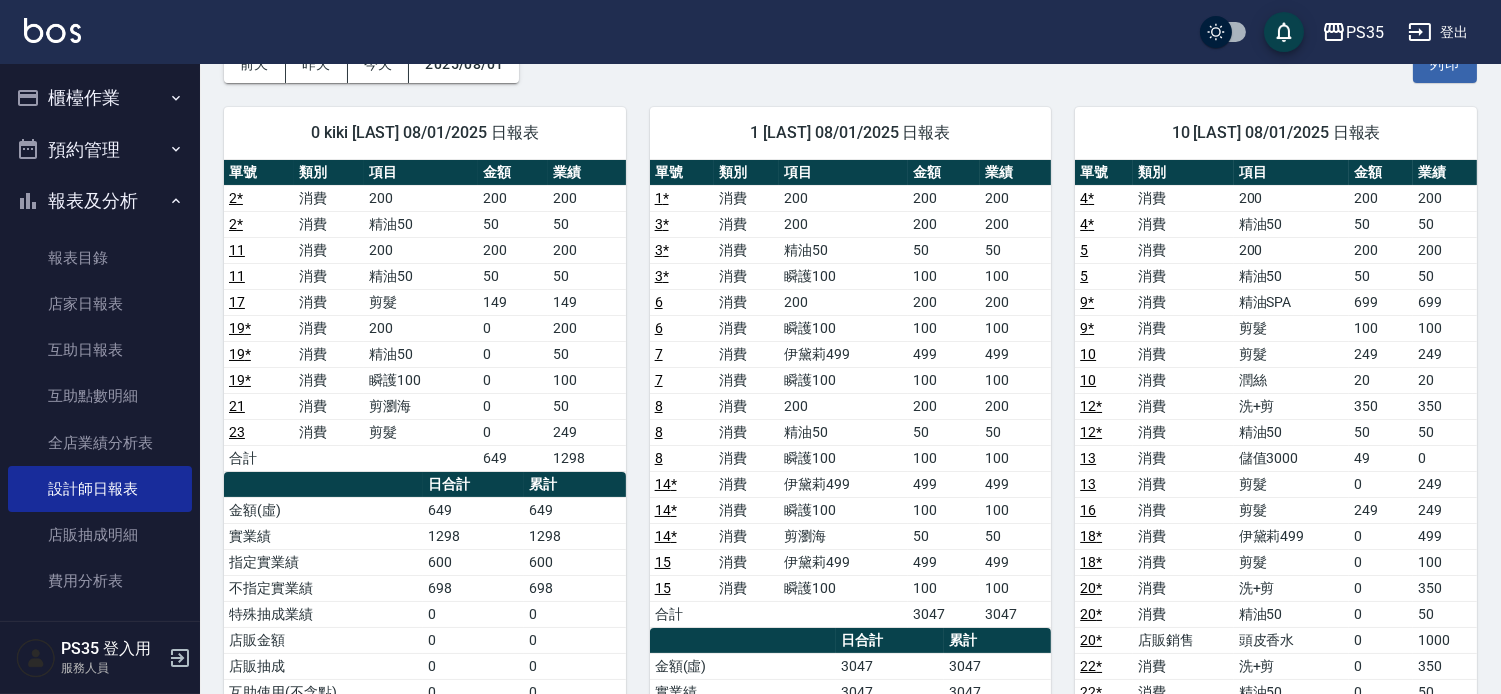 scroll, scrollTop: 0, scrollLeft: 0, axis: both 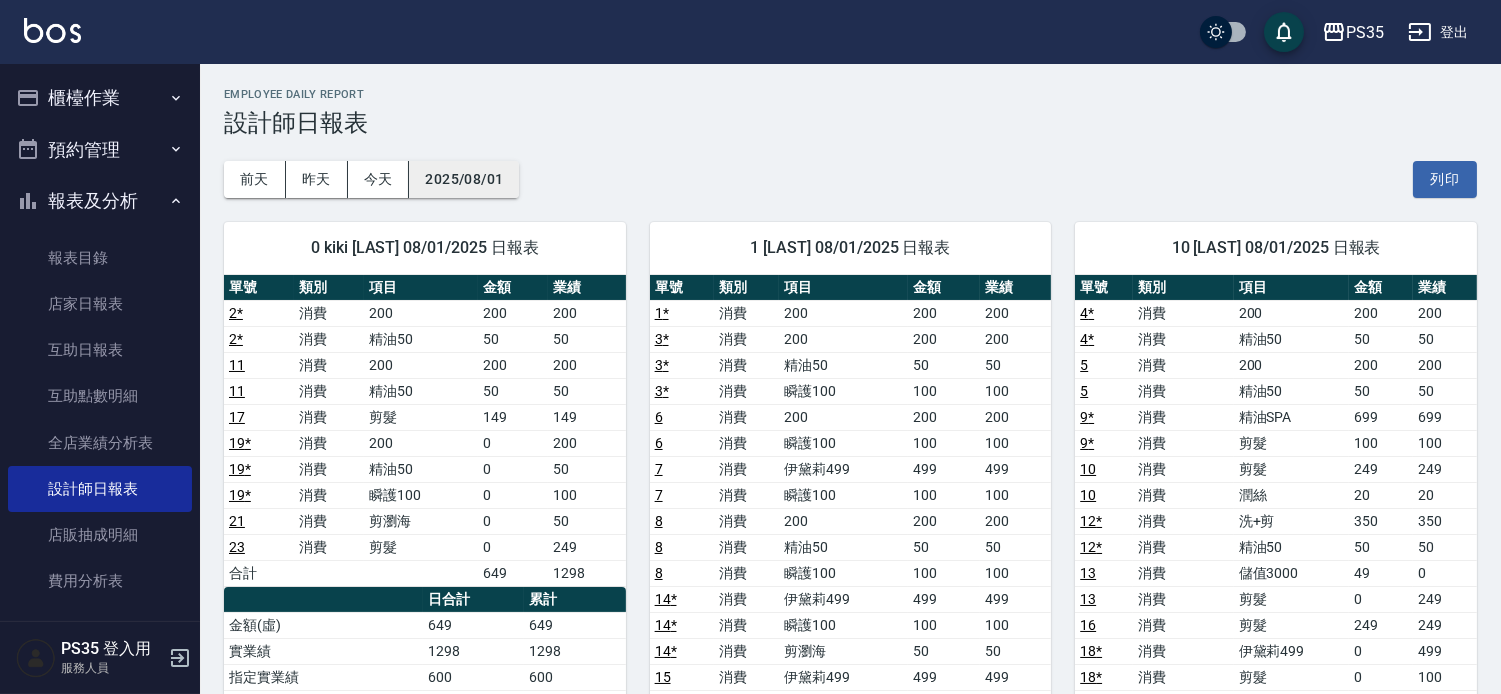 click on "2025/08/01" at bounding box center (464, 179) 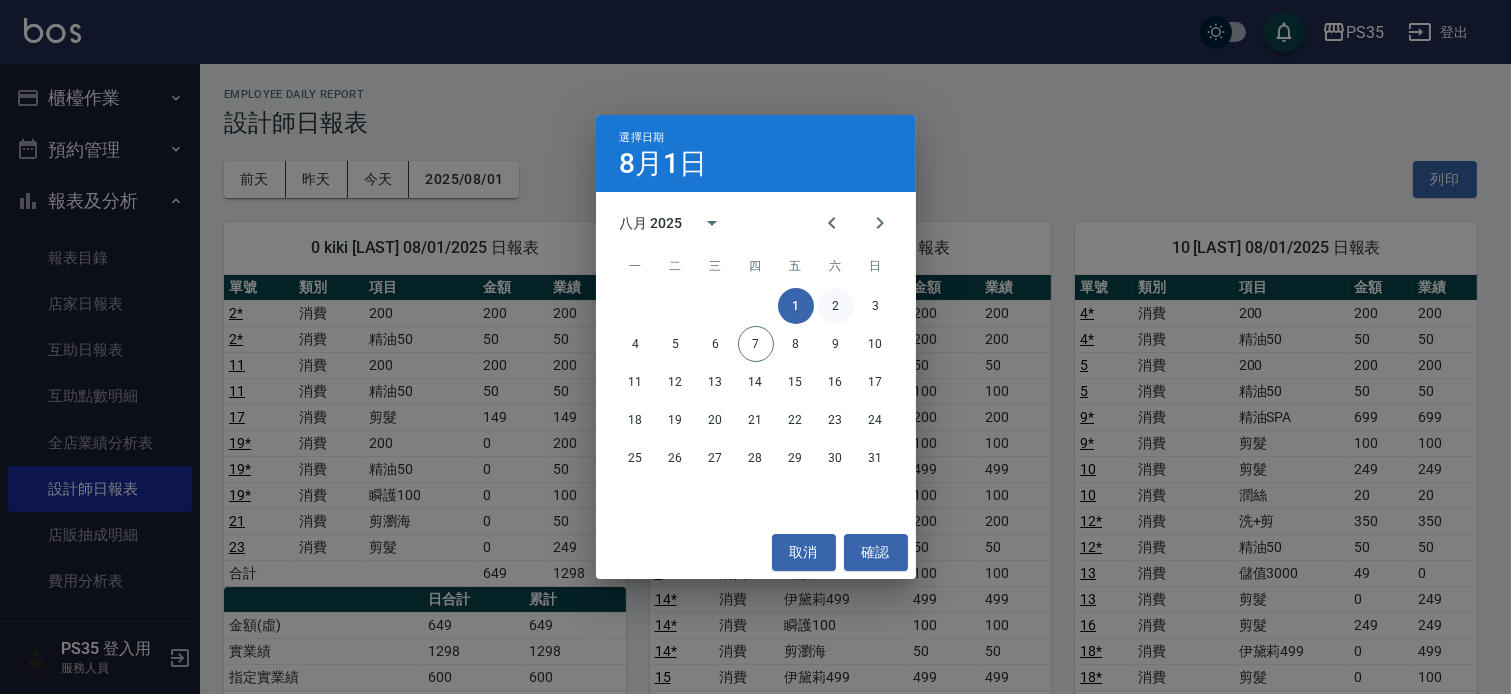 click on "2" at bounding box center [836, 306] 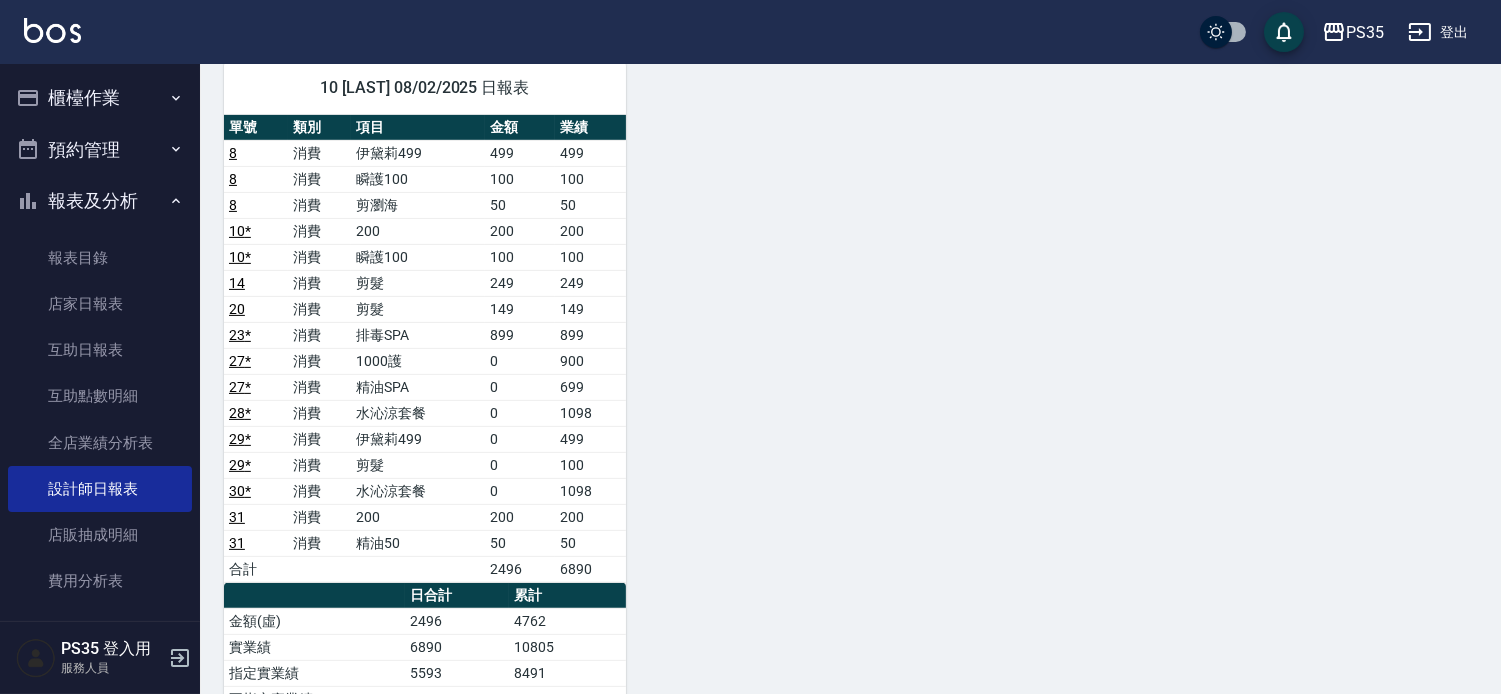 scroll, scrollTop: 1222, scrollLeft: 0, axis: vertical 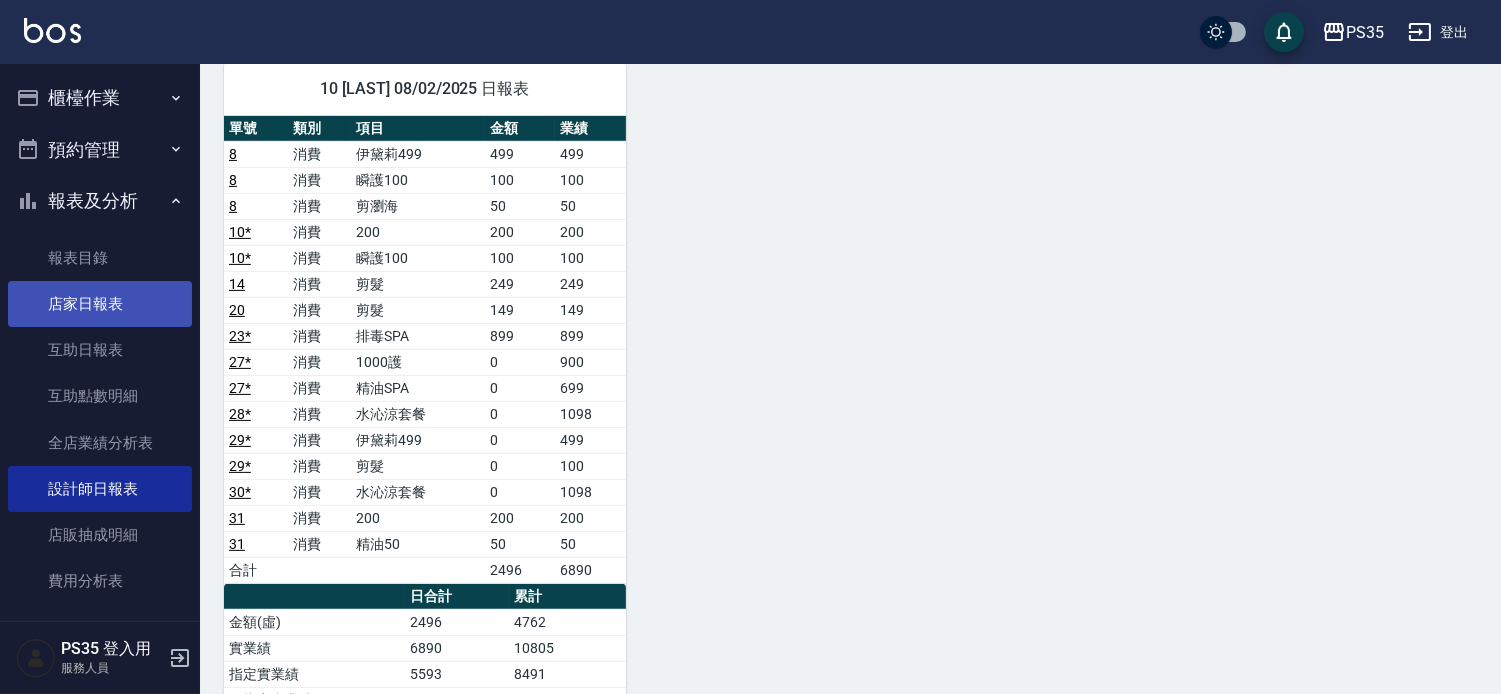 click on "店家日報表" at bounding box center [100, 304] 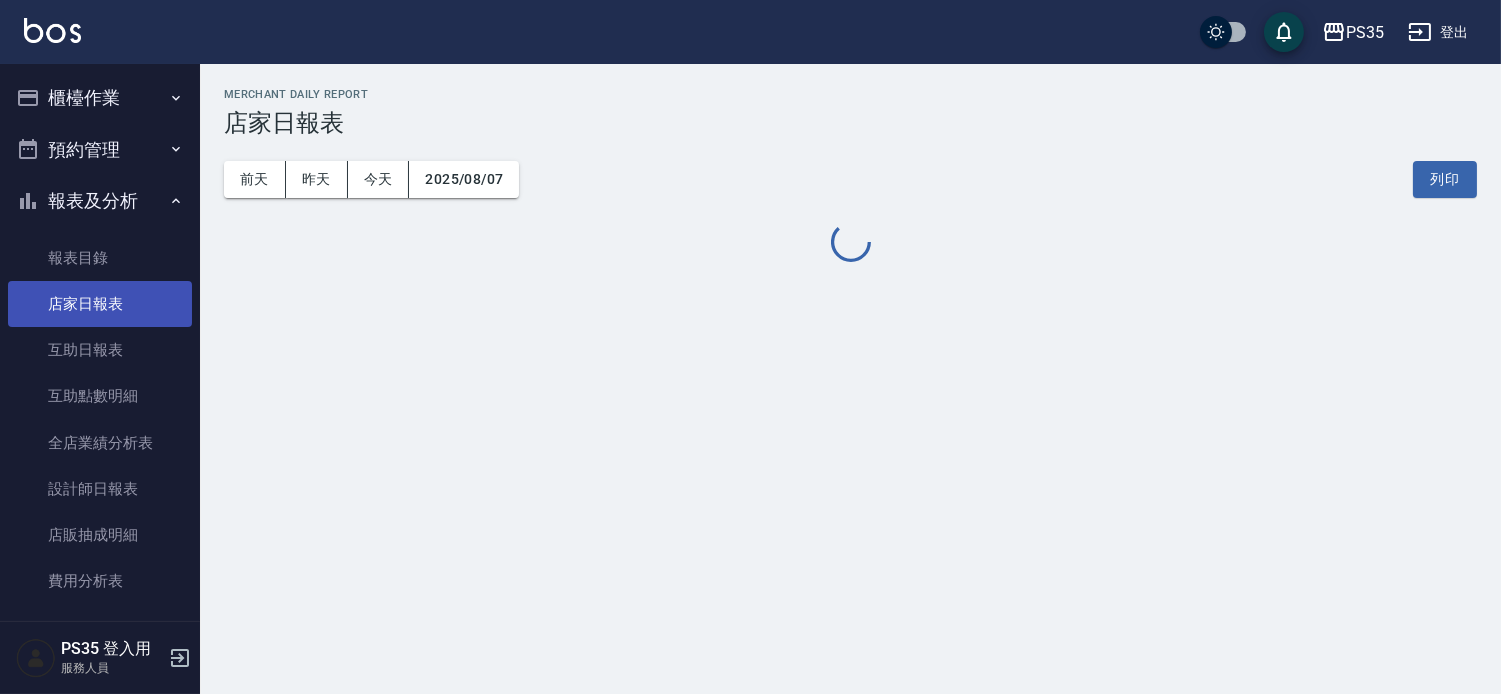 scroll, scrollTop: 0, scrollLeft: 0, axis: both 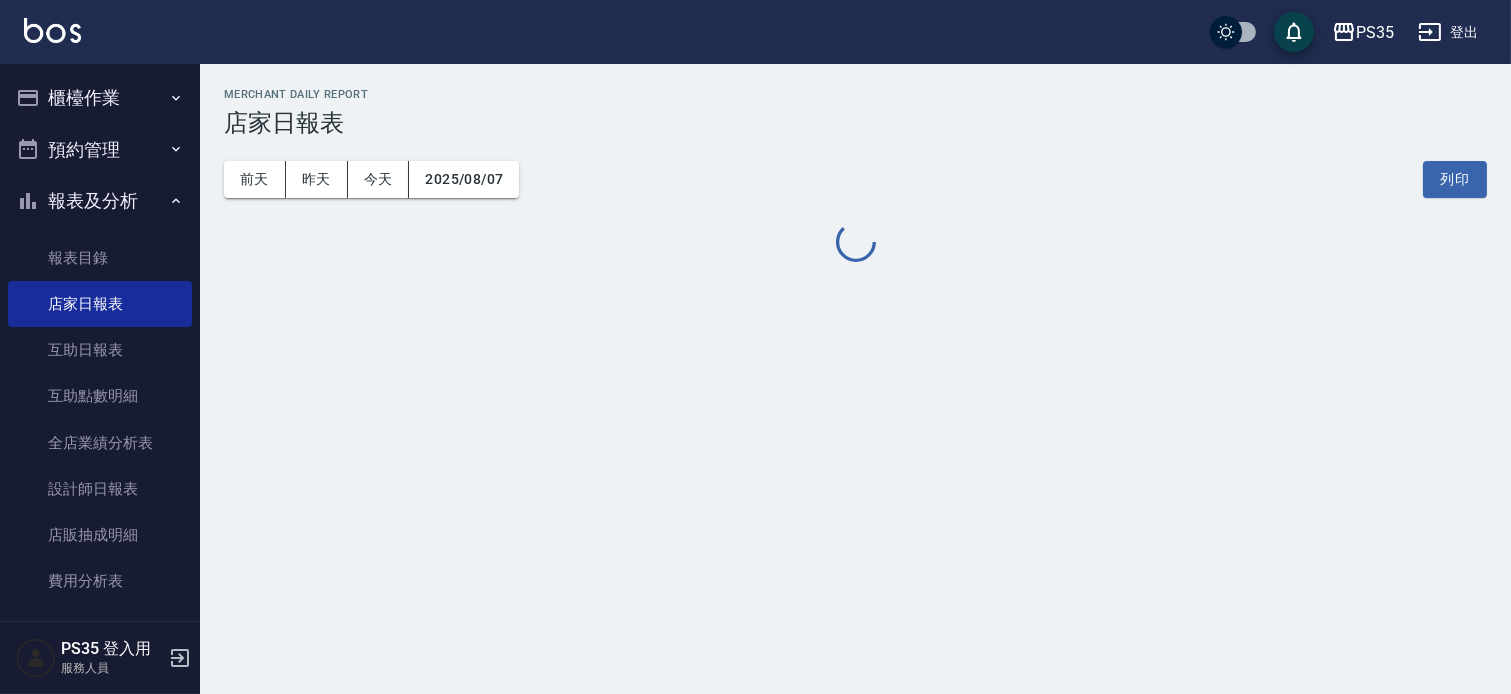 click on "櫃檯作業" at bounding box center [100, 98] 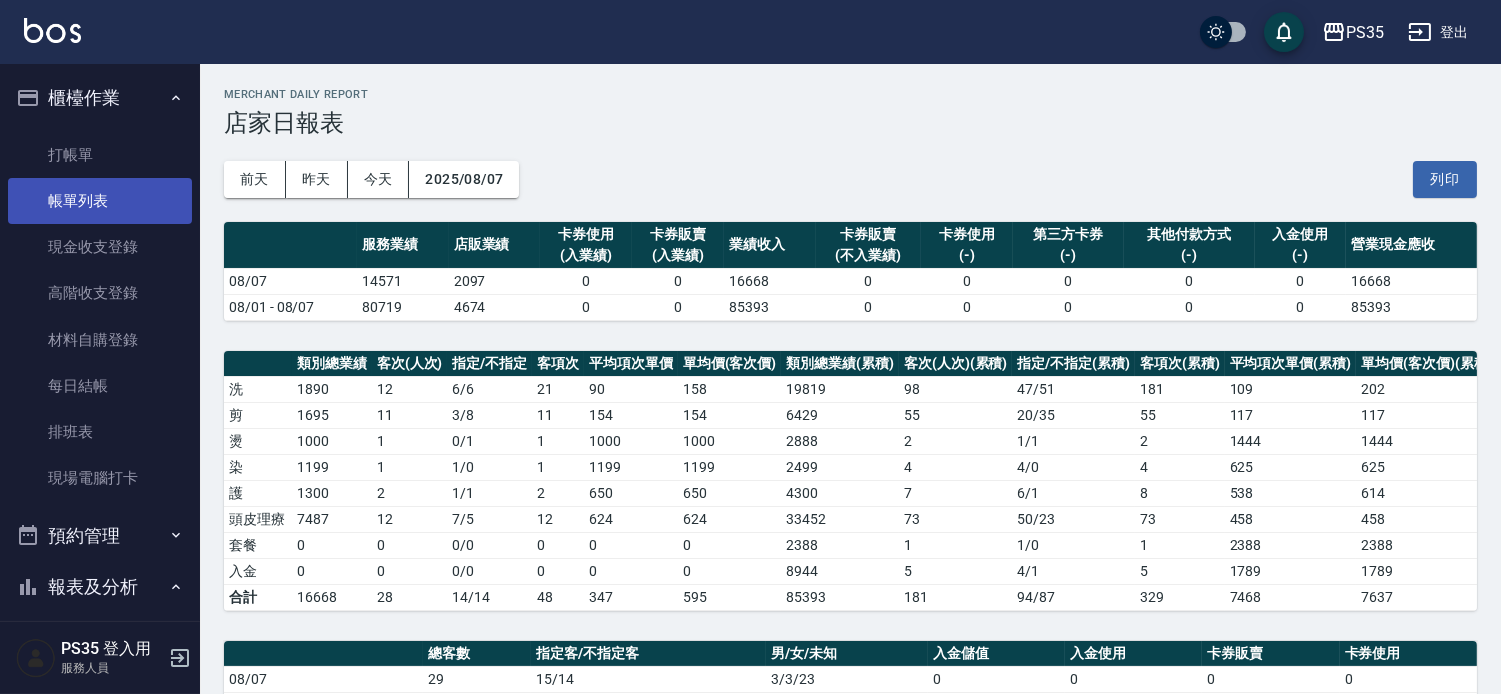 click on "帳單列表" at bounding box center [100, 201] 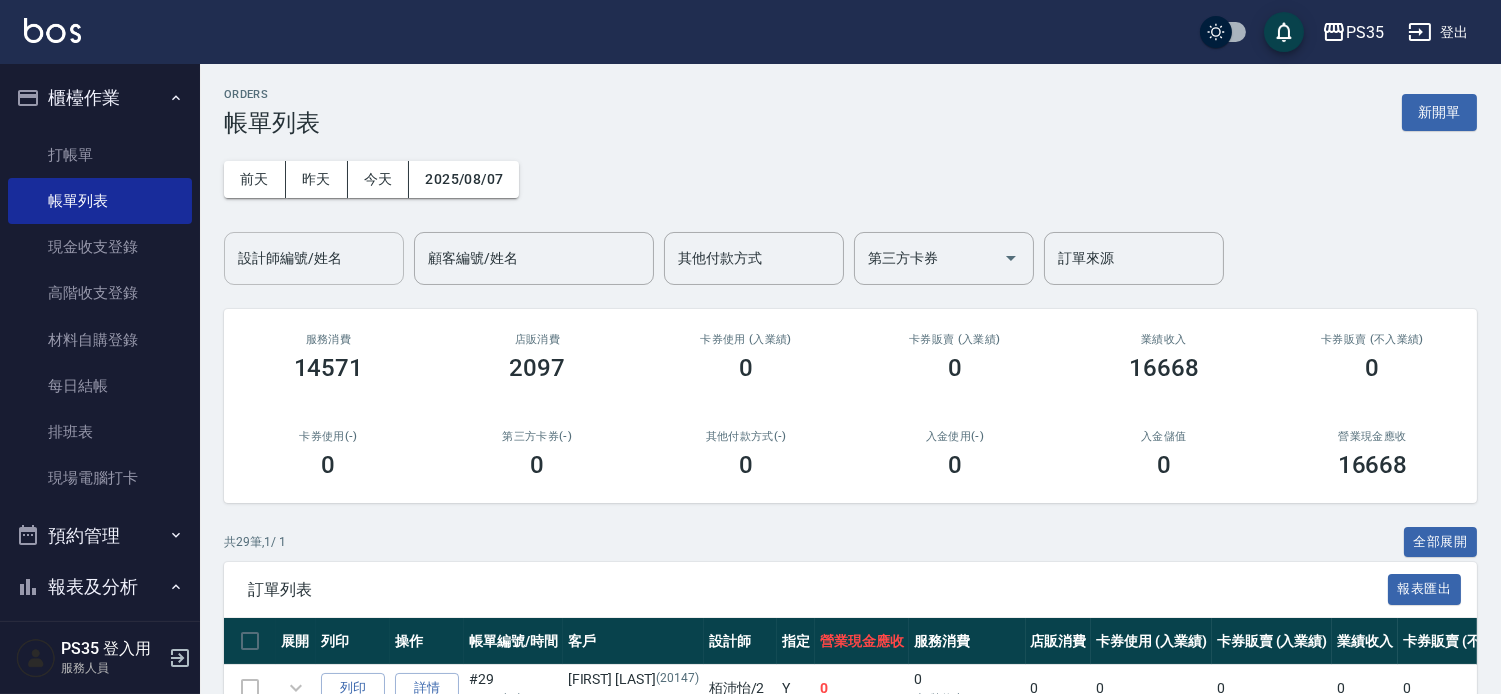 click on "設計師編號/姓名 設計師編號/姓名" at bounding box center [314, 258] 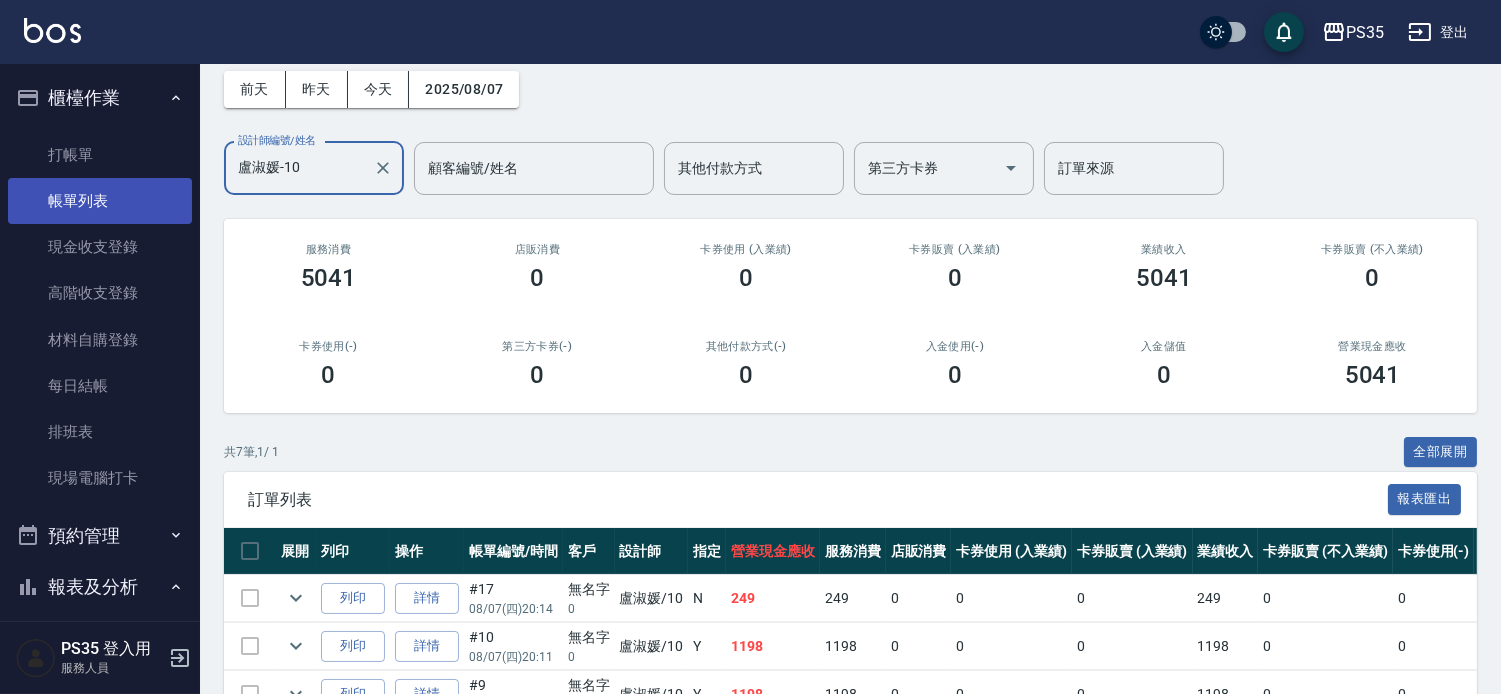 scroll, scrollTop: 0, scrollLeft: 0, axis: both 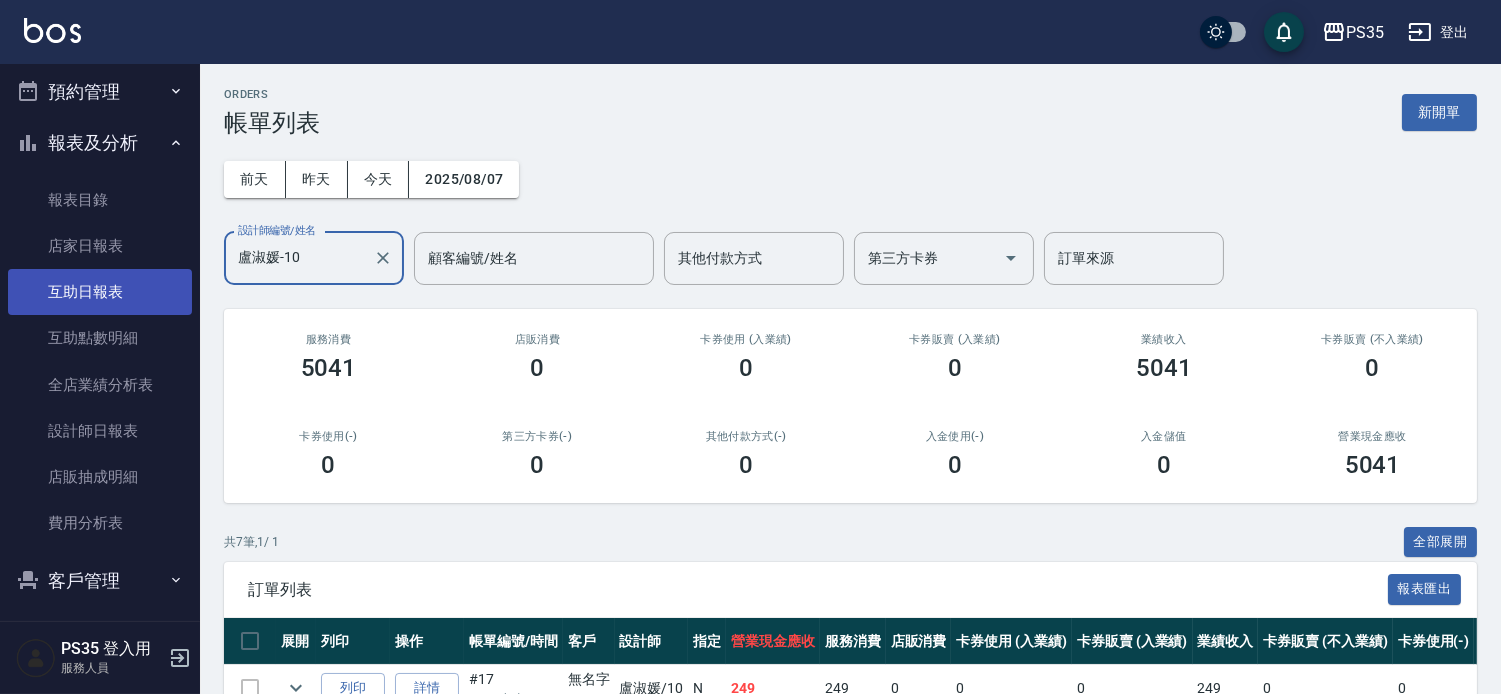 type on "盧淑媛-10" 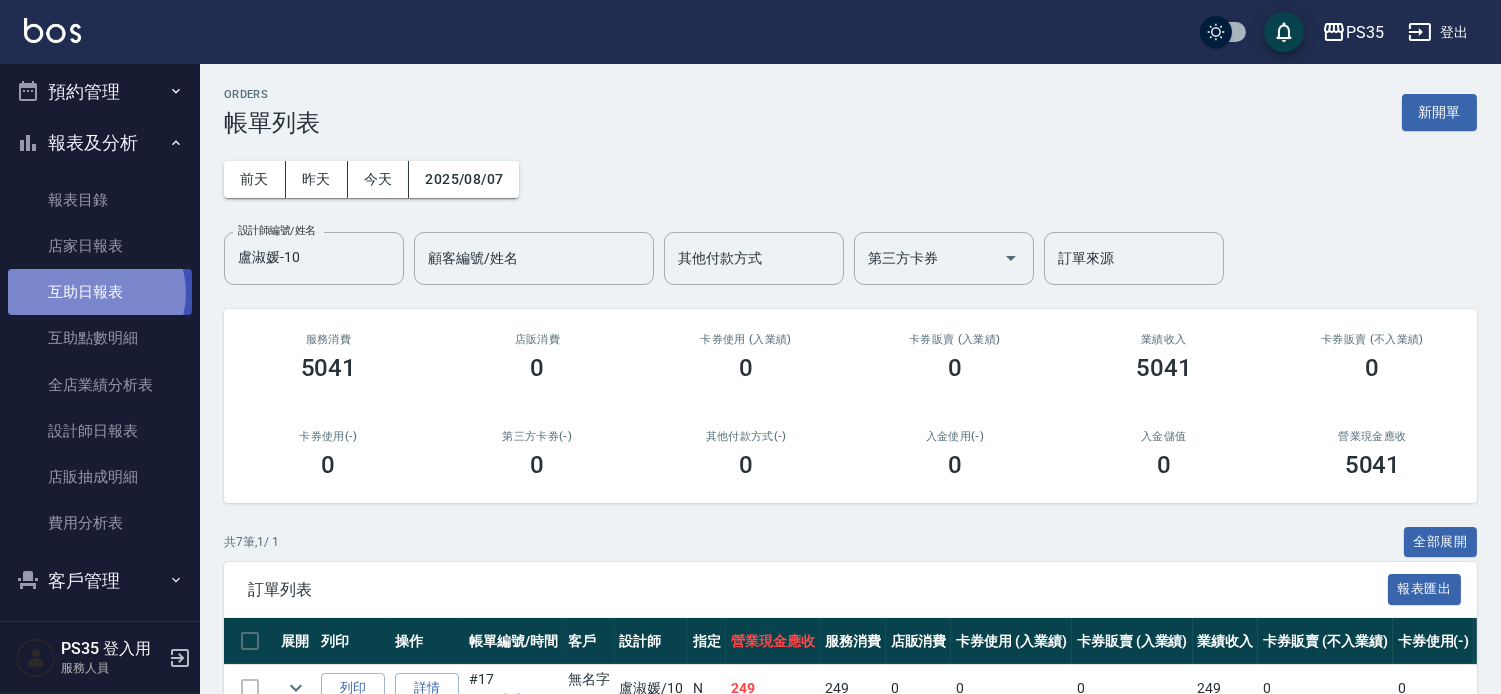 click on "互助日報表" at bounding box center [100, 292] 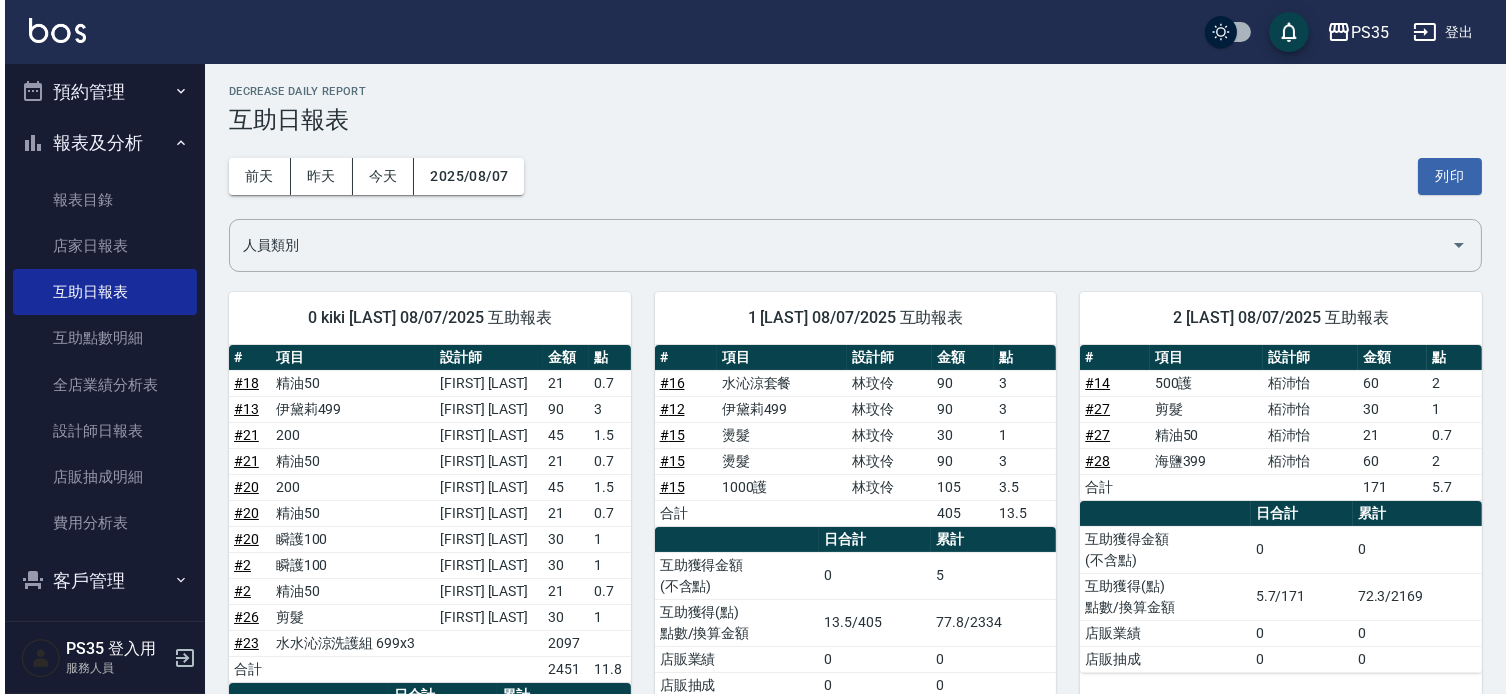 scroll, scrollTop: 0, scrollLeft: 0, axis: both 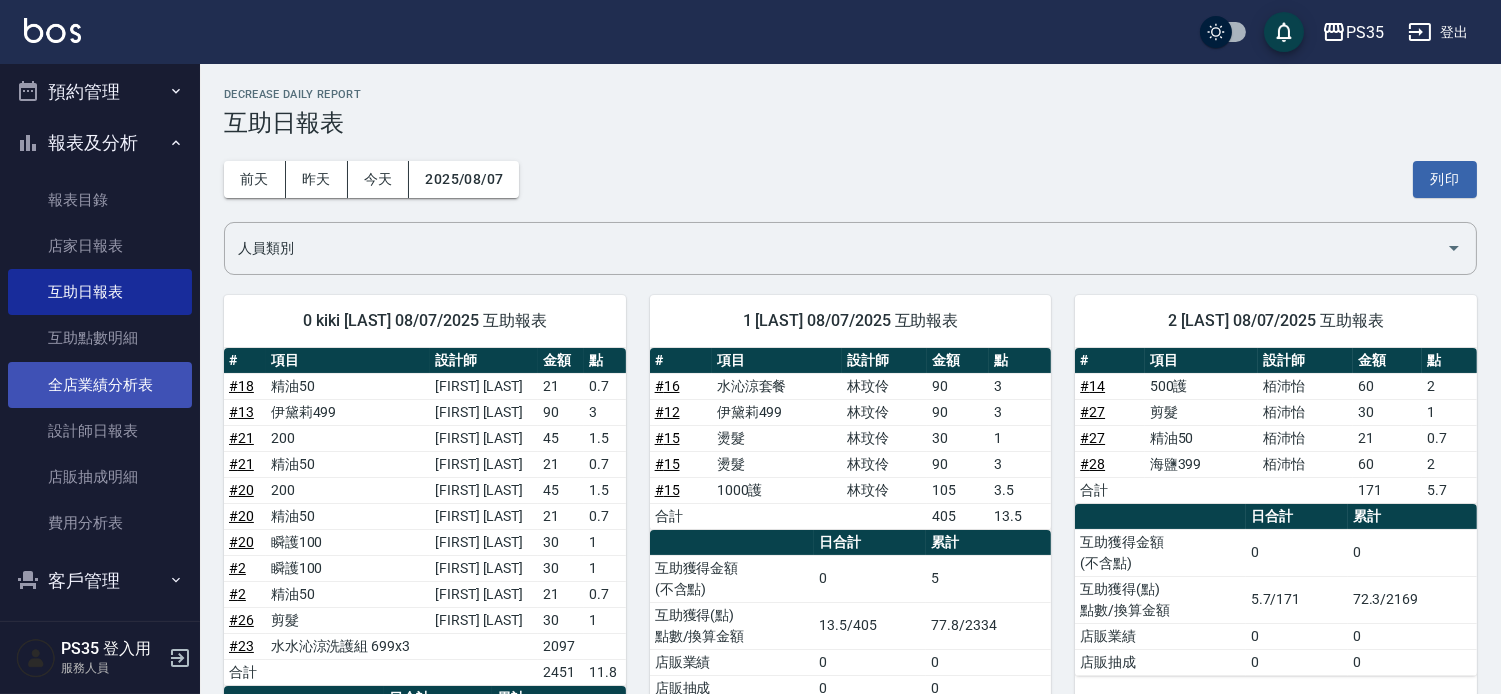 click on "全店業績分析表" at bounding box center [100, 385] 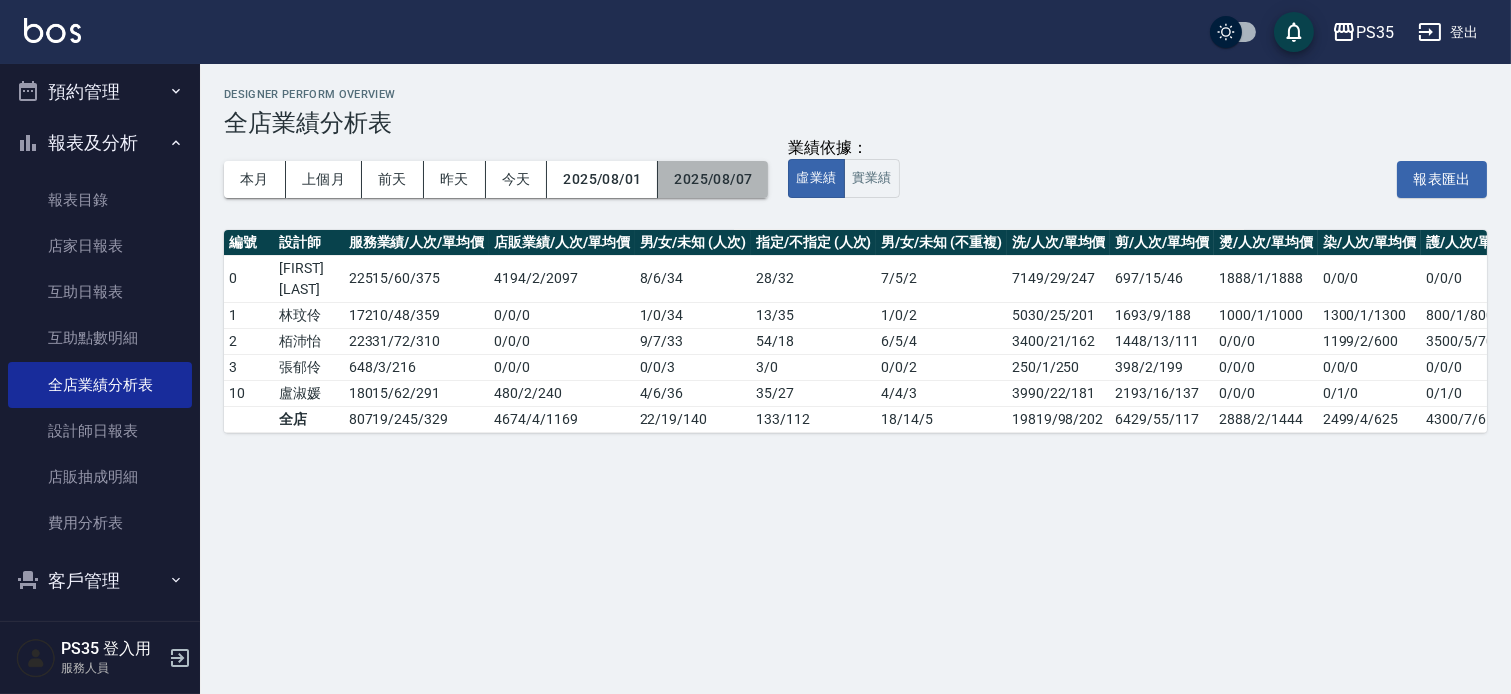 click on "2025/08/07" at bounding box center [713, 179] 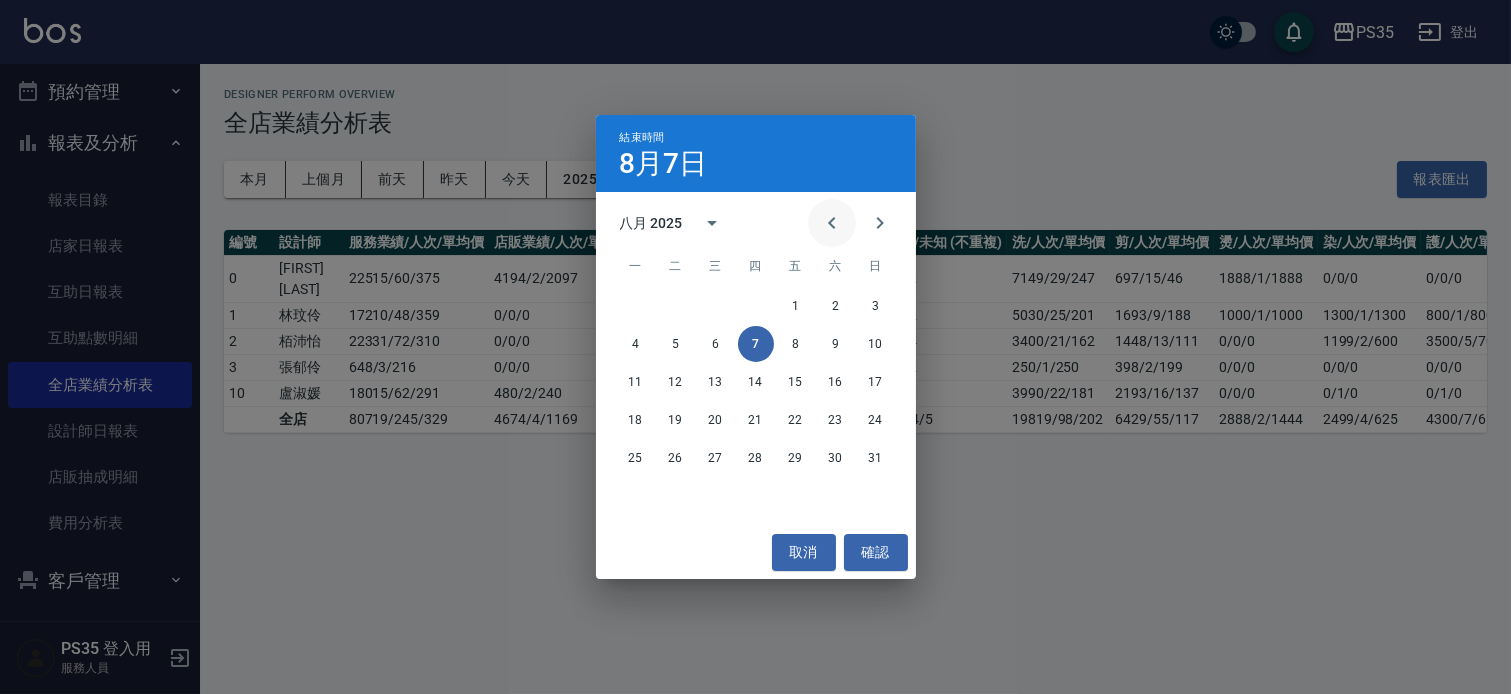 click 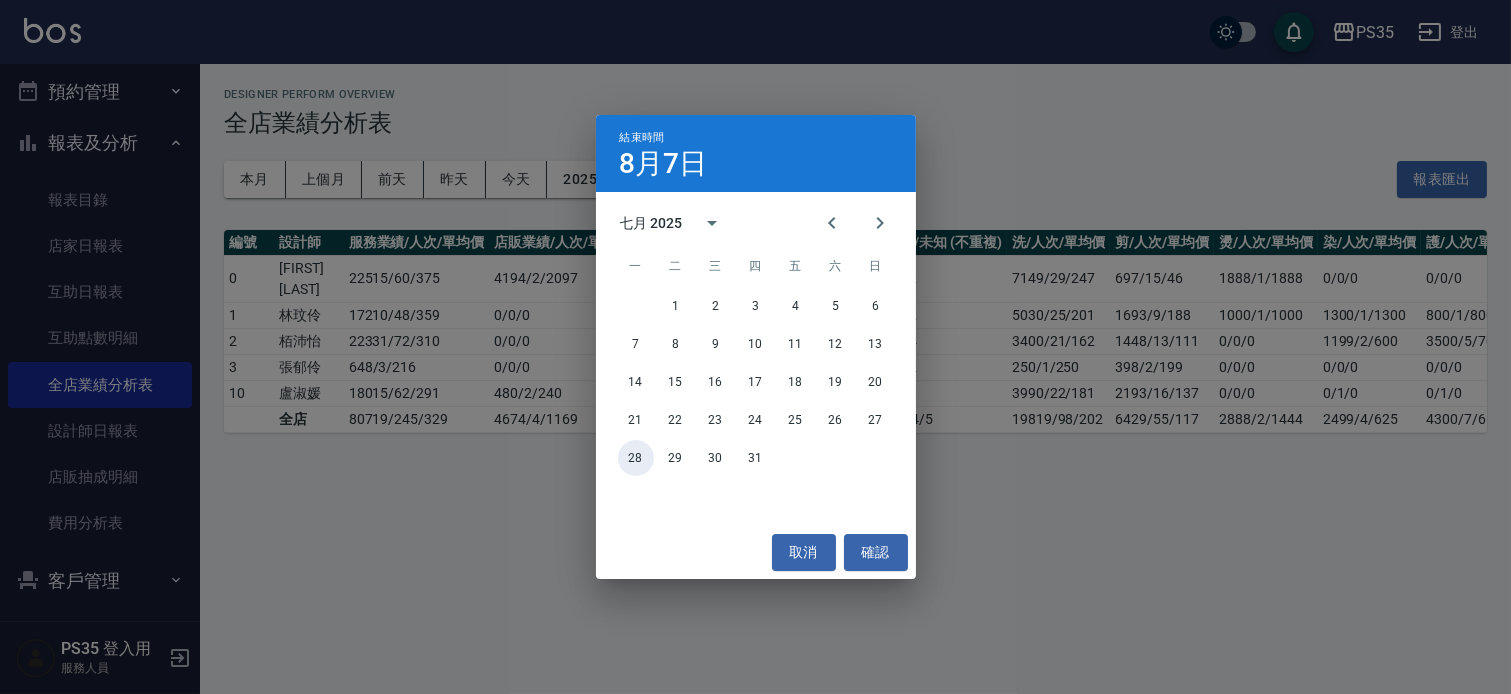 click on "28" at bounding box center (636, 458) 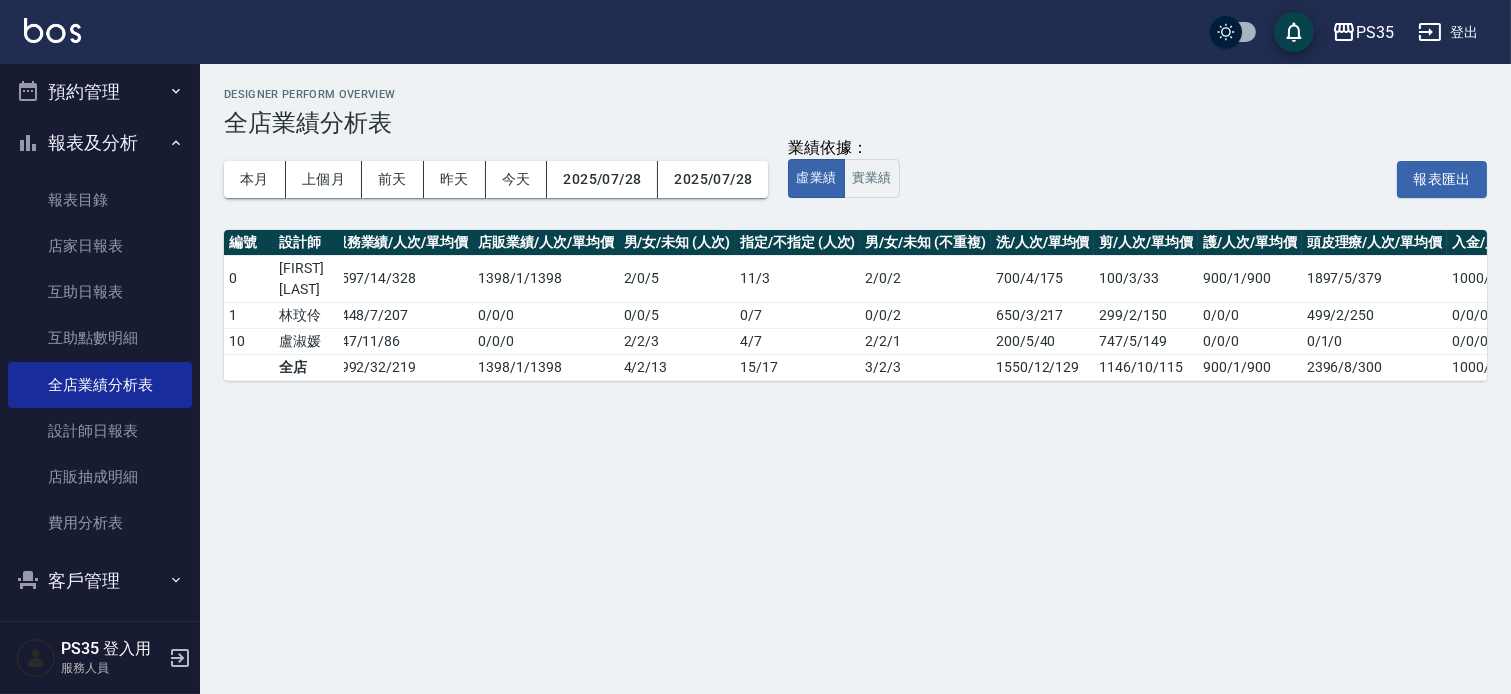 scroll, scrollTop: 0, scrollLeft: 0, axis: both 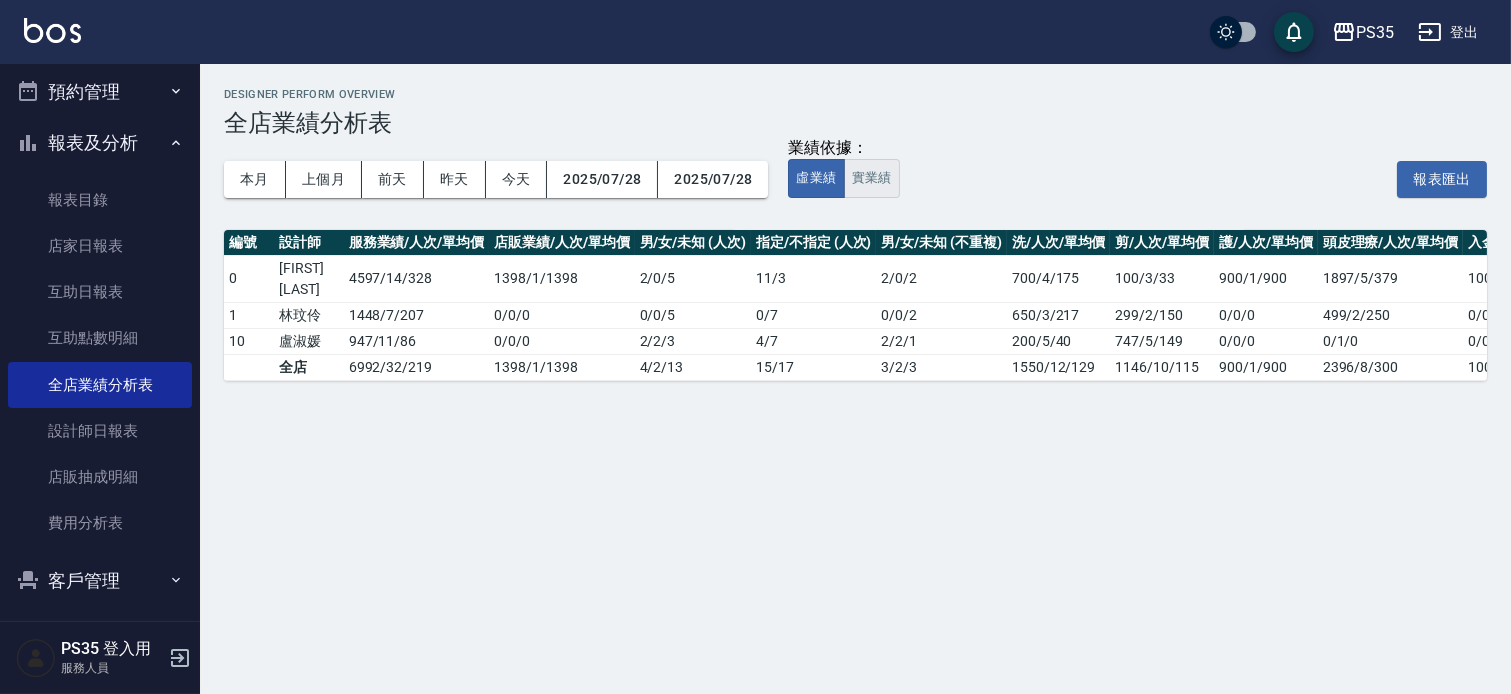 click on "實業績" at bounding box center [872, 178] 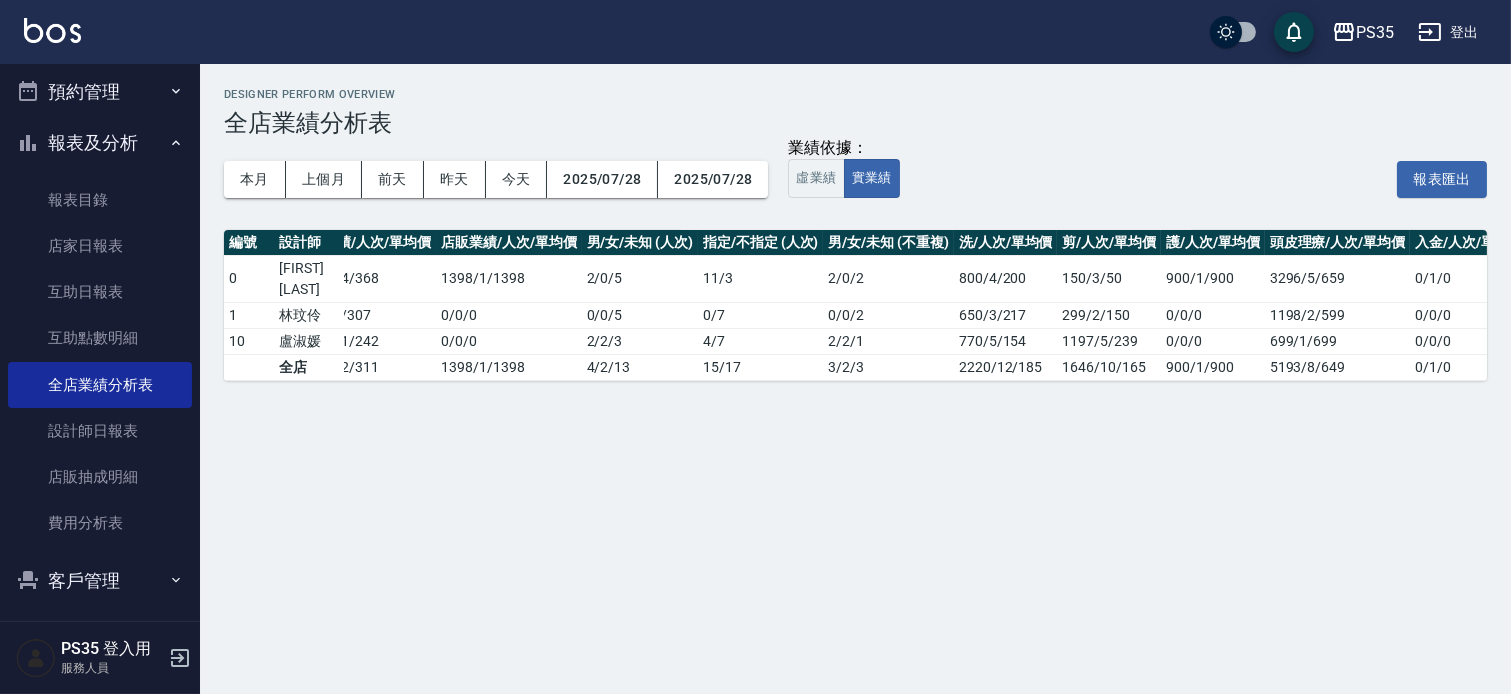 scroll, scrollTop: 0, scrollLeft: 138, axis: horizontal 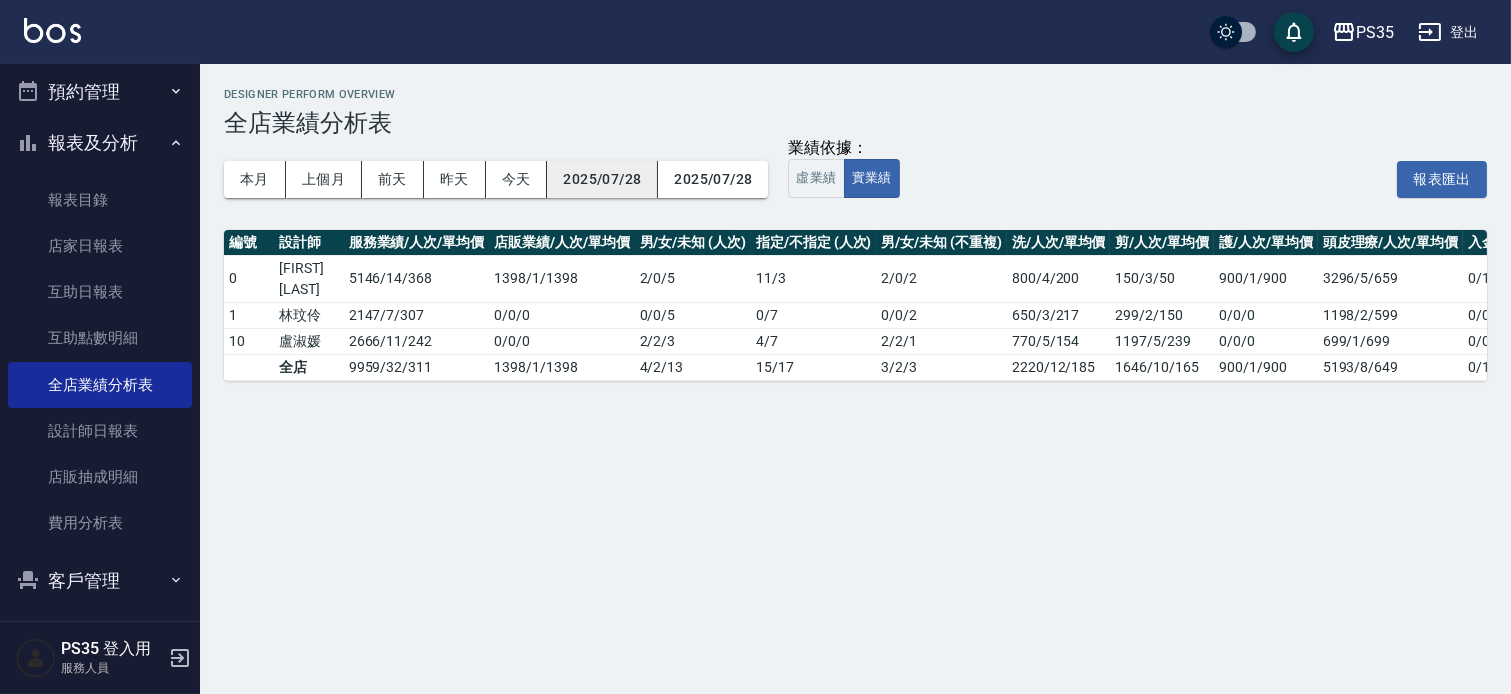 click on "2025/07/28" at bounding box center [602, 179] 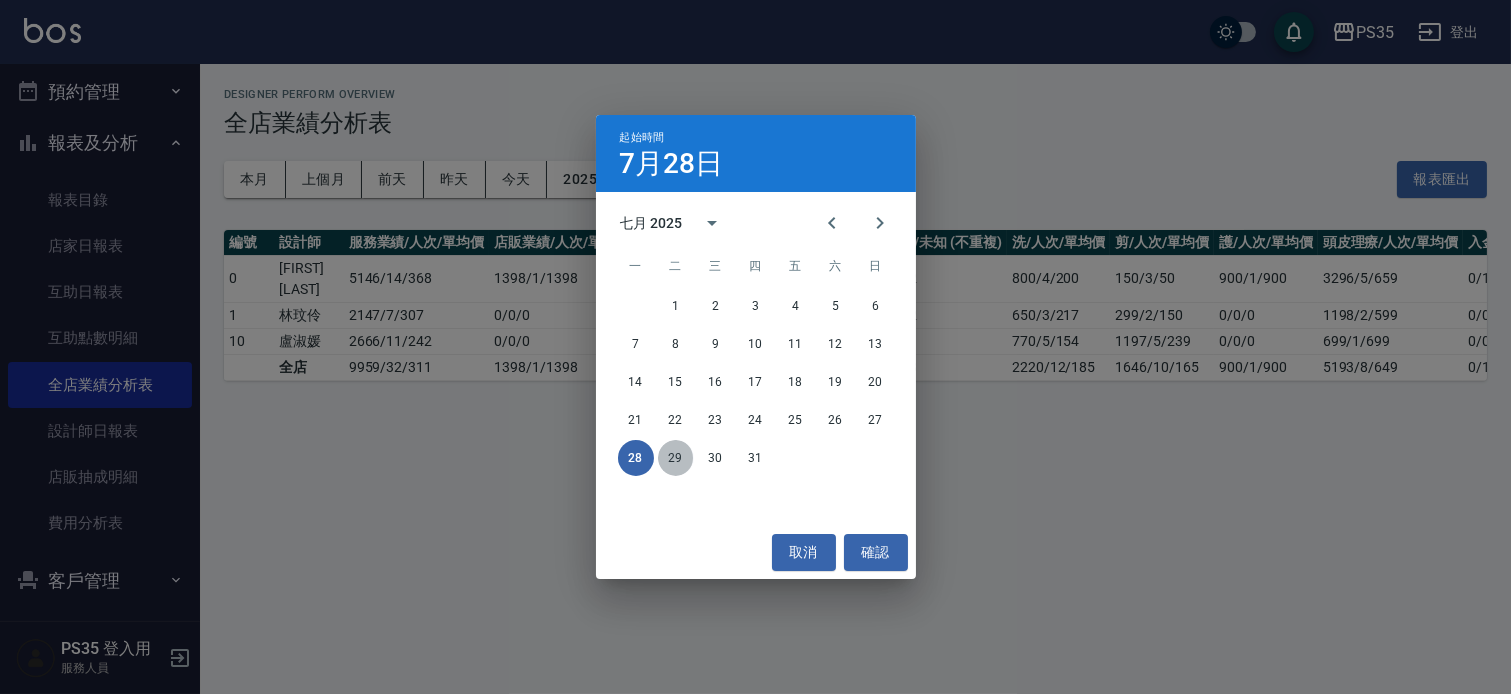 click on "29" at bounding box center [676, 458] 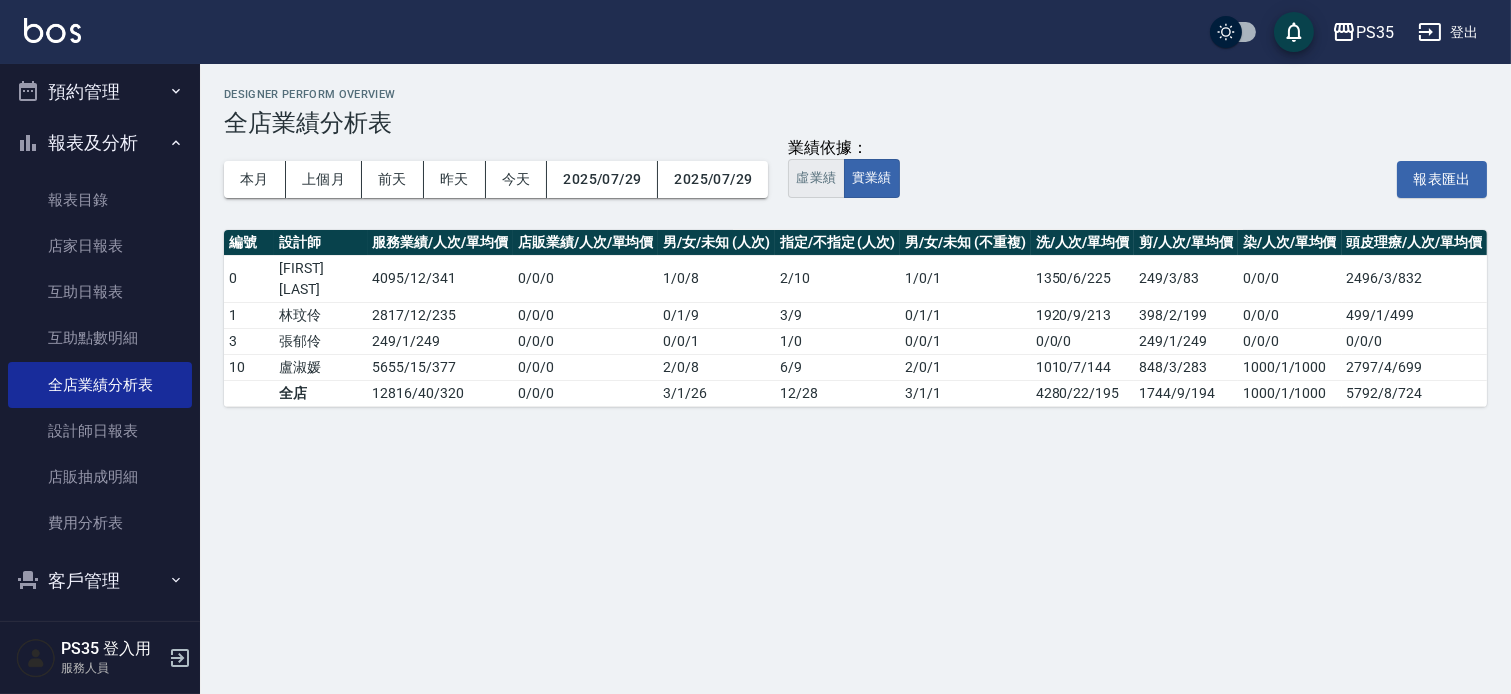click on "虛業績" at bounding box center [816, 178] 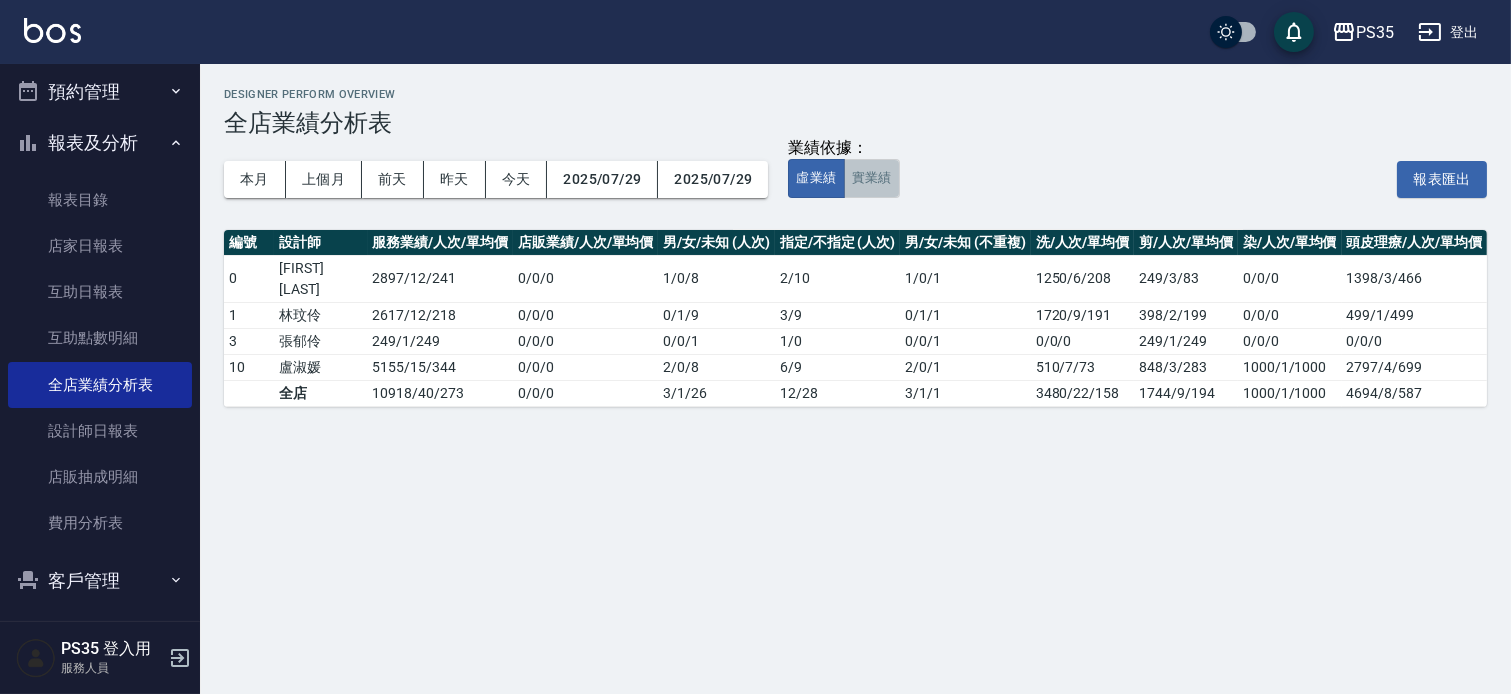 click on "實業績" at bounding box center (872, 178) 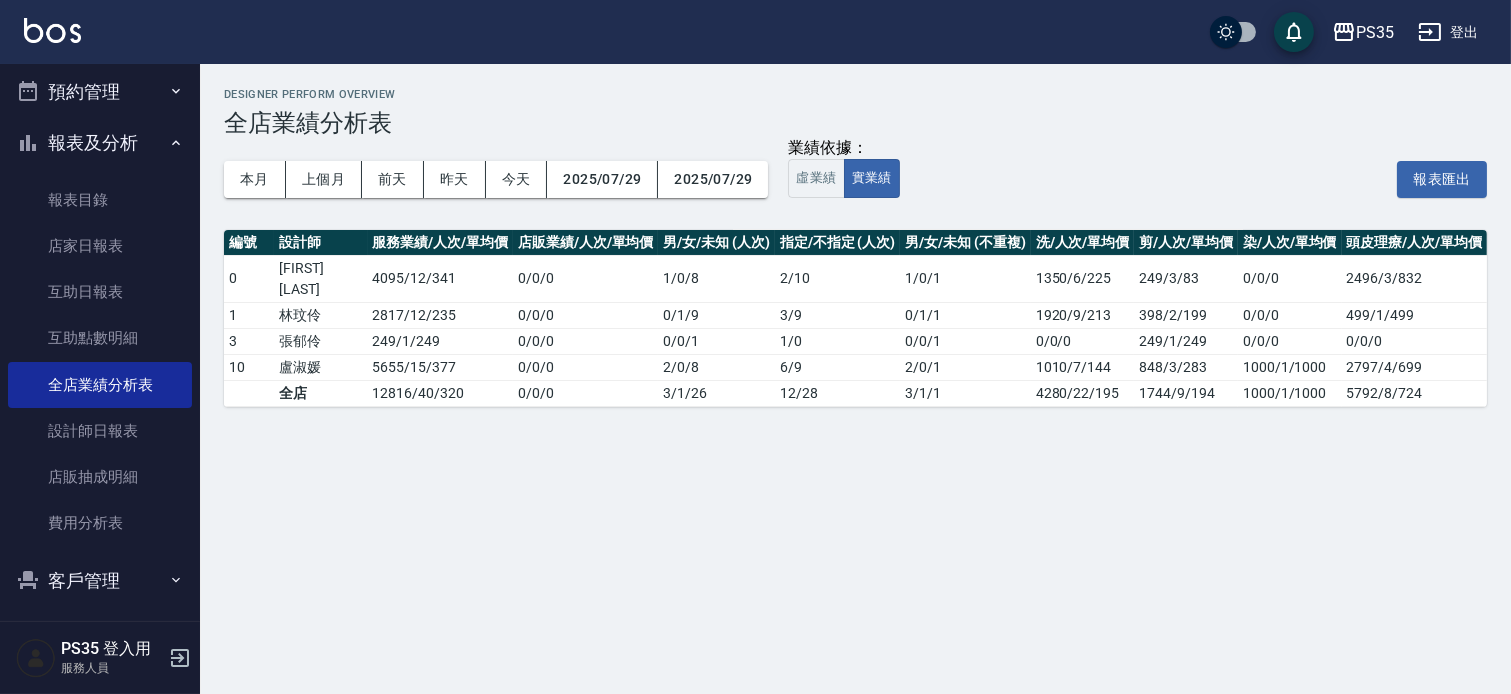 scroll, scrollTop: 0, scrollLeft: 16, axis: horizontal 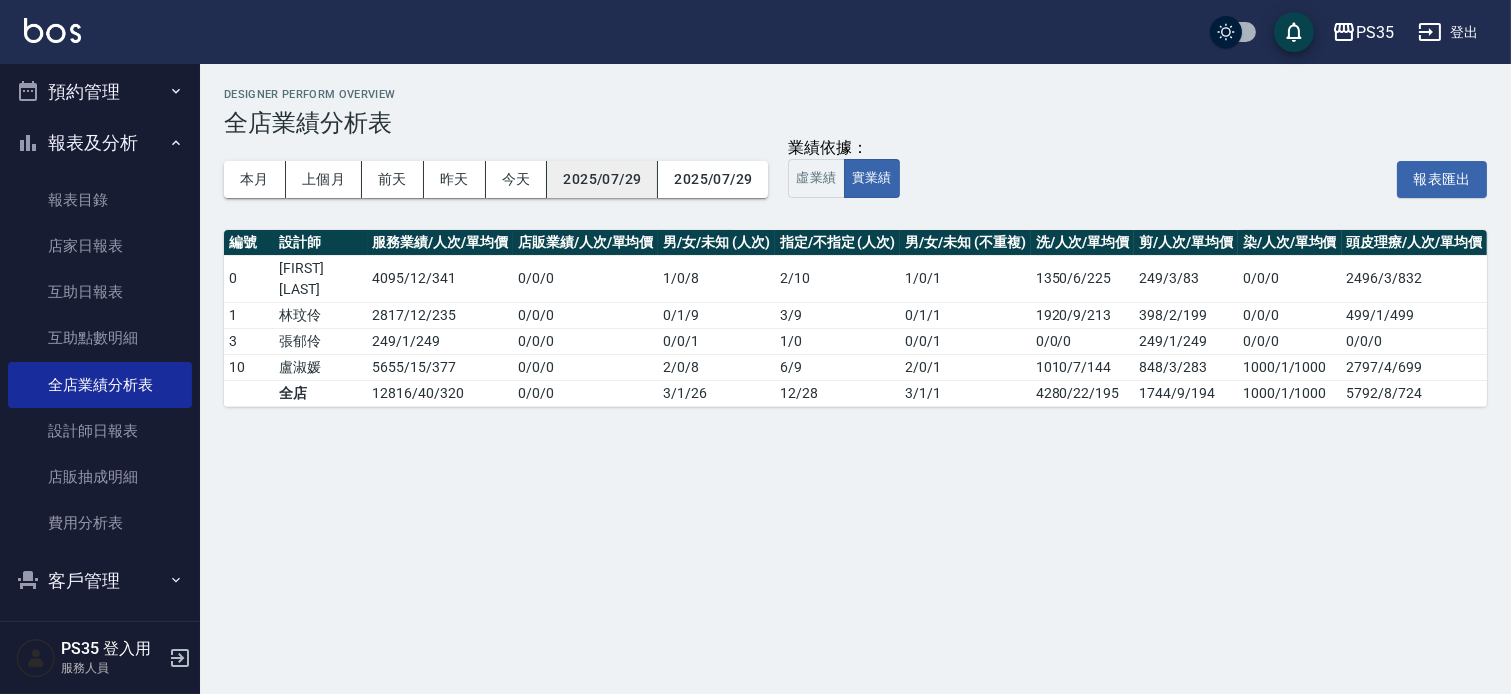 click on "2025/07/29" at bounding box center (602, 179) 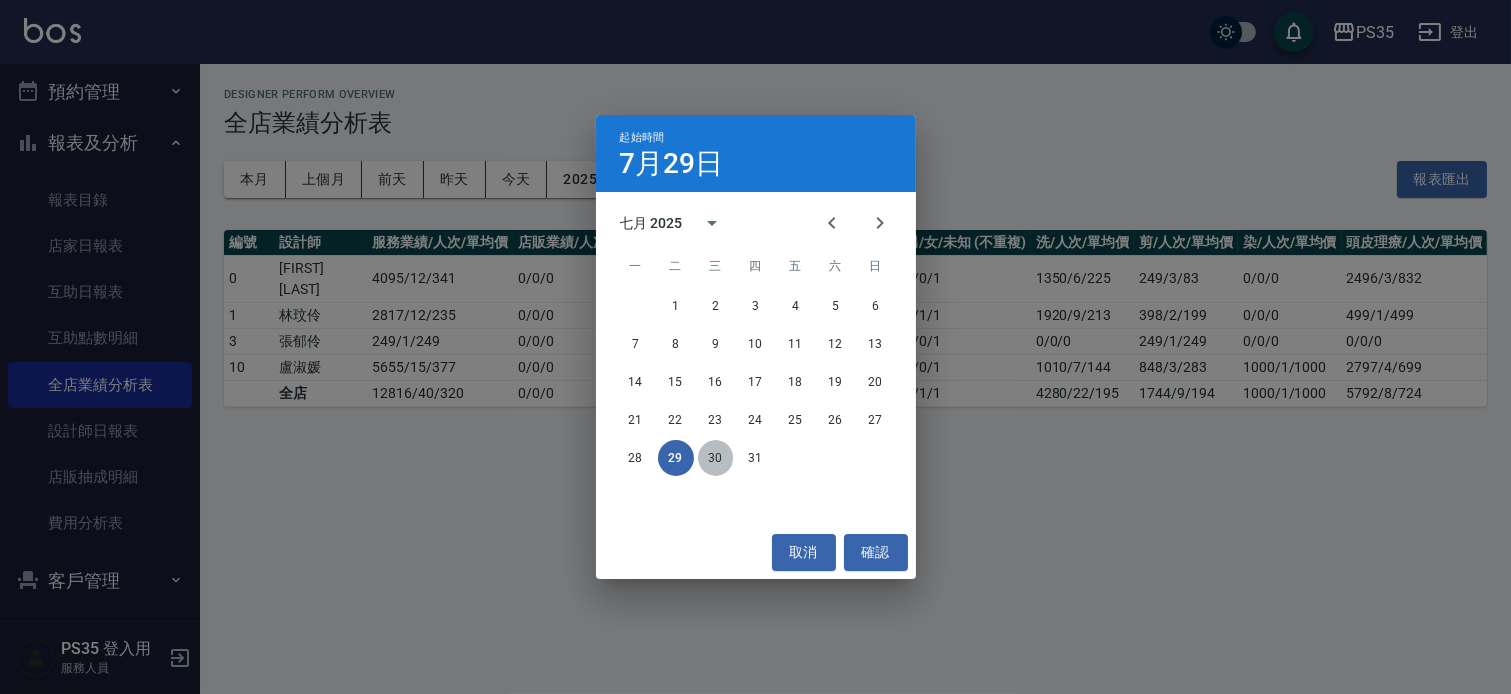 click on "30" at bounding box center [716, 458] 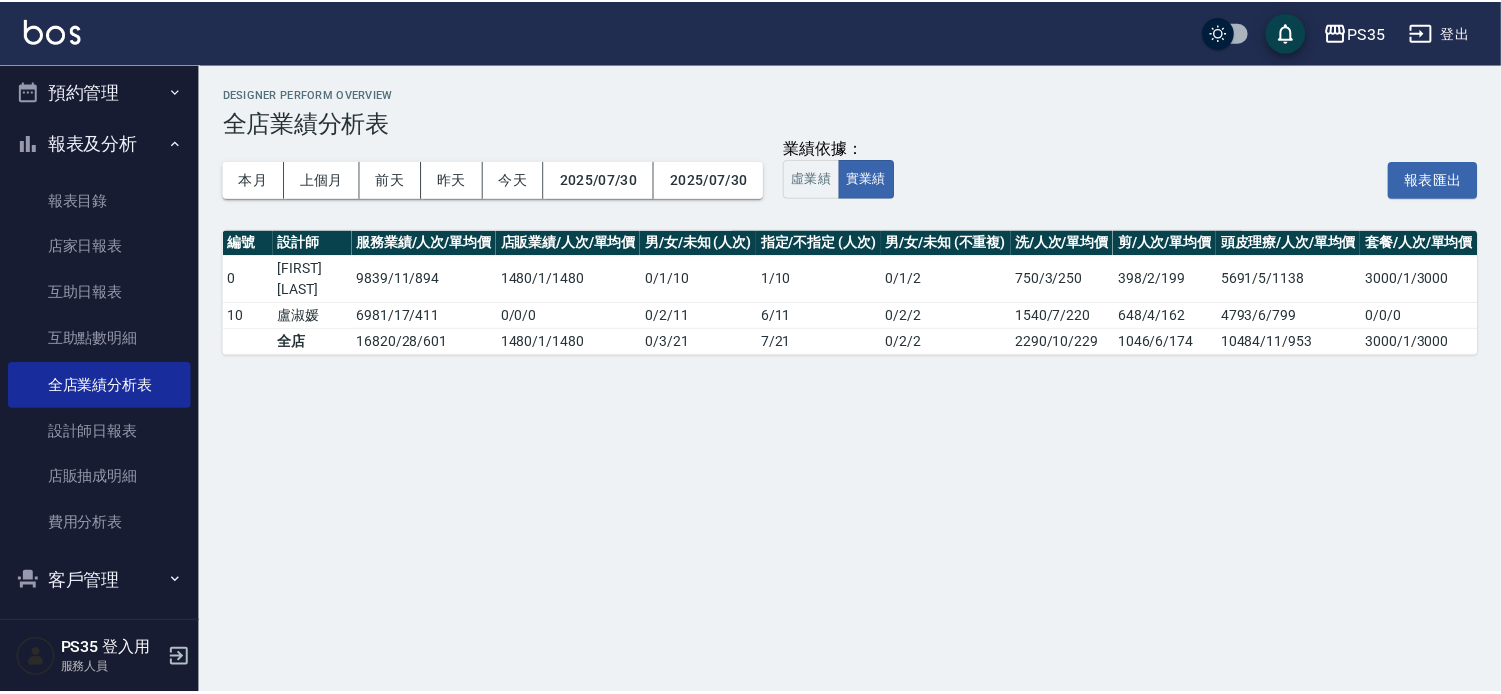 scroll, scrollTop: 0, scrollLeft: 31, axis: horizontal 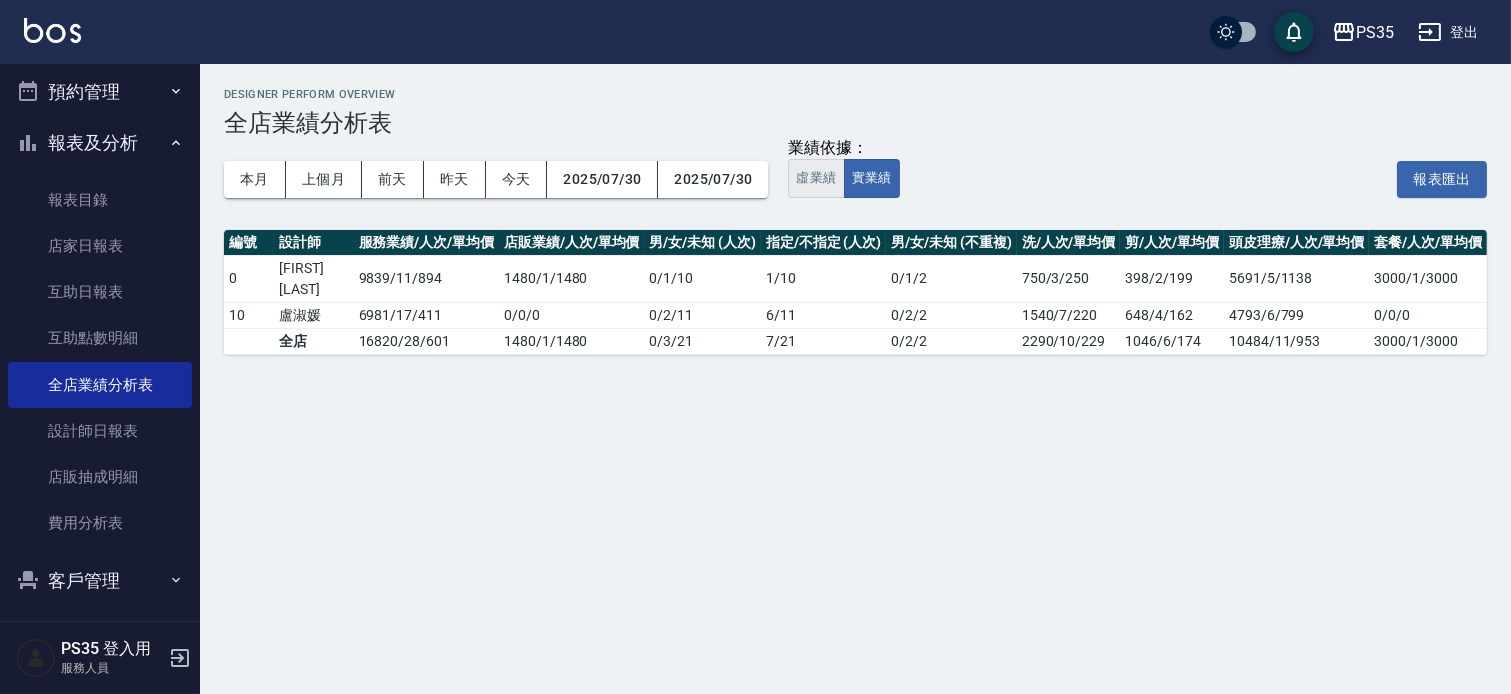 click on "虛業績" at bounding box center [816, 178] 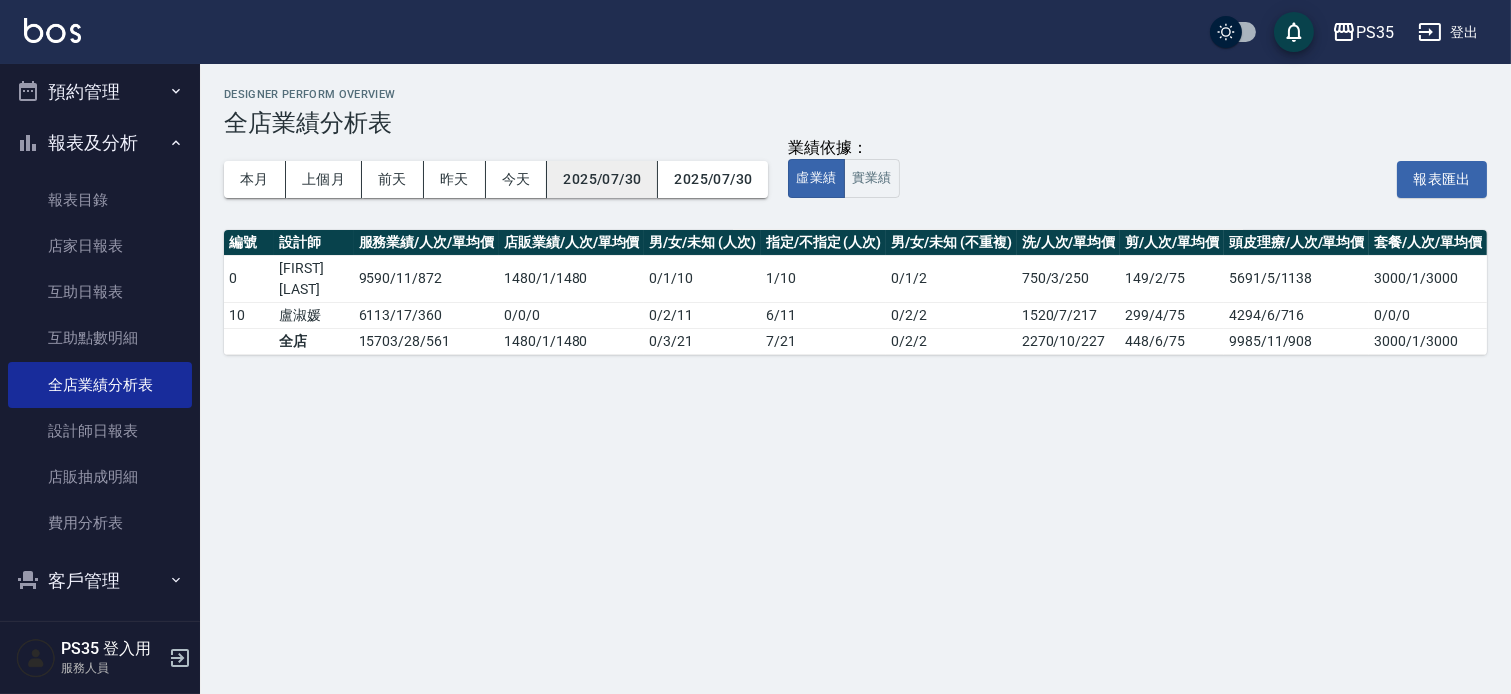 click on "2025/07/30" at bounding box center (602, 179) 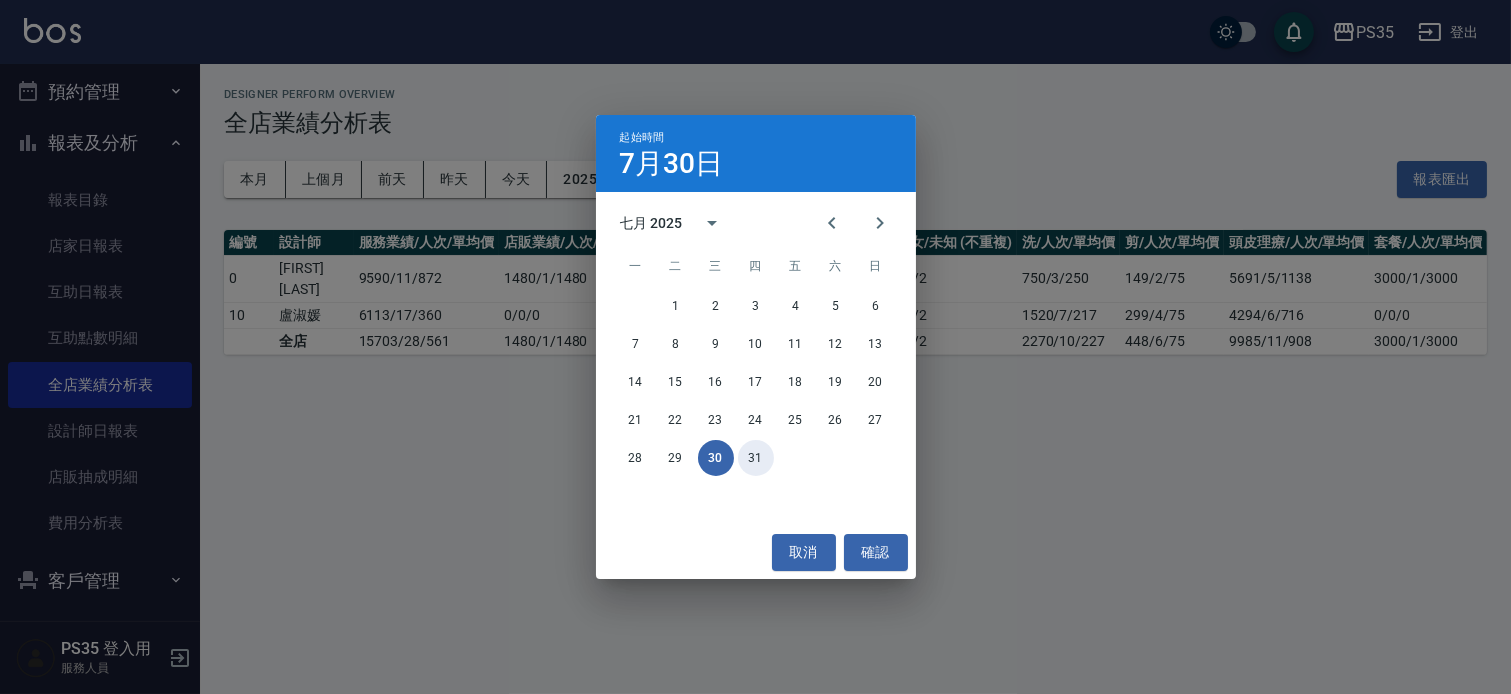 click on "31" at bounding box center [756, 458] 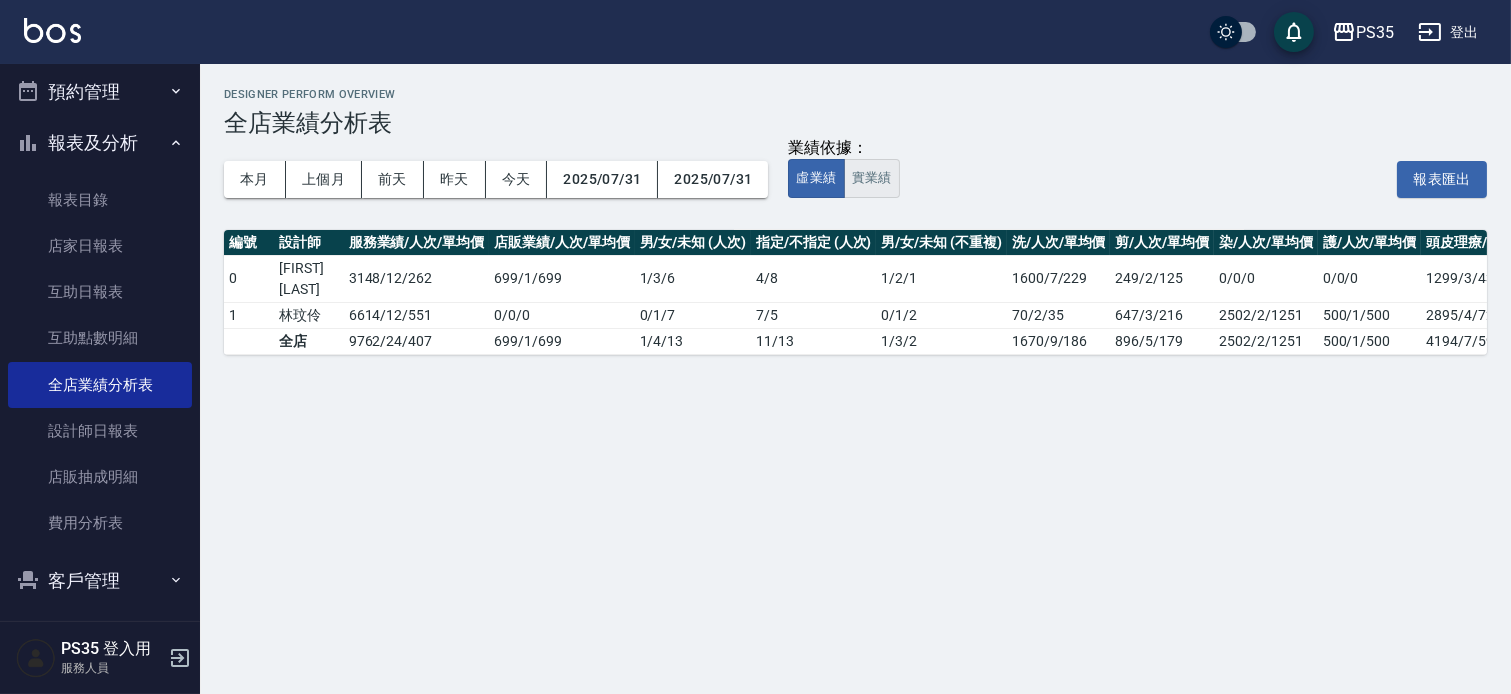 click on "實業績" at bounding box center [872, 178] 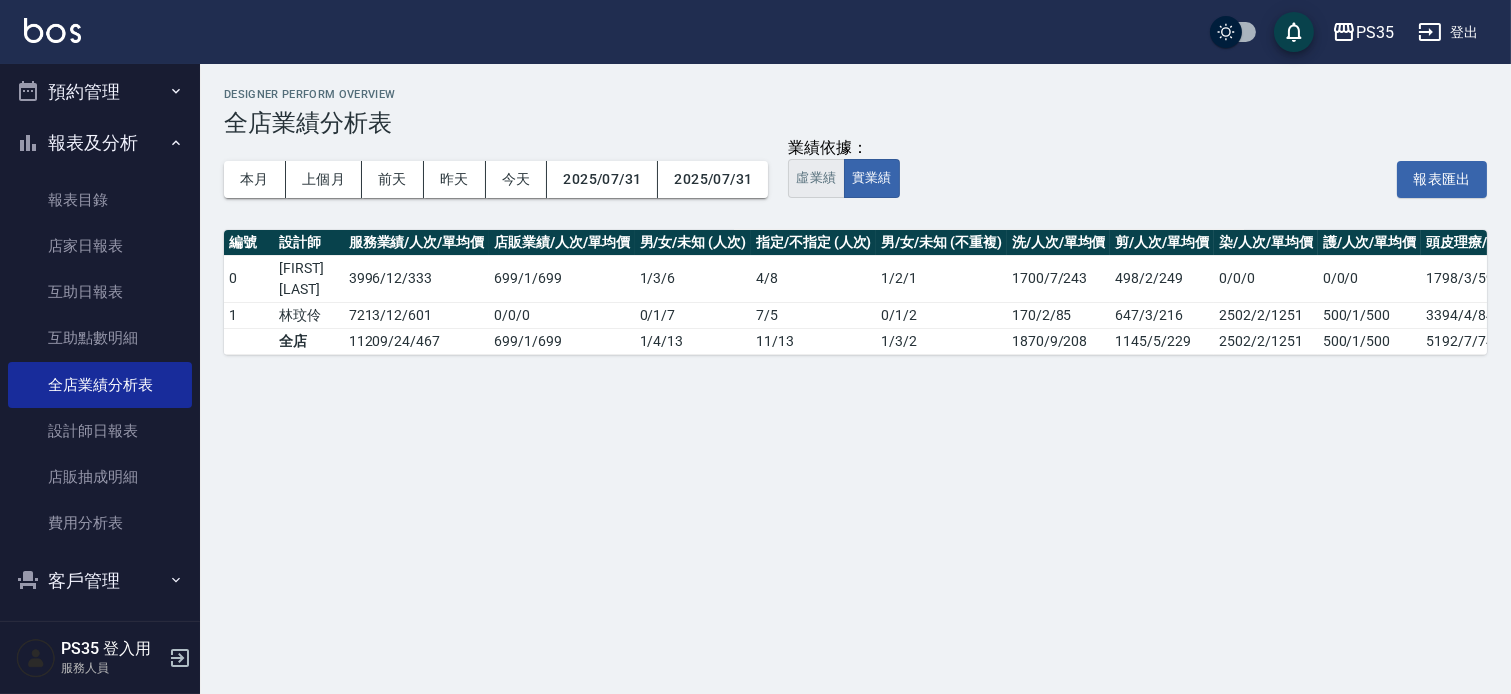 click on "虛業績" at bounding box center (816, 178) 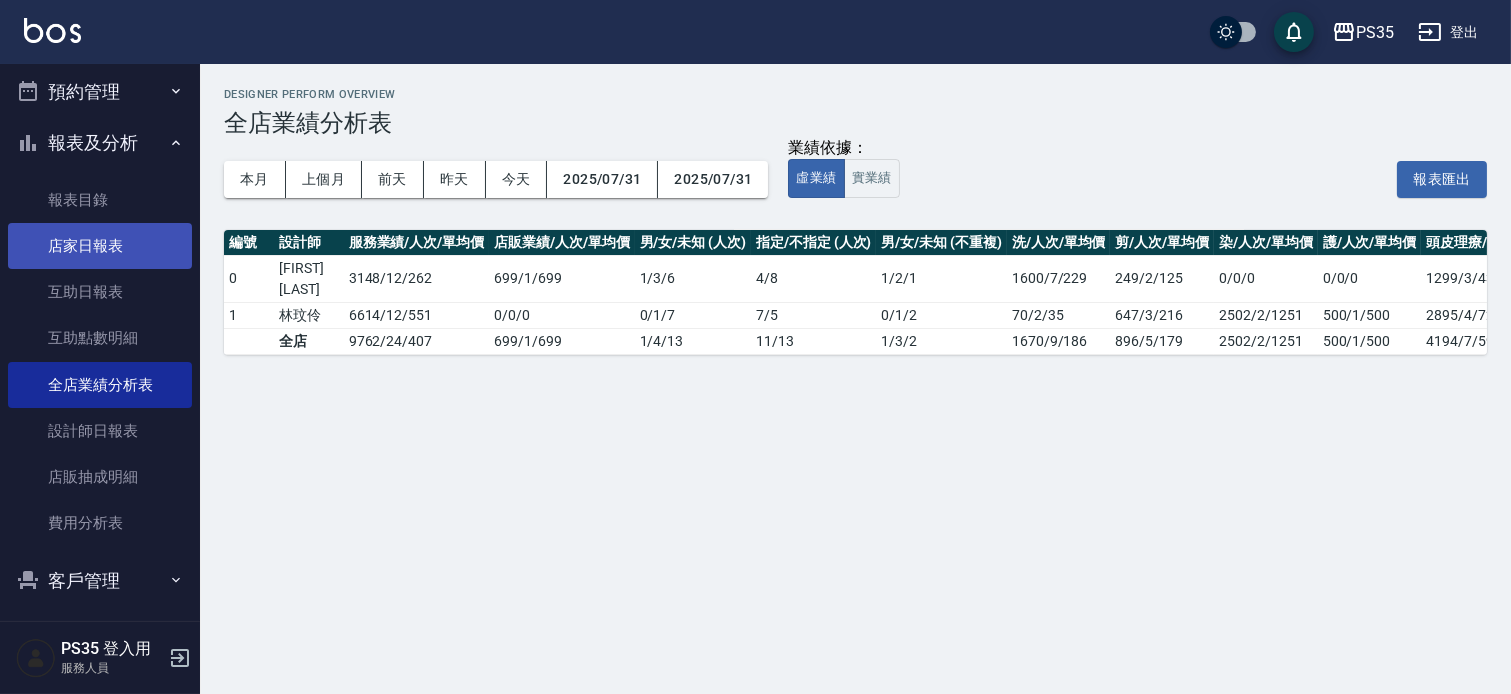 click on "店家日報表" at bounding box center (100, 246) 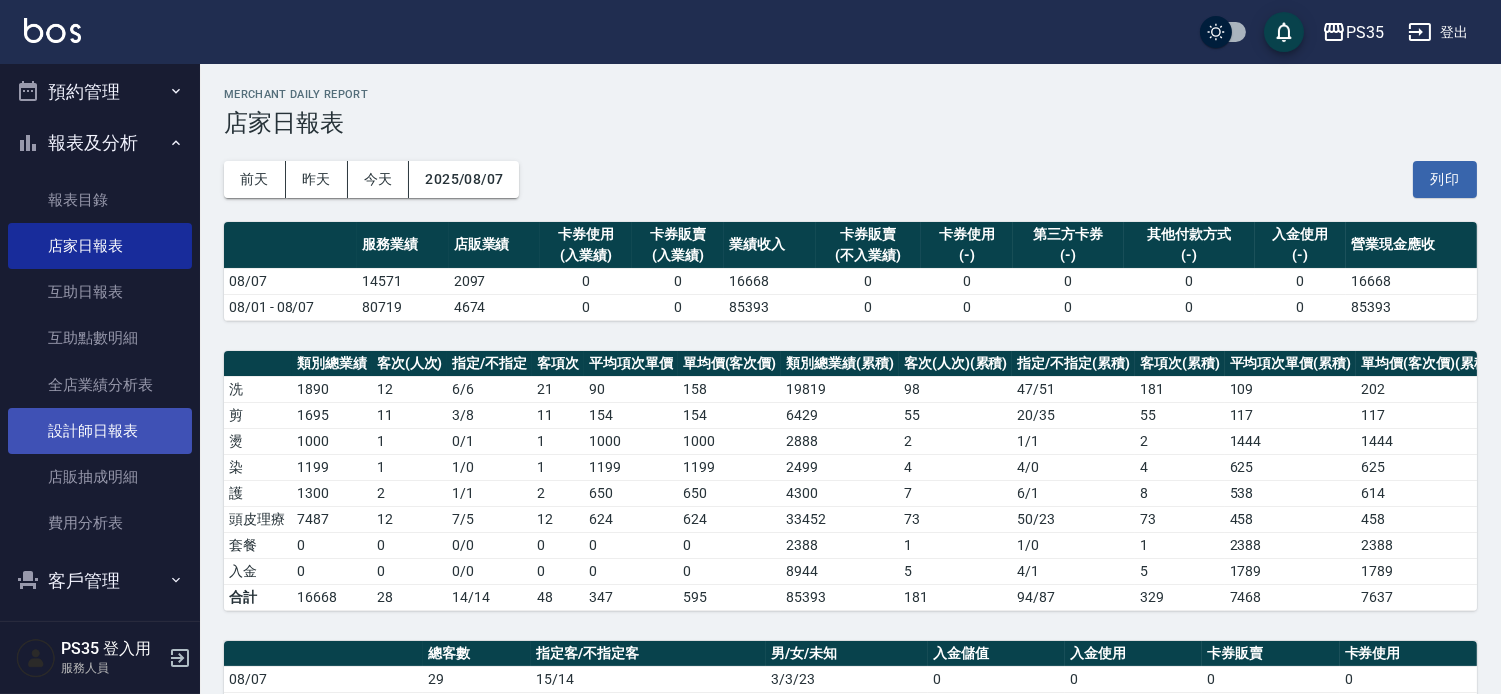 click on "設計師日報表" at bounding box center (100, 431) 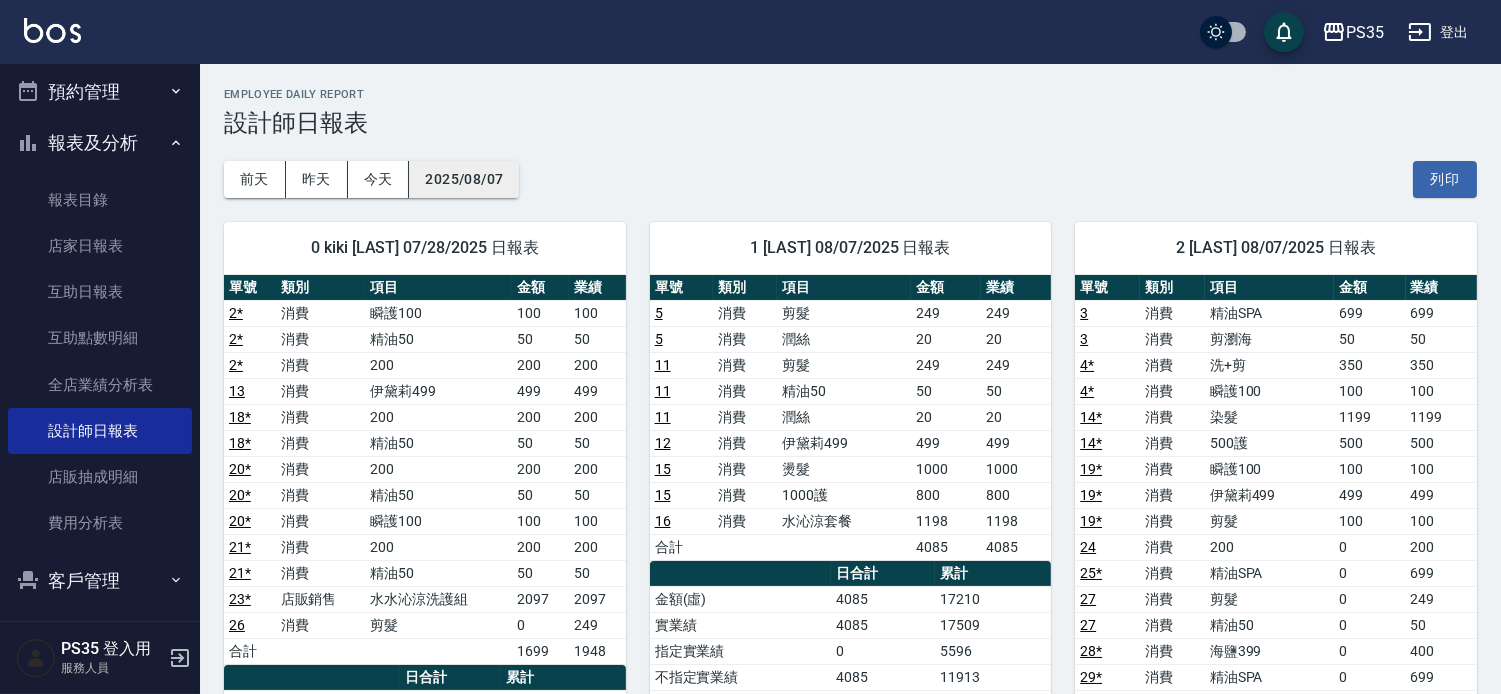 click on "2025/08/07" at bounding box center (464, 179) 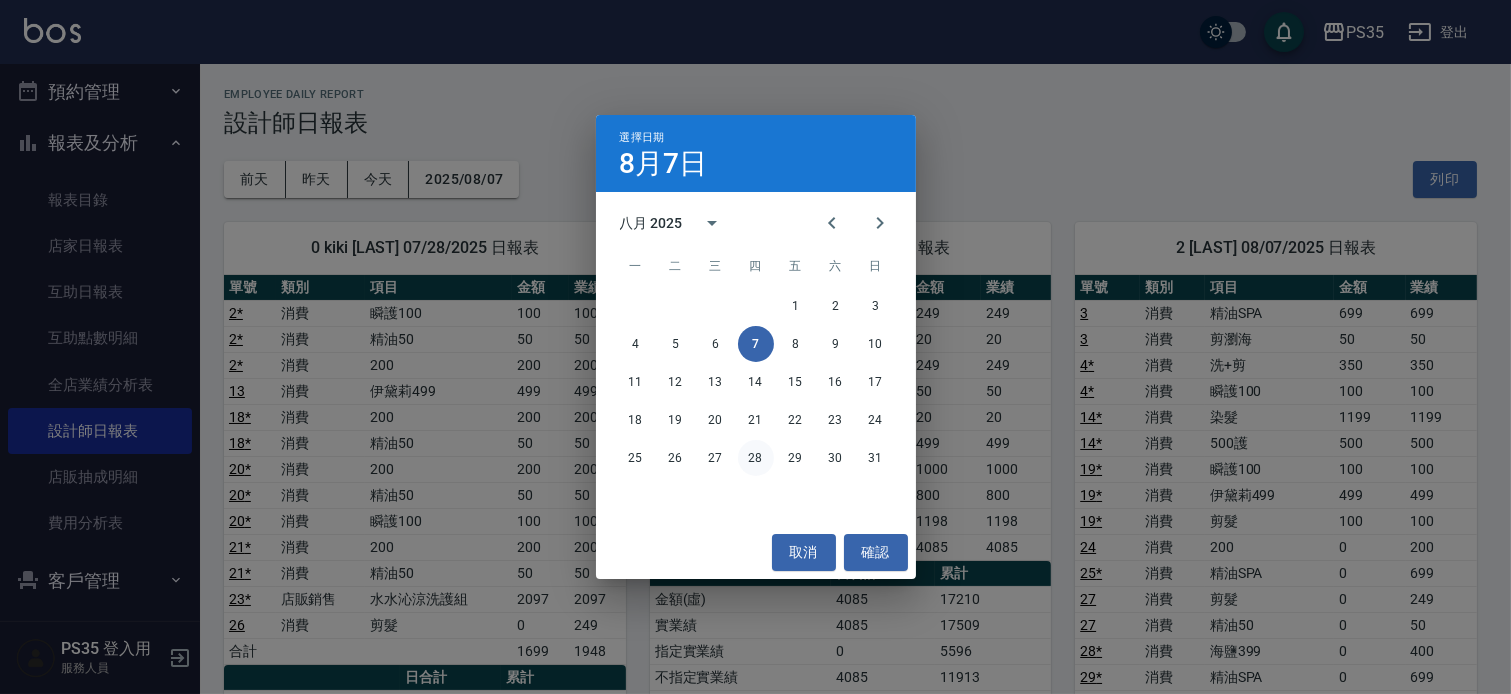 click on "28" at bounding box center (756, 458) 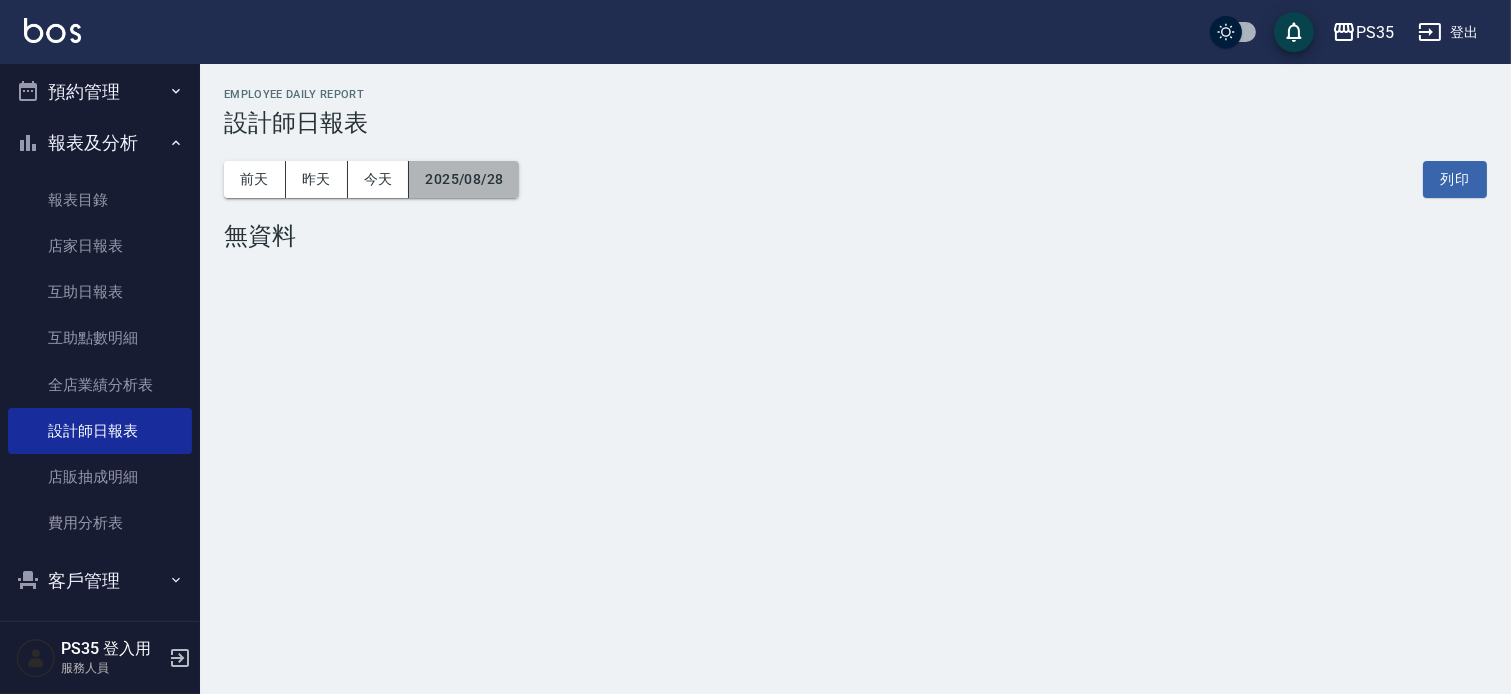 click on "2025/08/28" at bounding box center [464, 179] 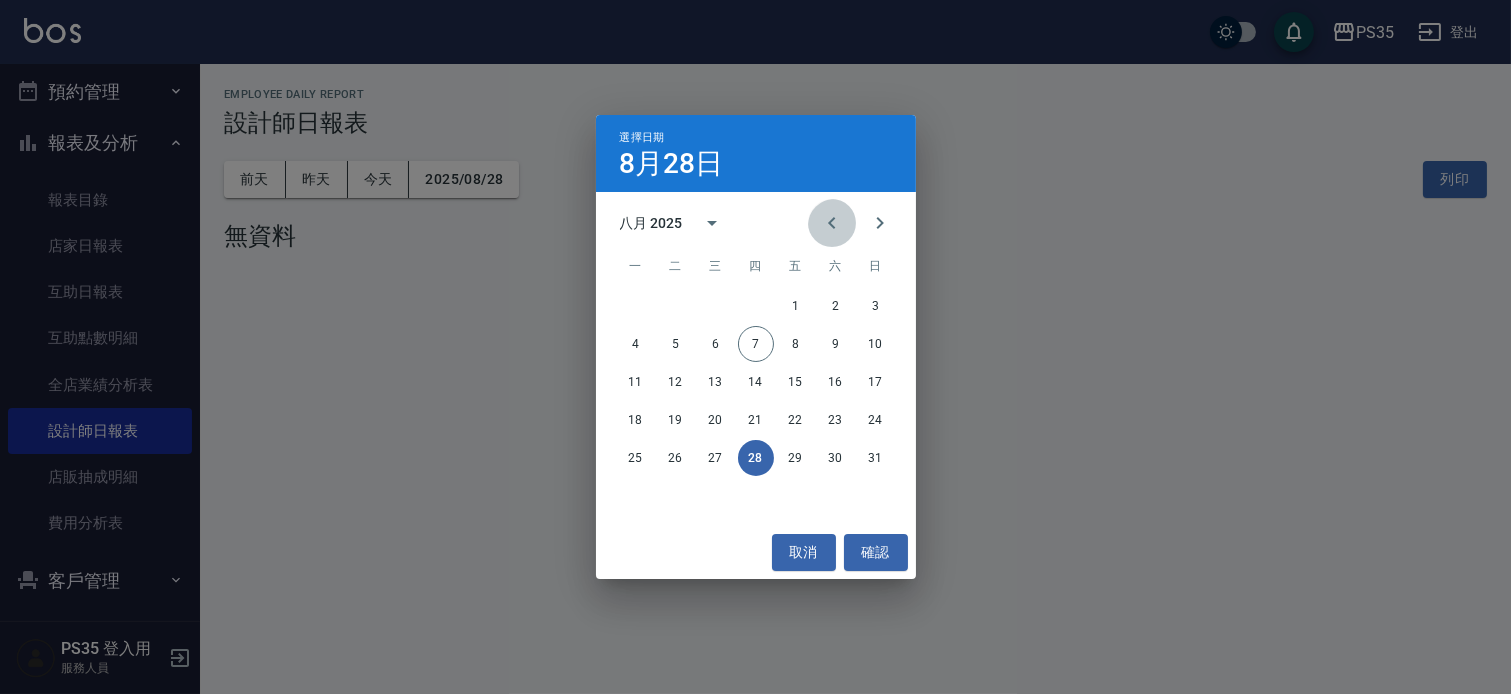 click 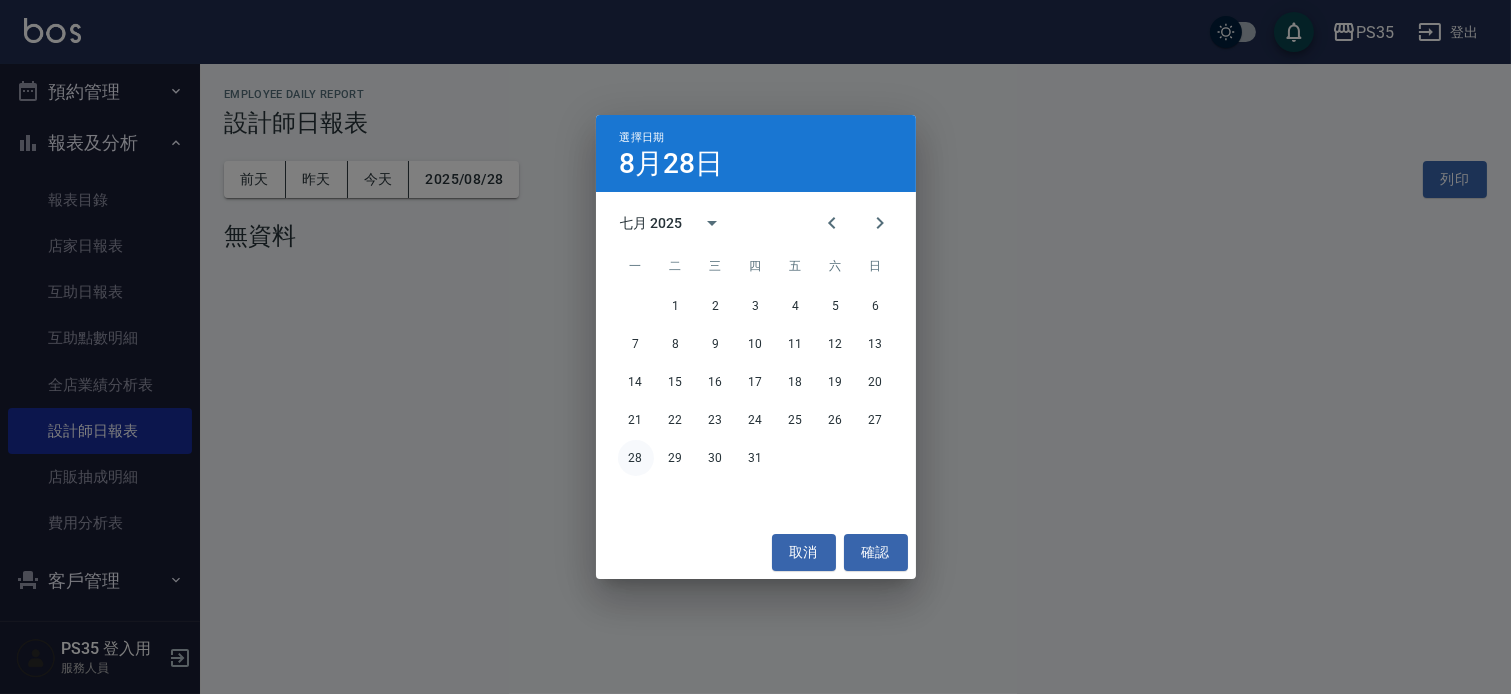 click on "28" at bounding box center [636, 458] 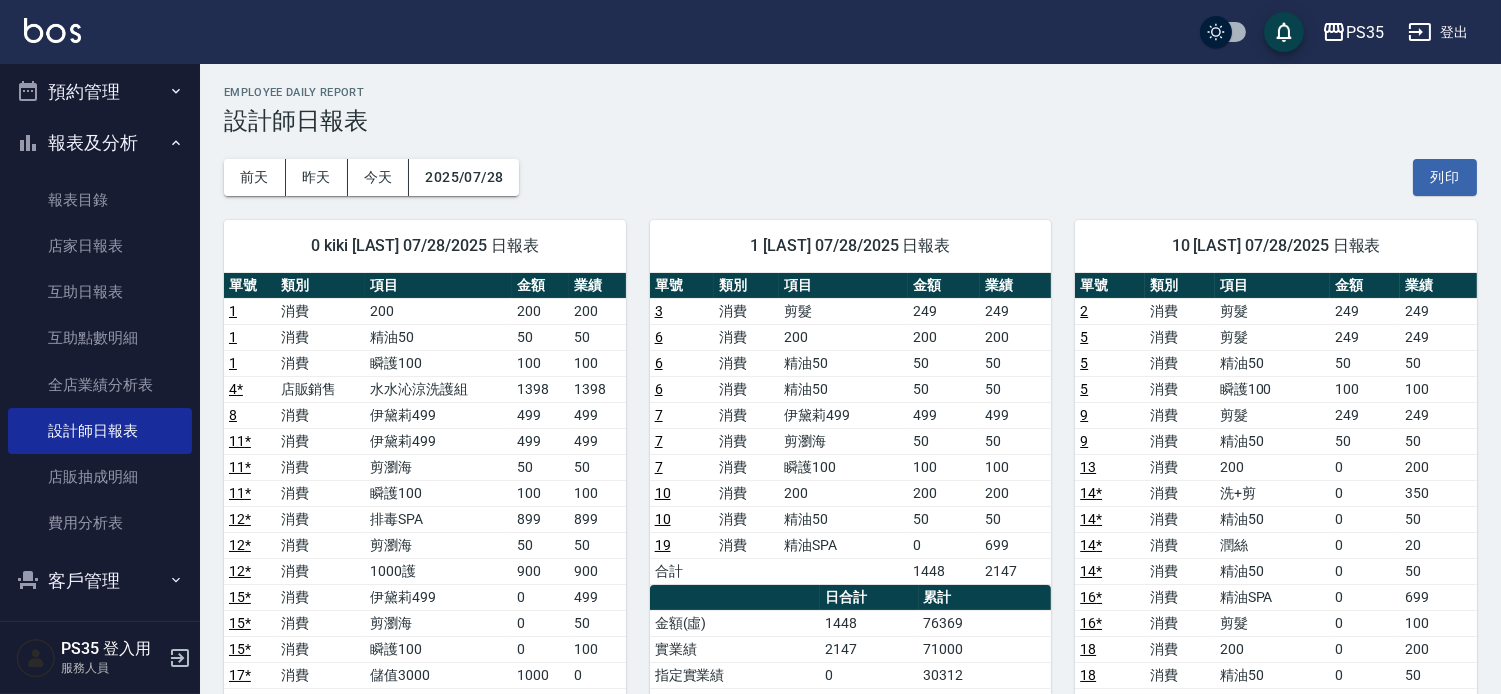 scroll, scrollTop: 0, scrollLeft: 0, axis: both 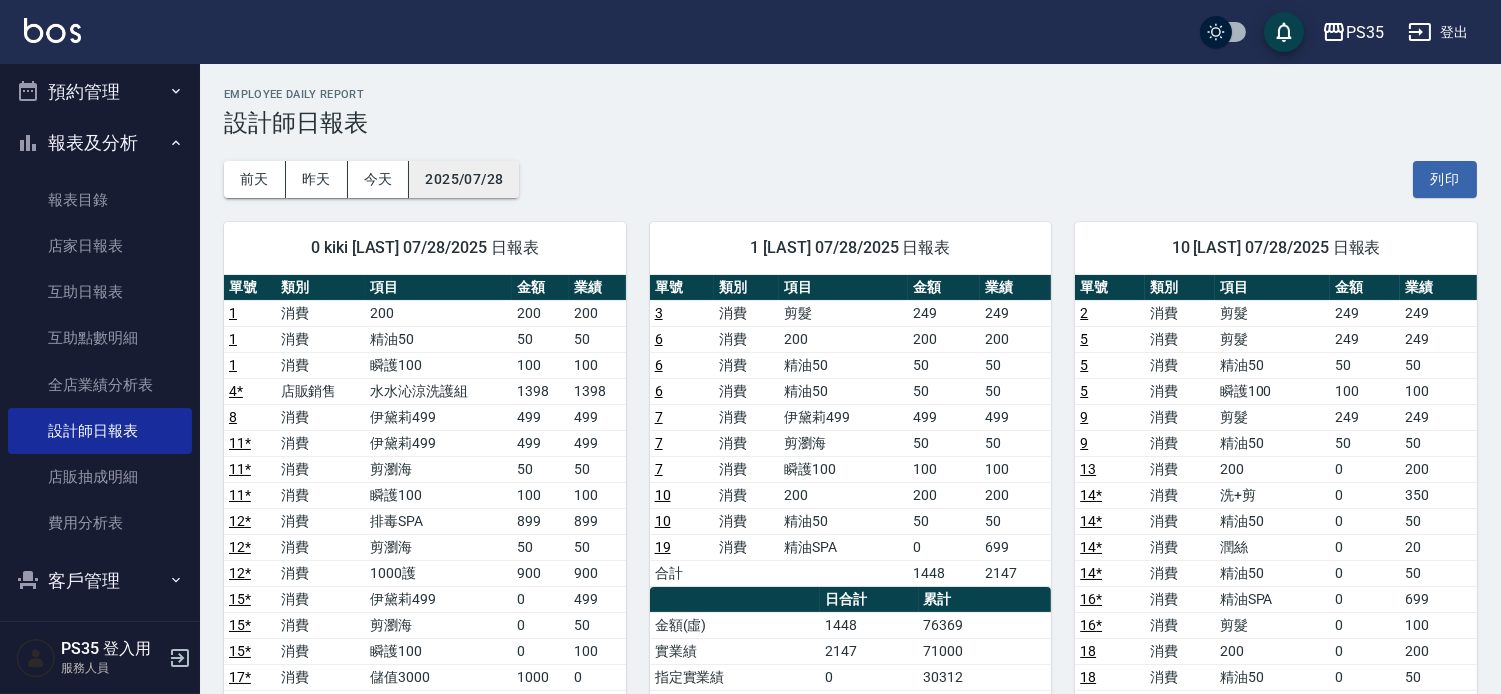 click on "2025/07/28" at bounding box center (464, 179) 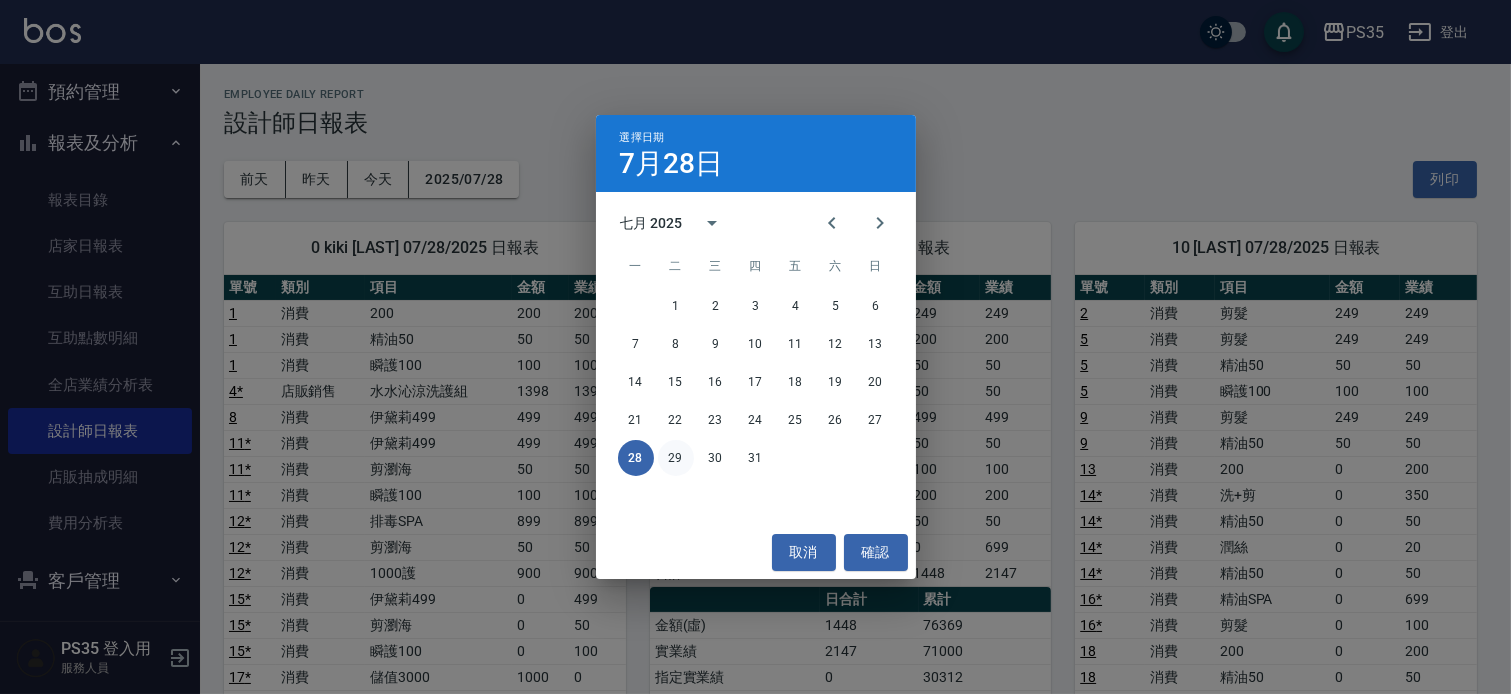 click on "29" at bounding box center [676, 458] 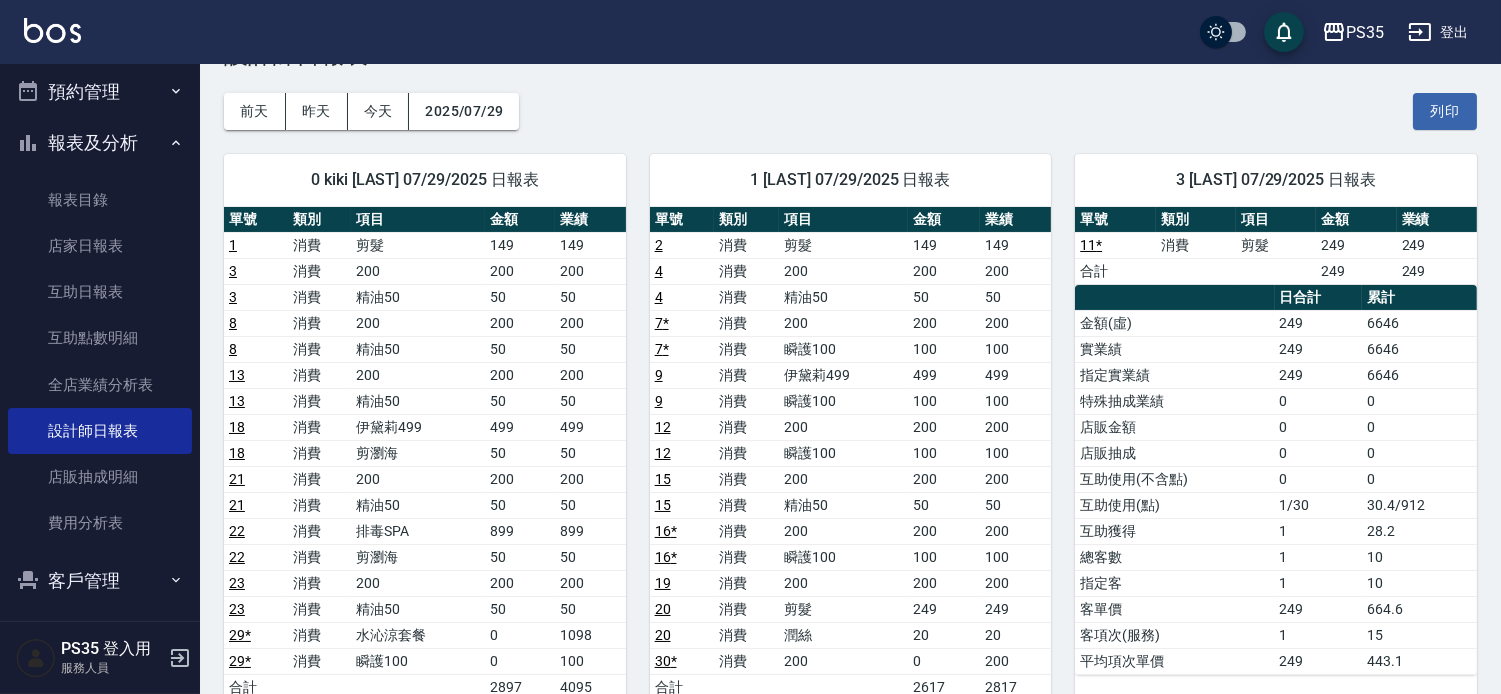 scroll, scrollTop: 0, scrollLeft: 0, axis: both 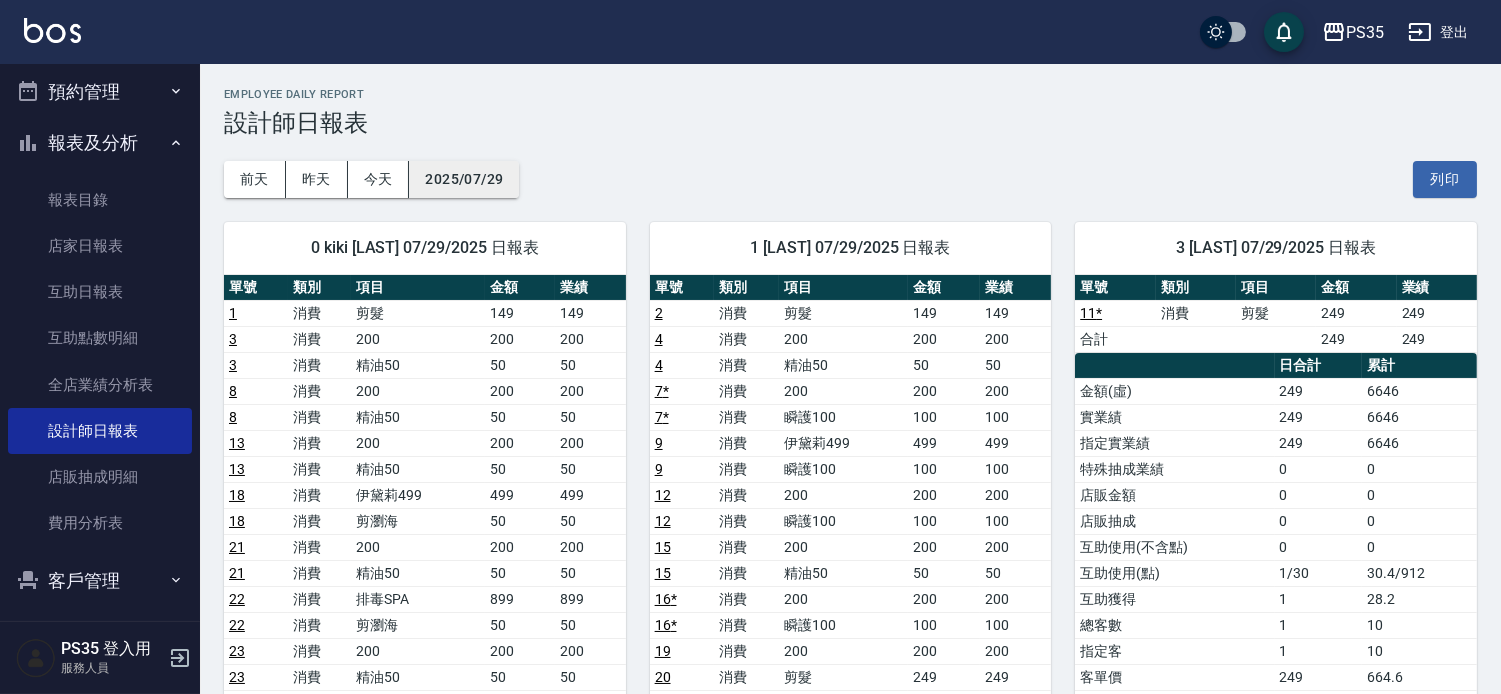 click on "2025/07/29" at bounding box center [464, 179] 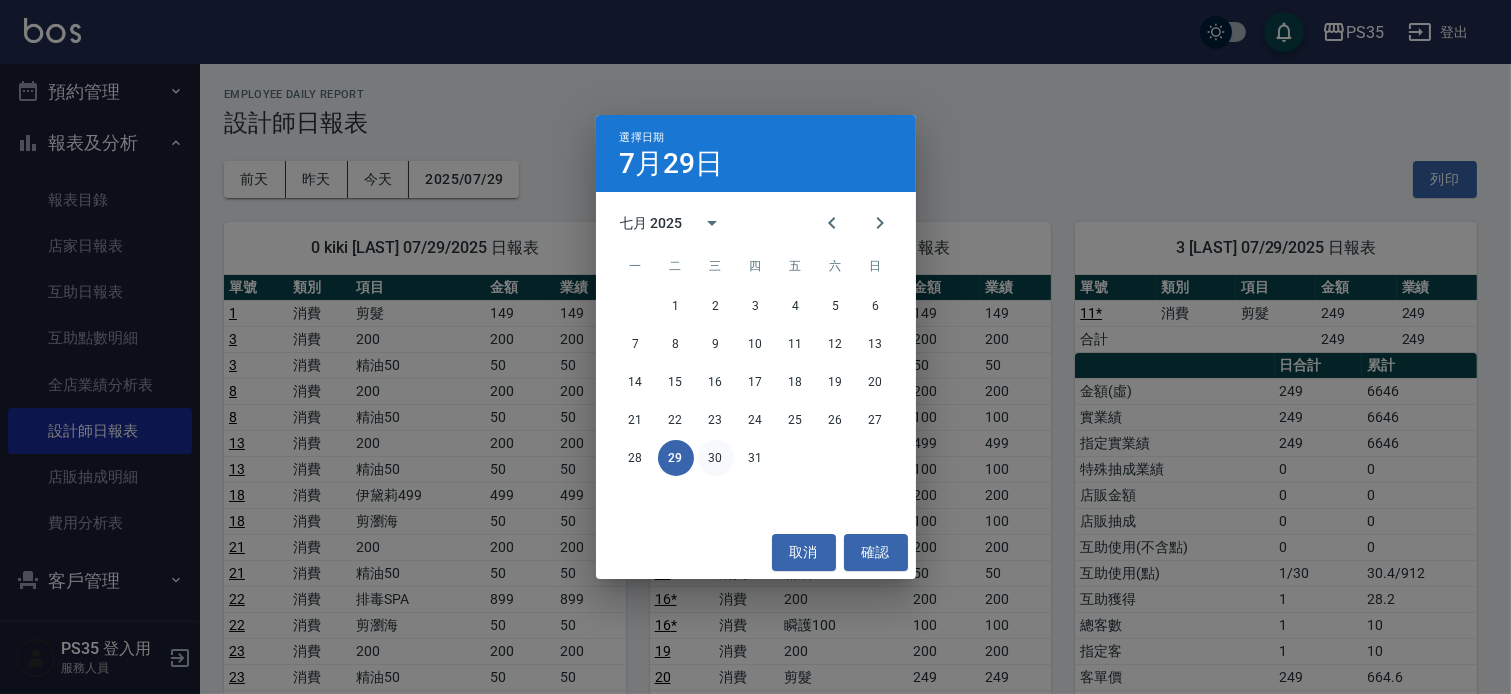 click on "30" at bounding box center [716, 458] 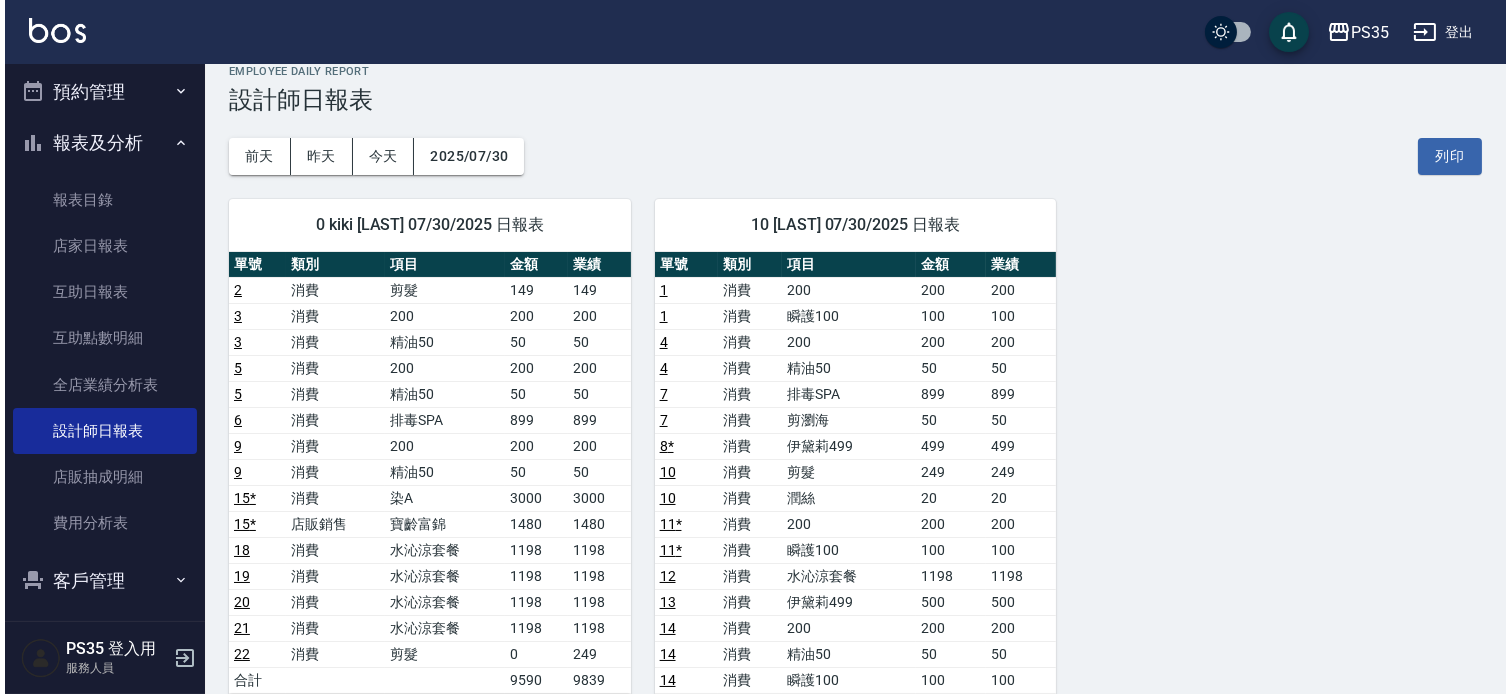 scroll, scrollTop: 0, scrollLeft: 0, axis: both 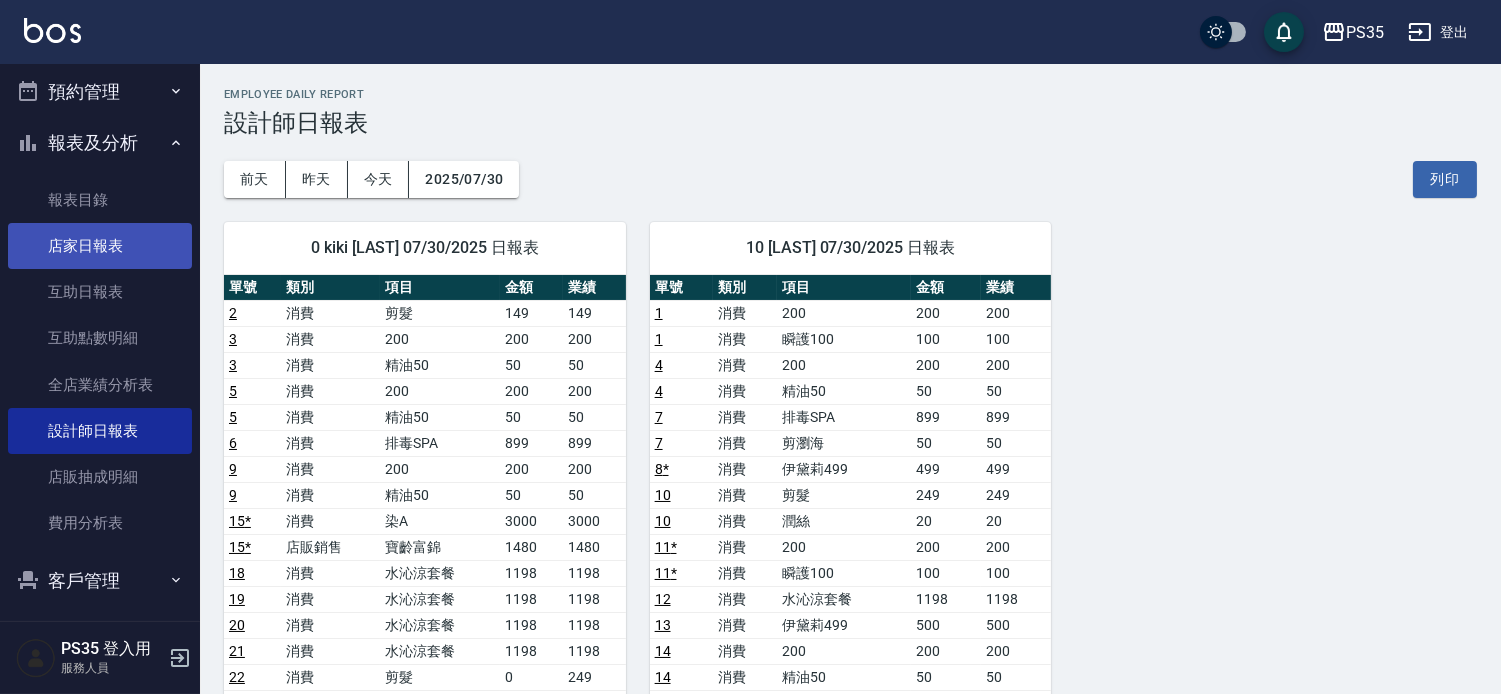 click on "店家日報表" at bounding box center (100, 246) 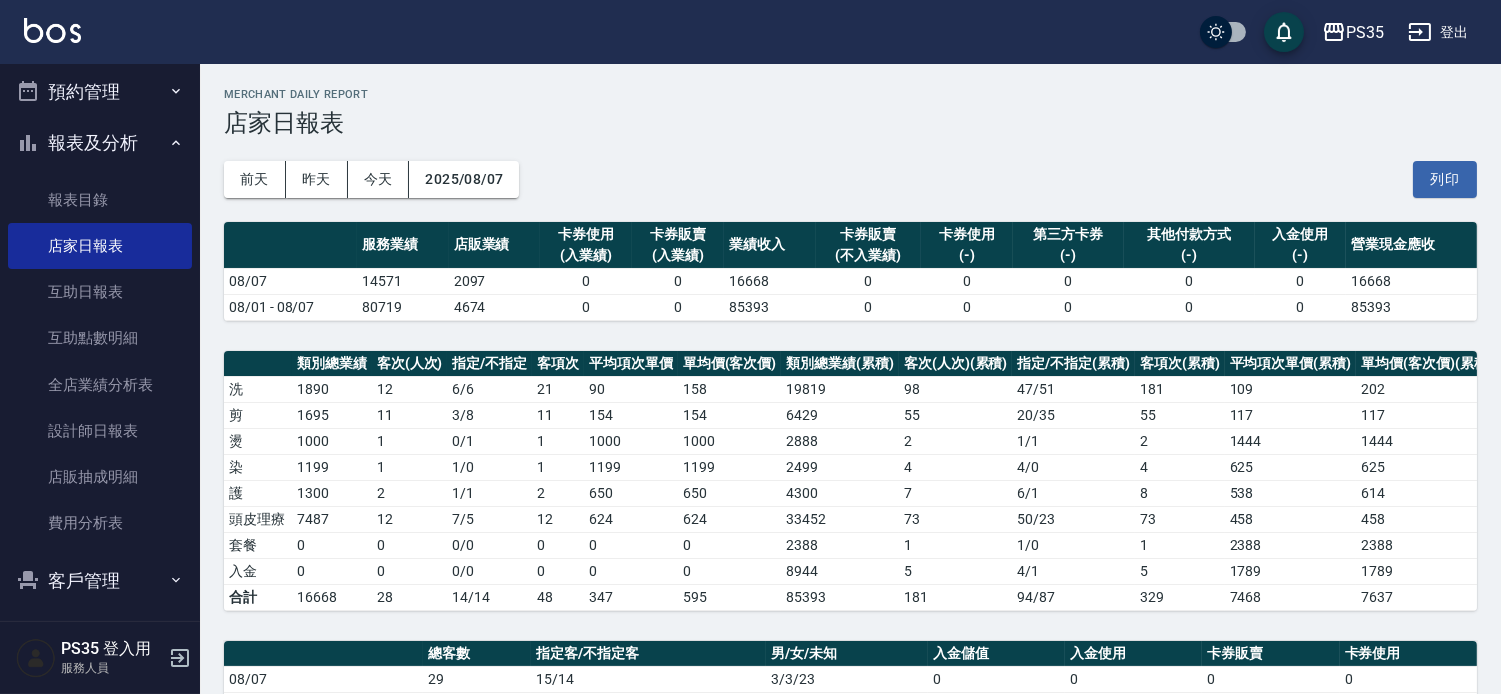 click on "2025/08/07" at bounding box center [464, 179] 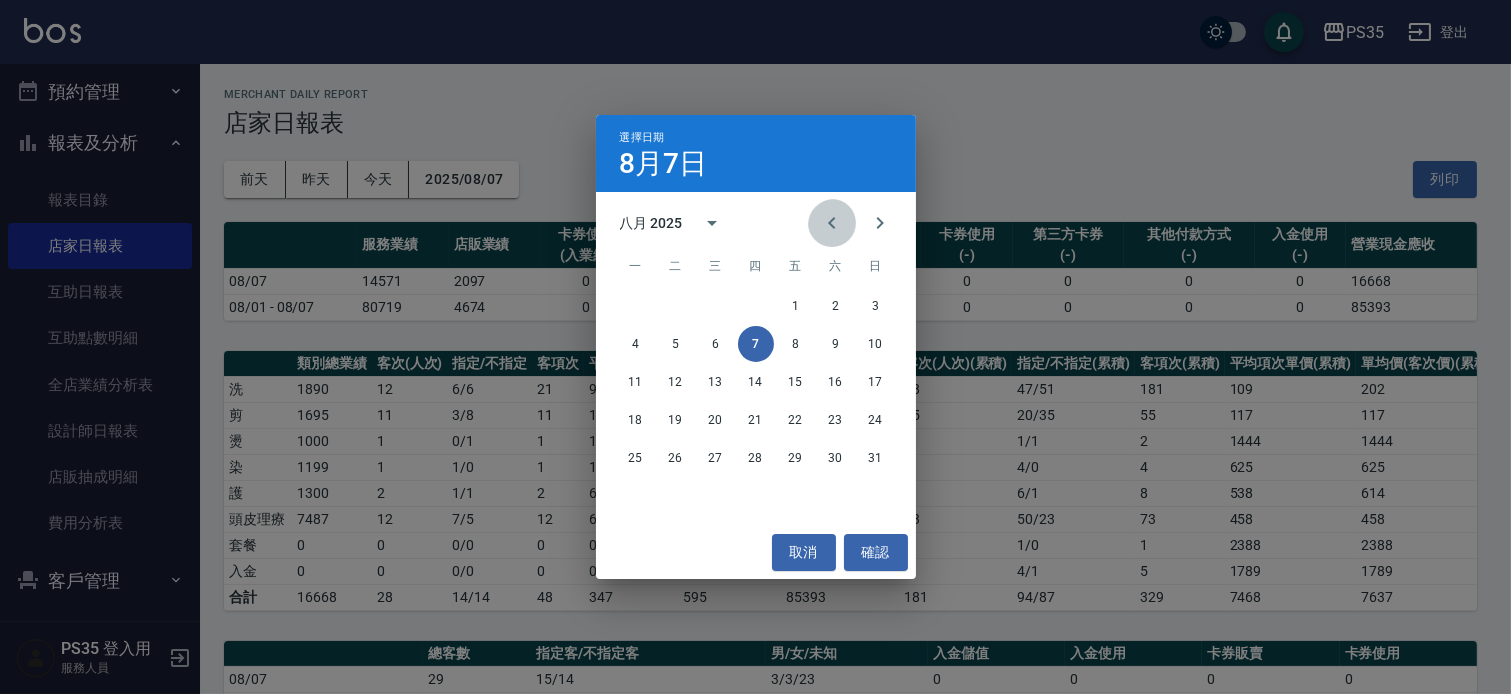 click 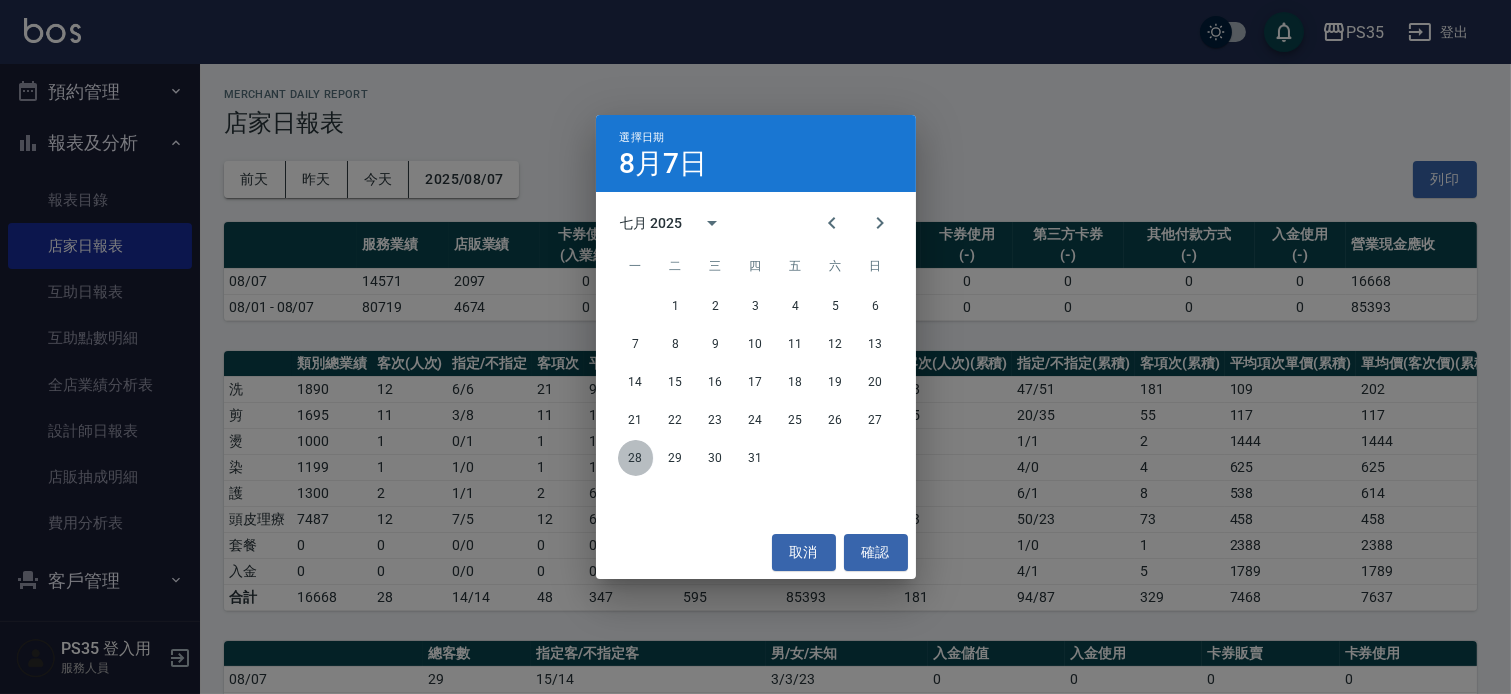 click on "28" at bounding box center (636, 458) 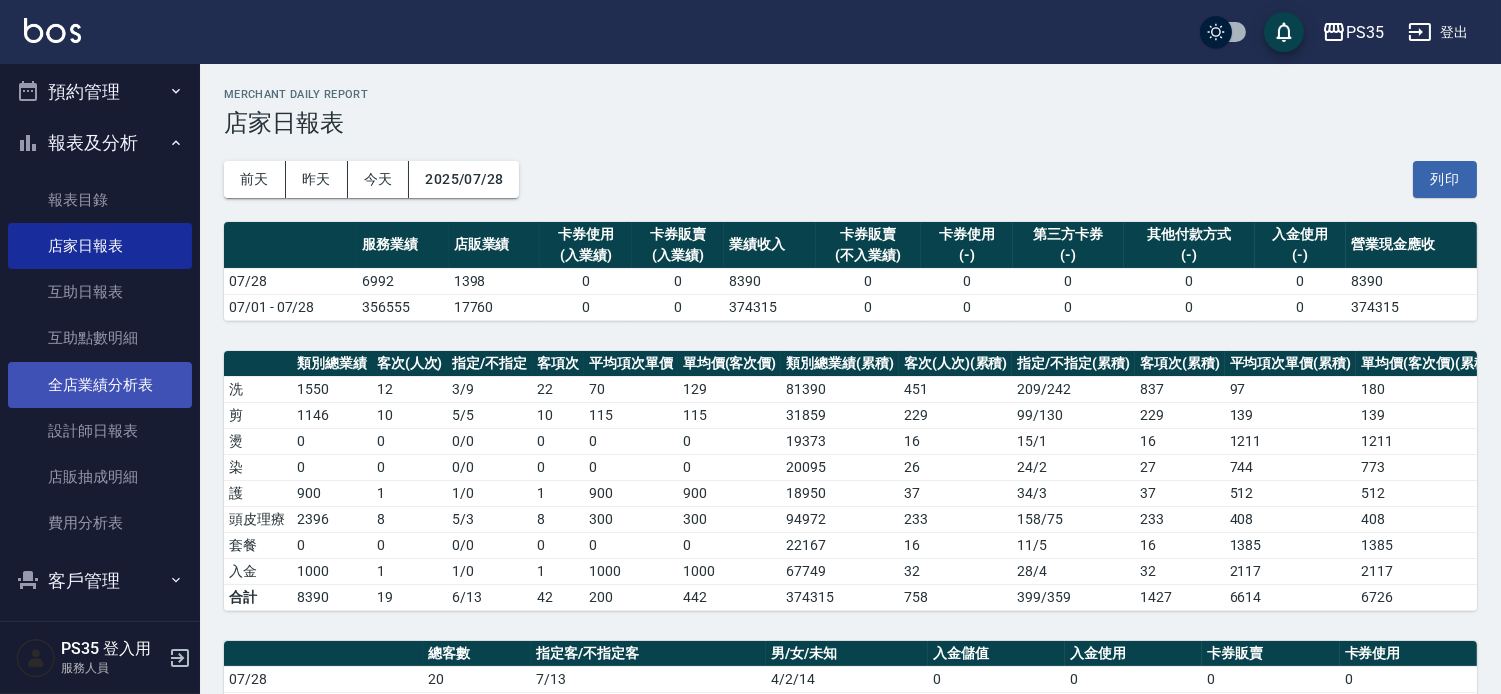 click on "全店業績分析表" at bounding box center [100, 385] 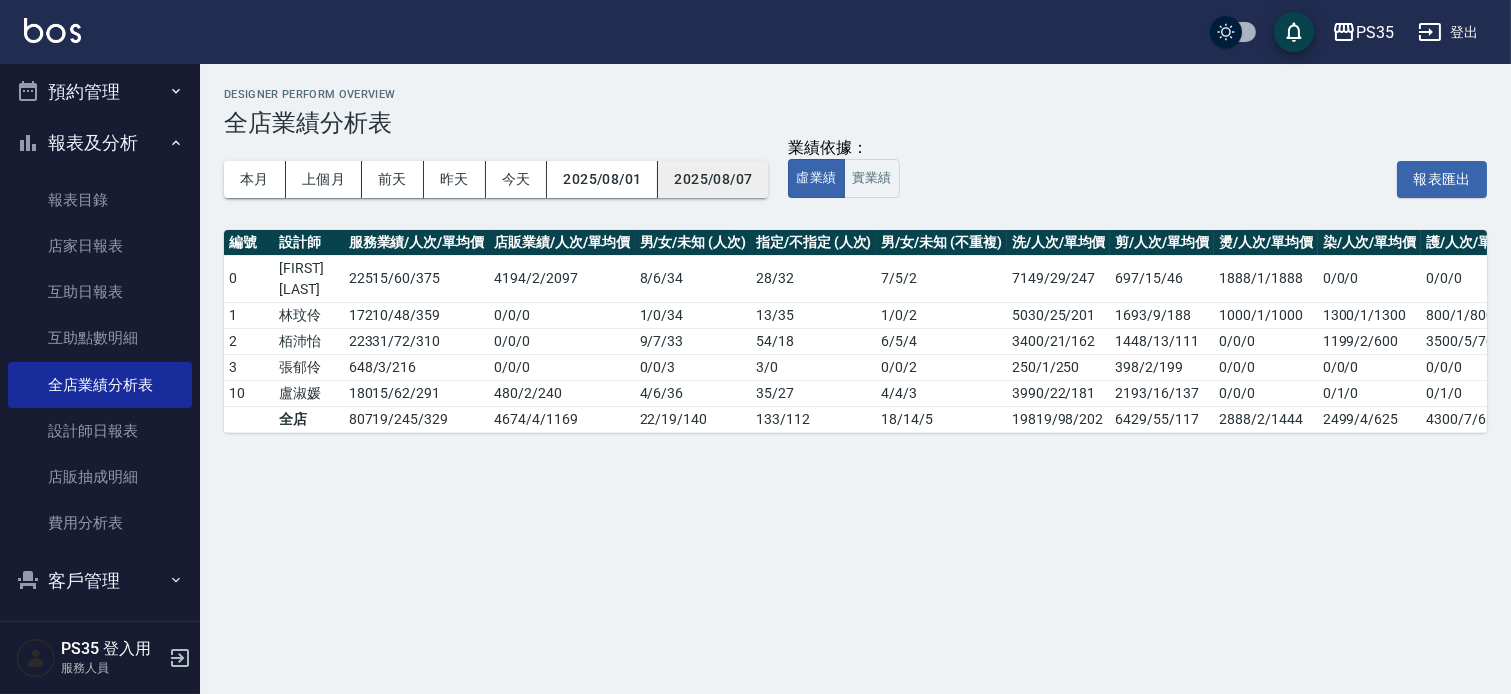 click on "2025/08/07" at bounding box center (713, 179) 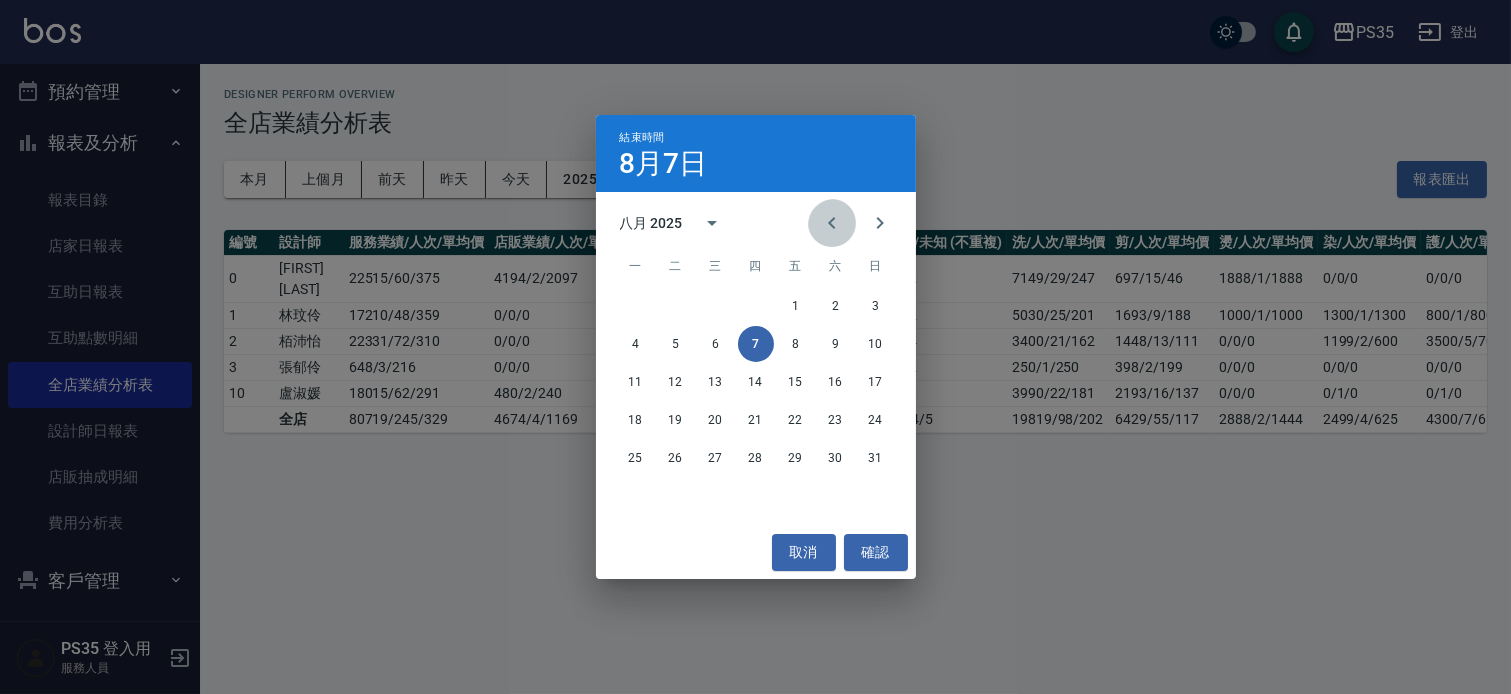 click 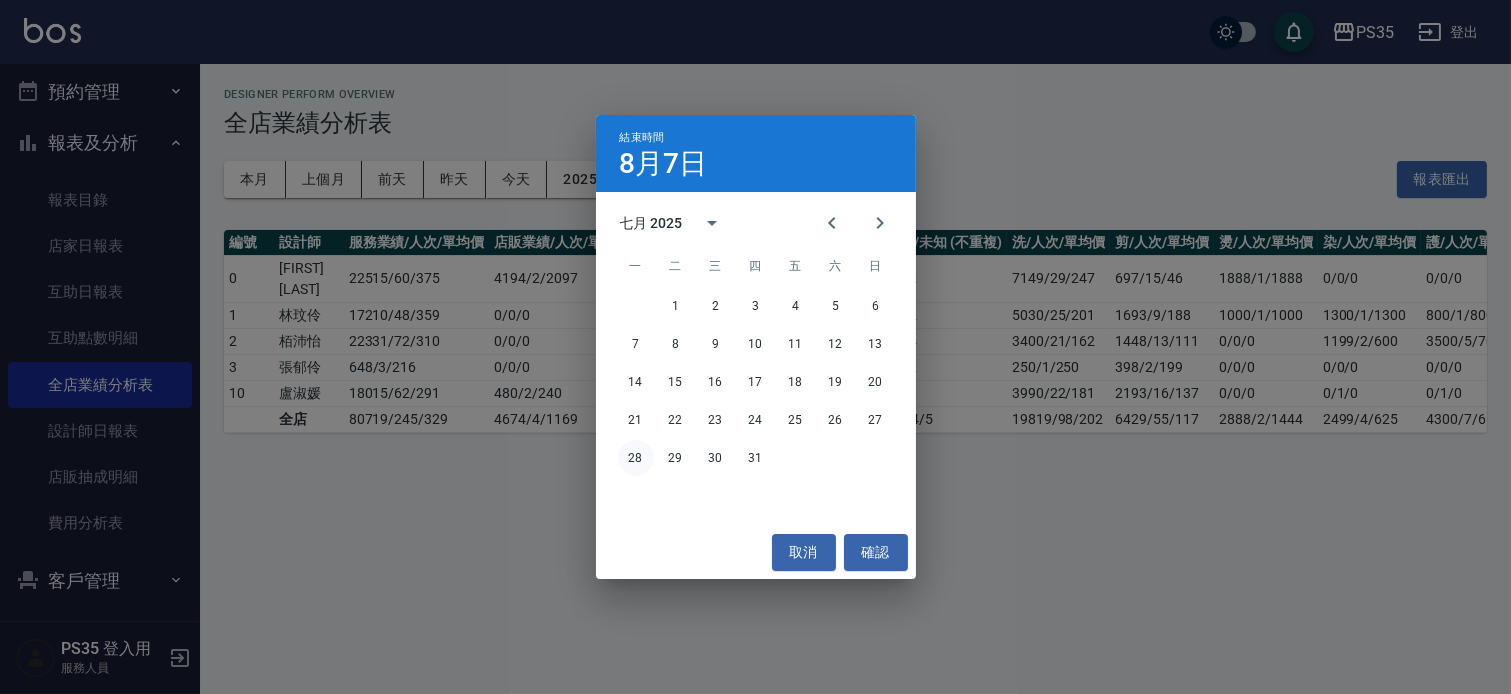 click on "28" at bounding box center [636, 458] 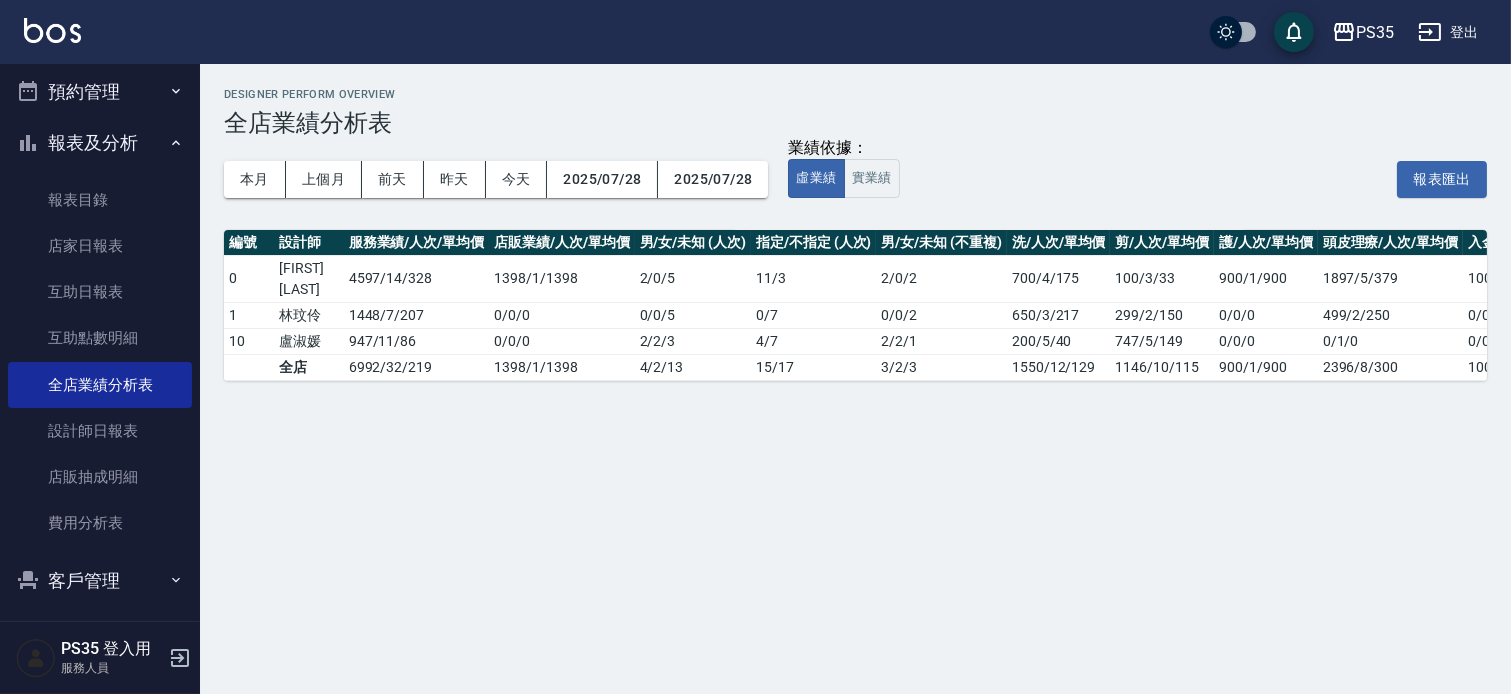 scroll, scrollTop: 0, scrollLeft: 138, axis: horizontal 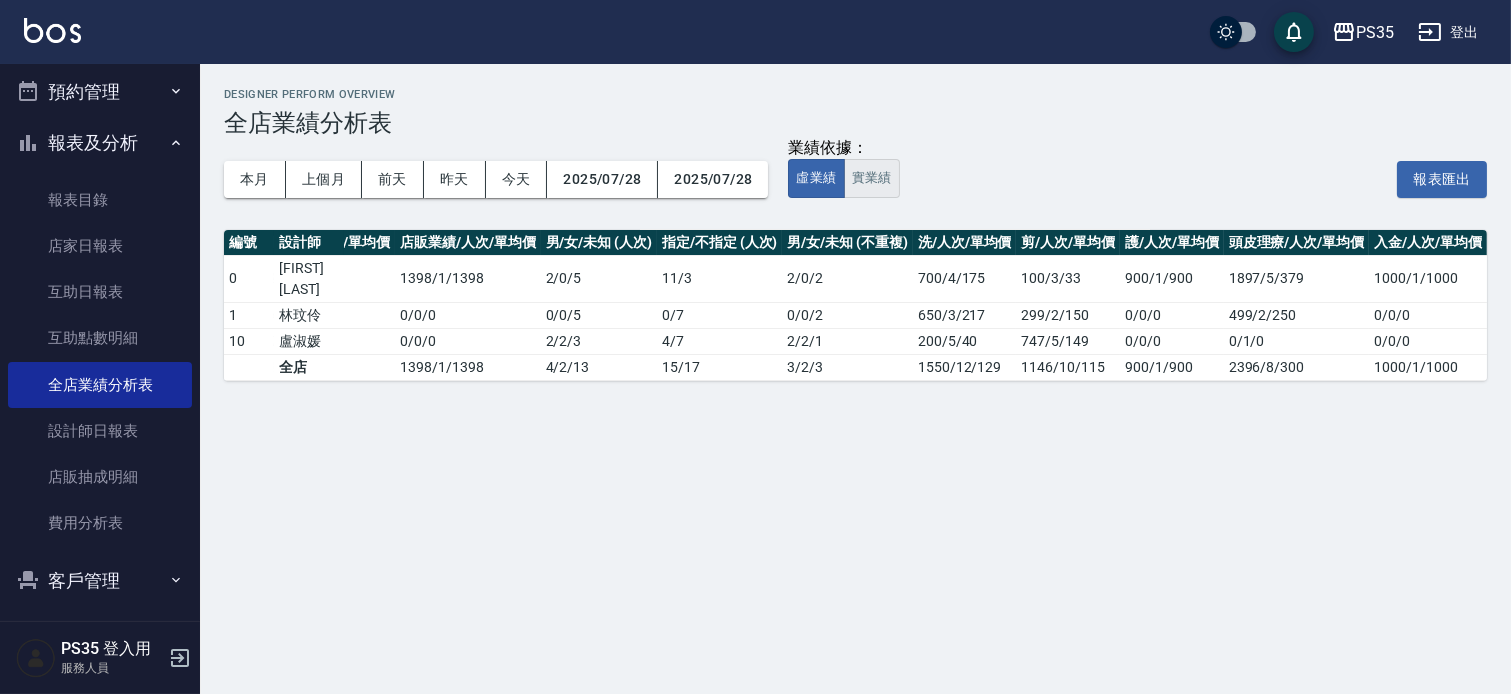 click on "實業績" at bounding box center (872, 178) 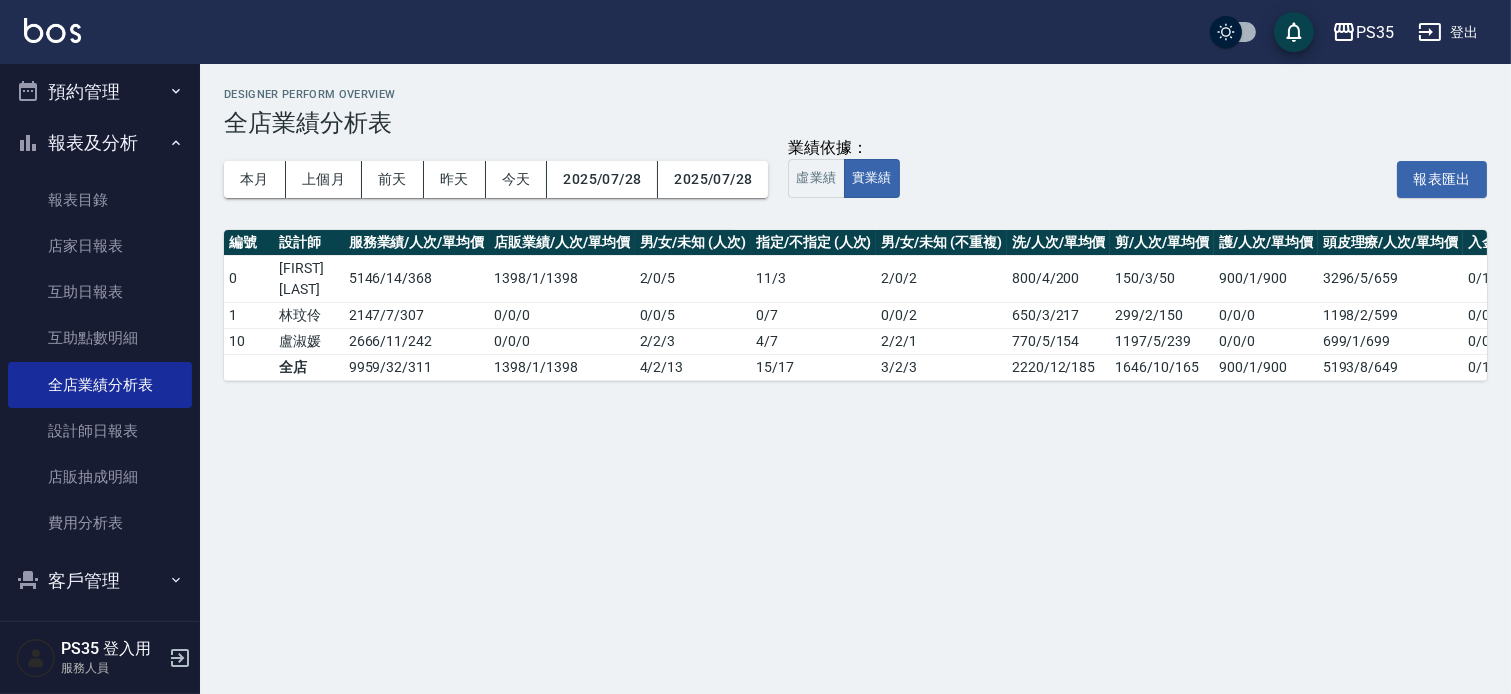 scroll, scrollTop: 0, scrollLeft: 138, axis: horizontal 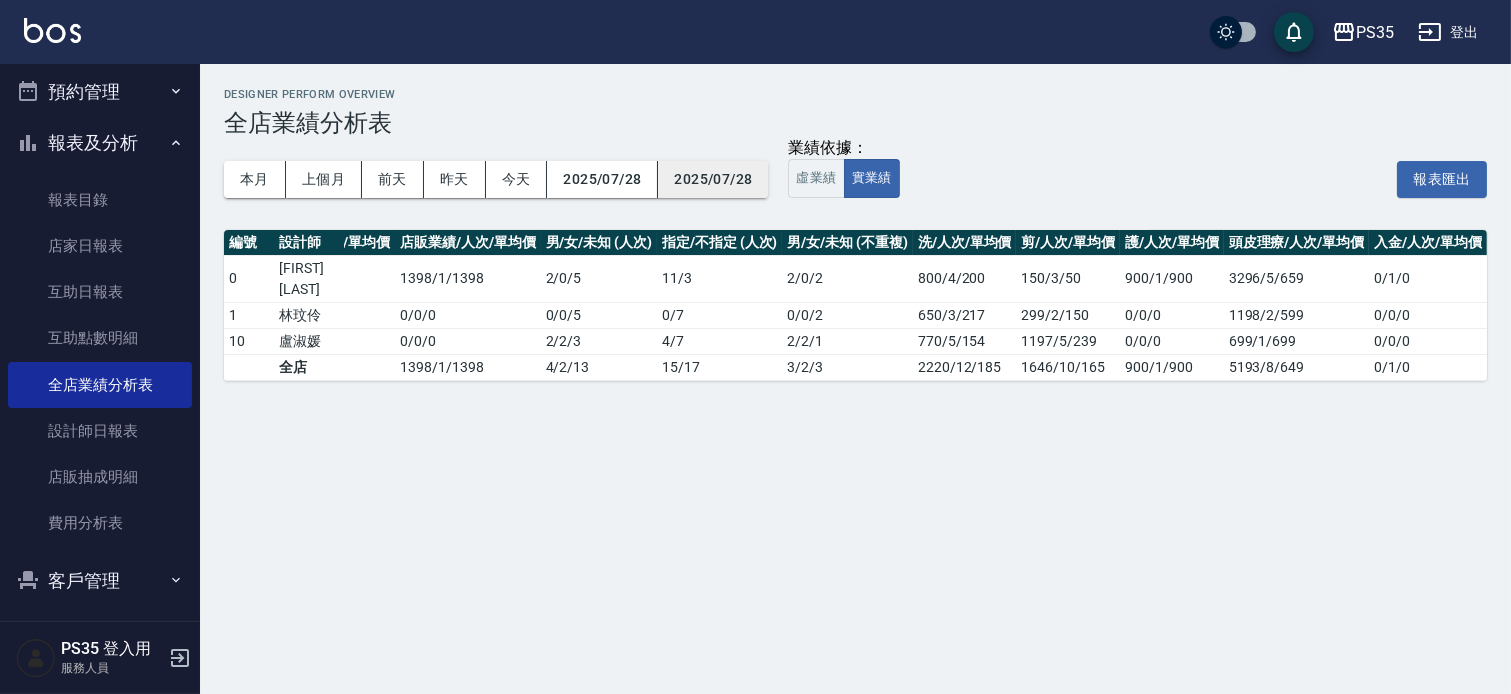 click on "2025/07/28" at bounding box center [713, 179] 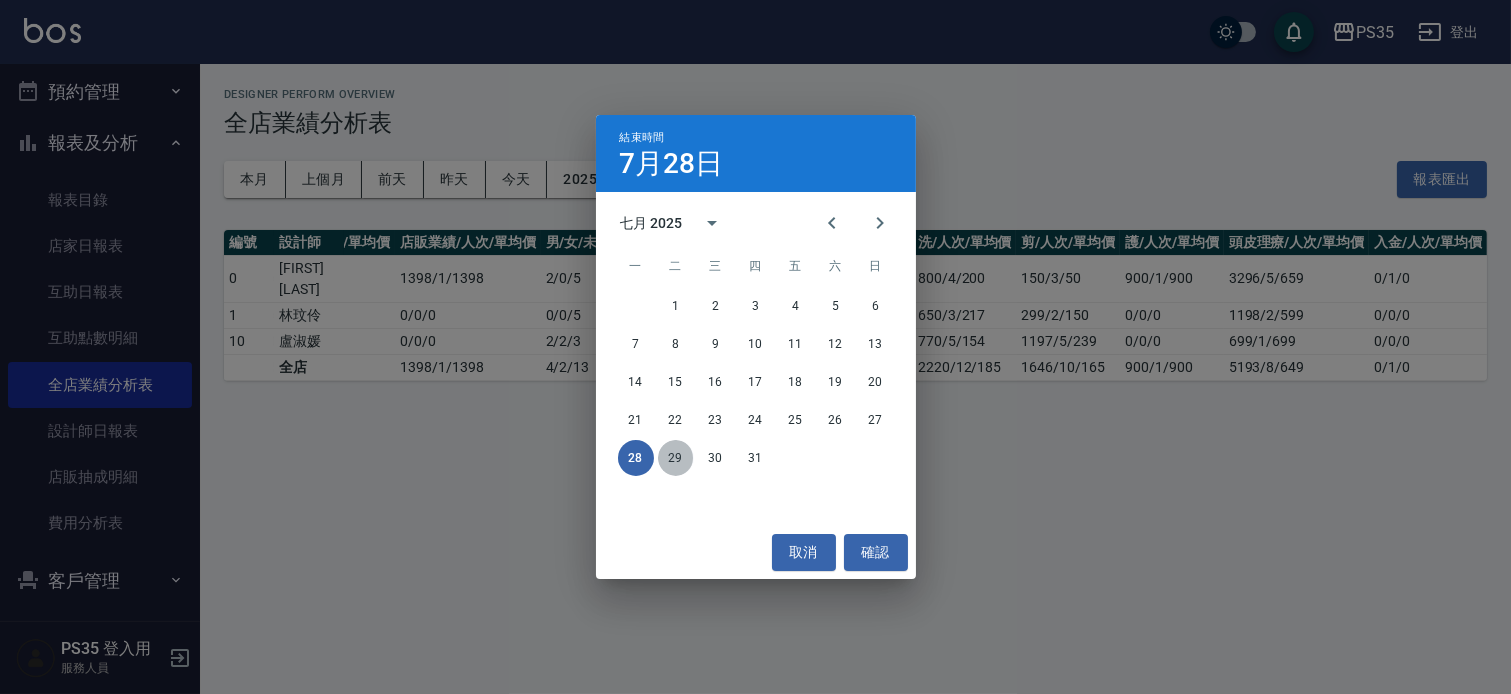 click on "29" at bounding box center (676, 458) 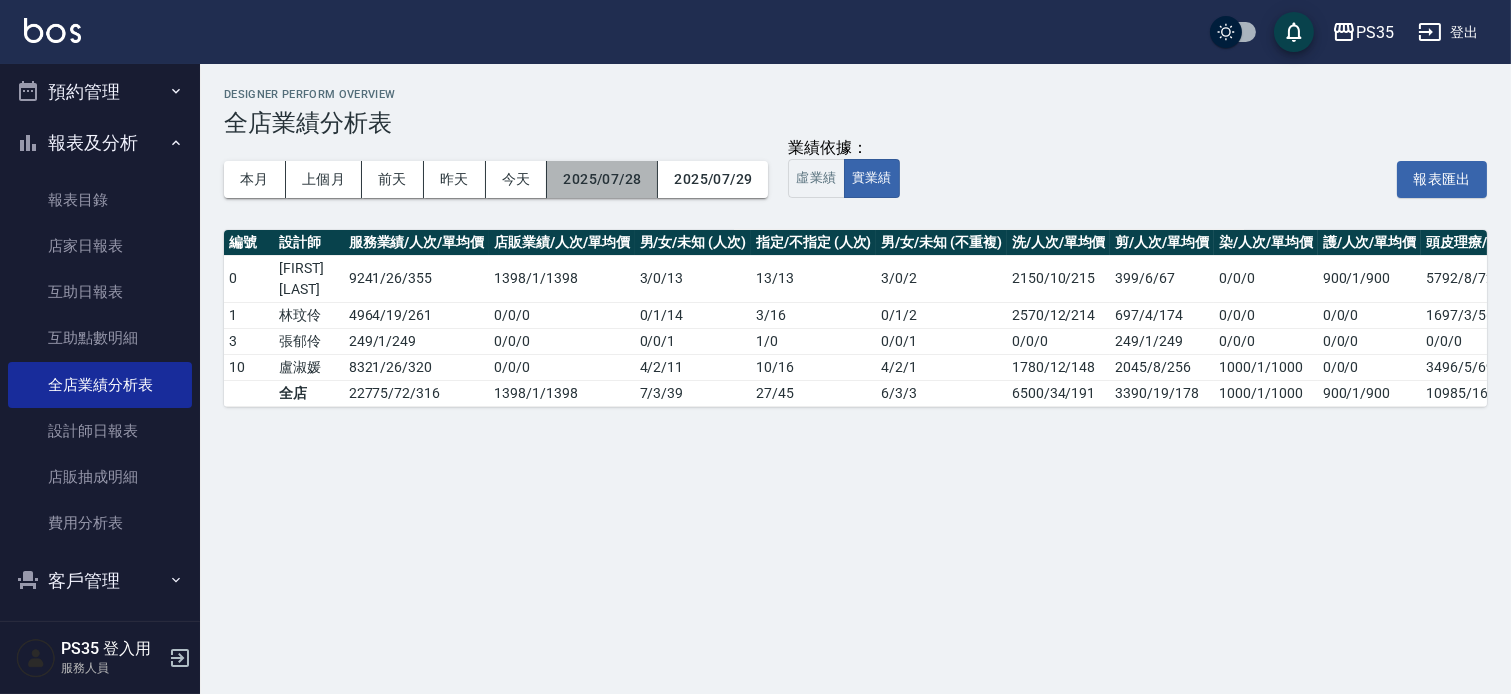click on "2025/07/28" at bounding box center (602, 179) 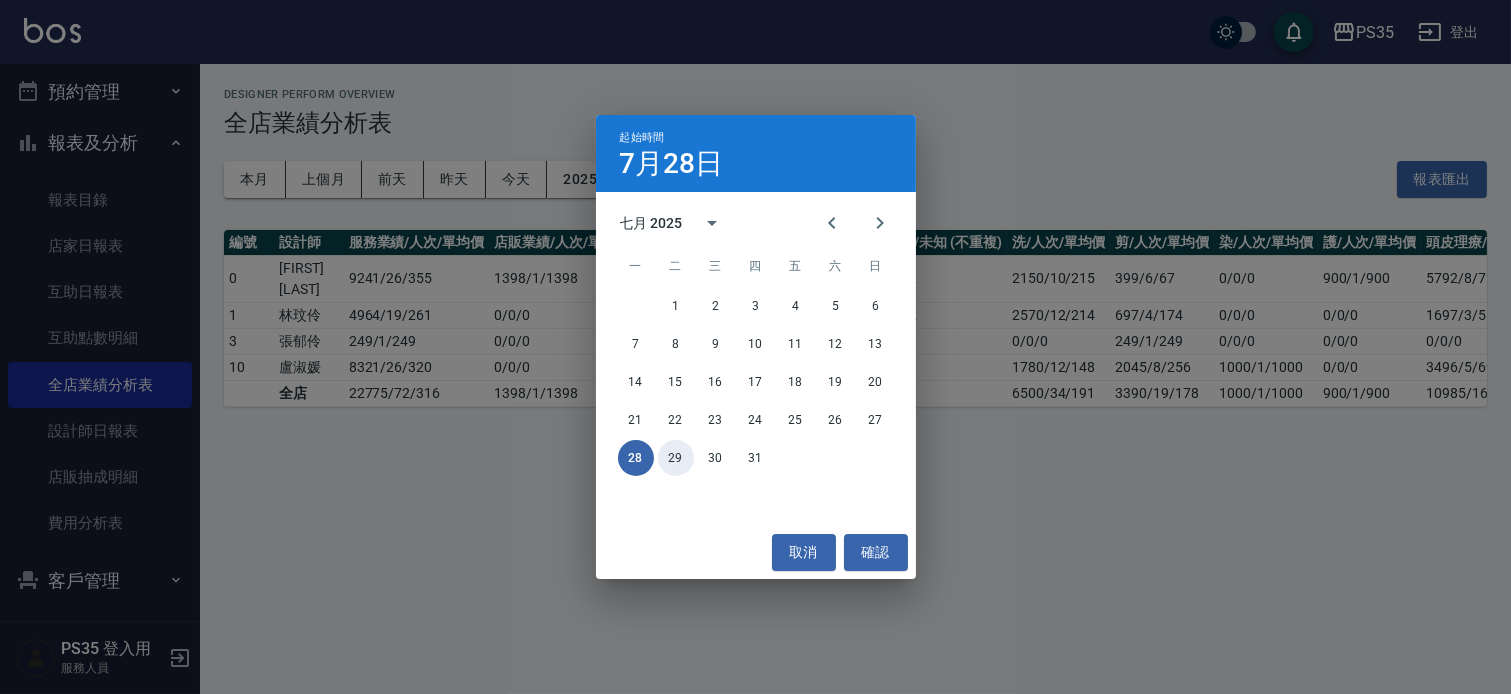 click on "29" at bounding box center (676, 458) 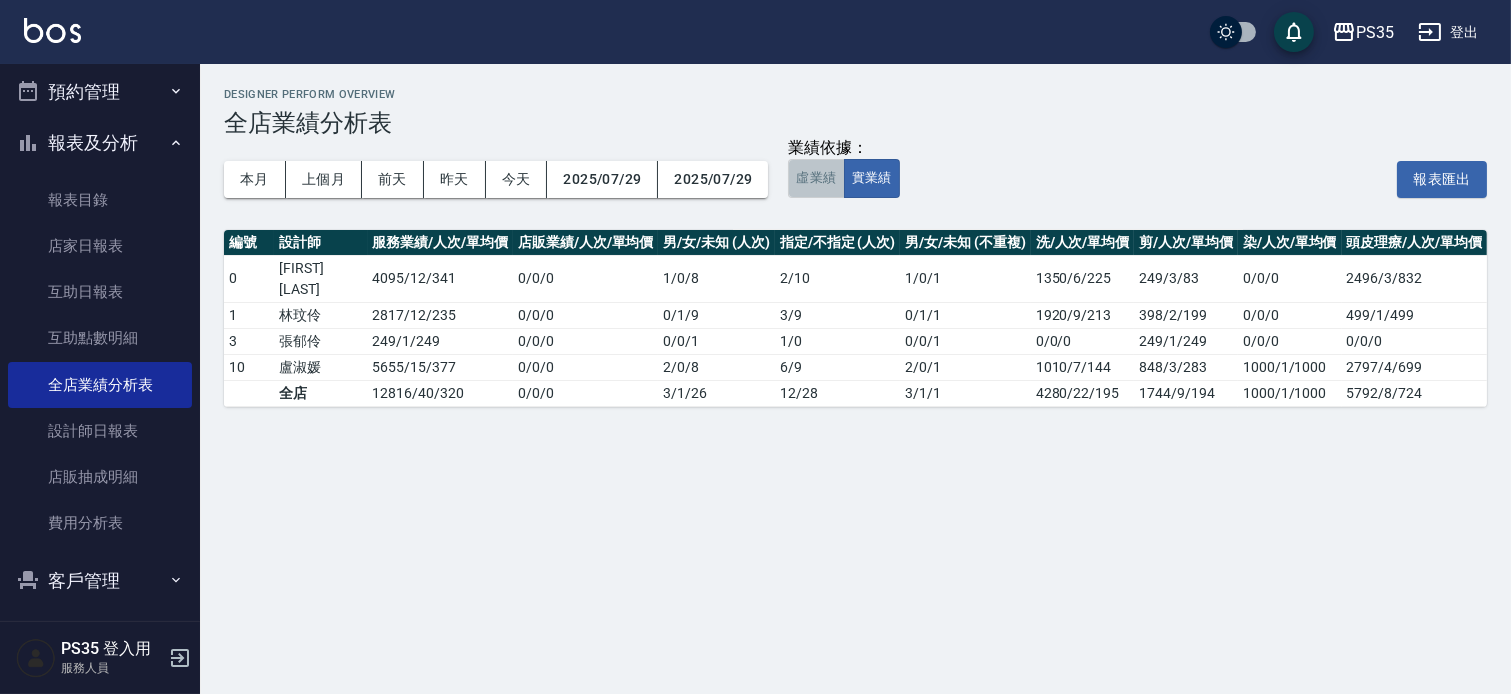 click on "虛業績" at bounding box center [816, 178] 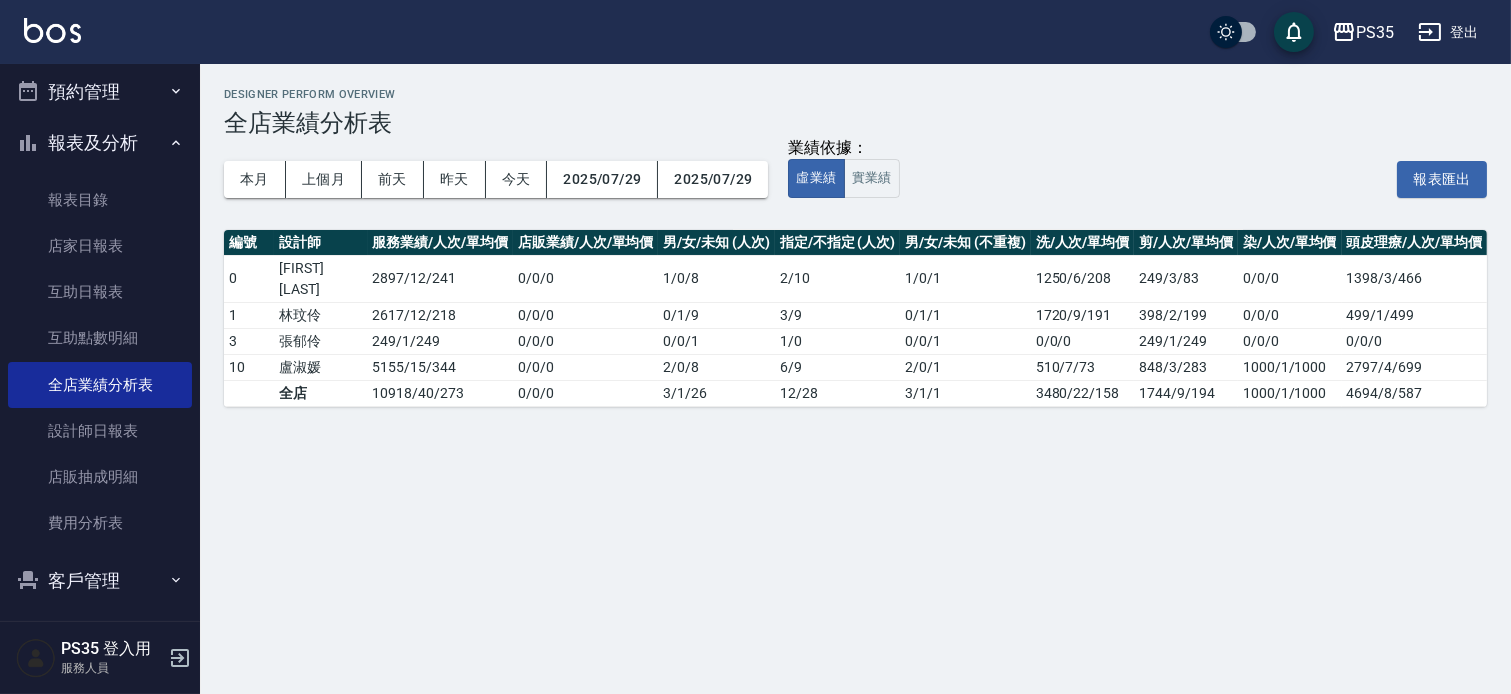 scroll, scrollTop: 0, scrollLeft: 16, axis: horizontal 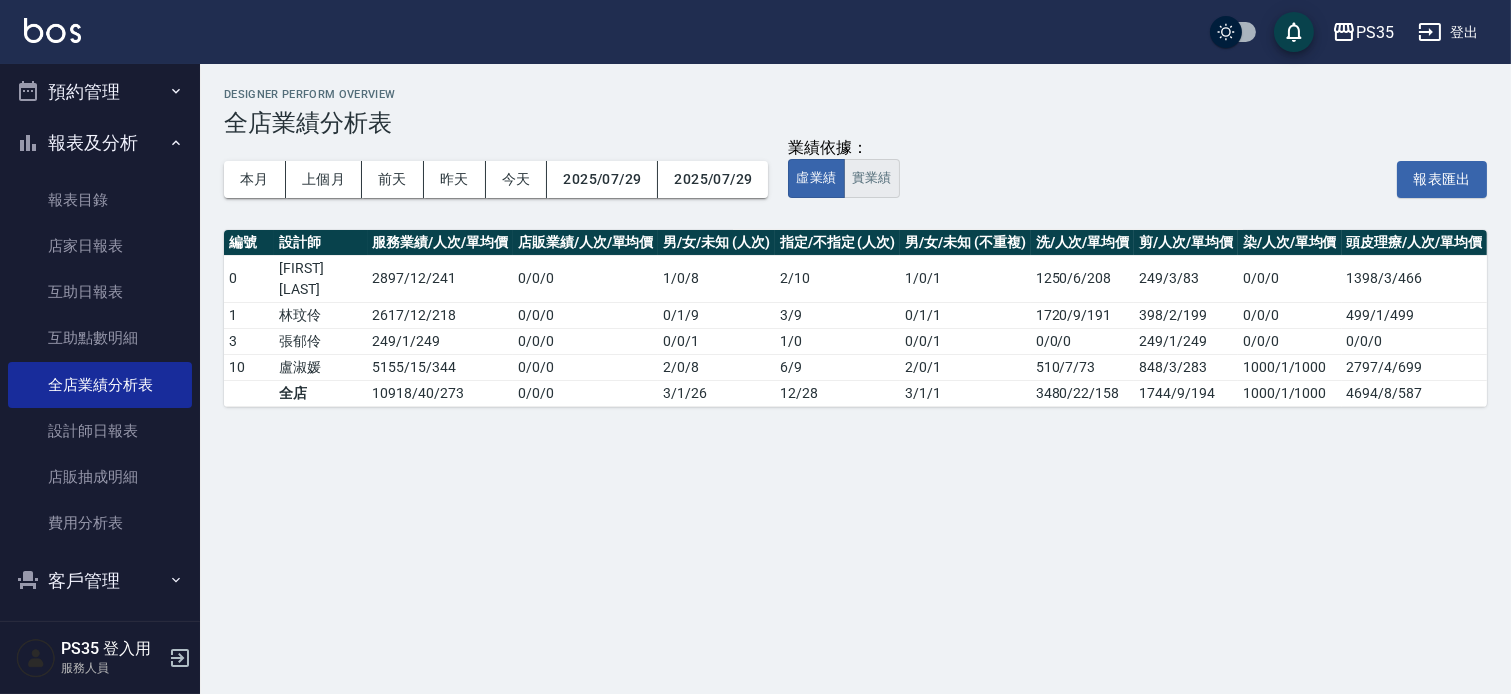 click on "實業績" at bounding box center [872, 178] 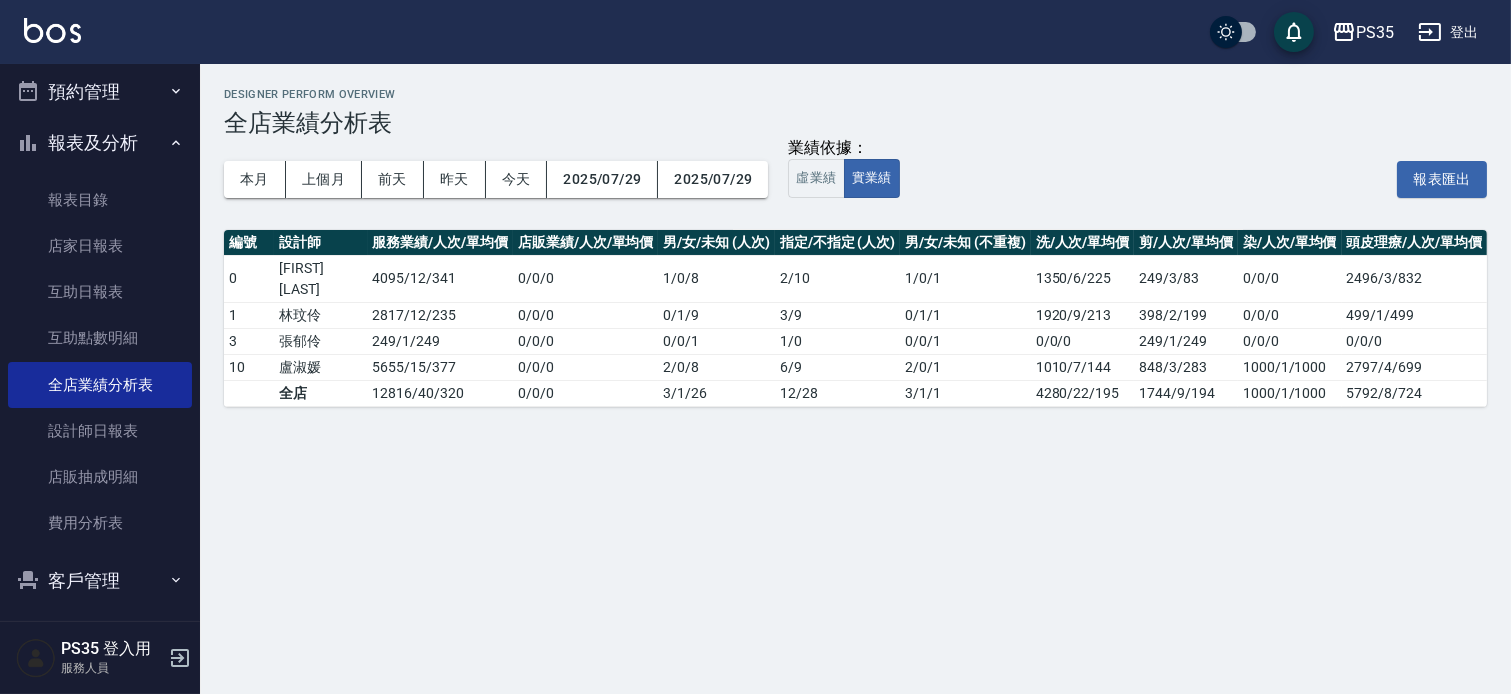 scroll, scrollTop: 0, scrollLeft: 16, axis: horizontal 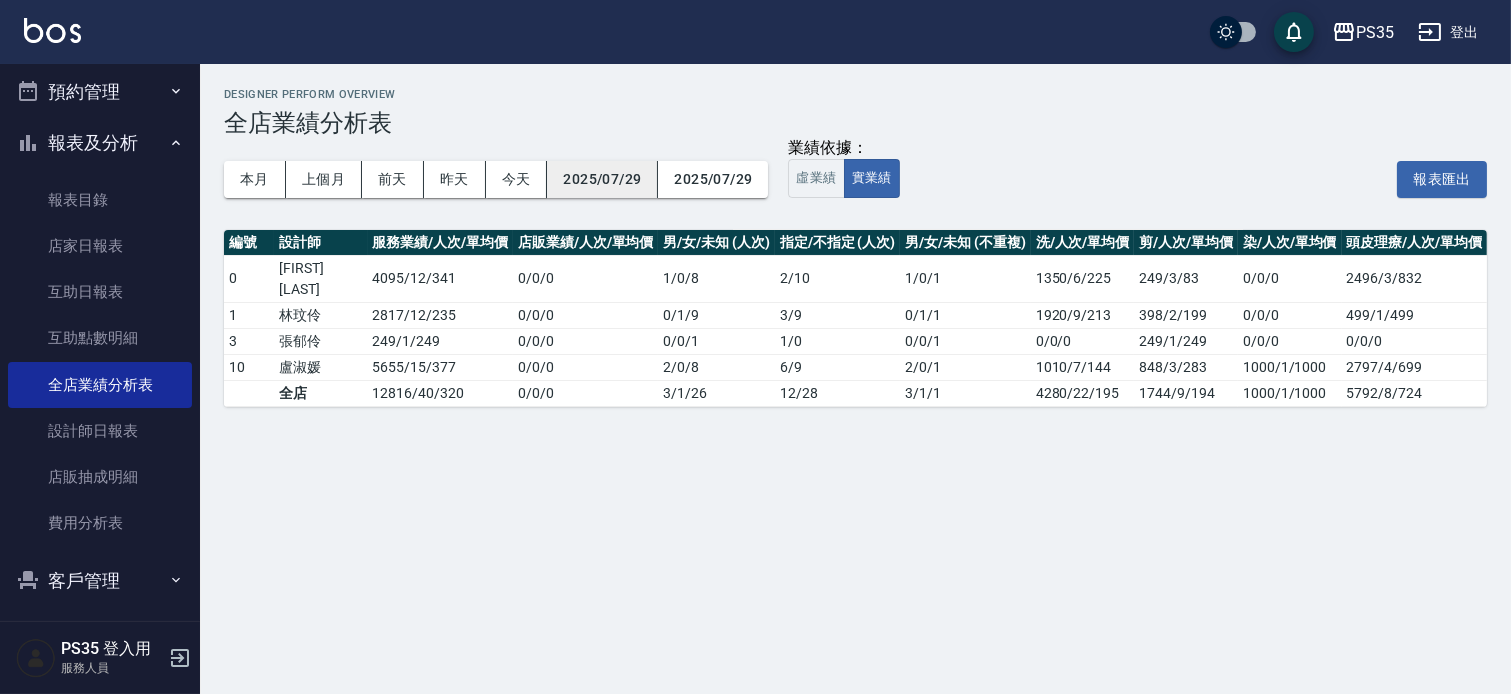click on "2025/07/29" at bounding box center (602, 179) 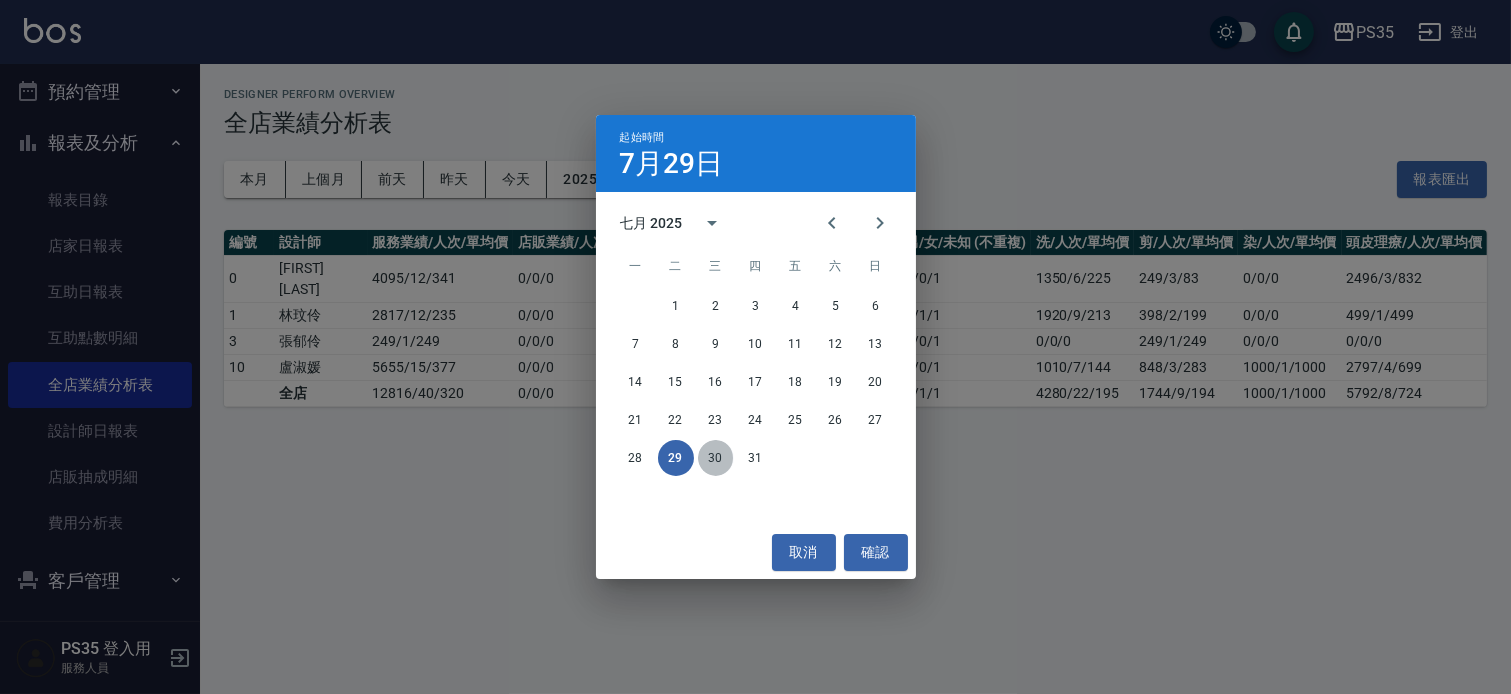 click on "30" at bounding box center [716, 458] 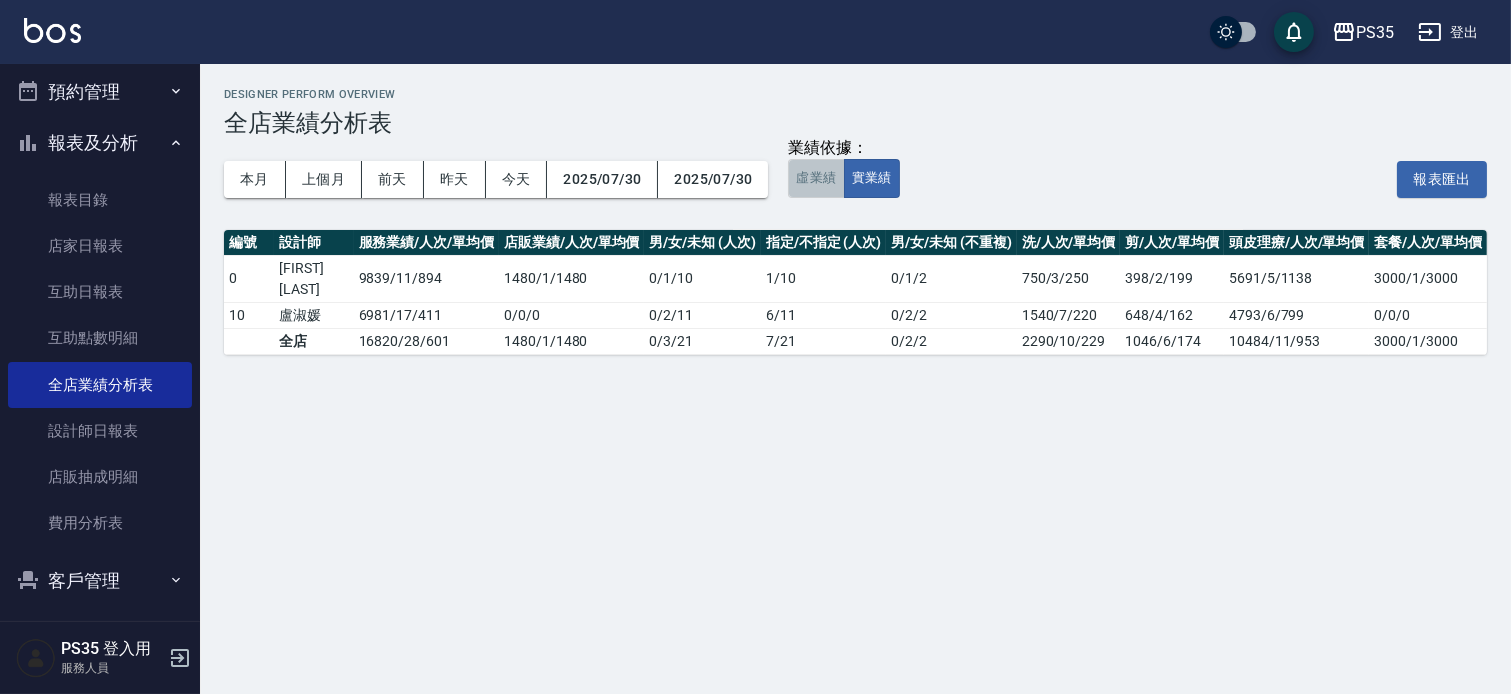 click on "虛業績" at bounding box center [816, 178] 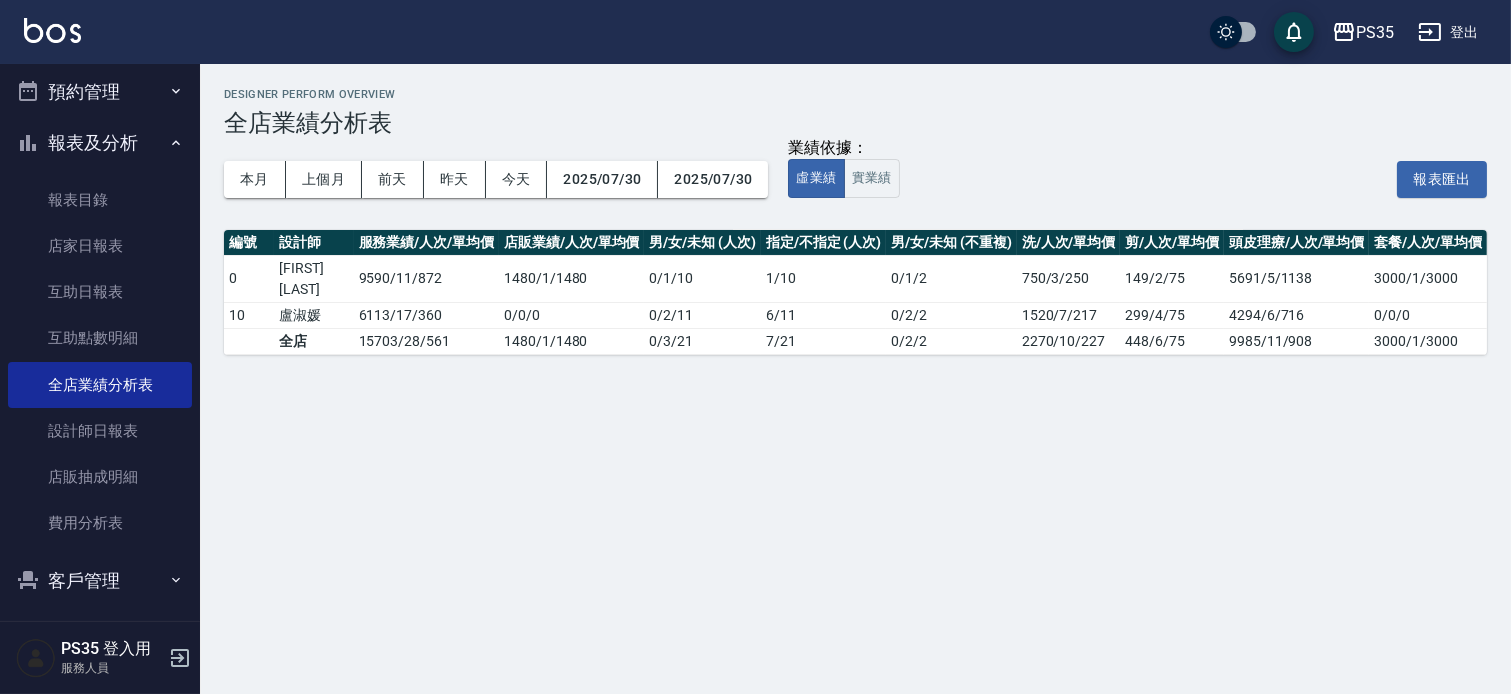 scroll, scrollTop: 0, scrollLeft: 31, axis: horizontal 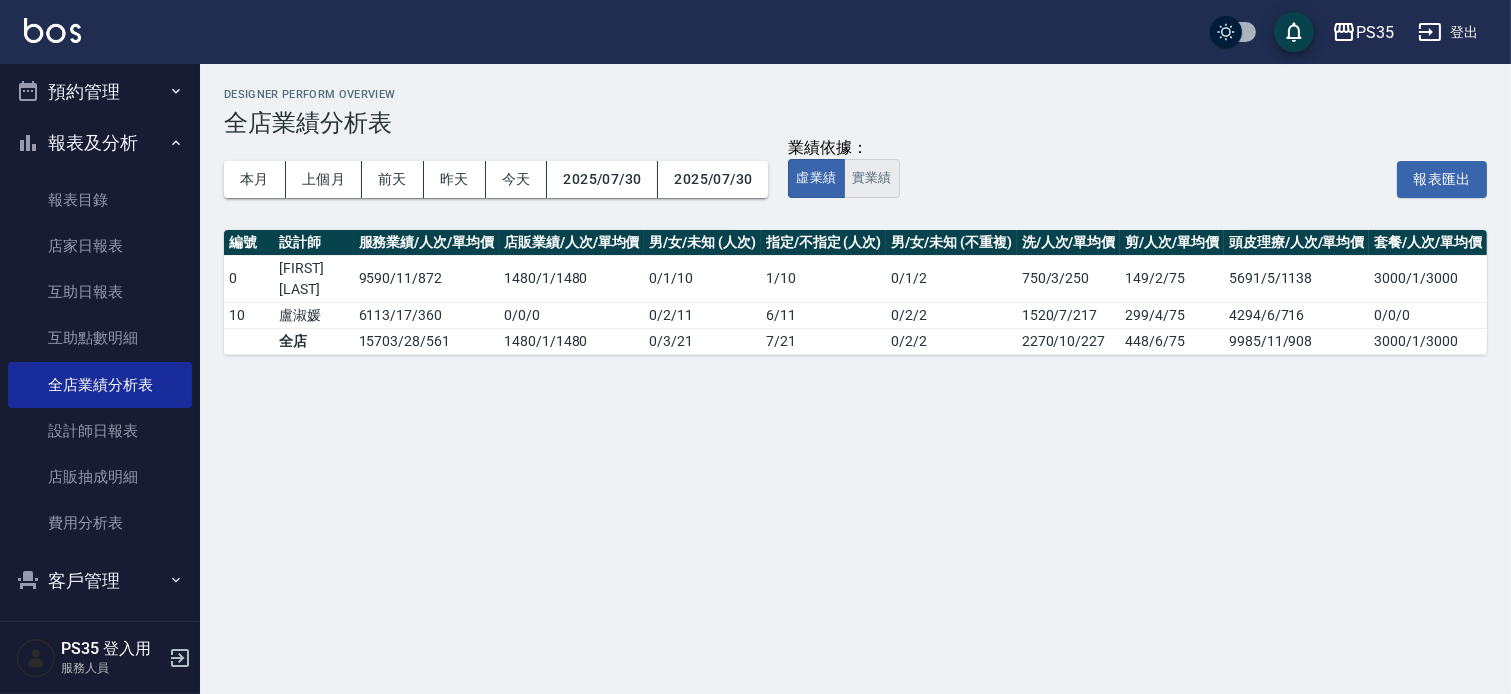 click on "實業績" at bounding box center (872, 178) 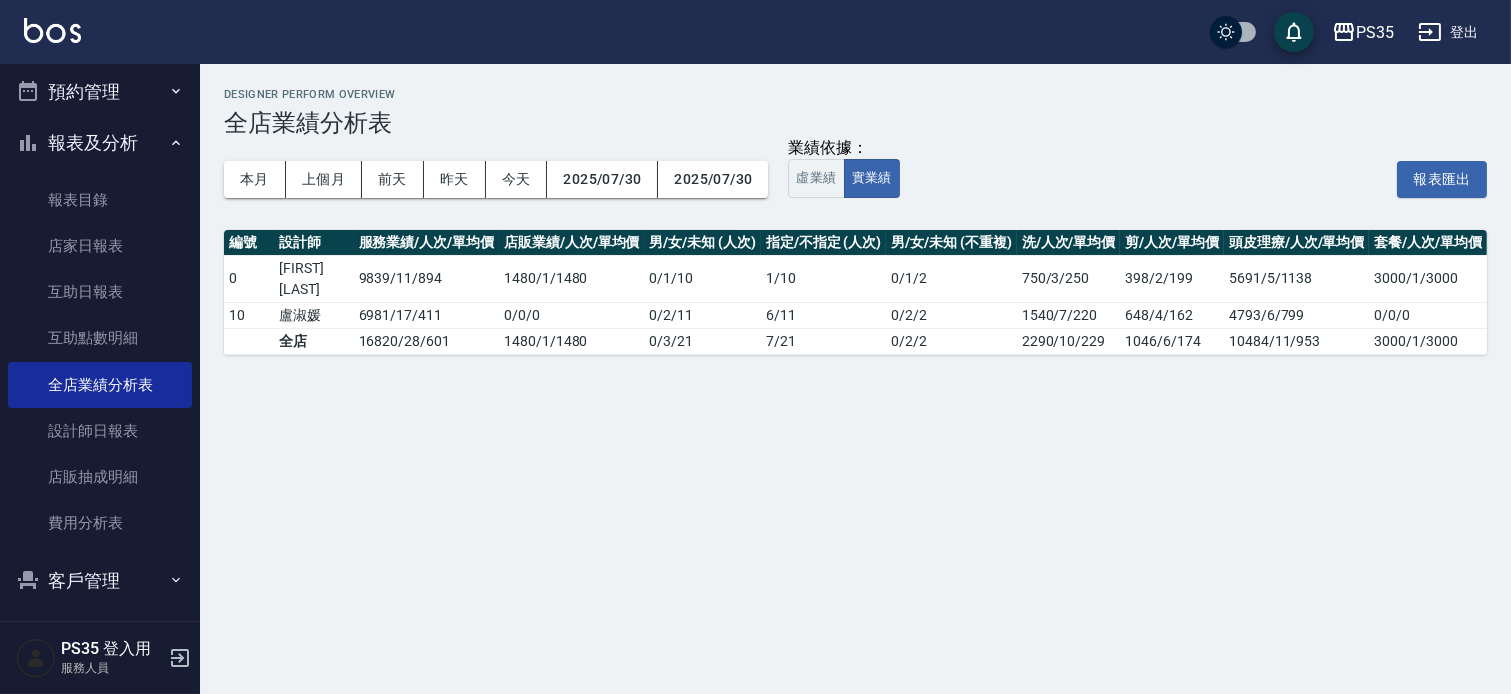 scroll, scrollTop: 0, scrollLeft: 31, axis: horizontal 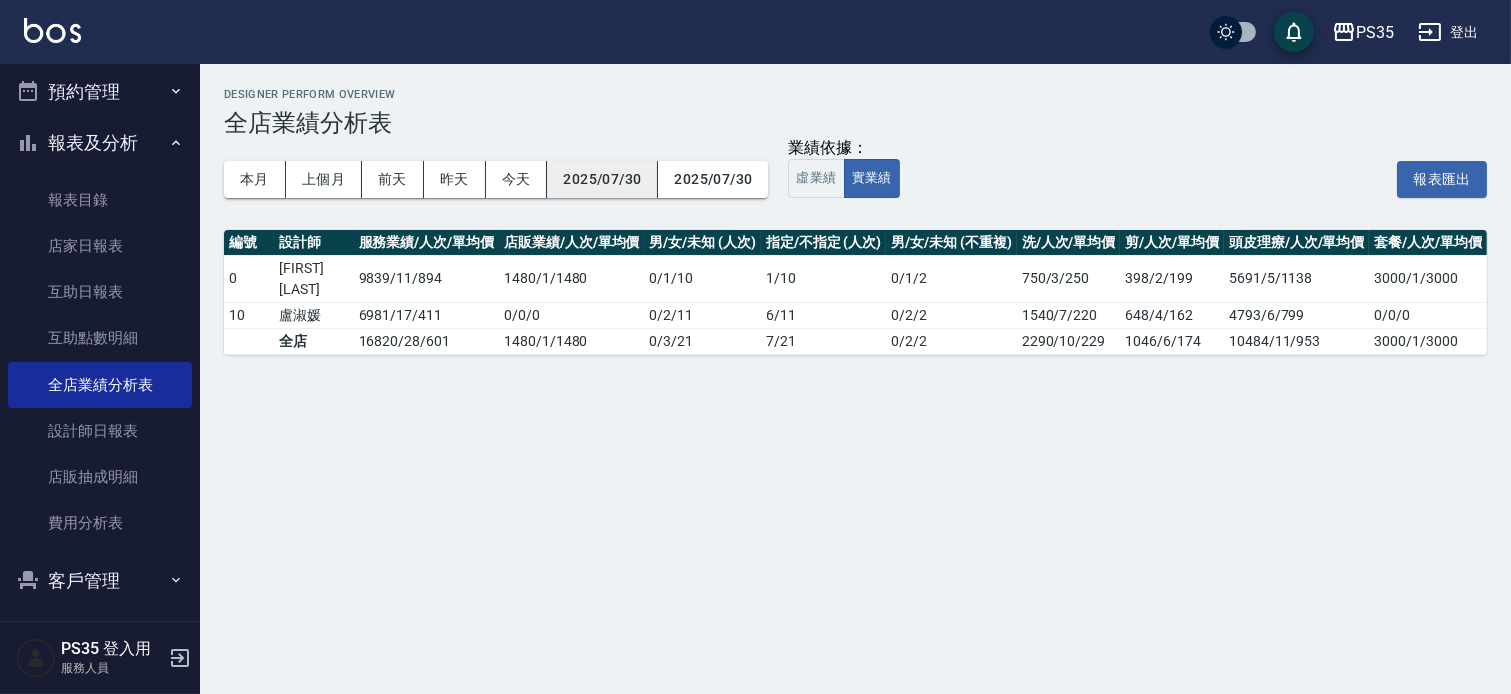 click on "2025/07/30" at bounding box center [602, 179] 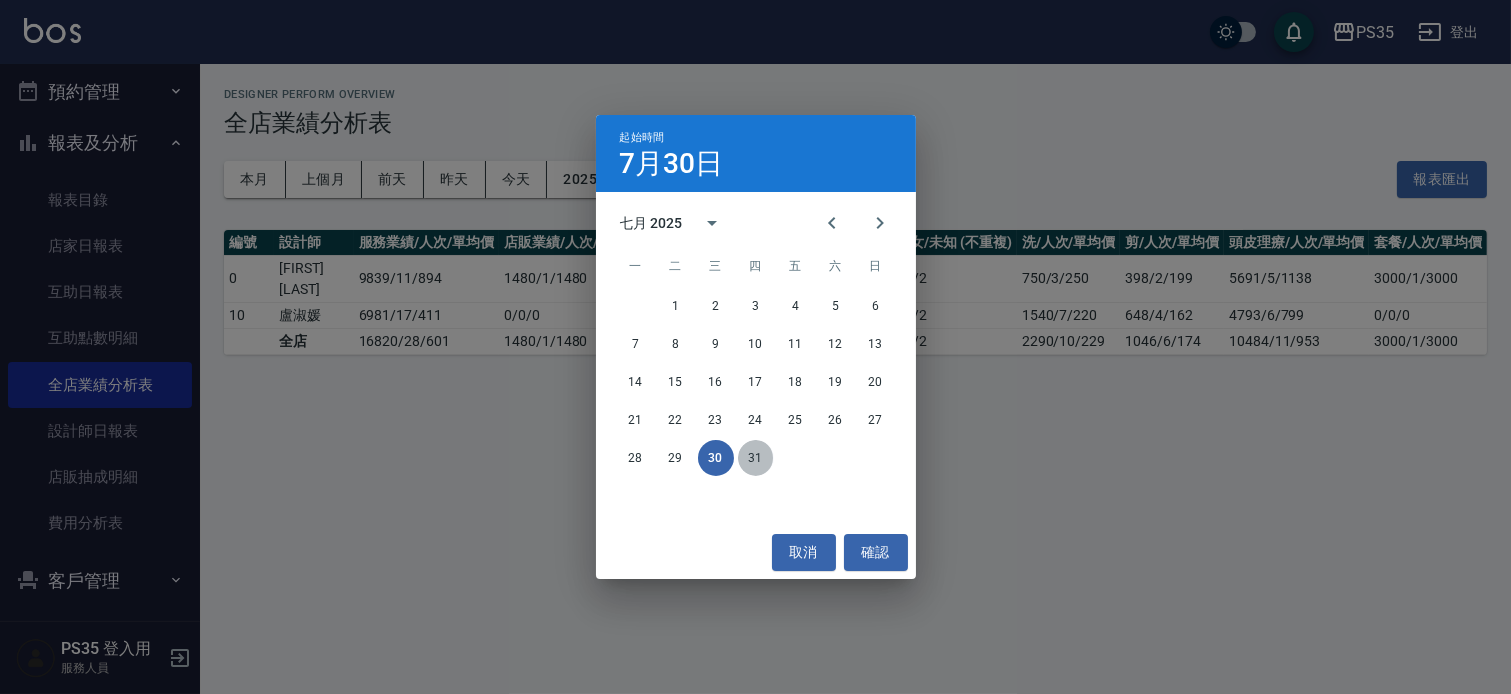 click on "31" at bounding box center (756, 458) 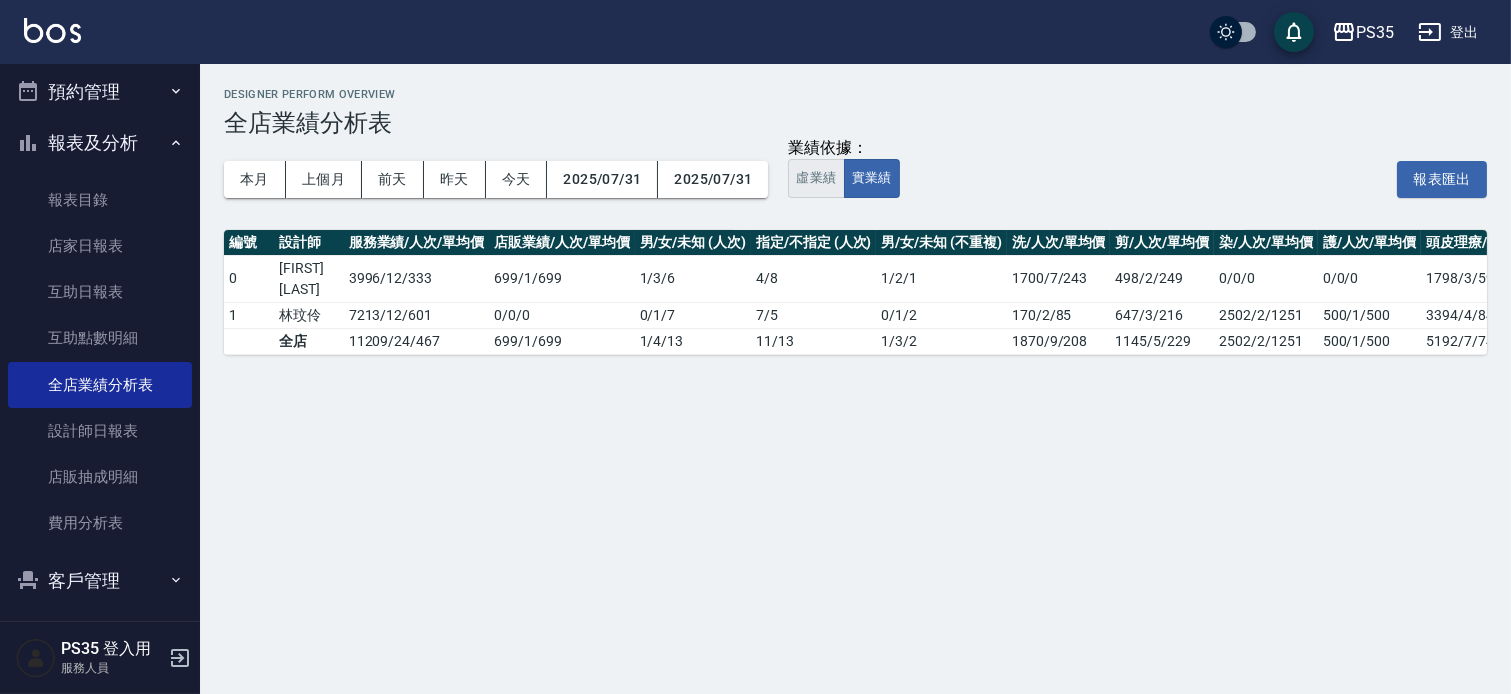 click on "虛業績" at bounding box center (816, 178) 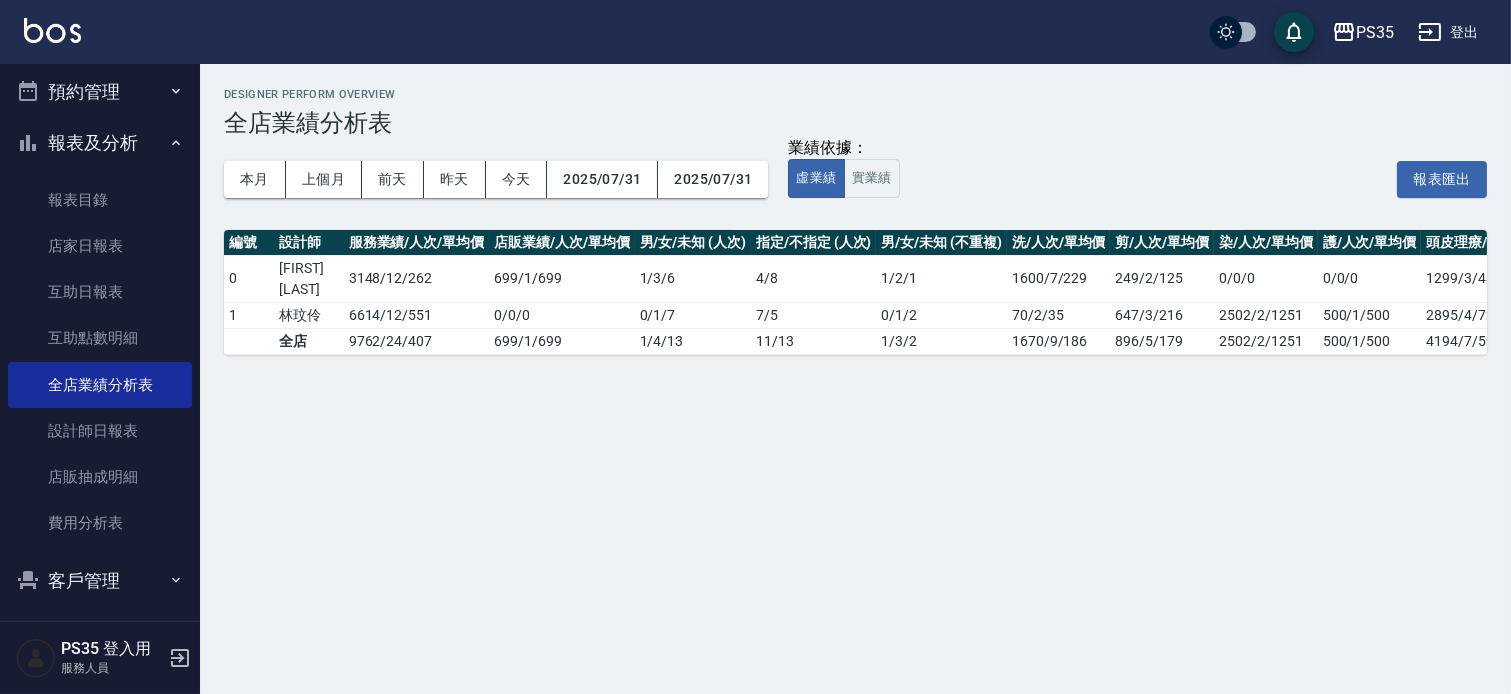 scroll, scrollTop: 0, scrollLeft: 124, axis: horizontal 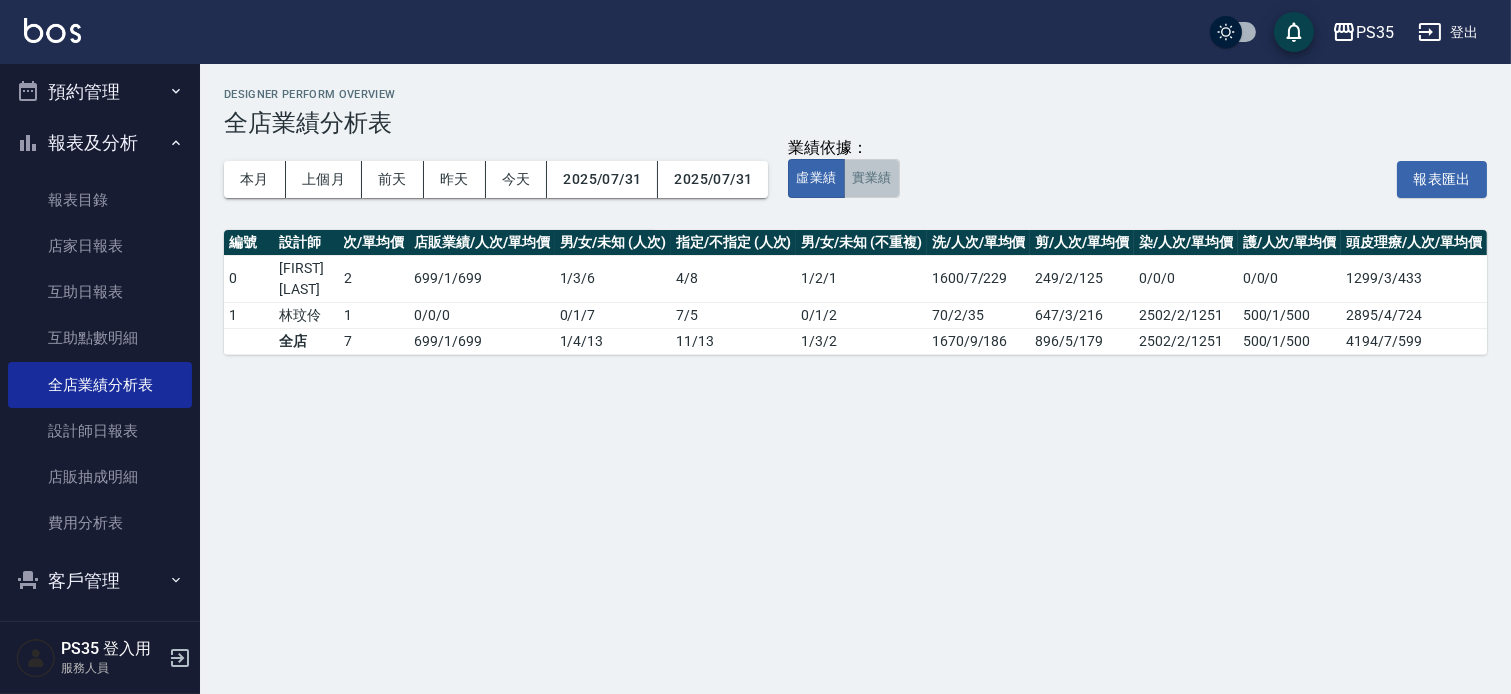 click on "實業績" at bounding box center (872, 178) 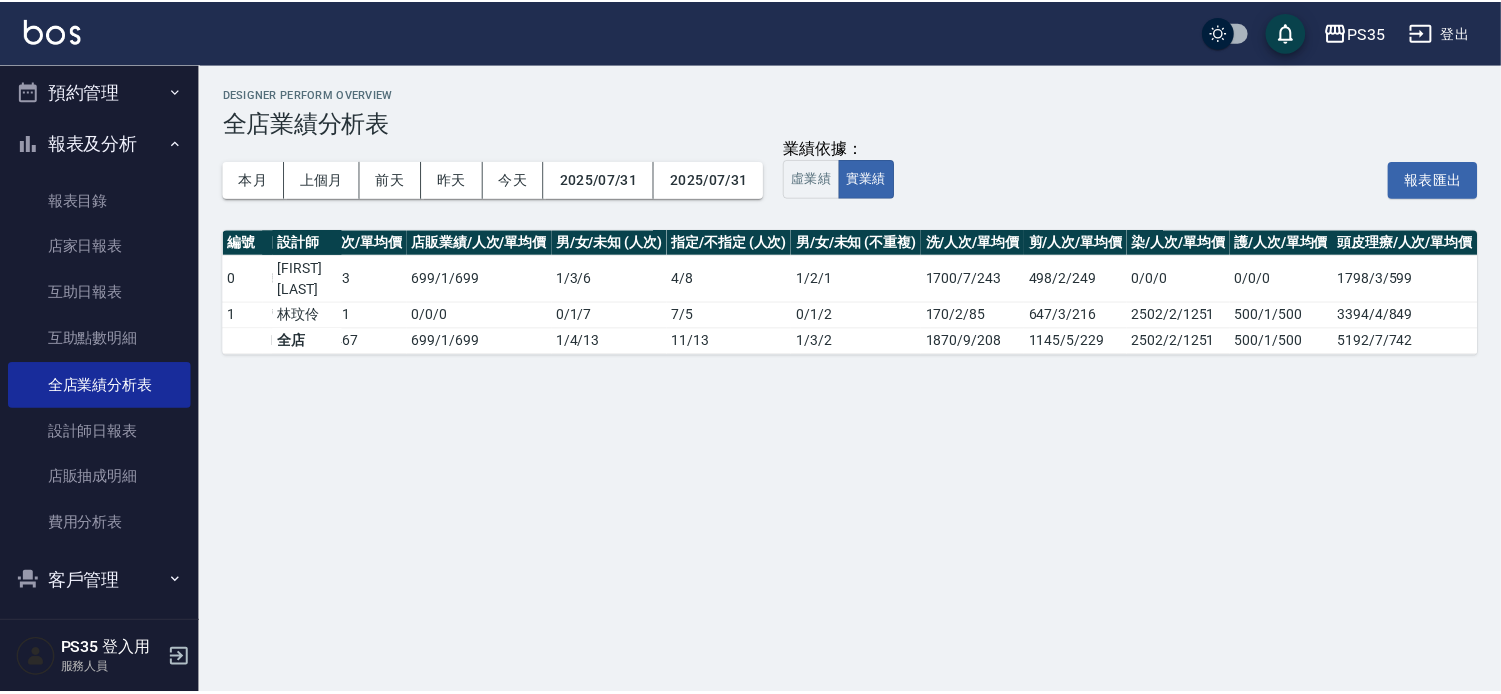 scroll, scrollTop: 0, scrollLeft: 124, axis: horizontal 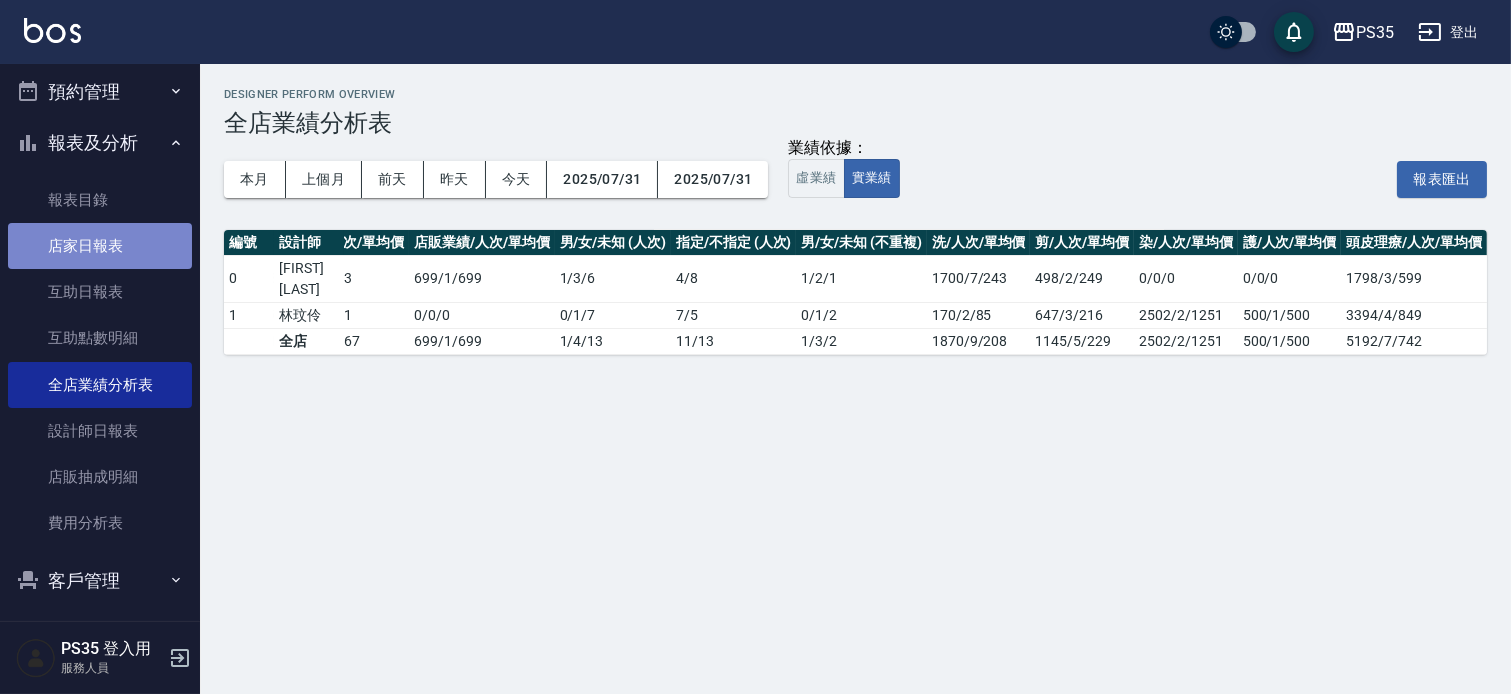click on "店家日報表" at bounding box center (100, 246) 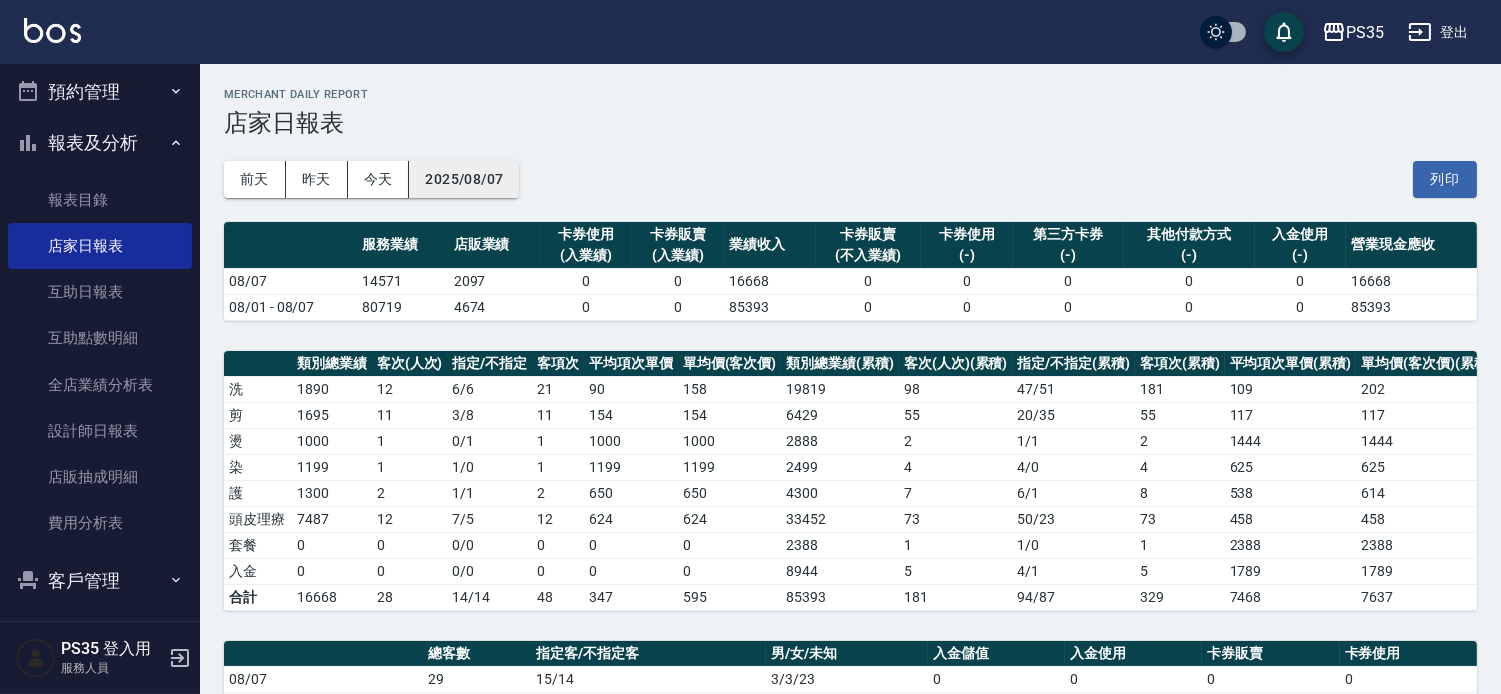 click on "2025/08/07" at bounding box center [464, 179] 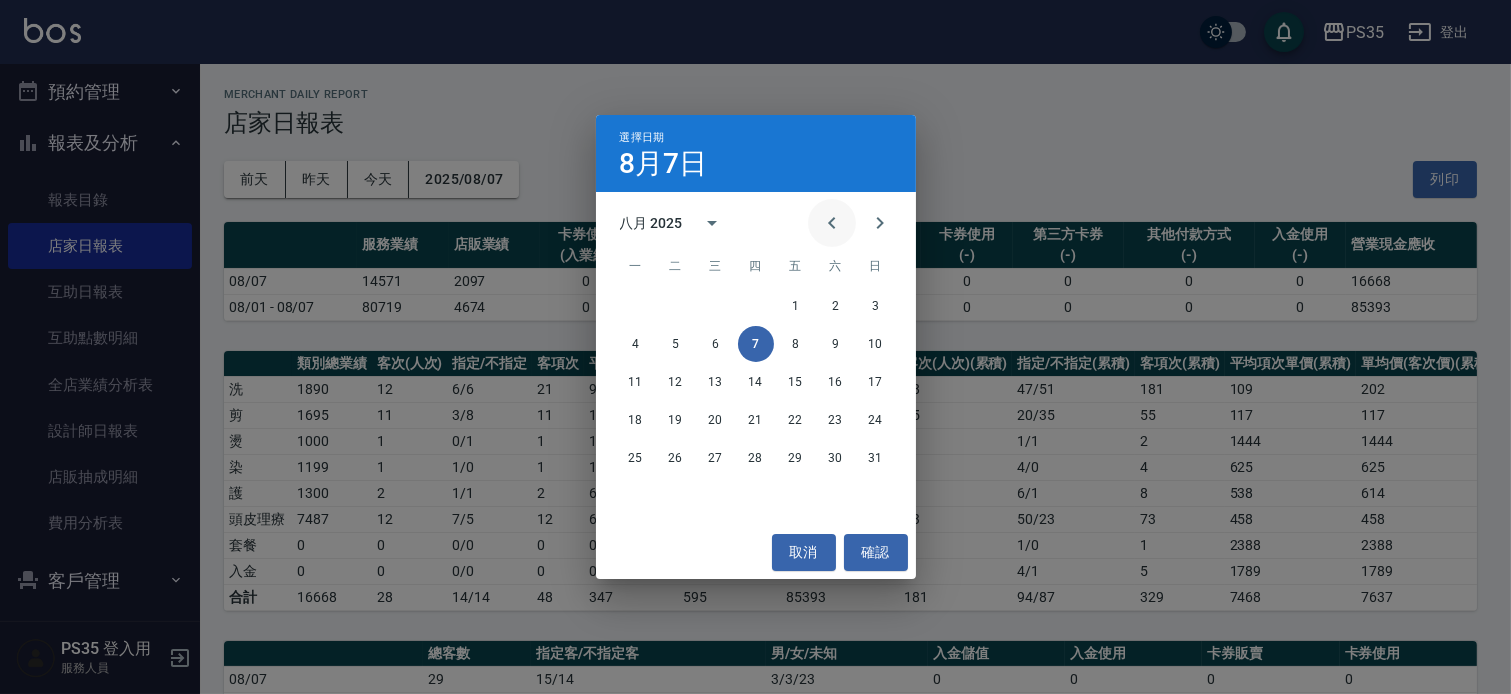 click 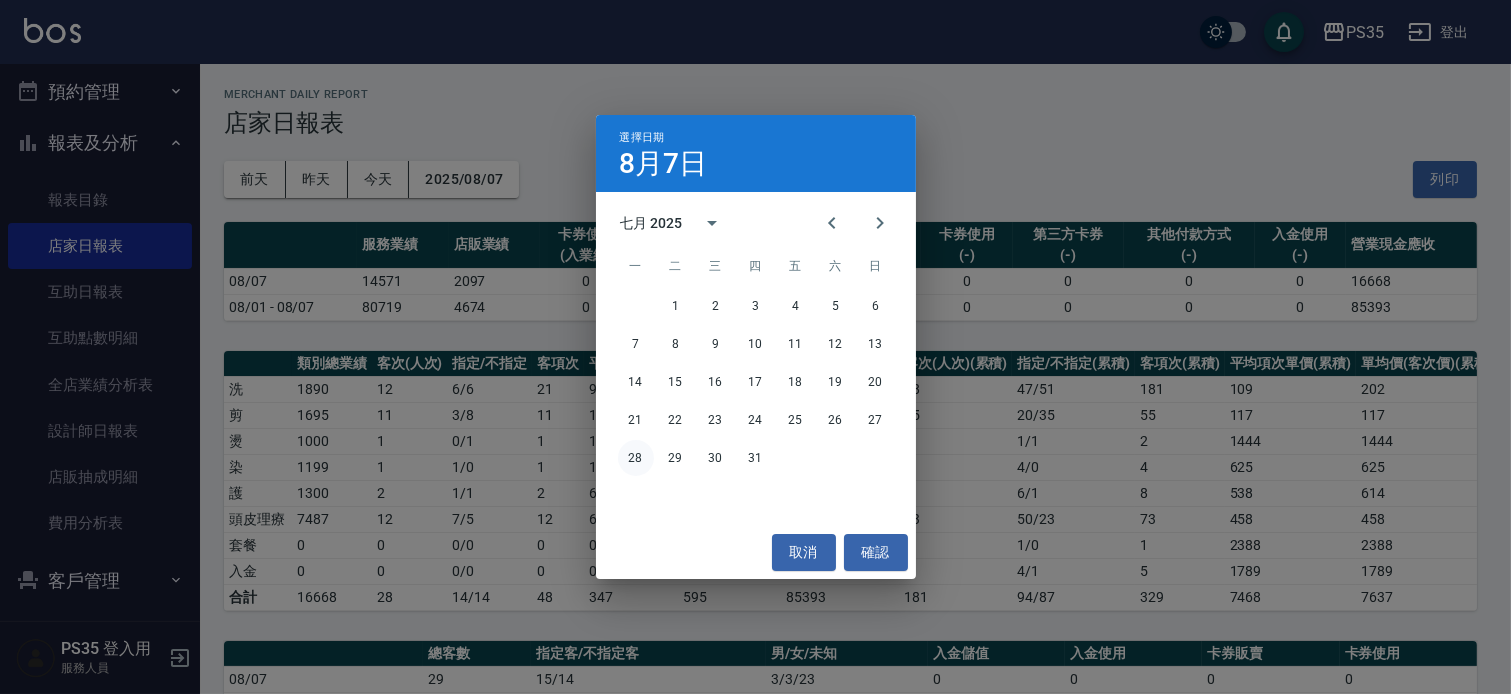 click on "28" at bounding box center (636, 458) 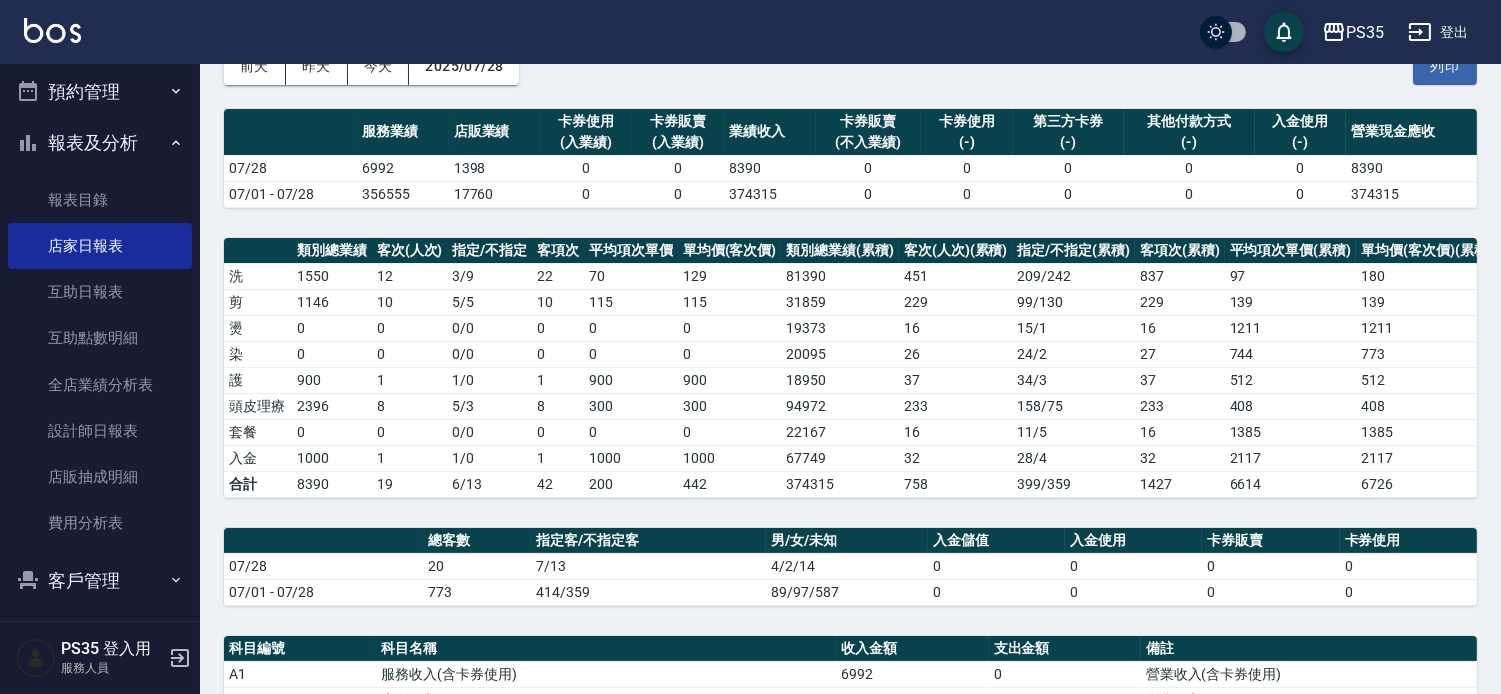scroll, scrollTop: 0, scrollLeft: 0, axis: both 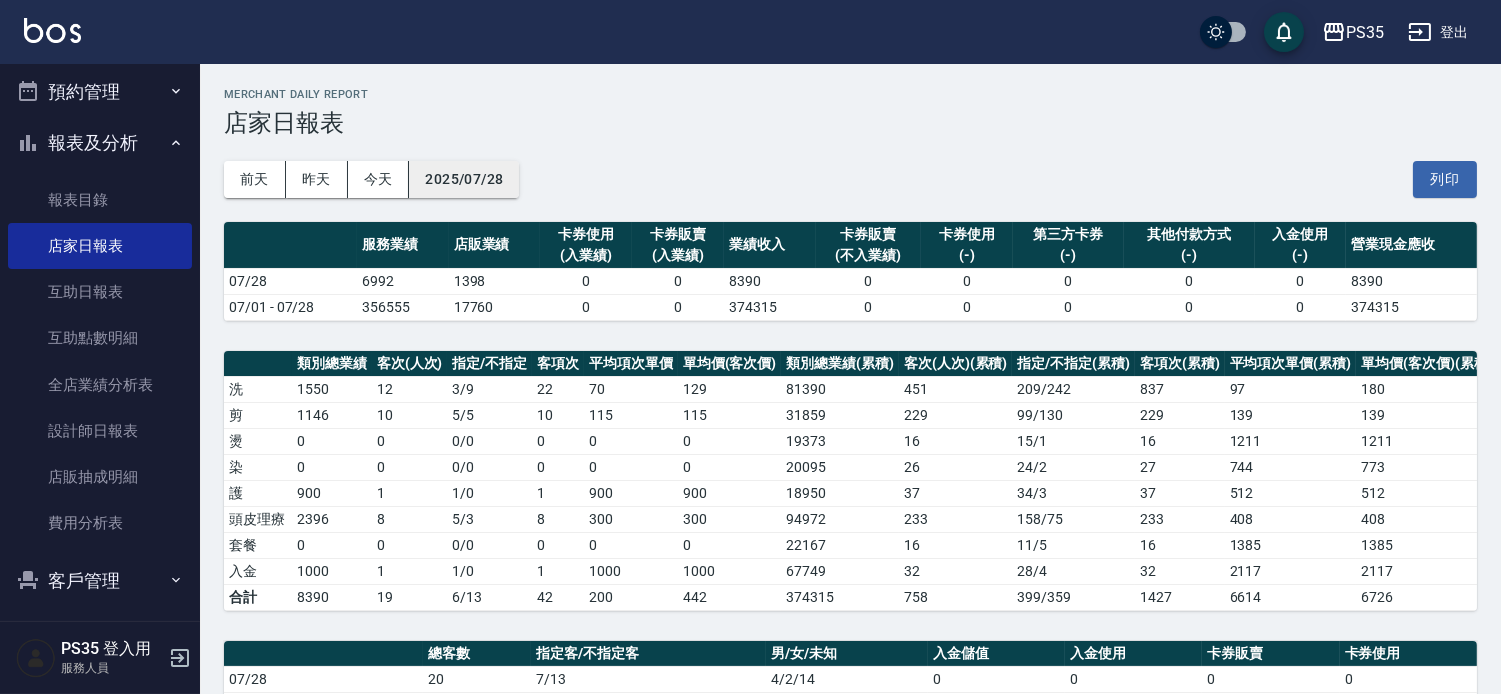 click on "2025/07/28" at bounding box center [464, 179] 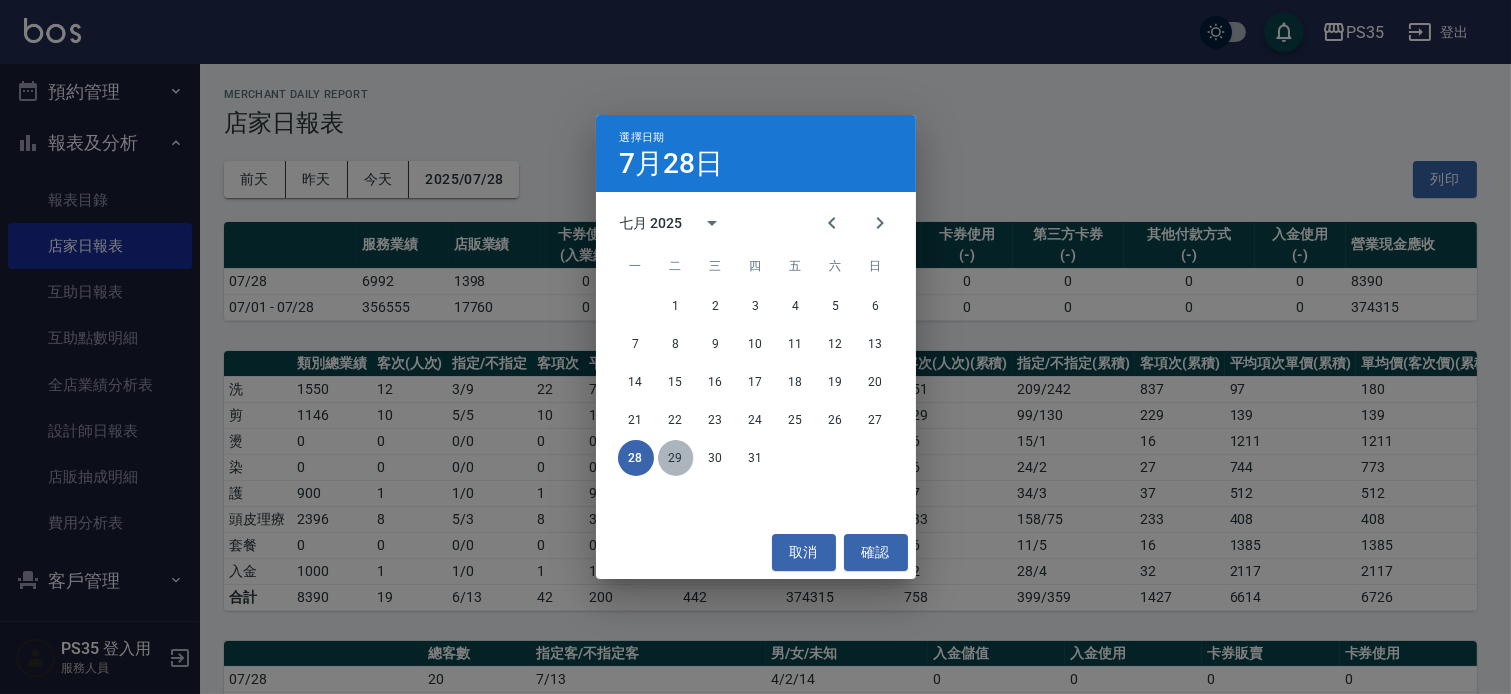 click on "29" at bounding box center (676, 458) 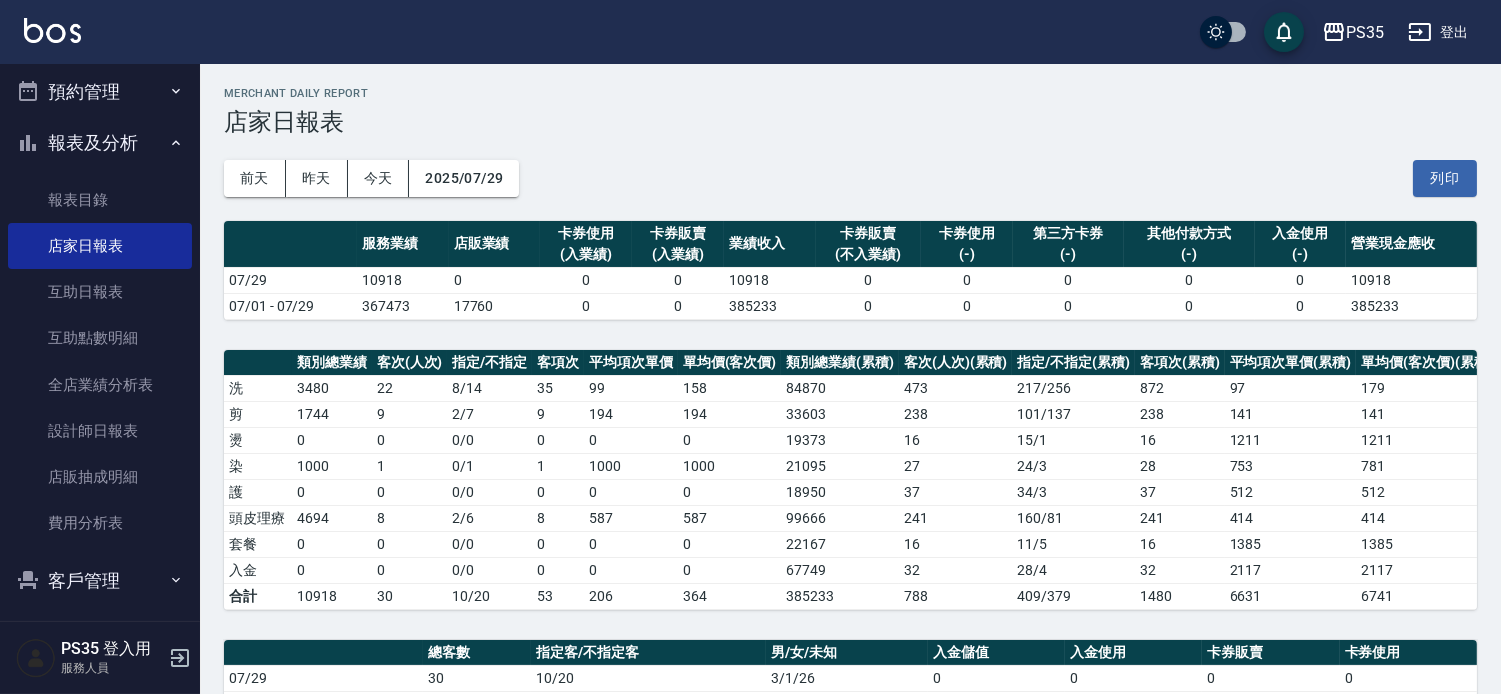 scroll, scrollTop: 0, scrollLeft: 0, axis: both 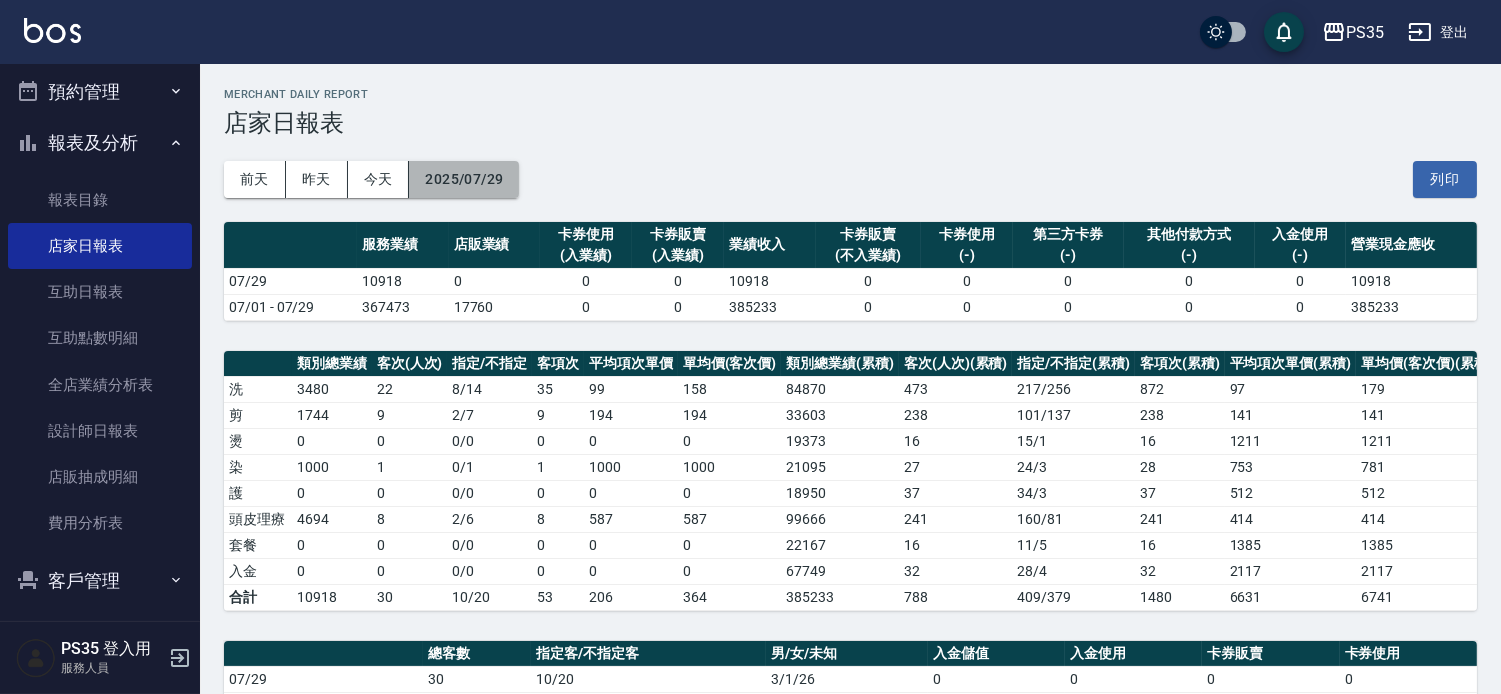 click on "2025/07/29" at bounding box center [464, 179] 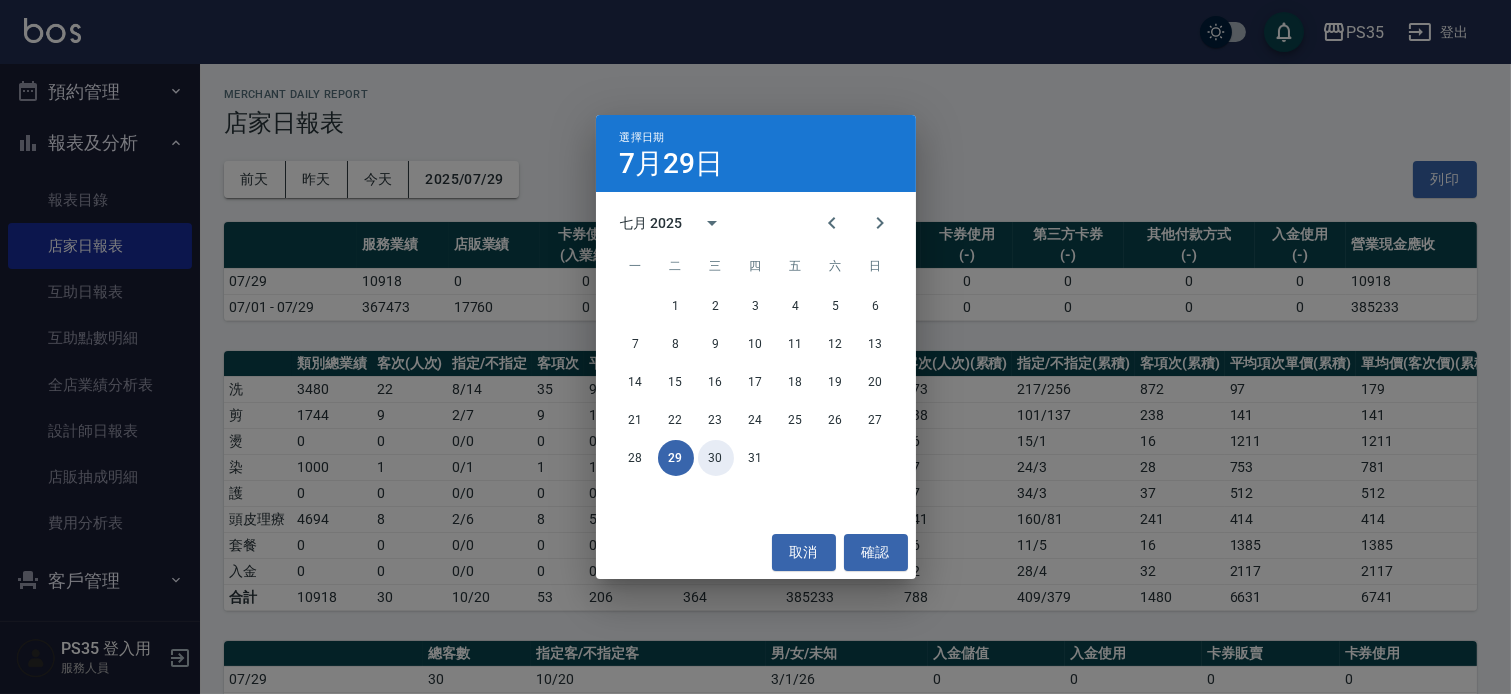 click on "30" at bounding box center (716, 458) 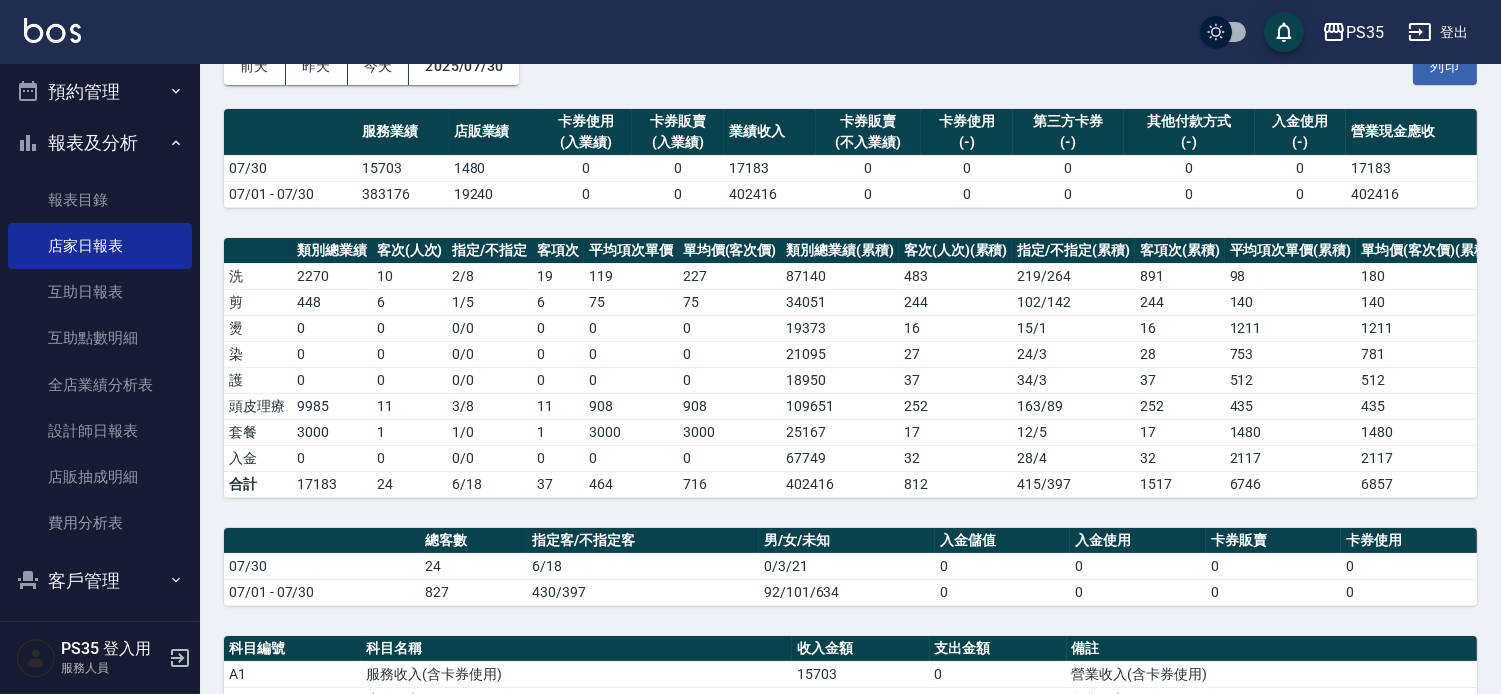 scroll, scrollTop: 0, scrollLeft: 0, axis: both 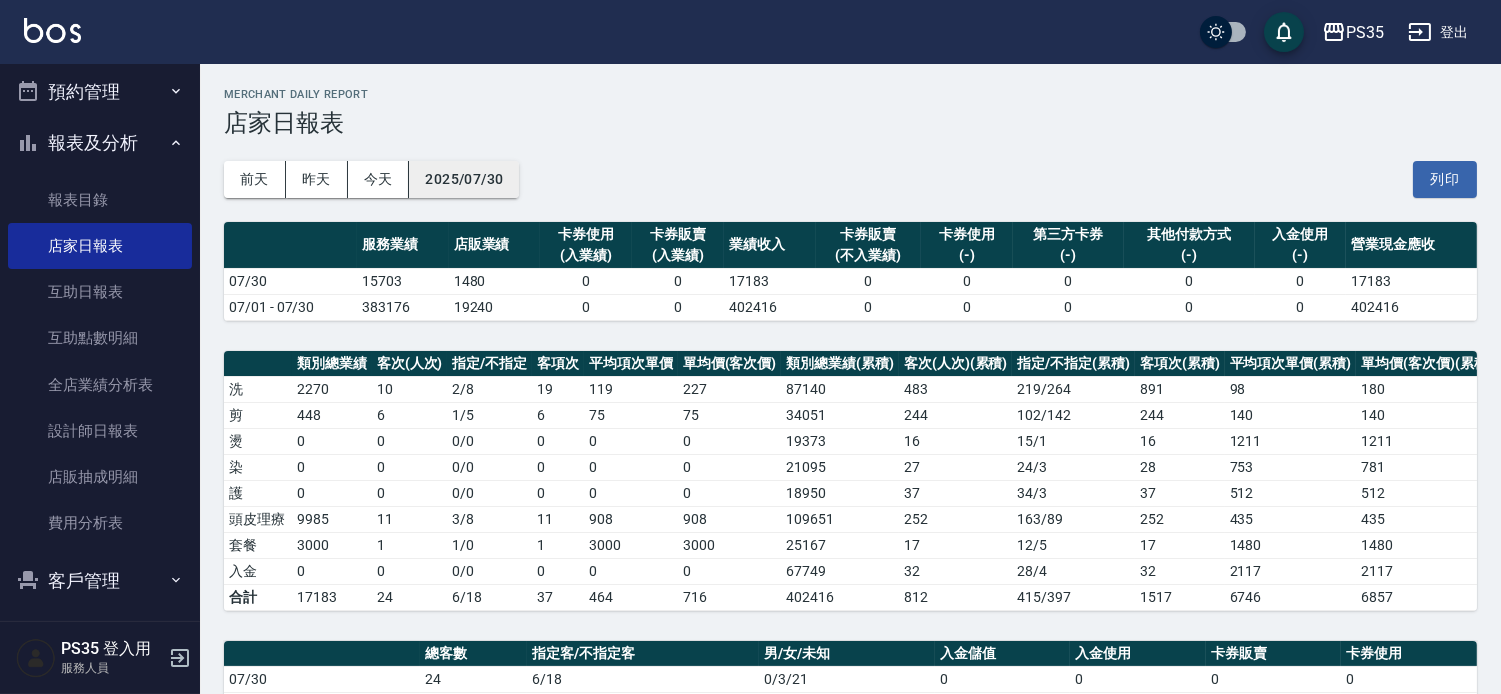 click on "2025/07/30" at bounding box center [464, 179] 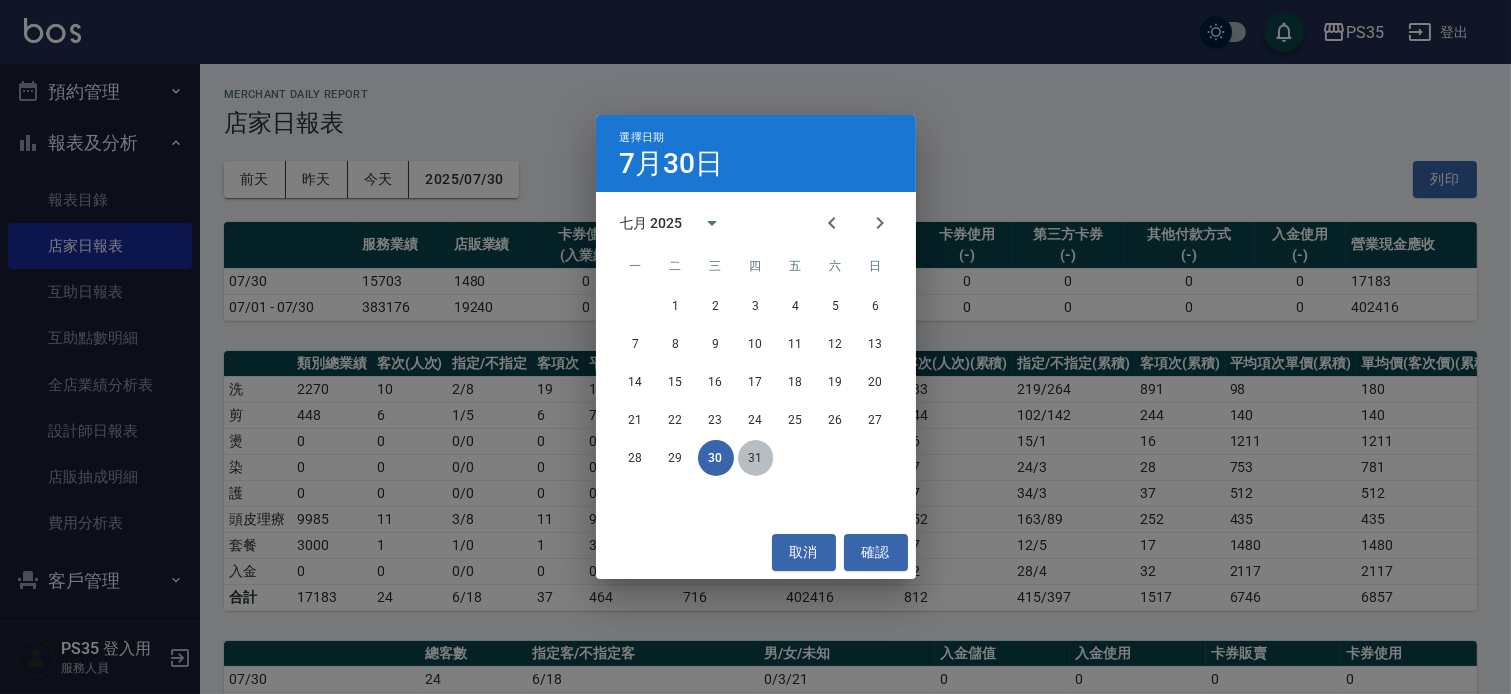 click on "31" at bounding box center [756, 458] 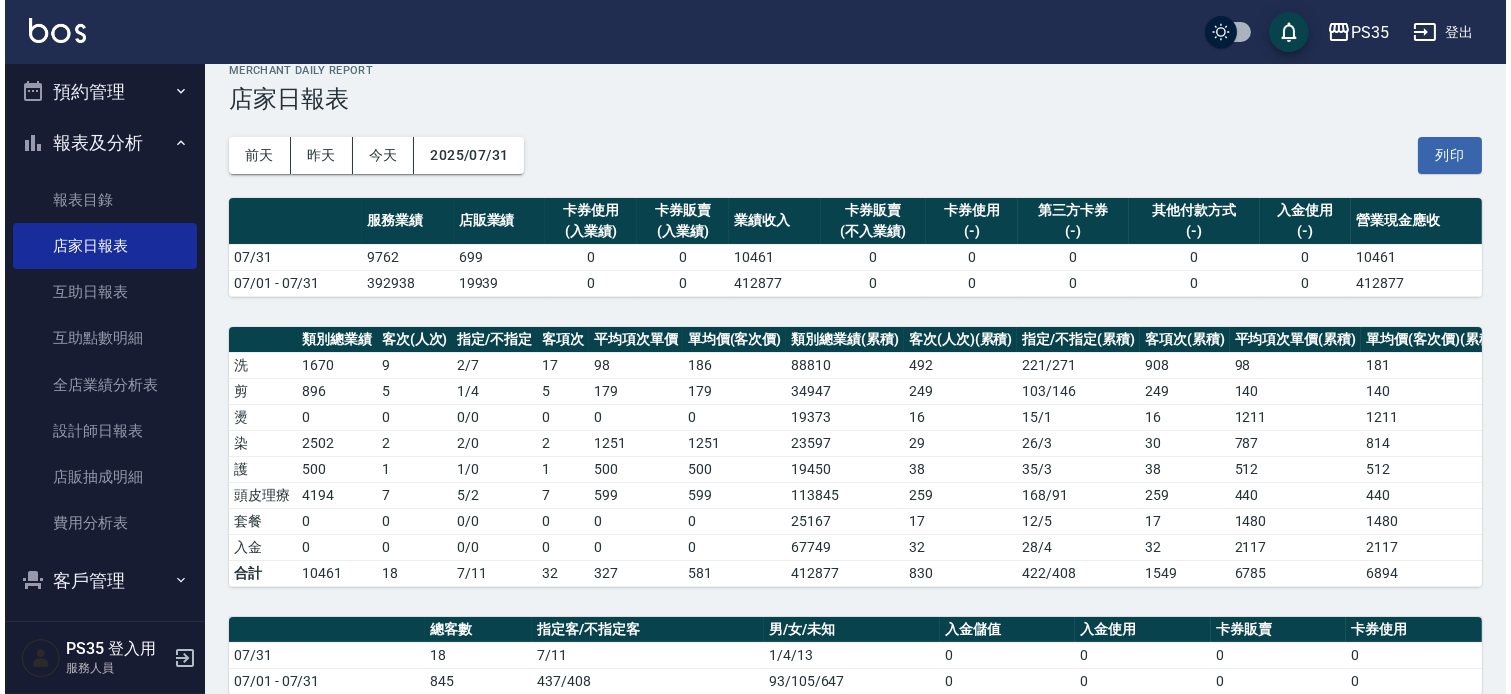 scroll, scrollTop: 0, scrollLeft: 0, axis: both 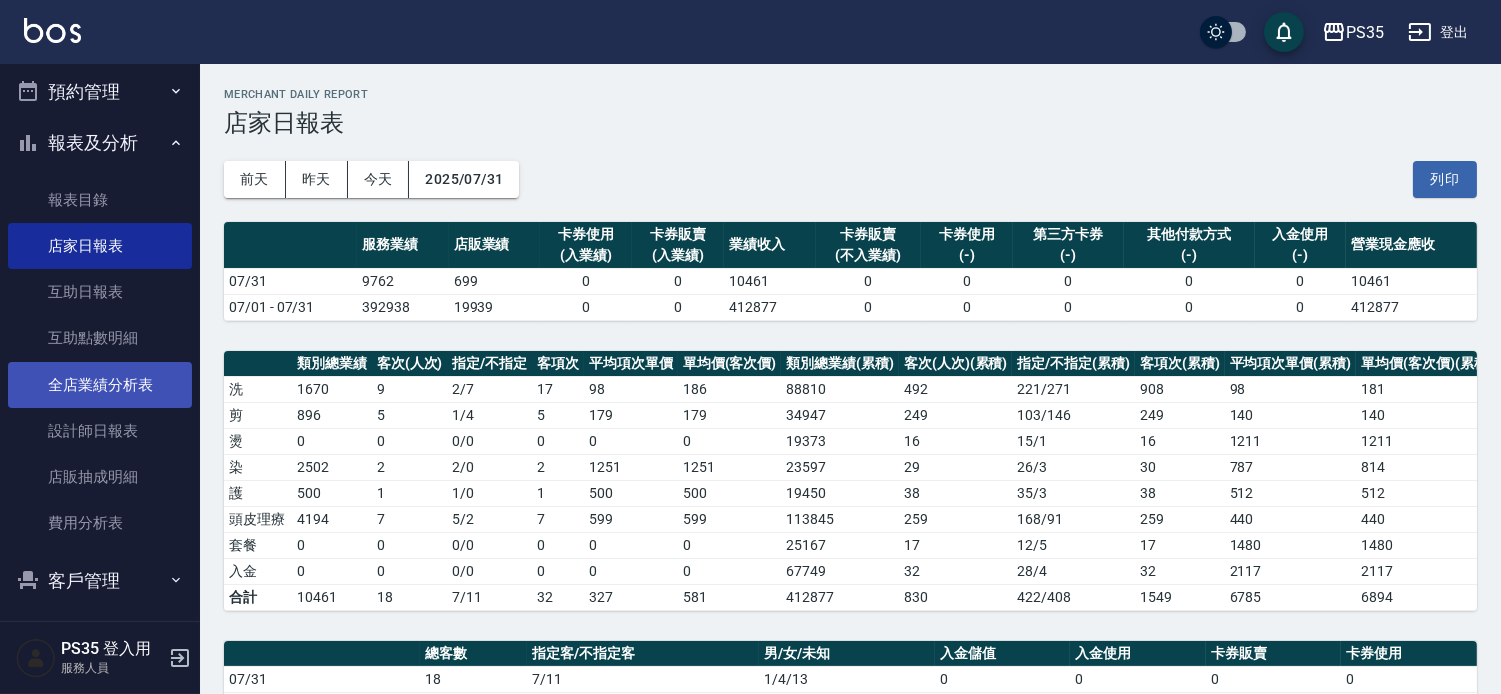 click on "全店業績分析表" at bounding box center (100, 385) 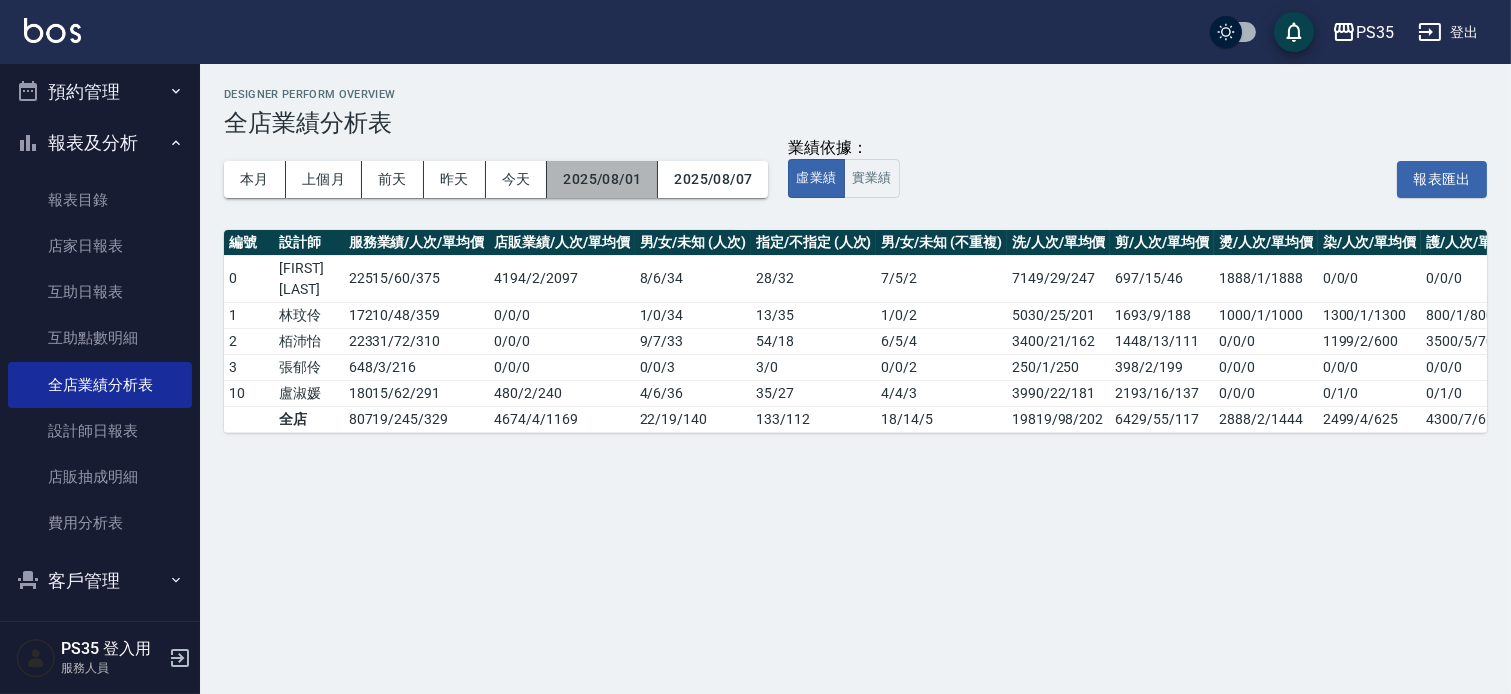click on "2025/08/01" at bounding box center (602, 179) 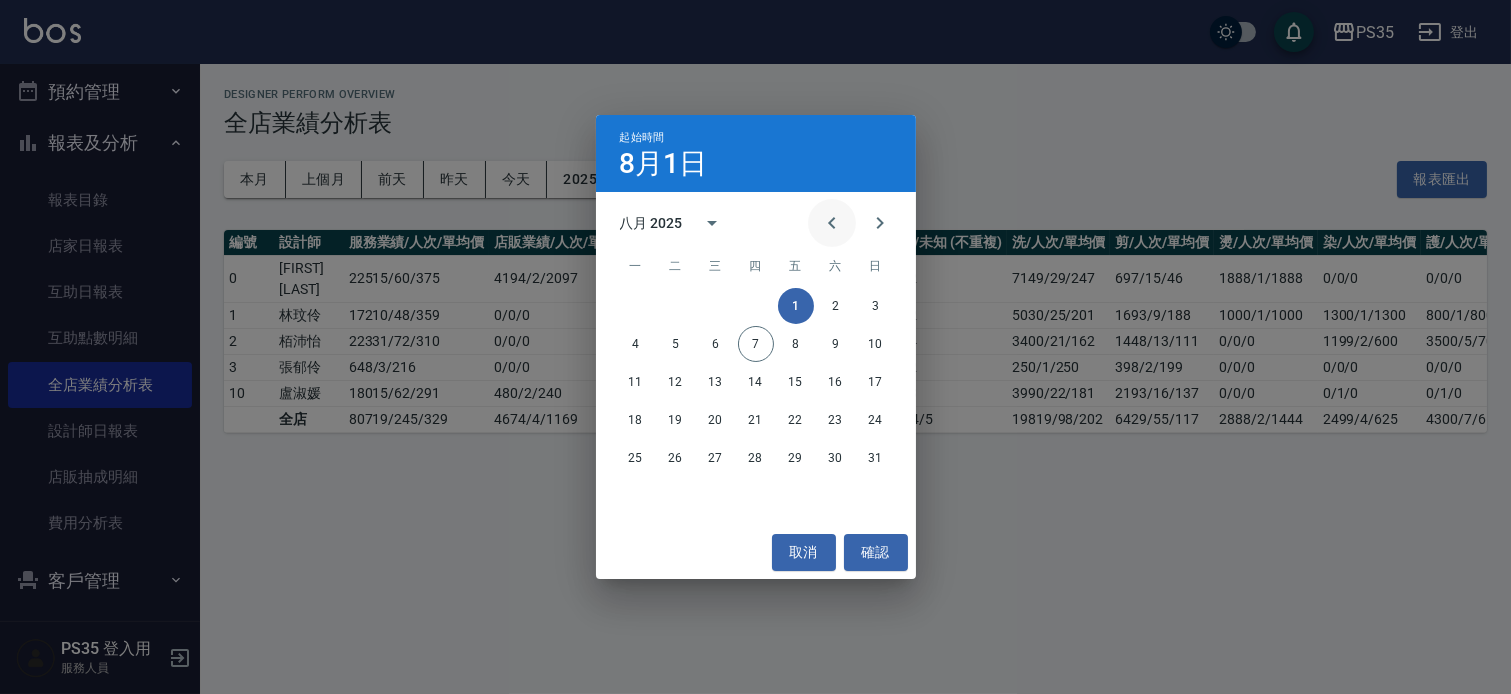 click 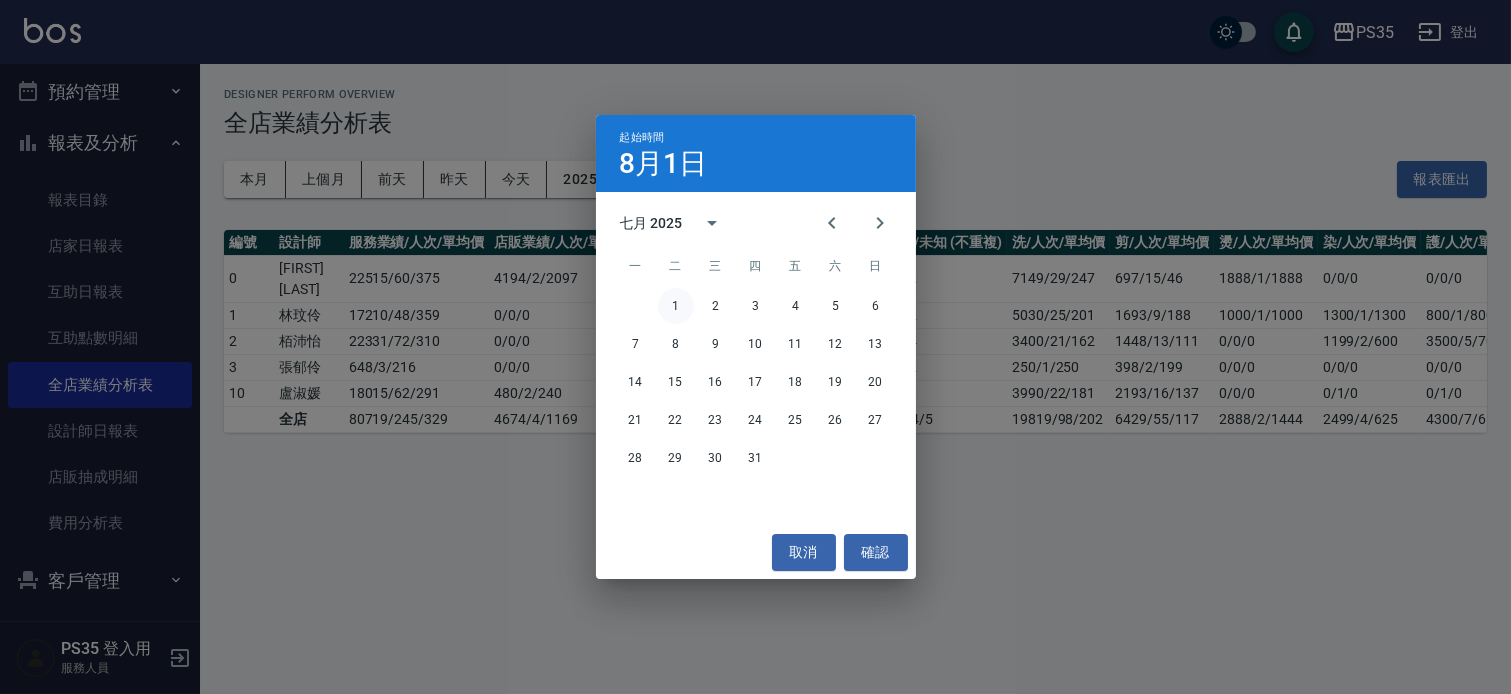 click on "1" at bounding box center (676, 306) 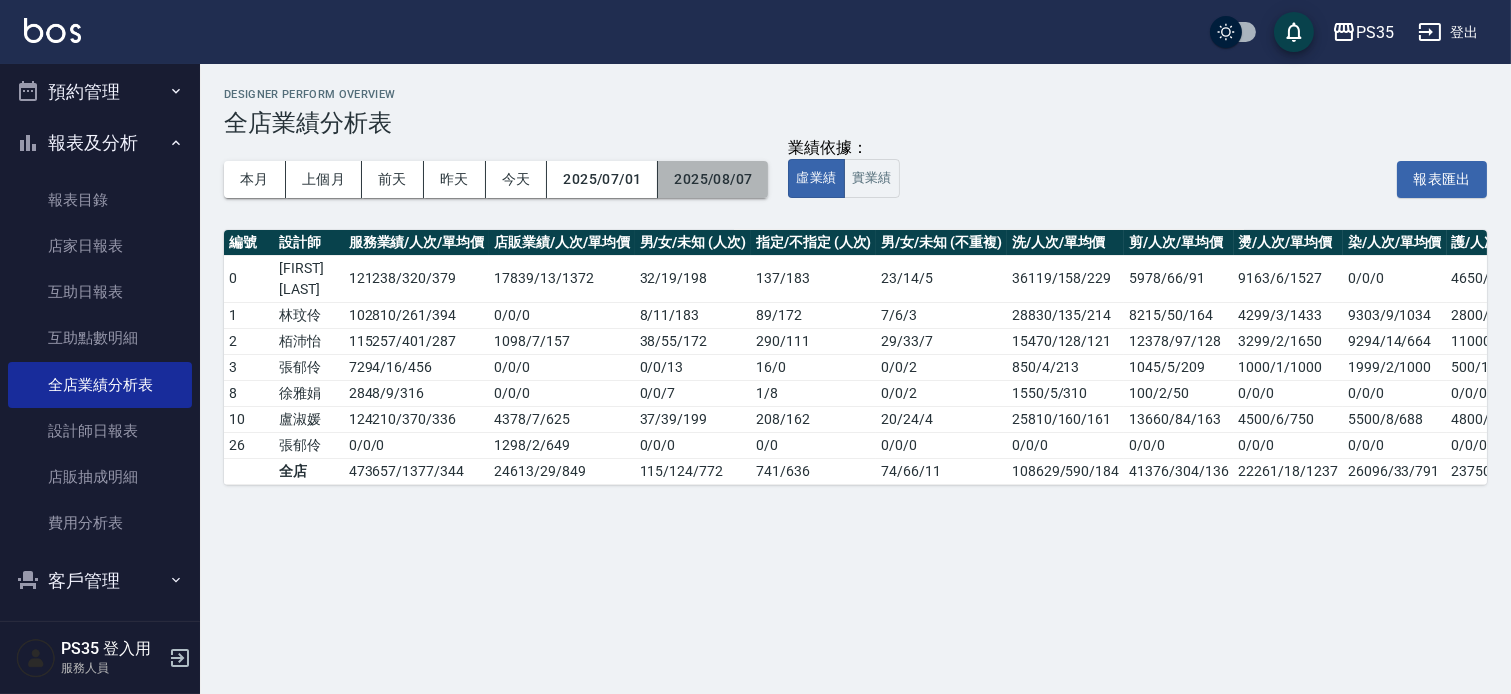 click on "2025/08/07" at bounding box center [713, 179] 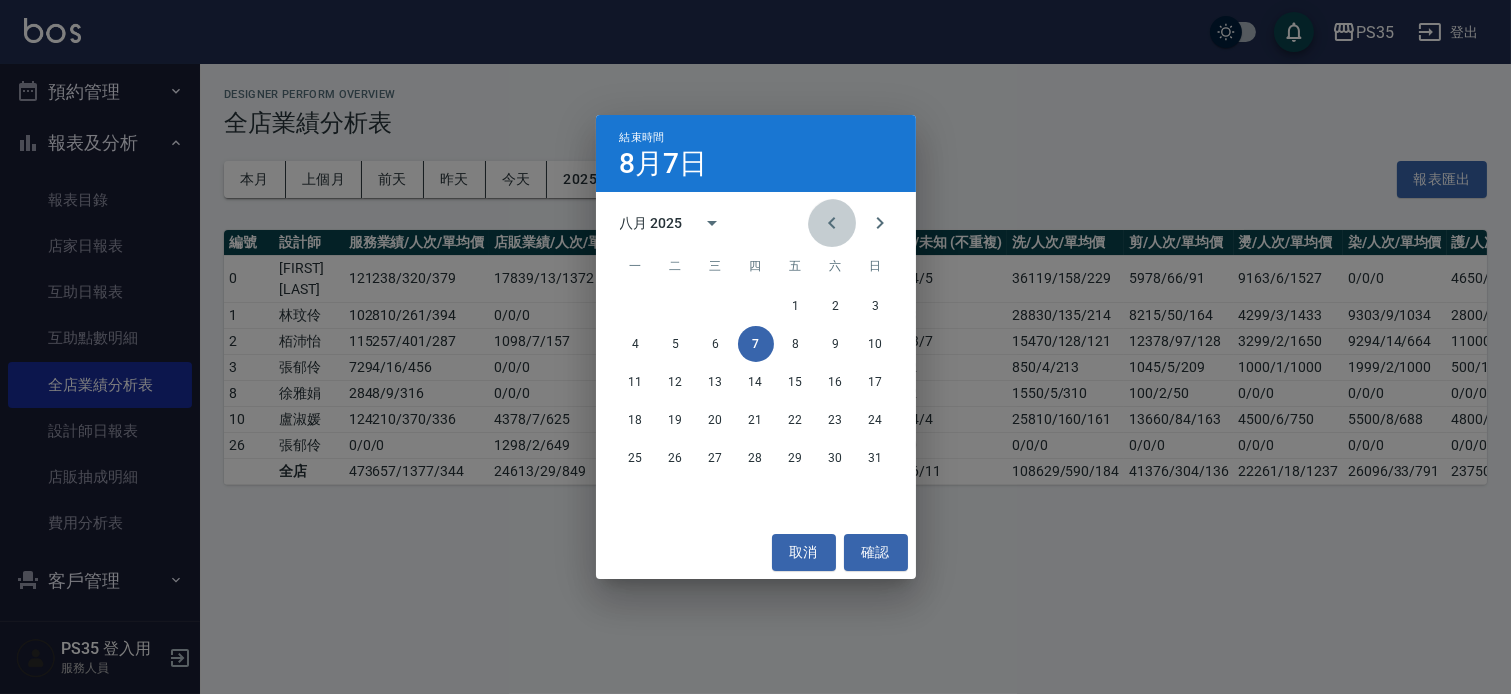 click 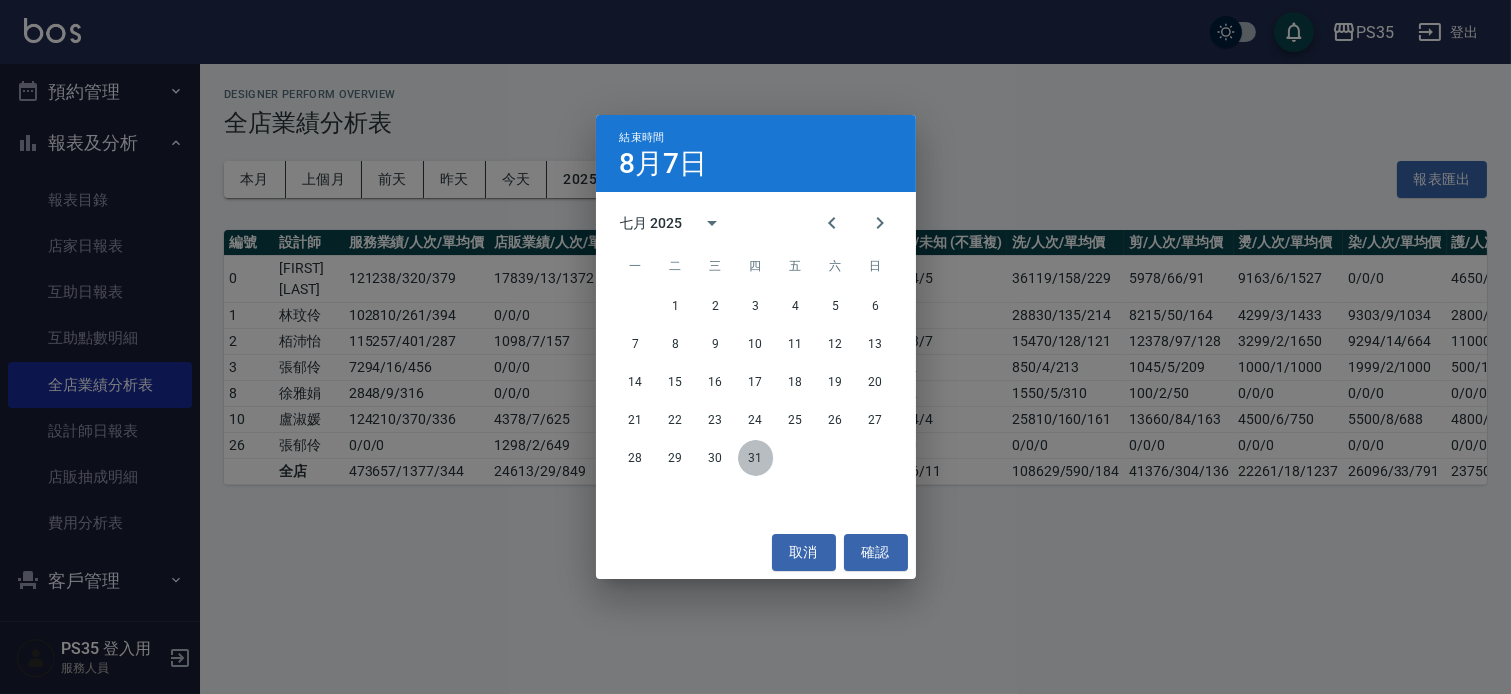 click on "31" at bounding box center (756, 458) 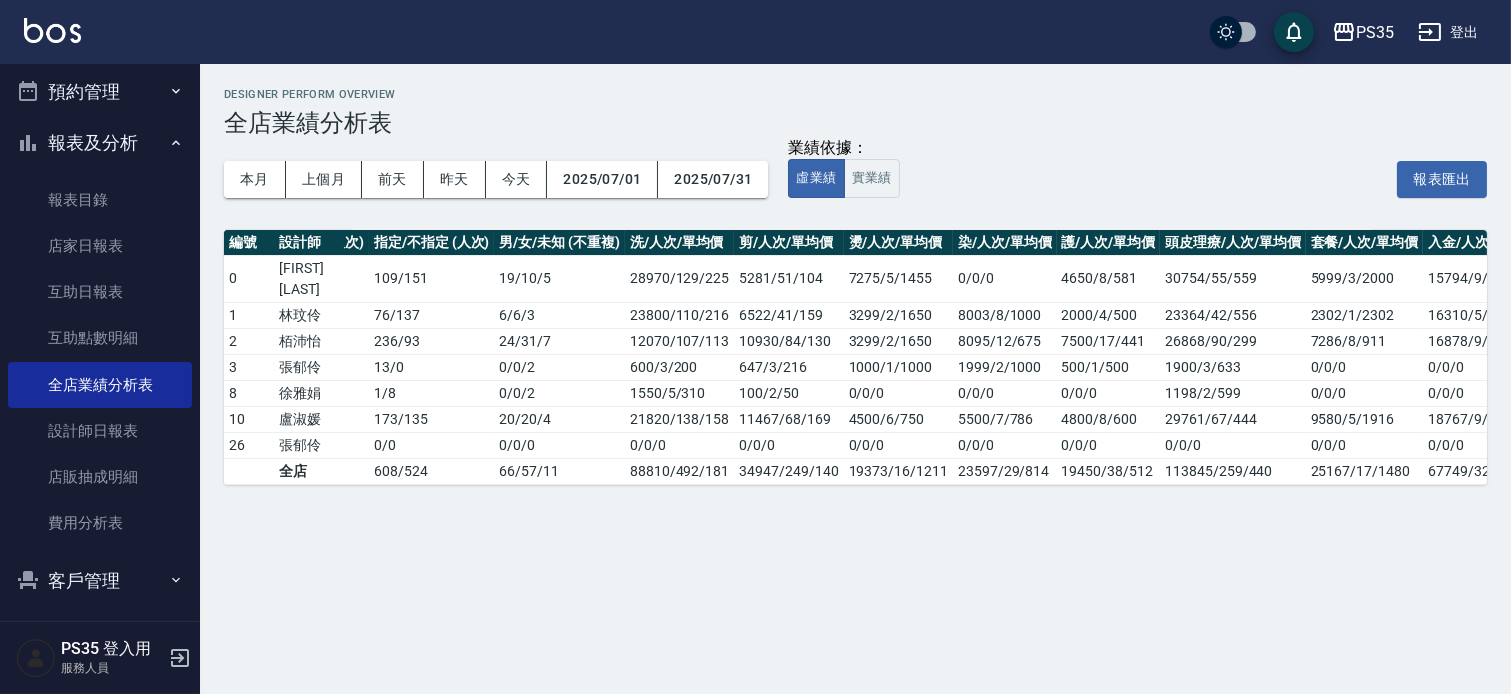scroll, scrollTop: 0, scrollLeft: 475, axis: horizontal 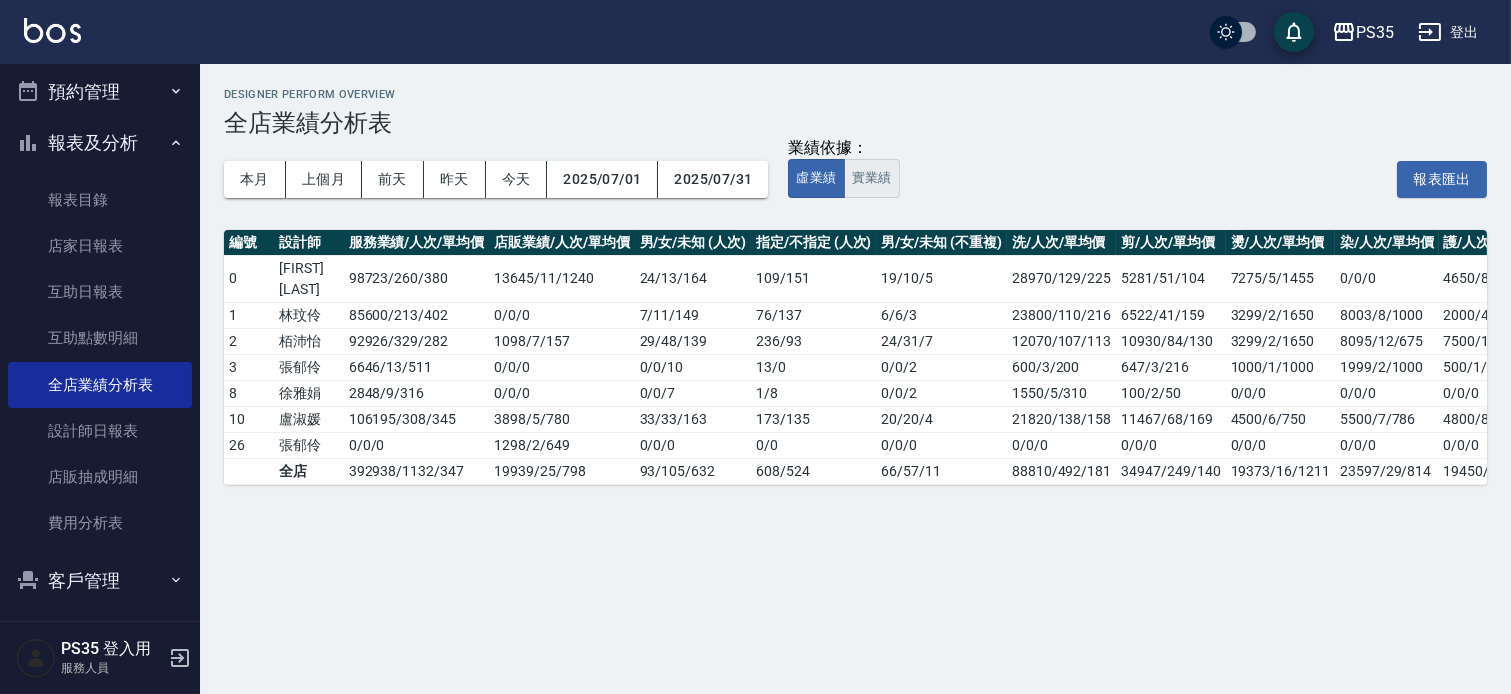 click on "實業績" at bounding box center (872, 178) 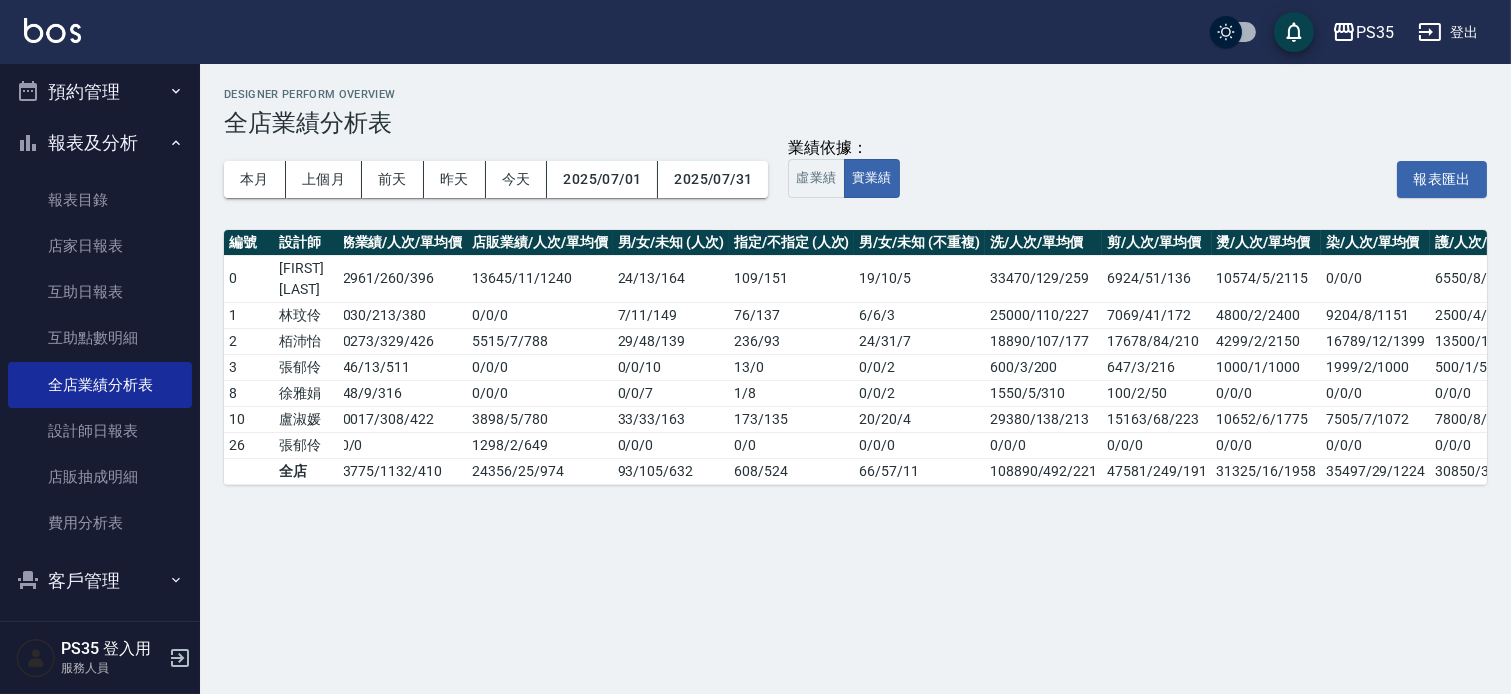 scroll, scrollTop: 0, scrollLeft: 53, axis: horizontal 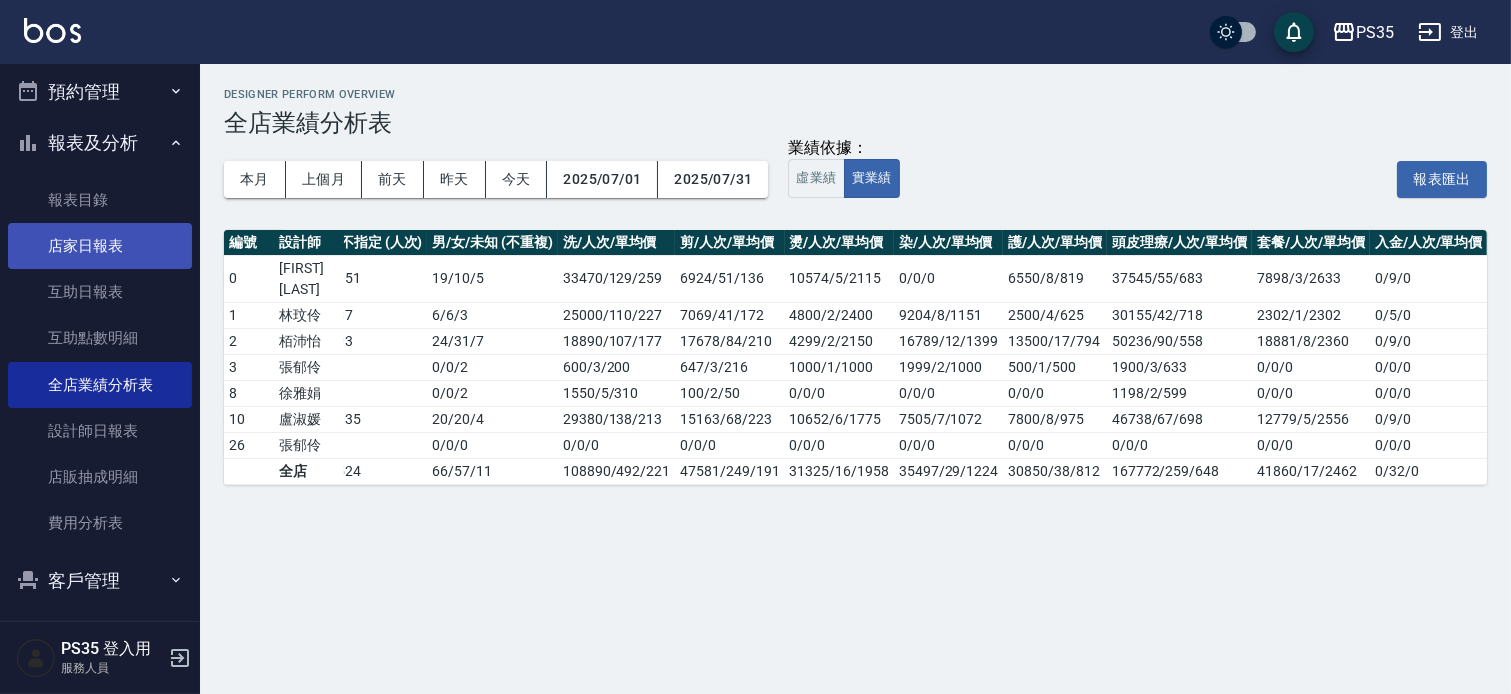 click on "店家日報表" at bounding box center (100, 246) 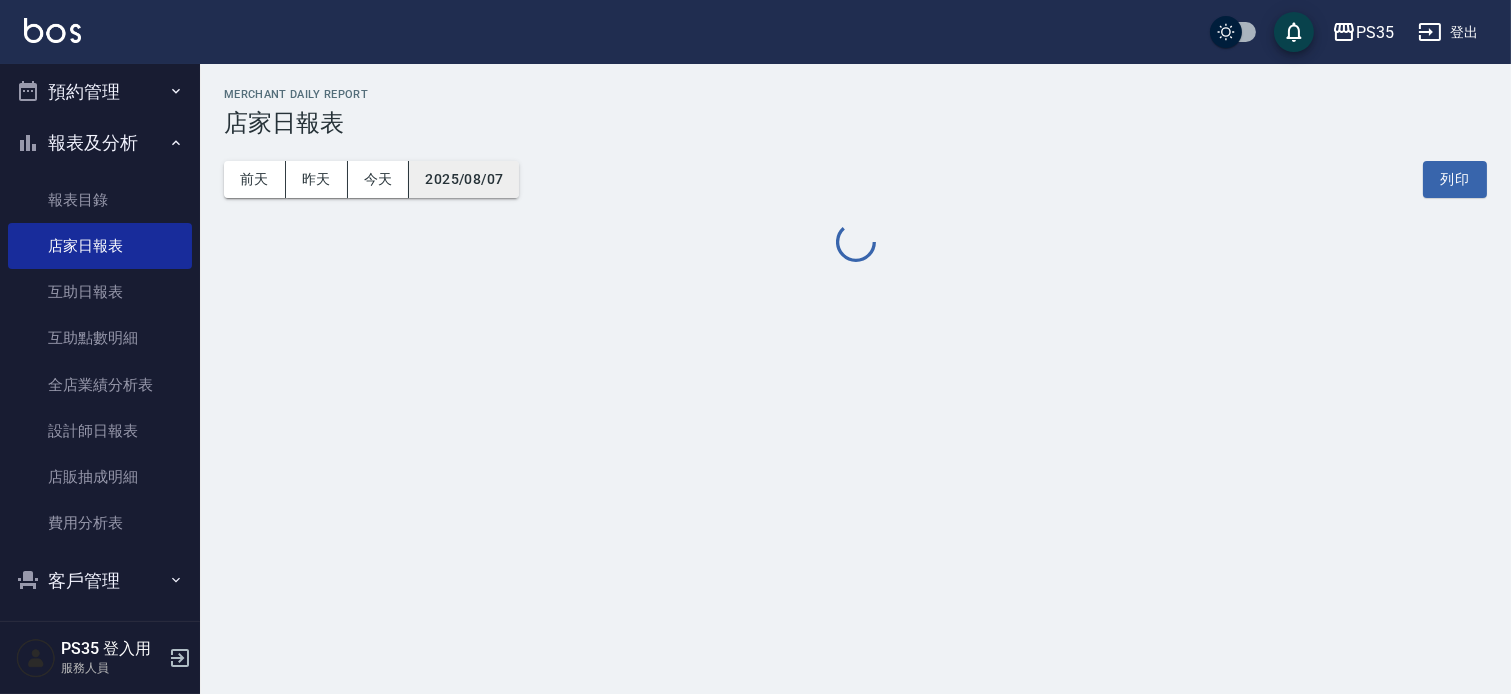 click on "2025/08/07" at bounding box center [464, 179] 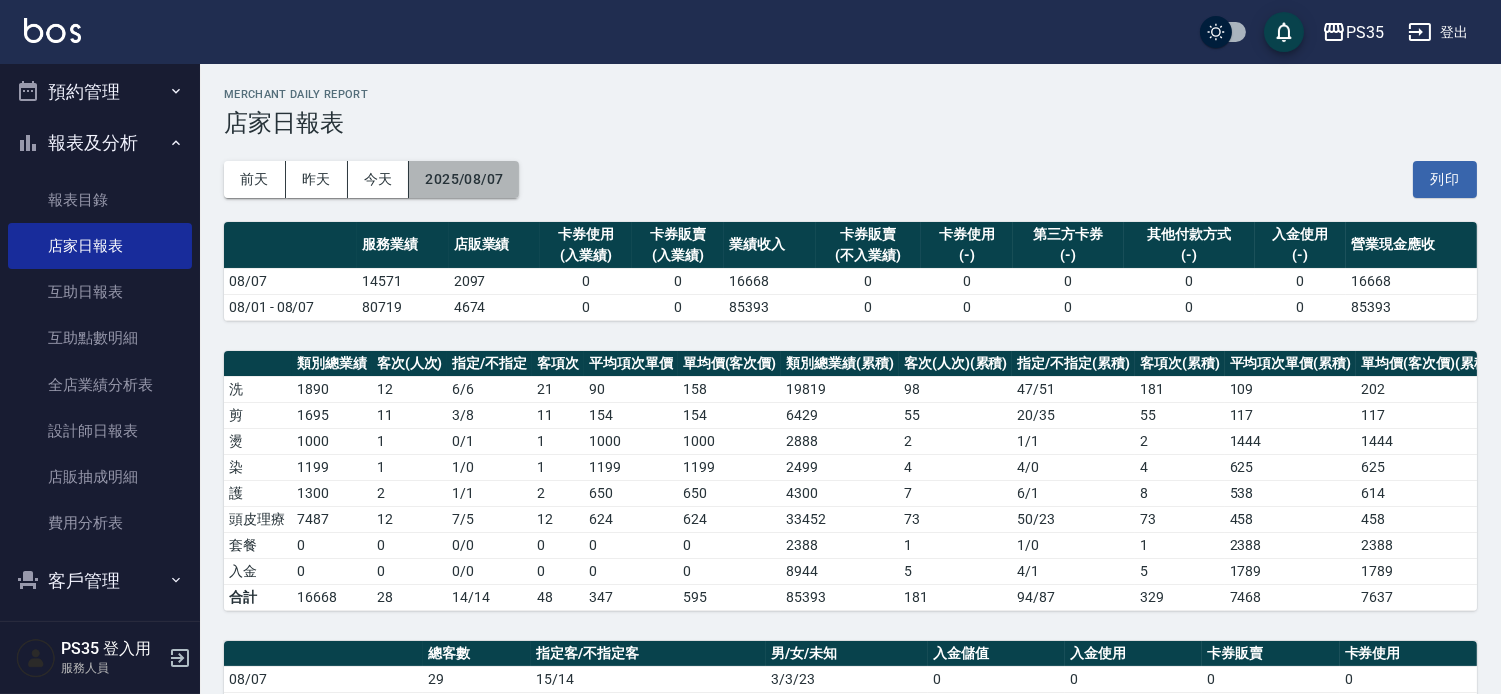 click on "2025/08/07" at bounding box center [464, 179] 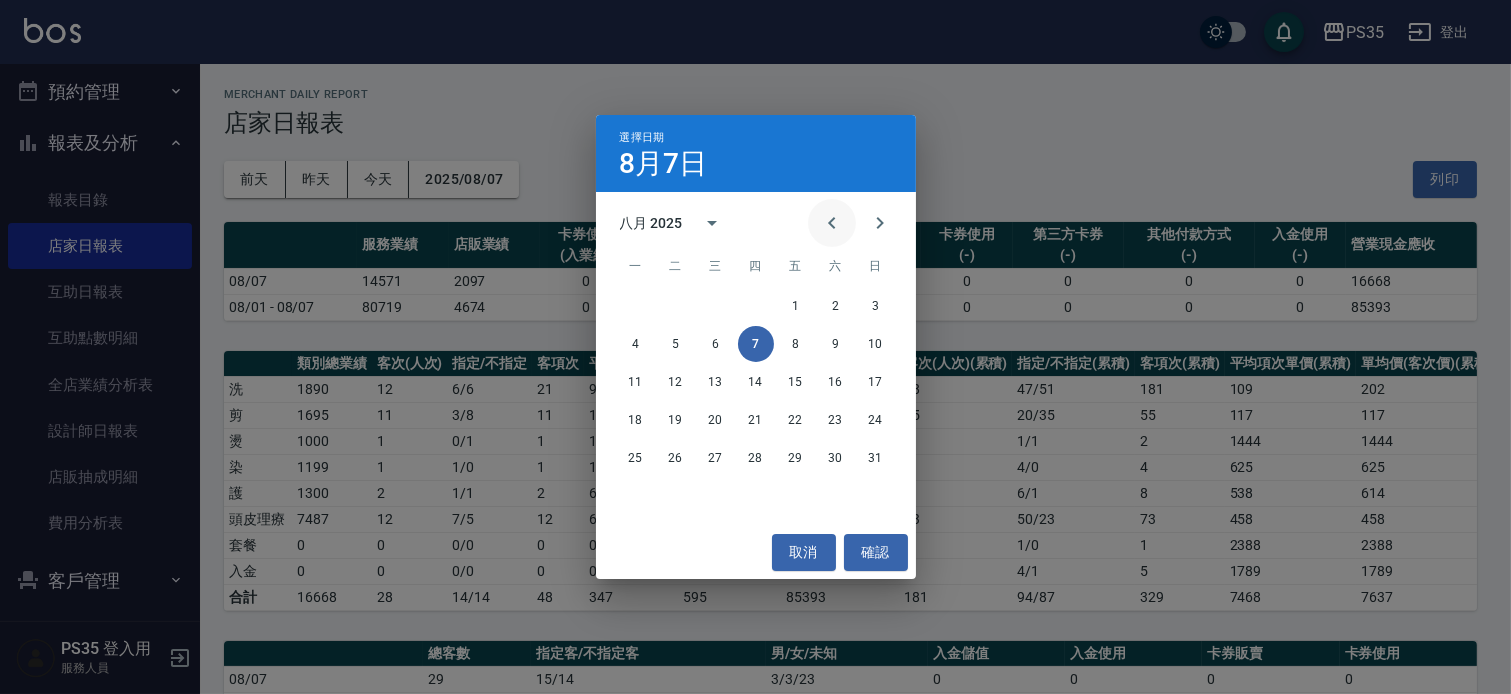 click 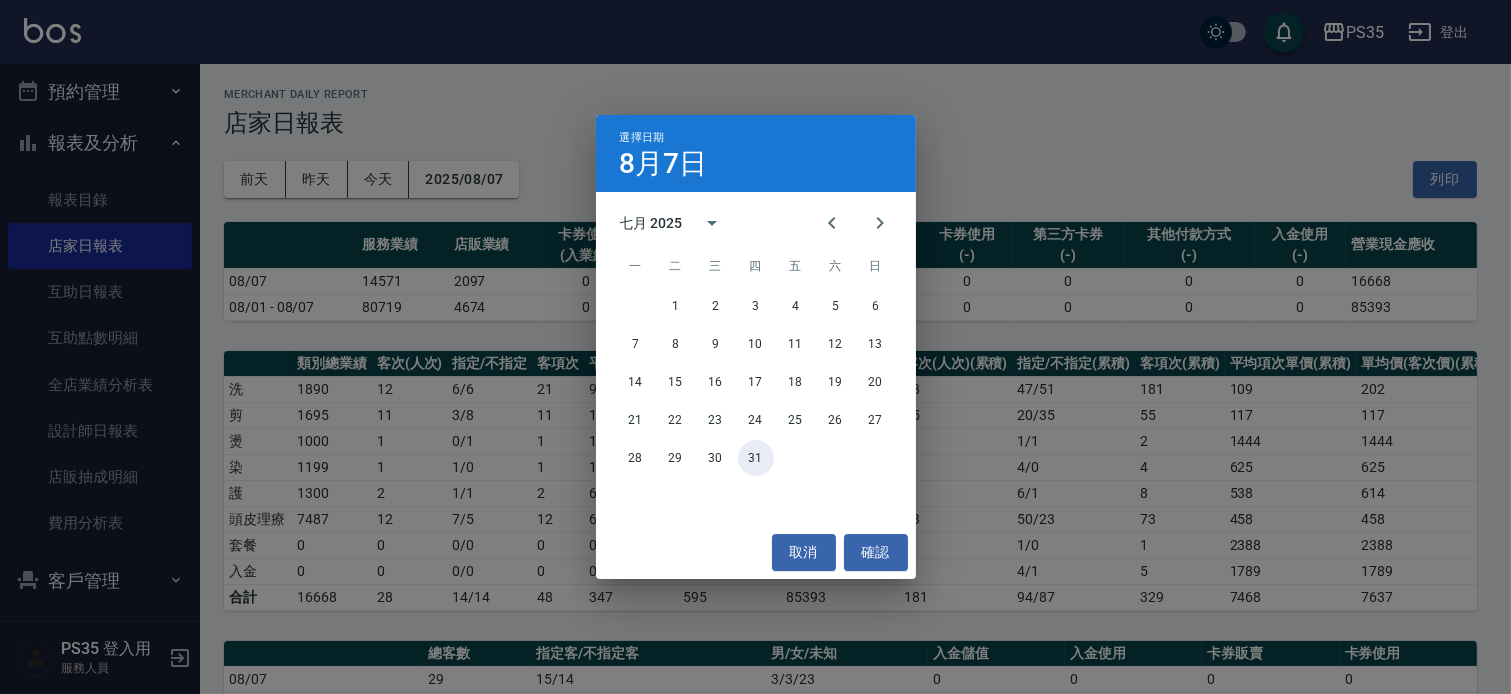 click on "31" at bounding box center [756, 458] 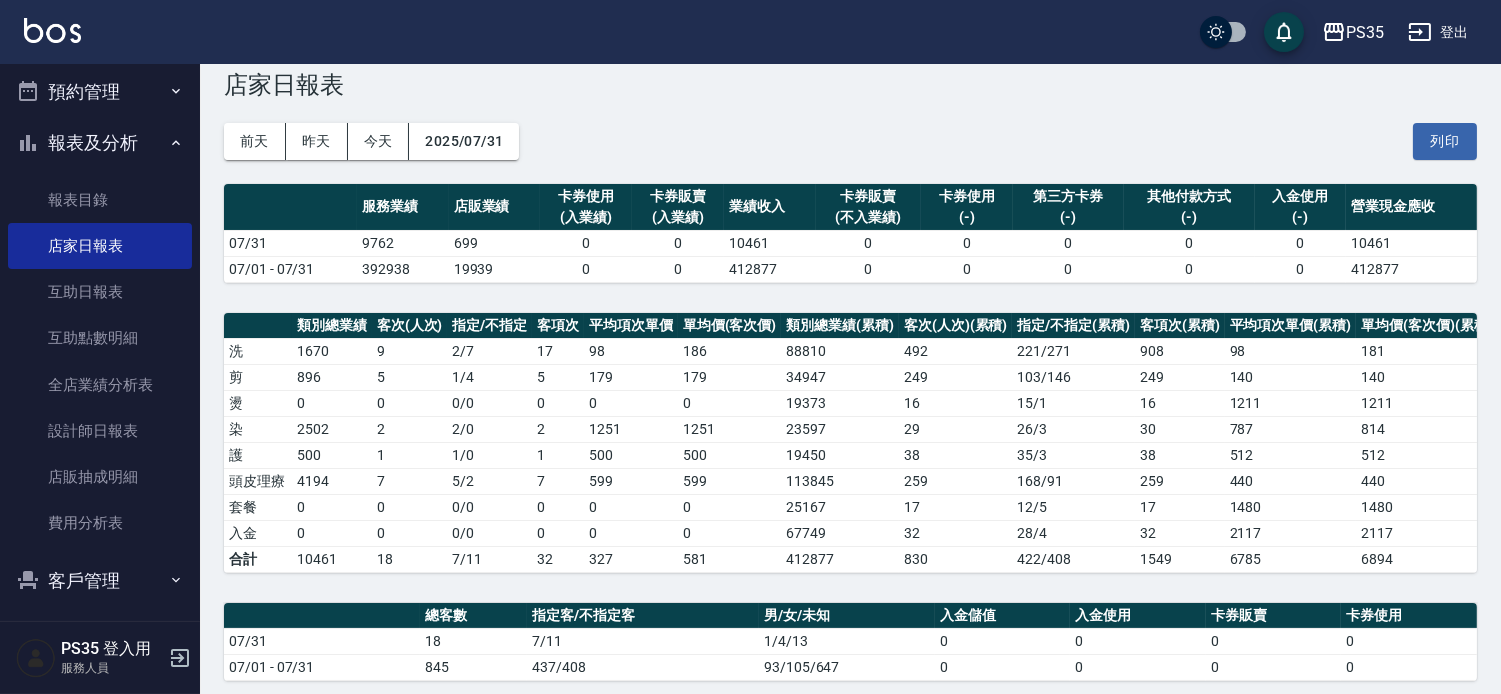 scroll, scrollTop: 0, scrollLeft: 0, axis: both 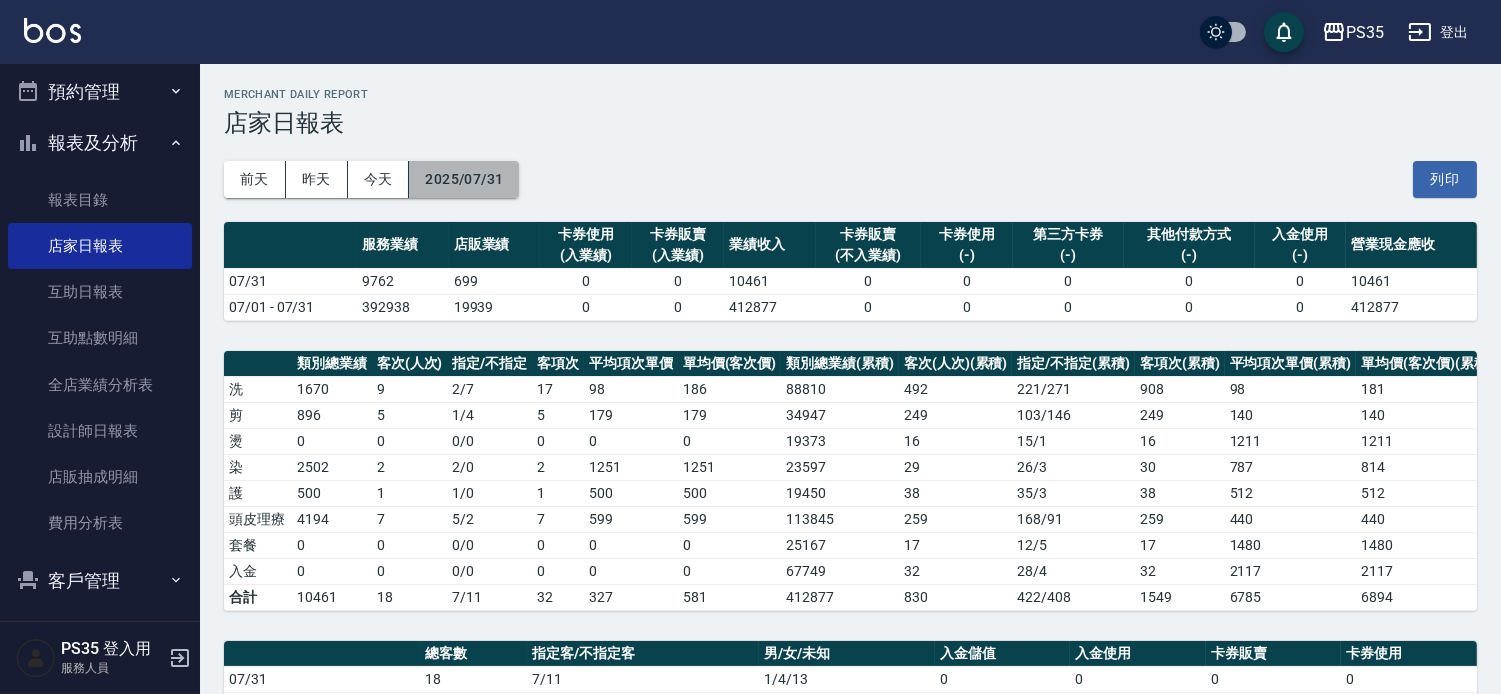 click on "2025/07/31" at bounding box center [464, 179] 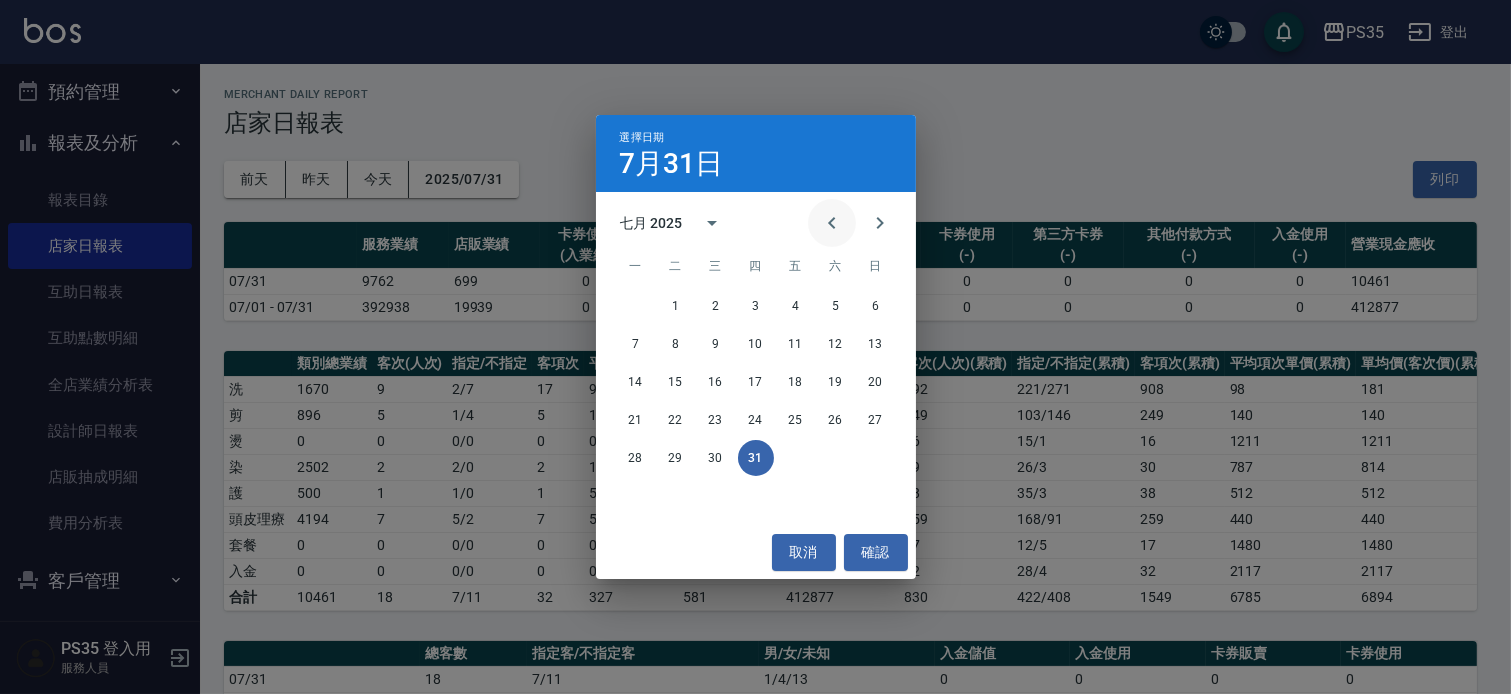 click 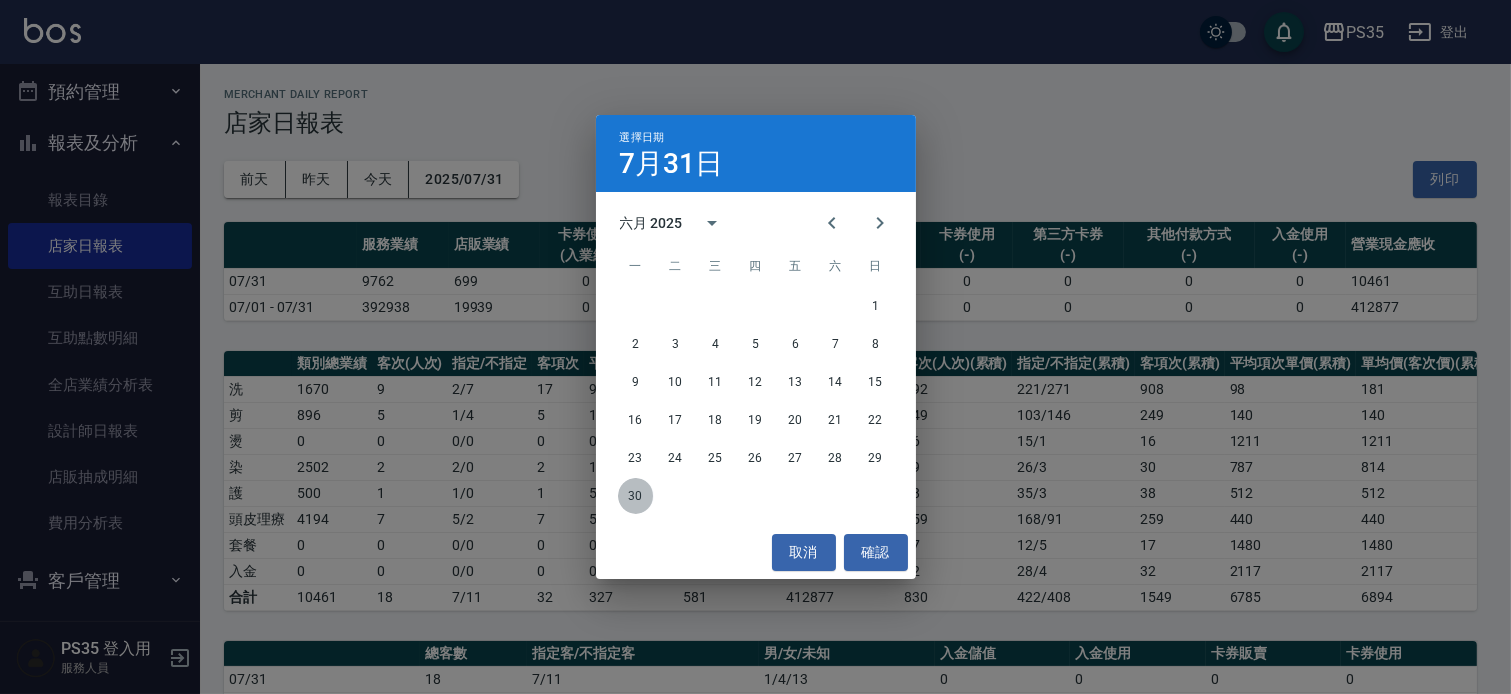 click on "30" at bounding box center (636, 496) 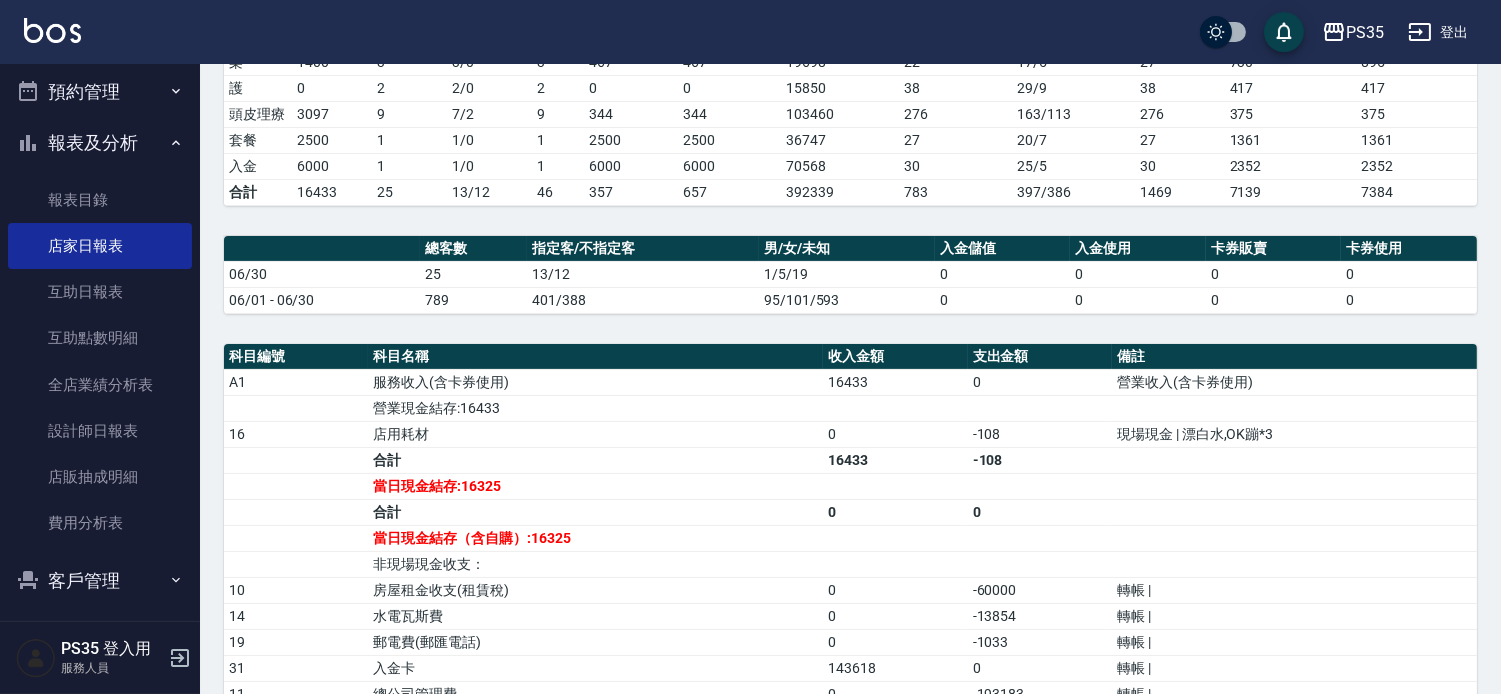 scroll, scrollTop: 444, scrollLeft: 0, axis: vertical 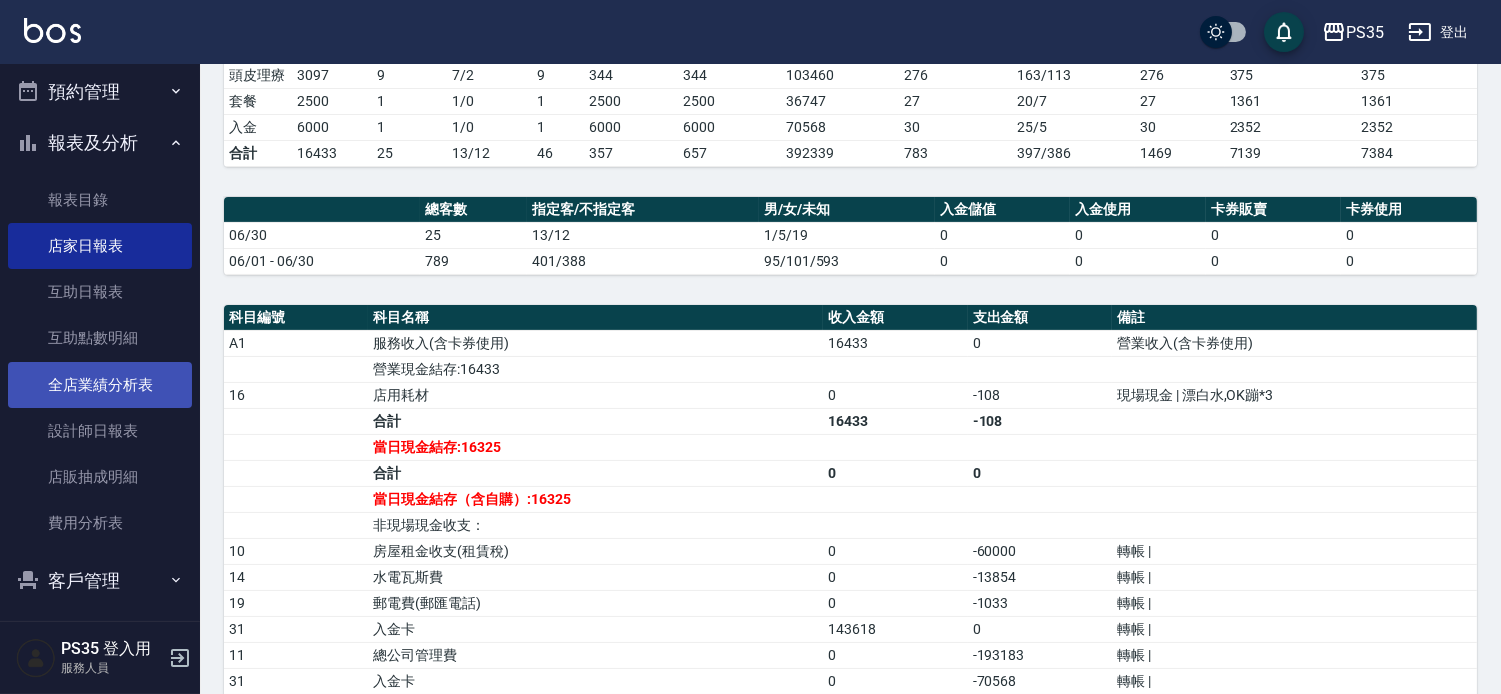 click on "全店業績分析表" at bounding box center [100, 385] 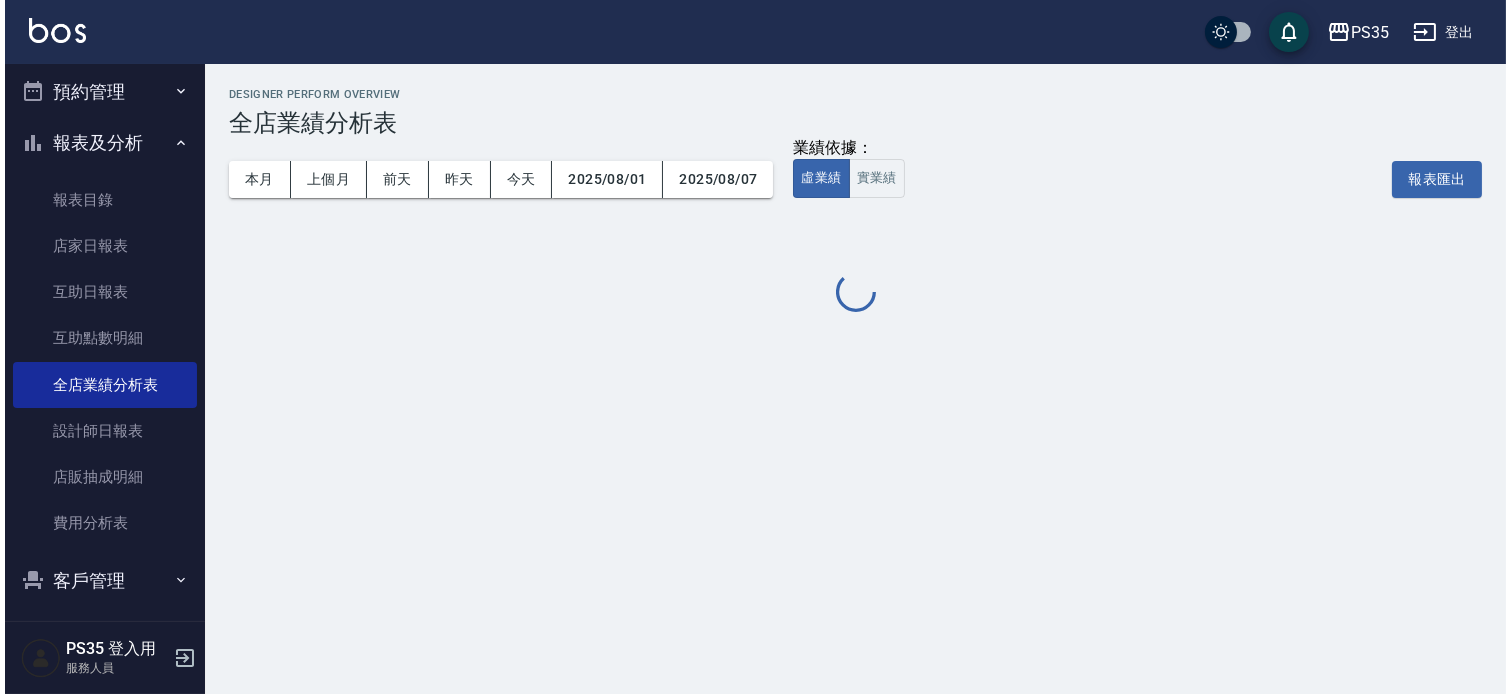 scroll, scrollTop: 0, scrollLeft: 0, axis: both 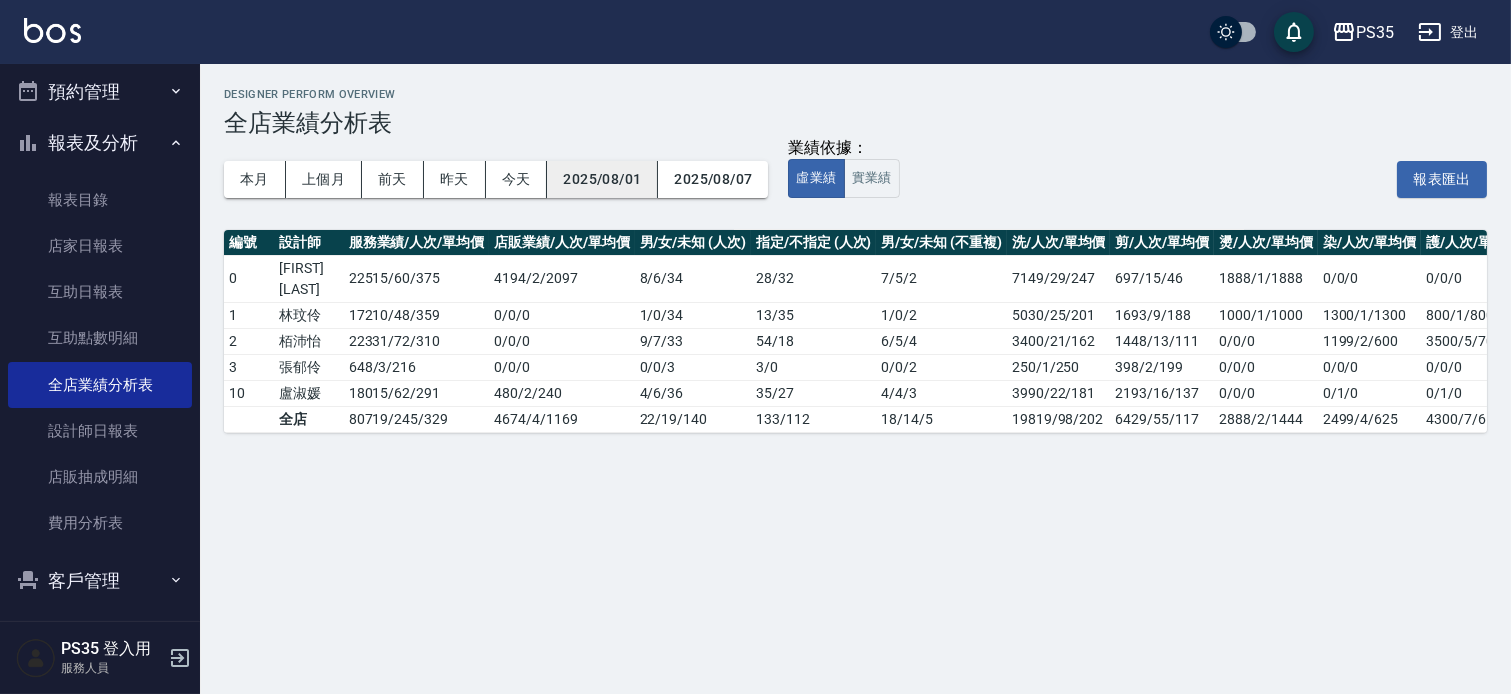 click on "2025/08/01" at bounding box center (602, 179) 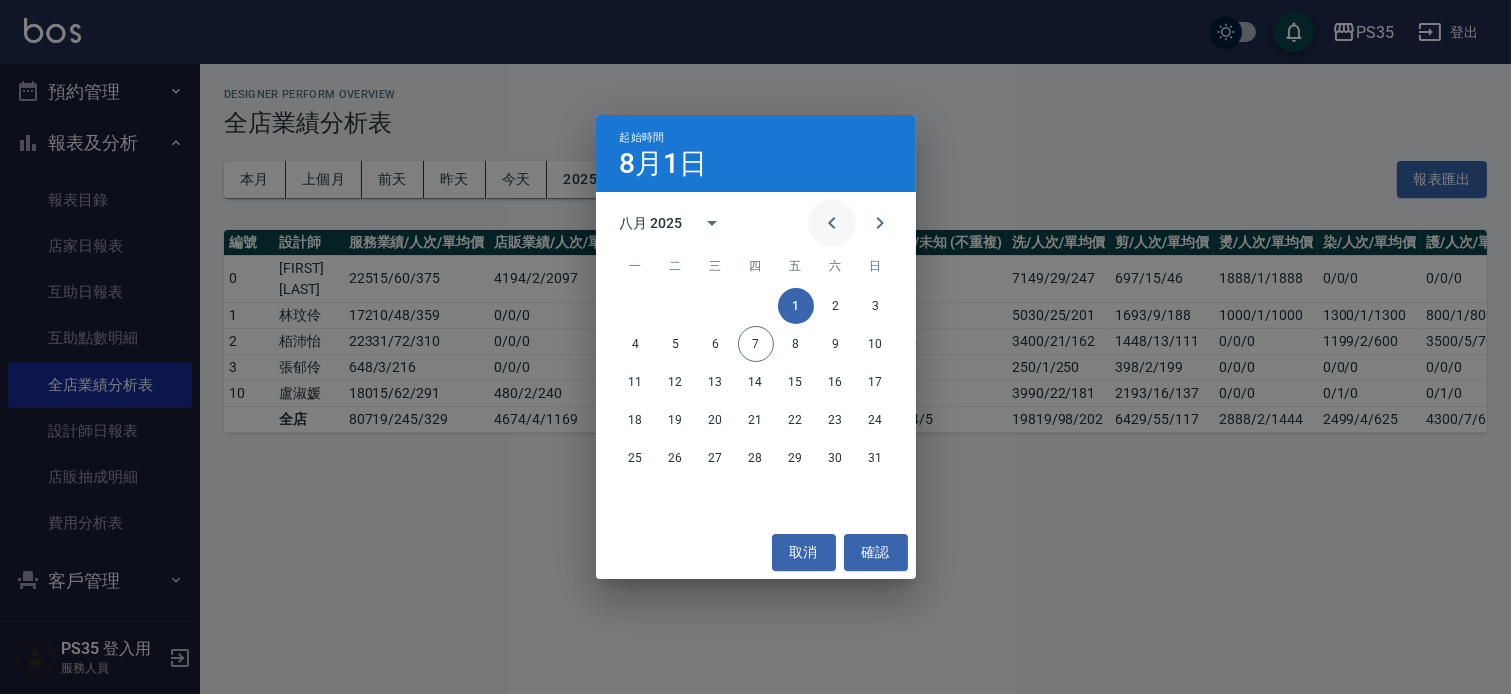 click at bounding box center [832, 223] 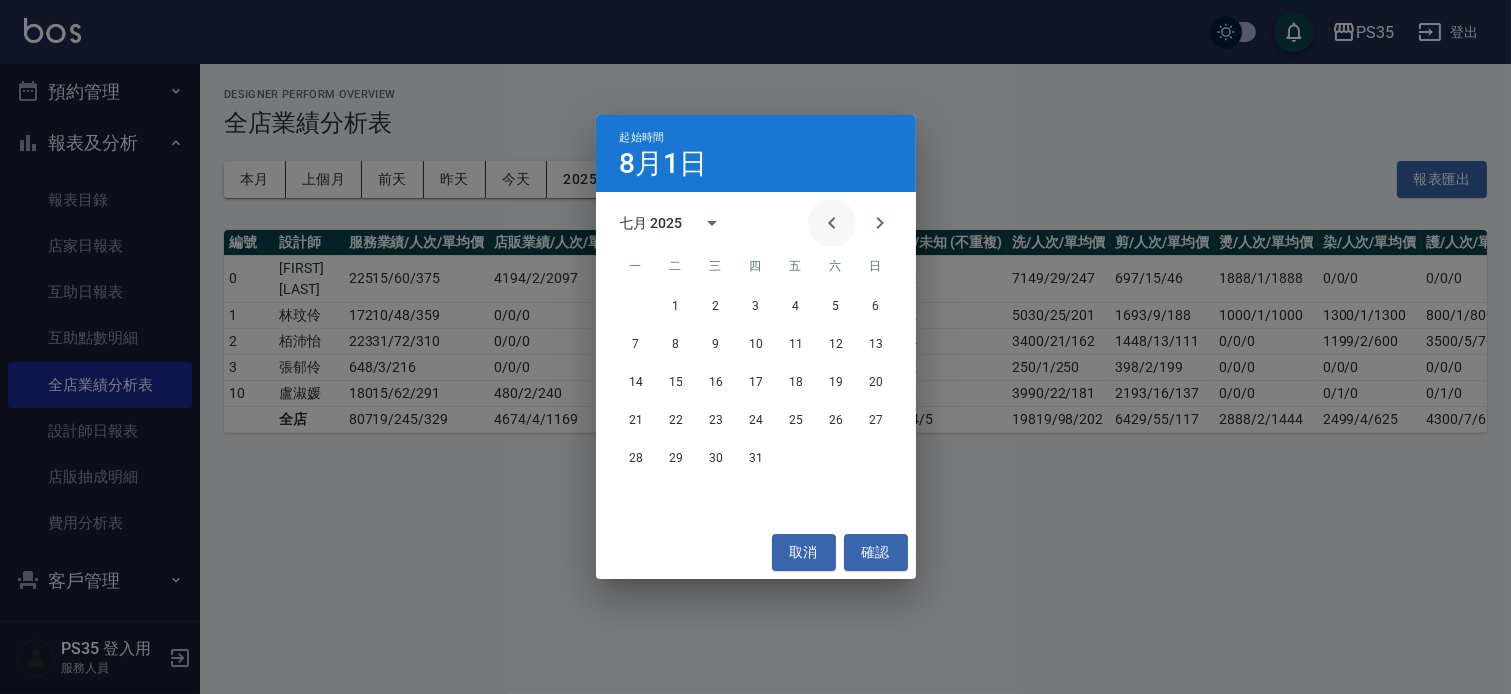 click at bounding box center (832, 223) 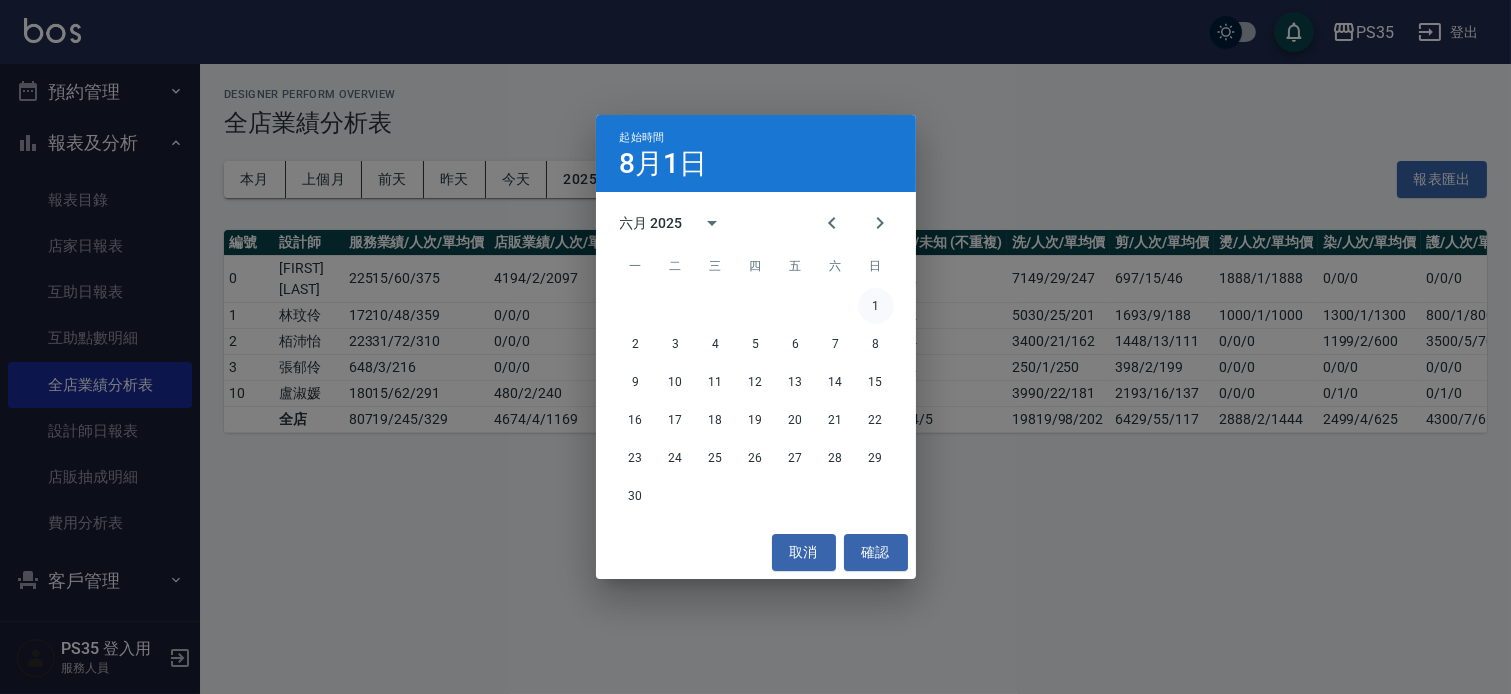 click on "1" at bounding box center (876, 306) 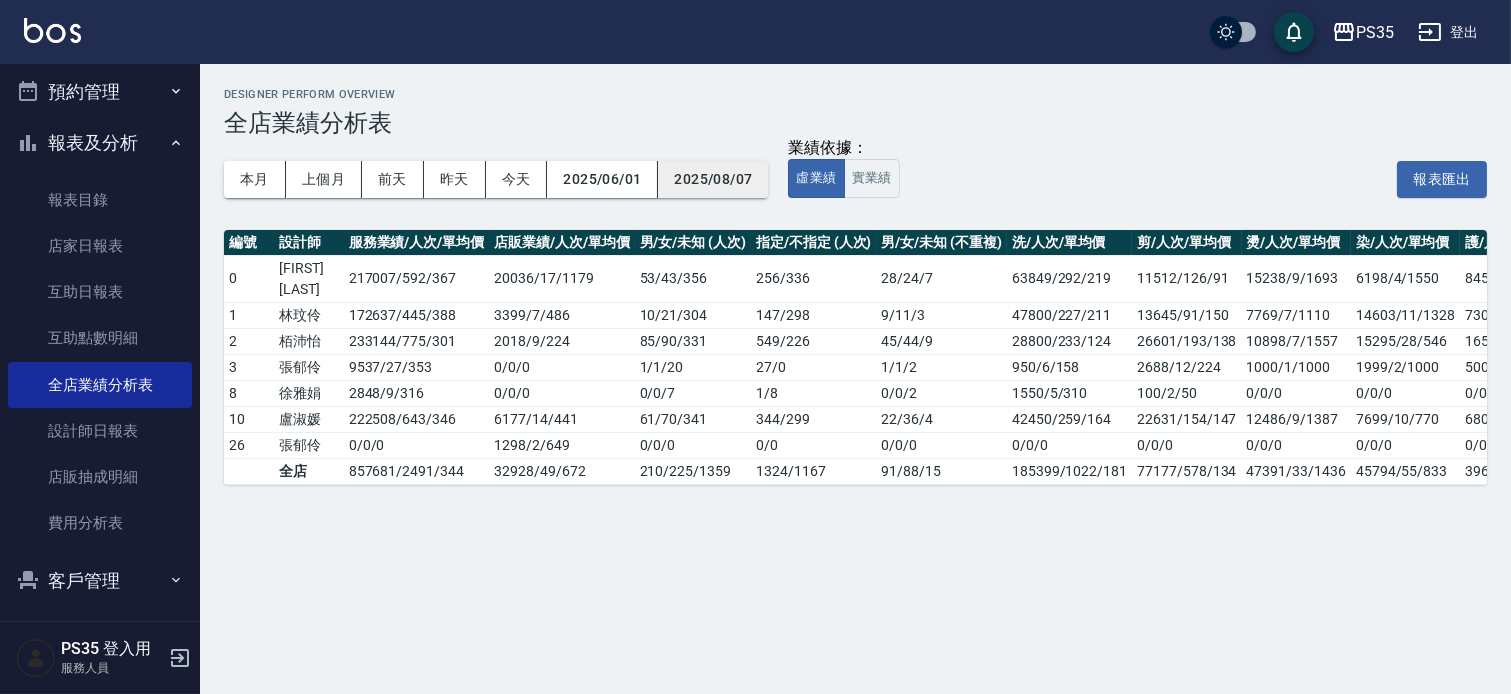 click on "2025/08/07" at bounding box center (713, 179) 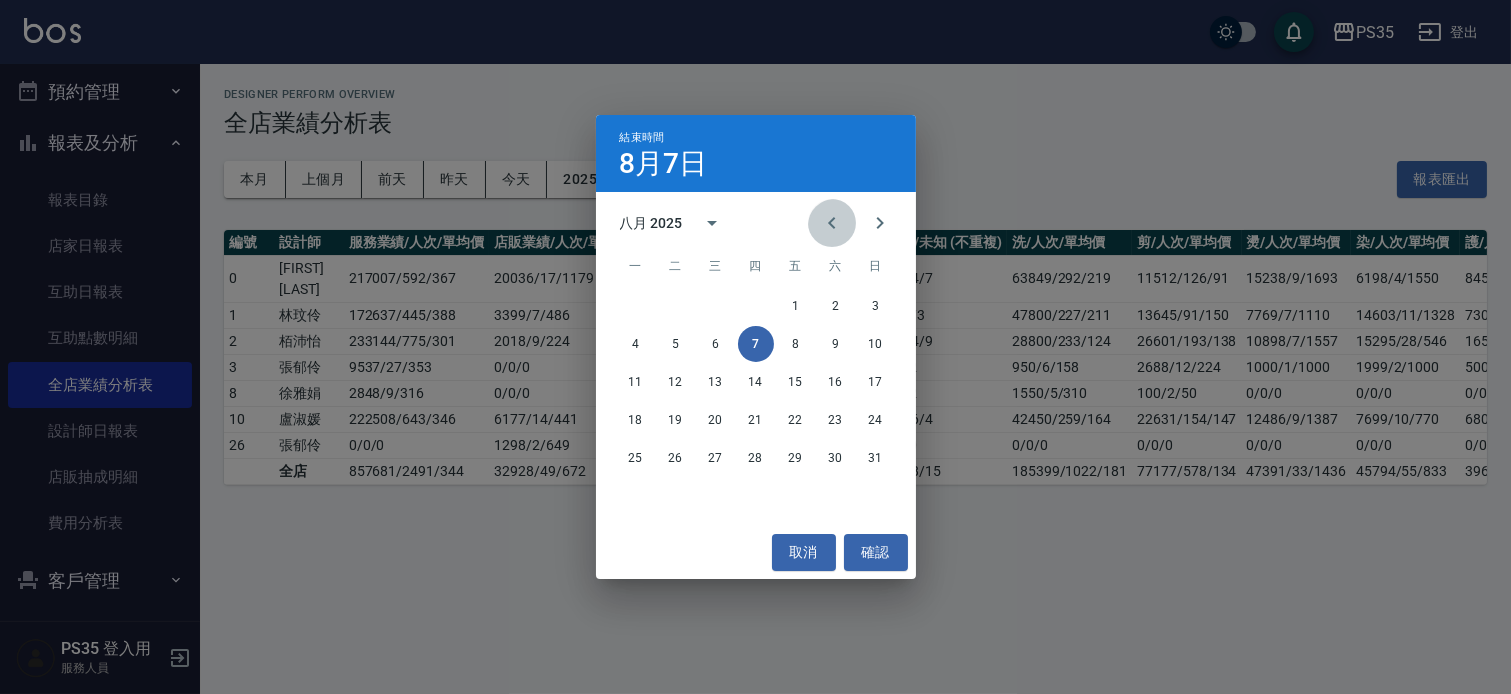 click 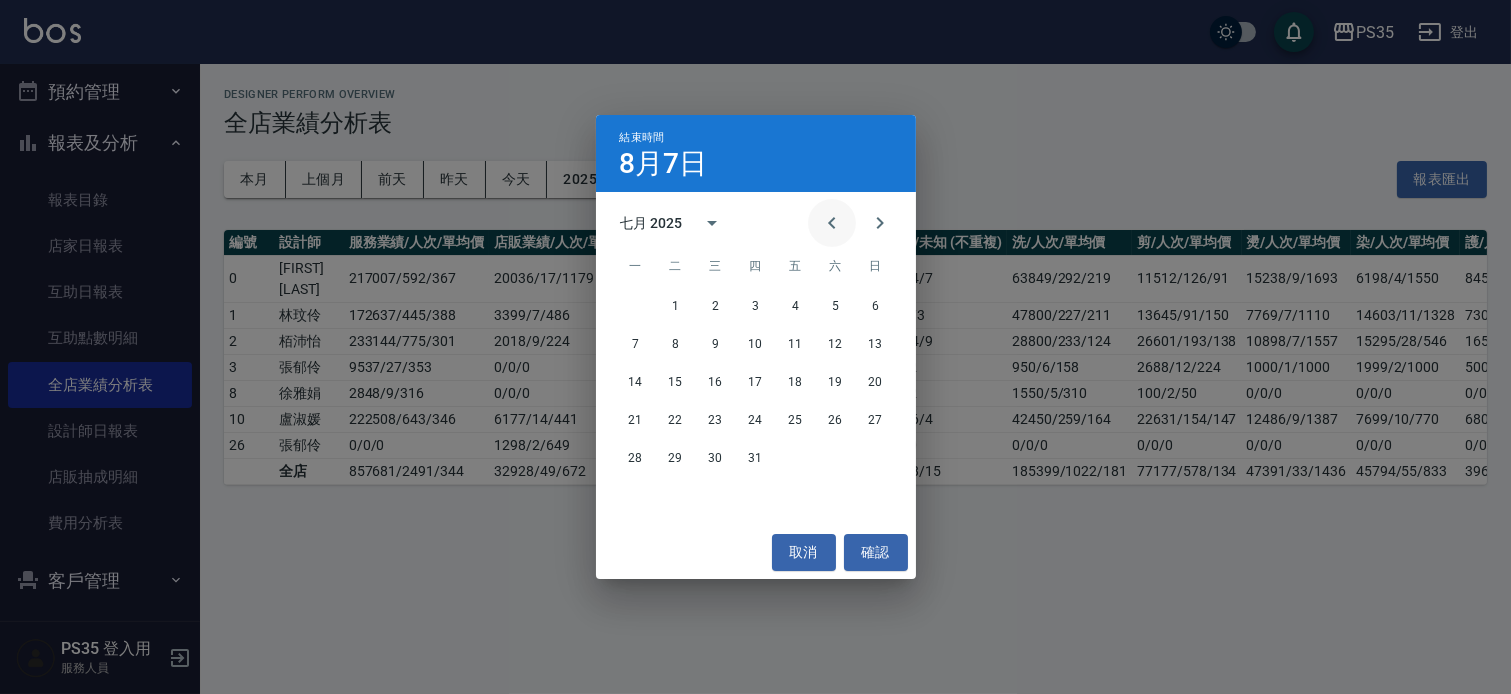 click 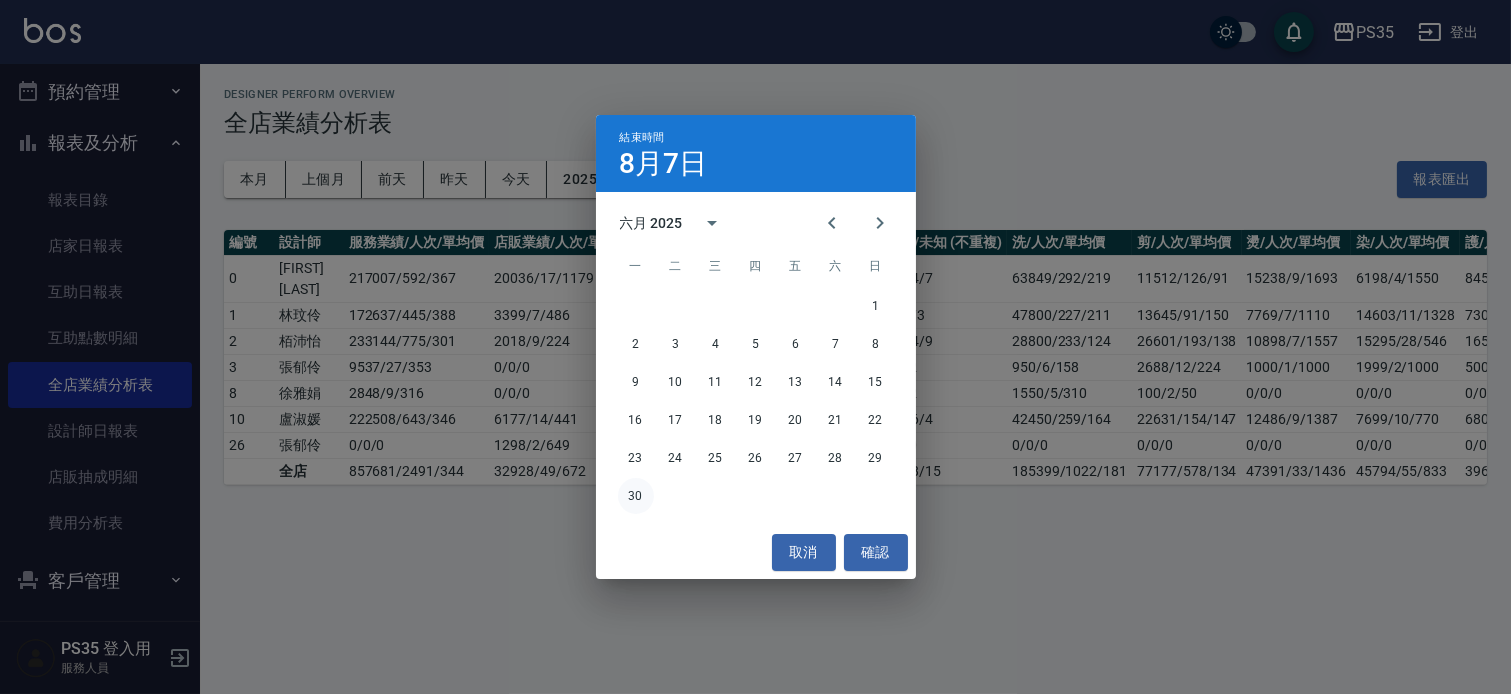 click on "30" at bounding box center (636, 496) 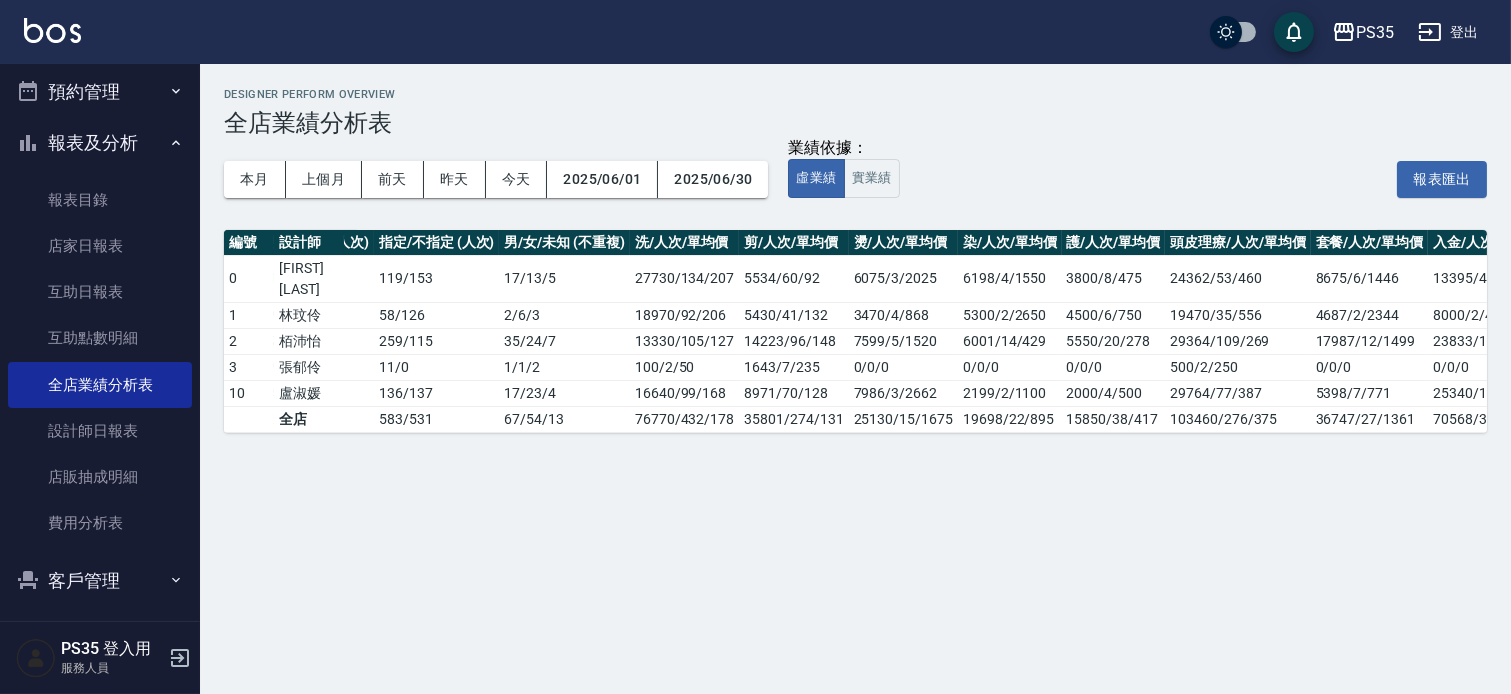 scroll, scrollTop: 0, scrollLeft: 475, axis: horizontal 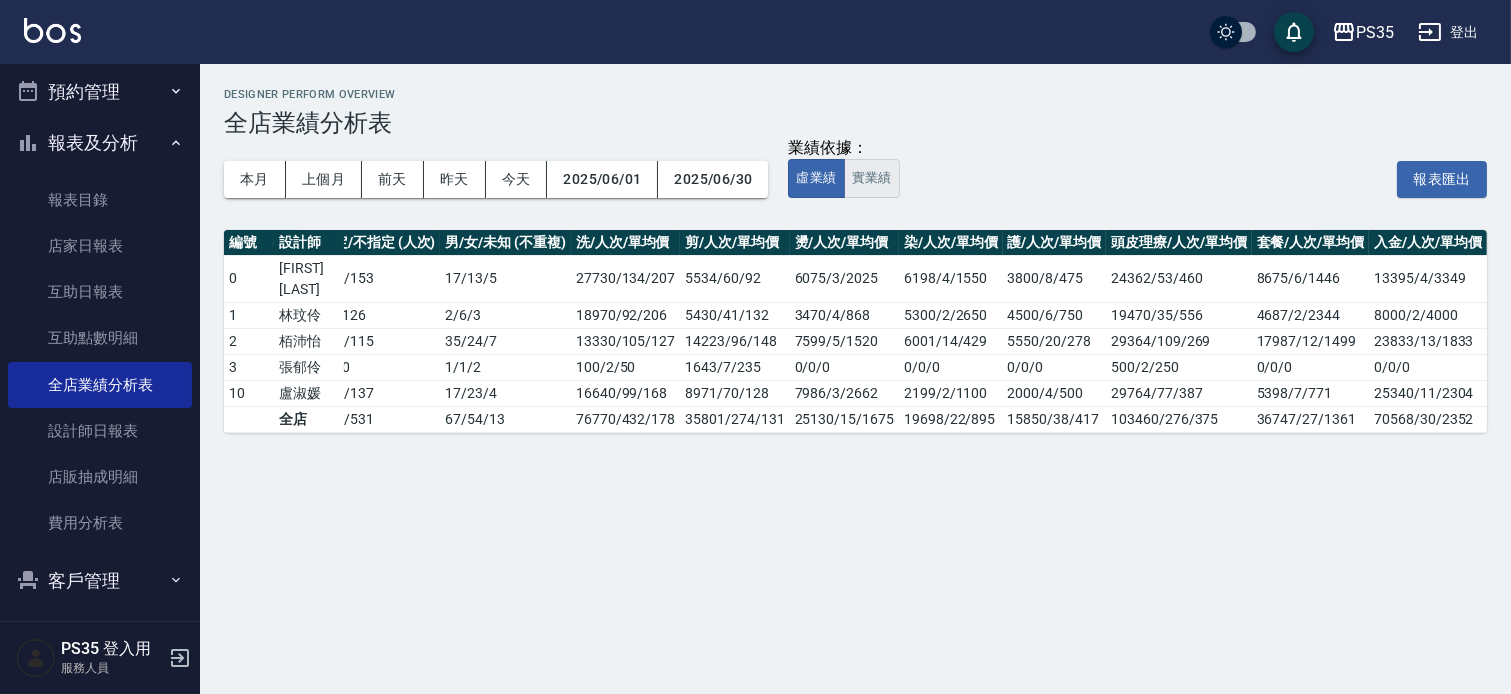 click on "實業績" at bounding box center (872, 178) 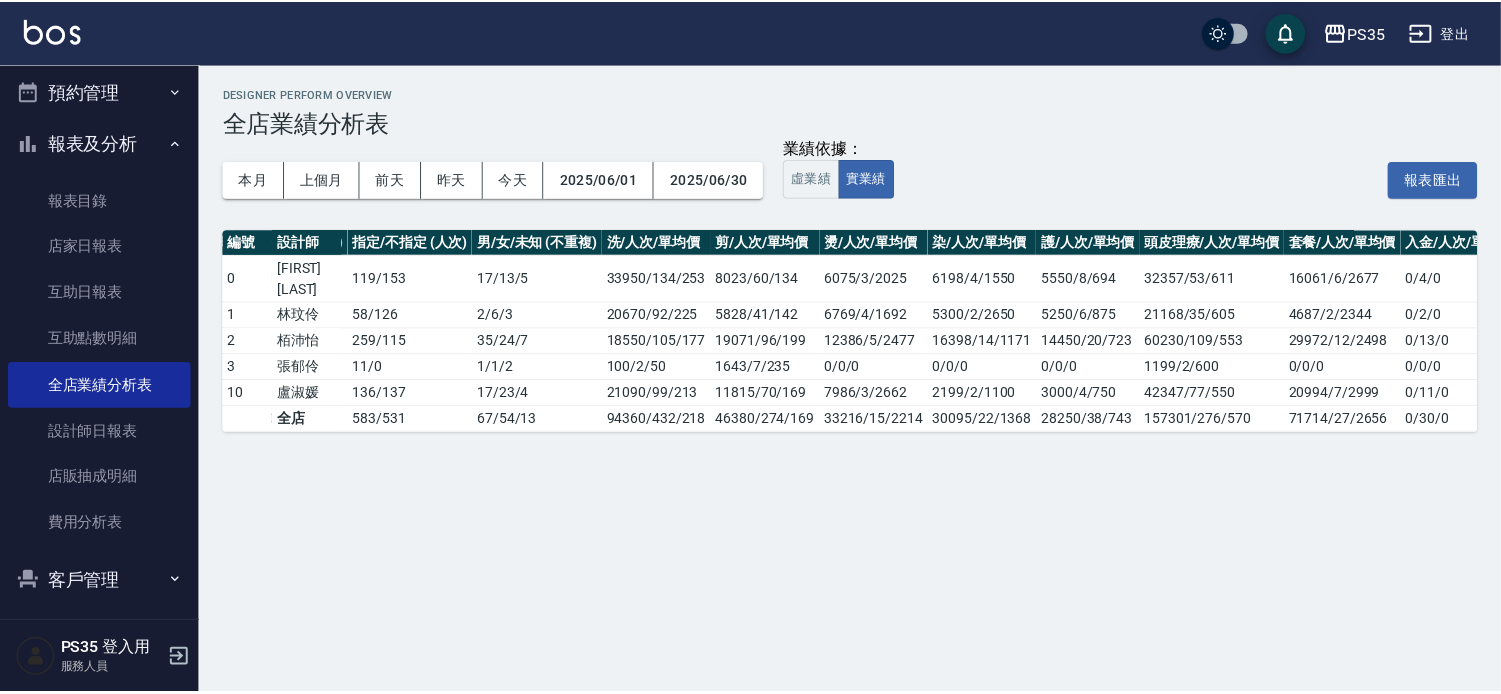 scroll, scrollTop: 0, scrollLeft: 475, axis: horizontal 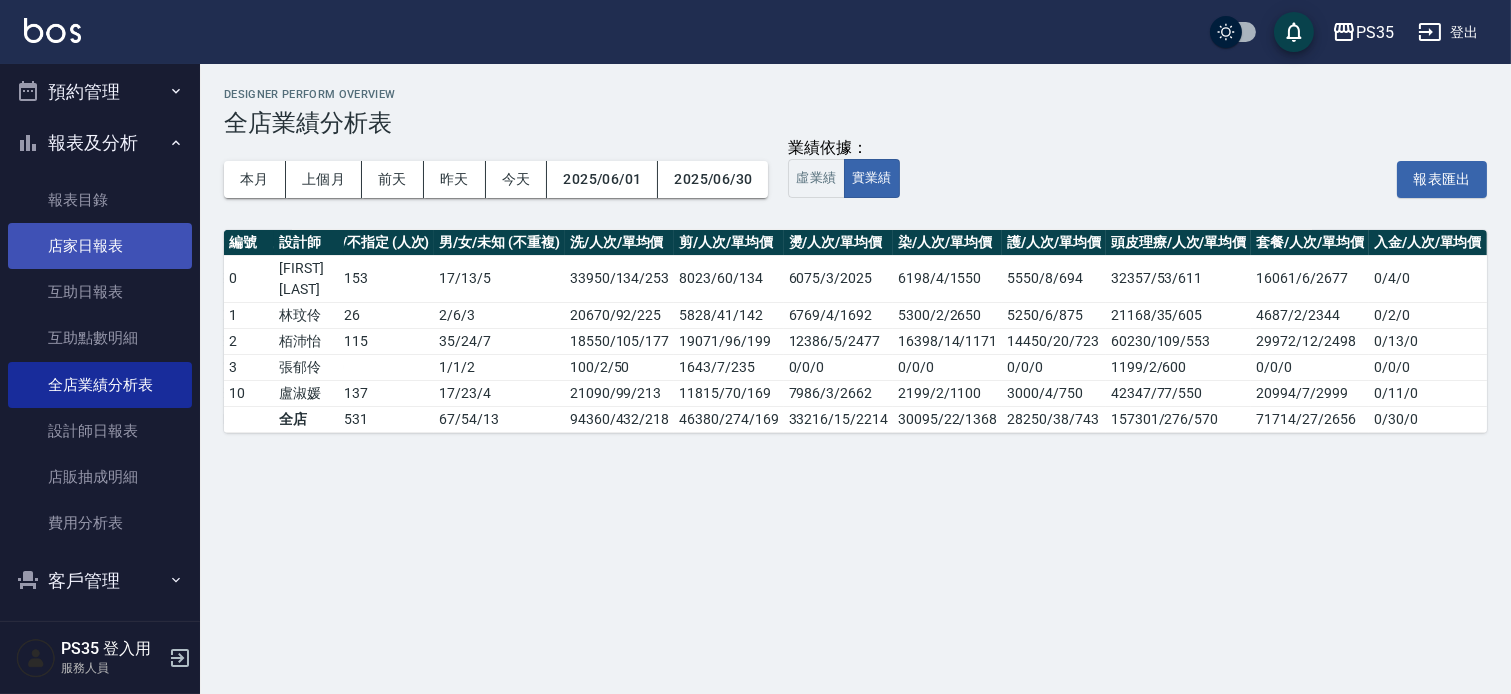click on "店家日報表" at bounding box center (100, 246) 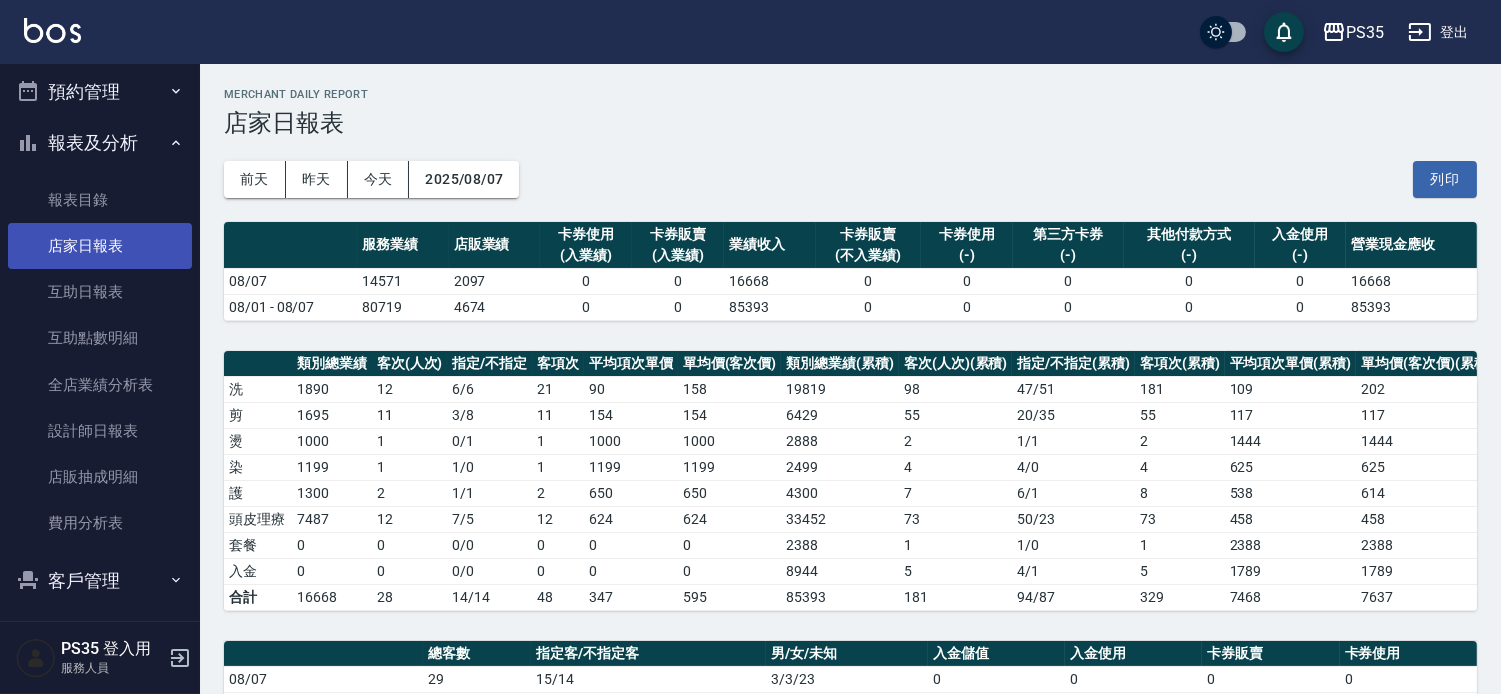 scroll, scrollTop: 555, scrollLeft: 0, axis: vertical 